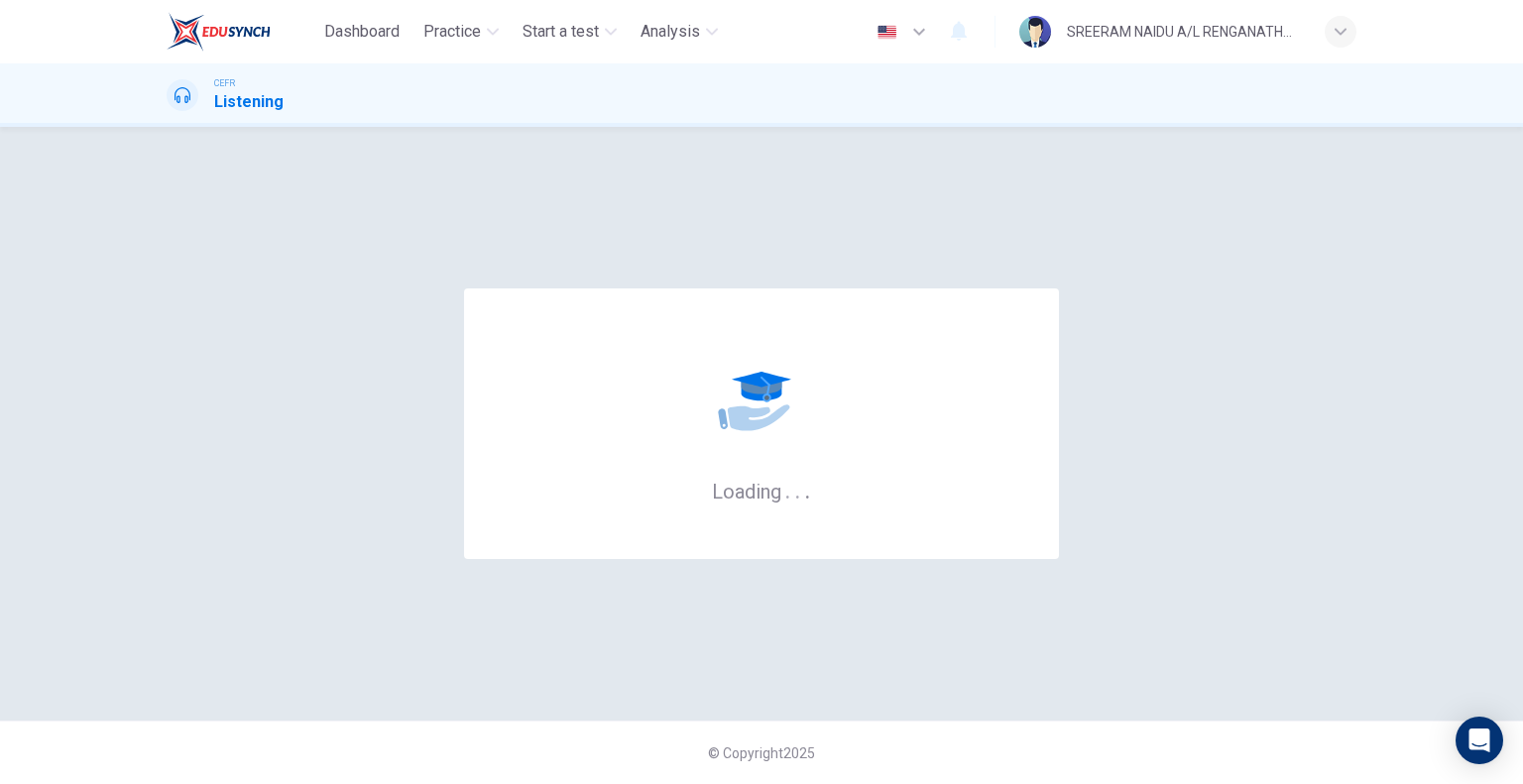 scroll, scrollTop: 0, scrollLeft: 0, axis: both 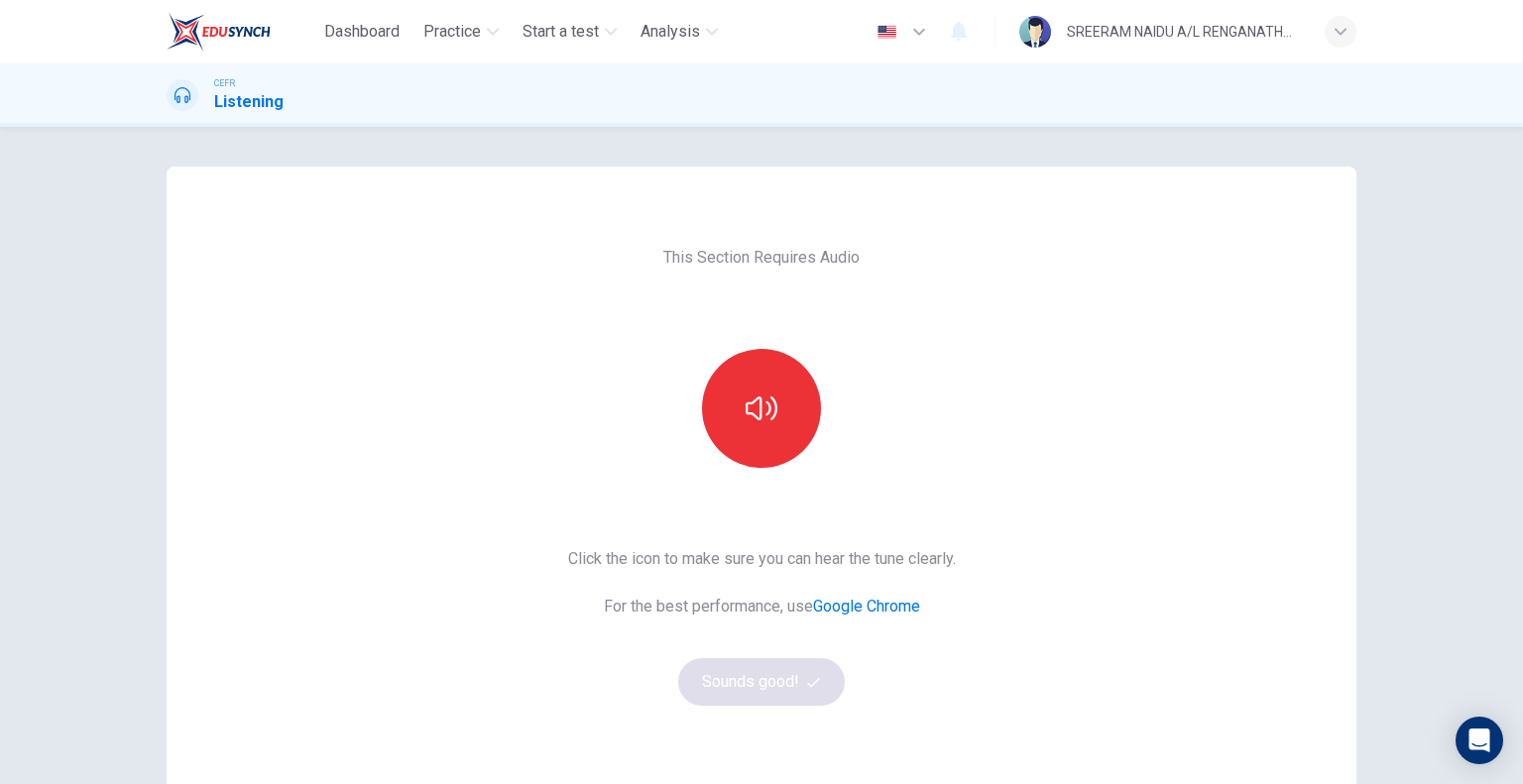 click on "This Section Requires Audio Click the icon to make sure you can hear the tune clearly. For the best performance, use  Google Chrome Sounds good!" at bounding box center (762, 510) 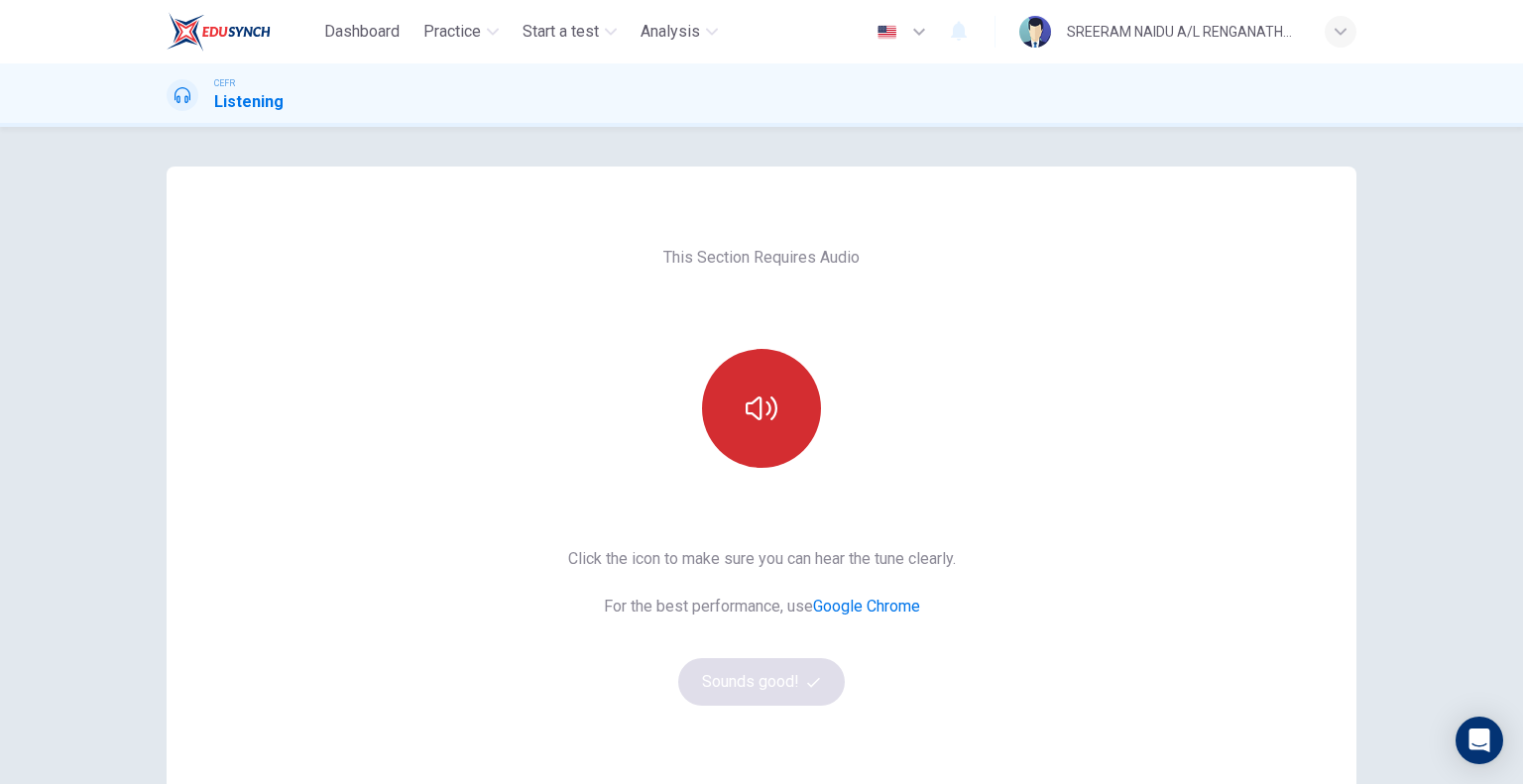 click at bounding box center [762, 408] 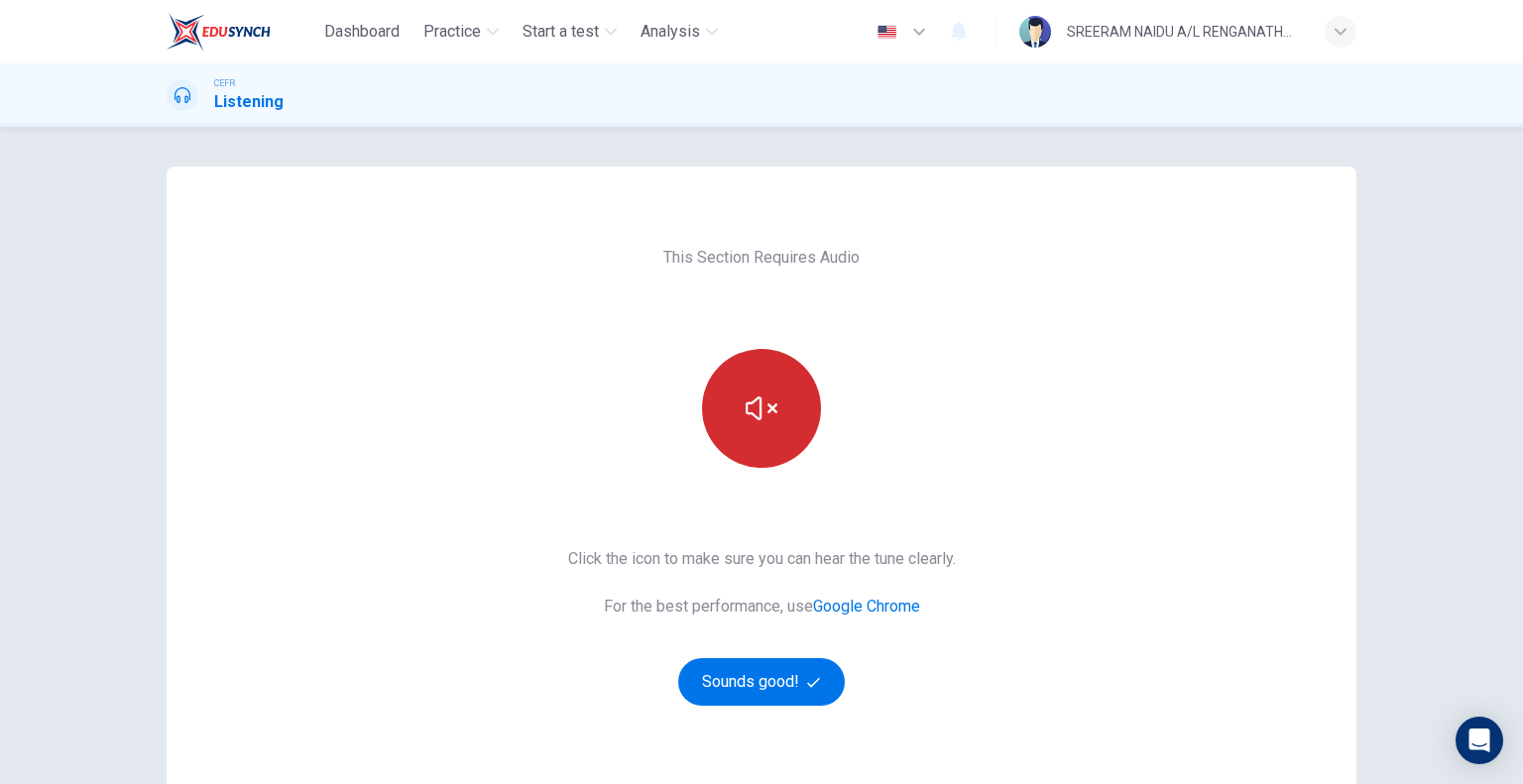 click at bounding box center [762, 408] 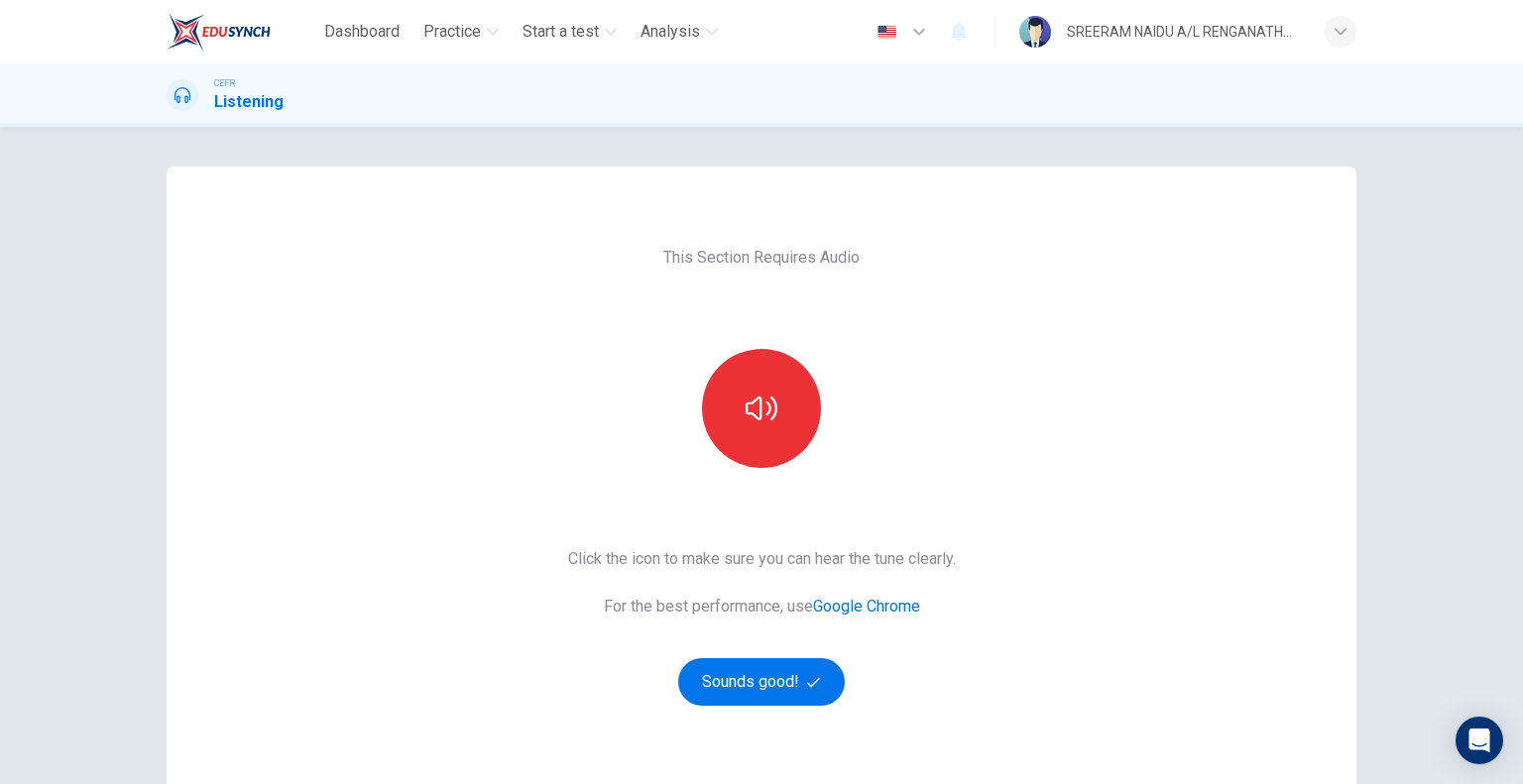 click on "This Section Requires Audio Click the icon to make sure you can hear the tune clearly. For the best performance, use  Google Chrome Sounds good!" at bounding box center (762, 510) 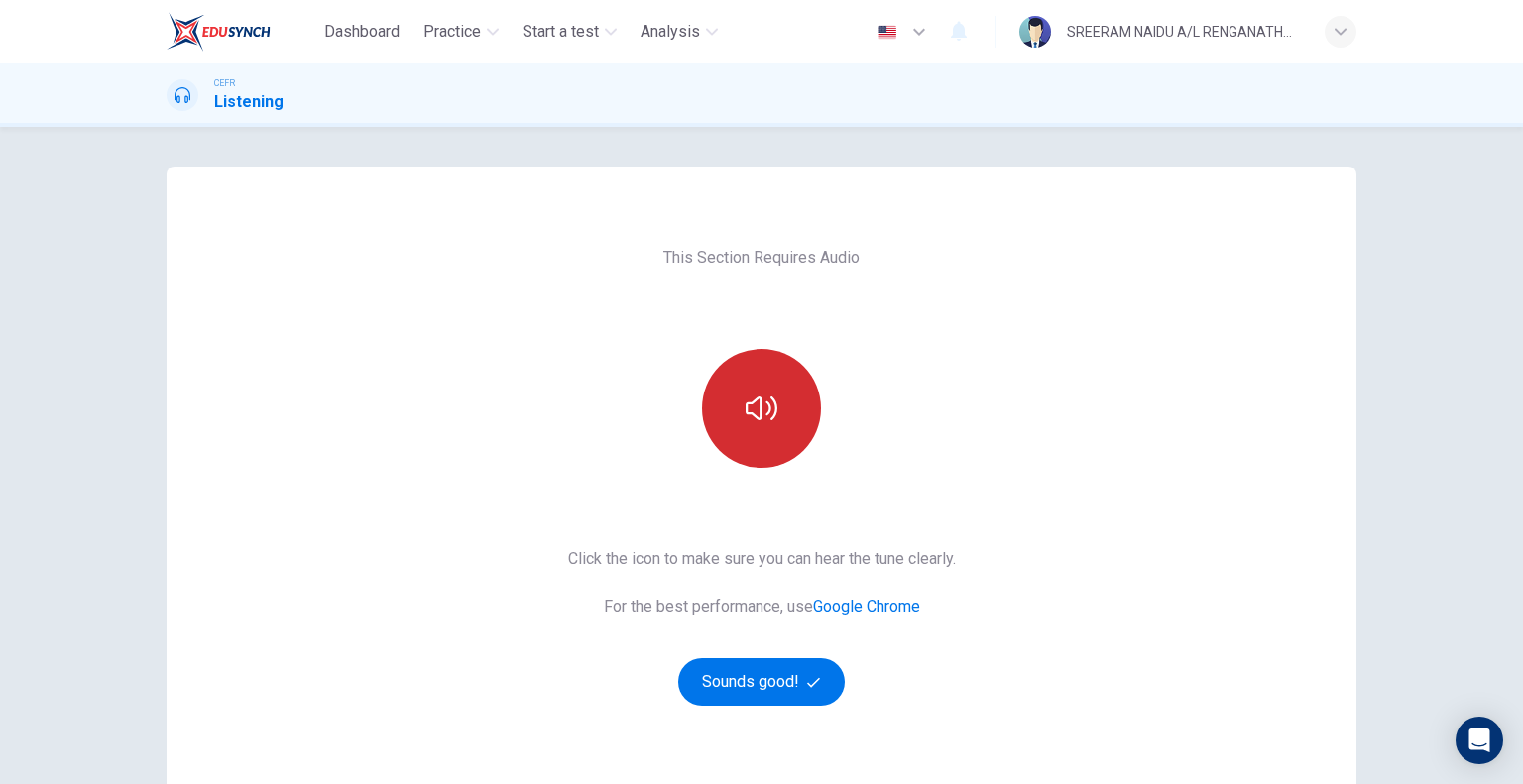 click at bounding box center [762, 408] 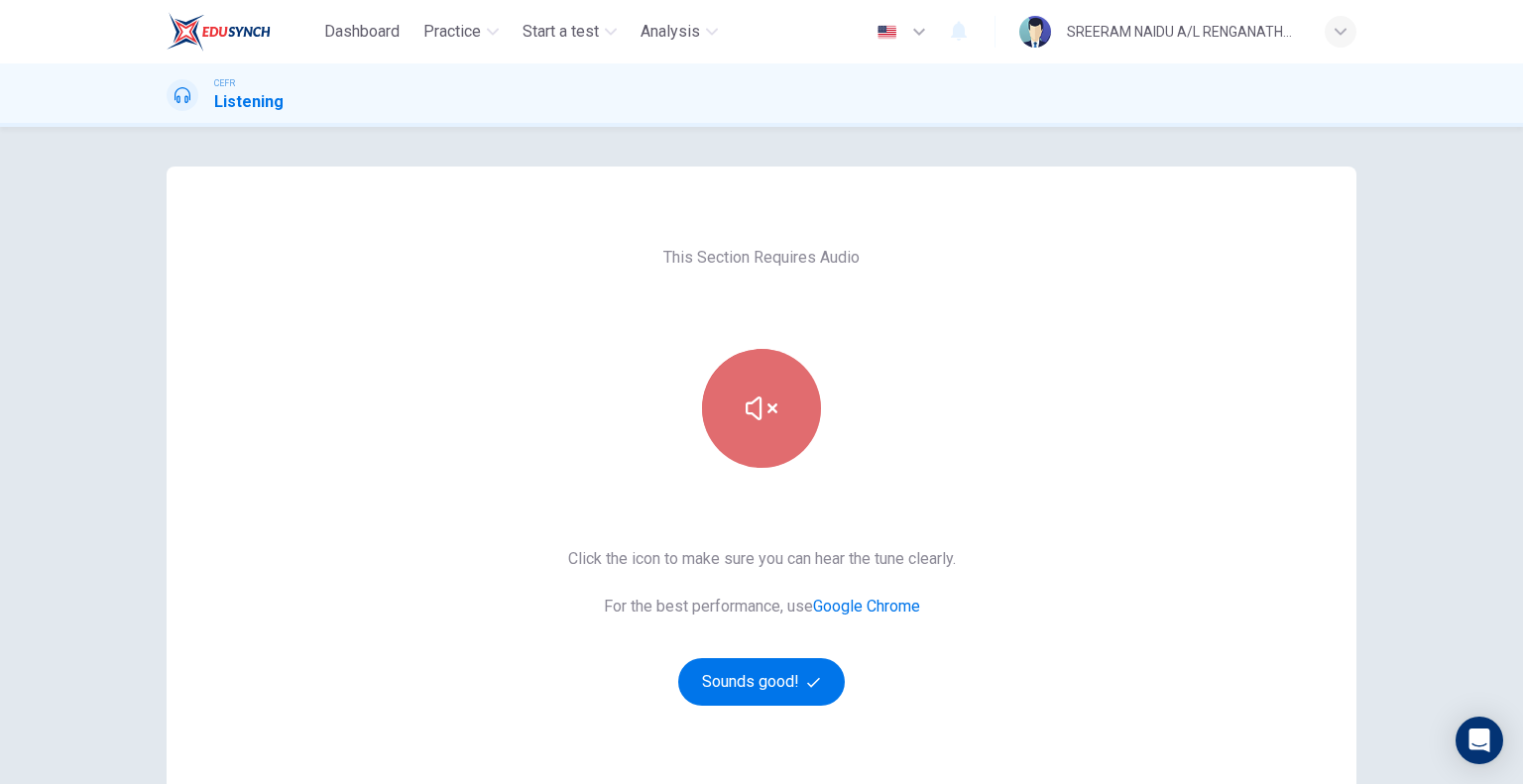 click at bounding box center [762, 408] 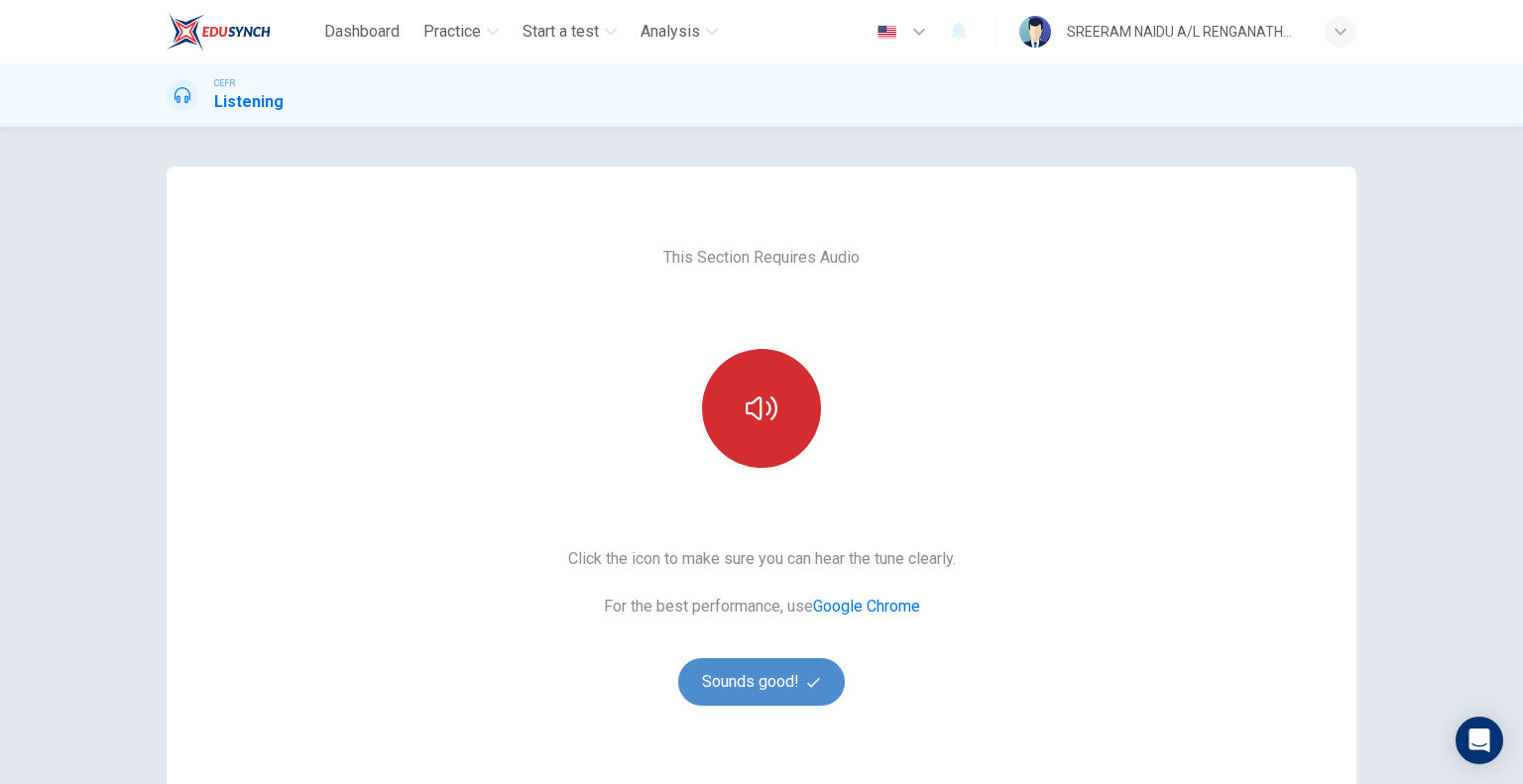 click on "Sounds good!" at bounding box center (762, 682) 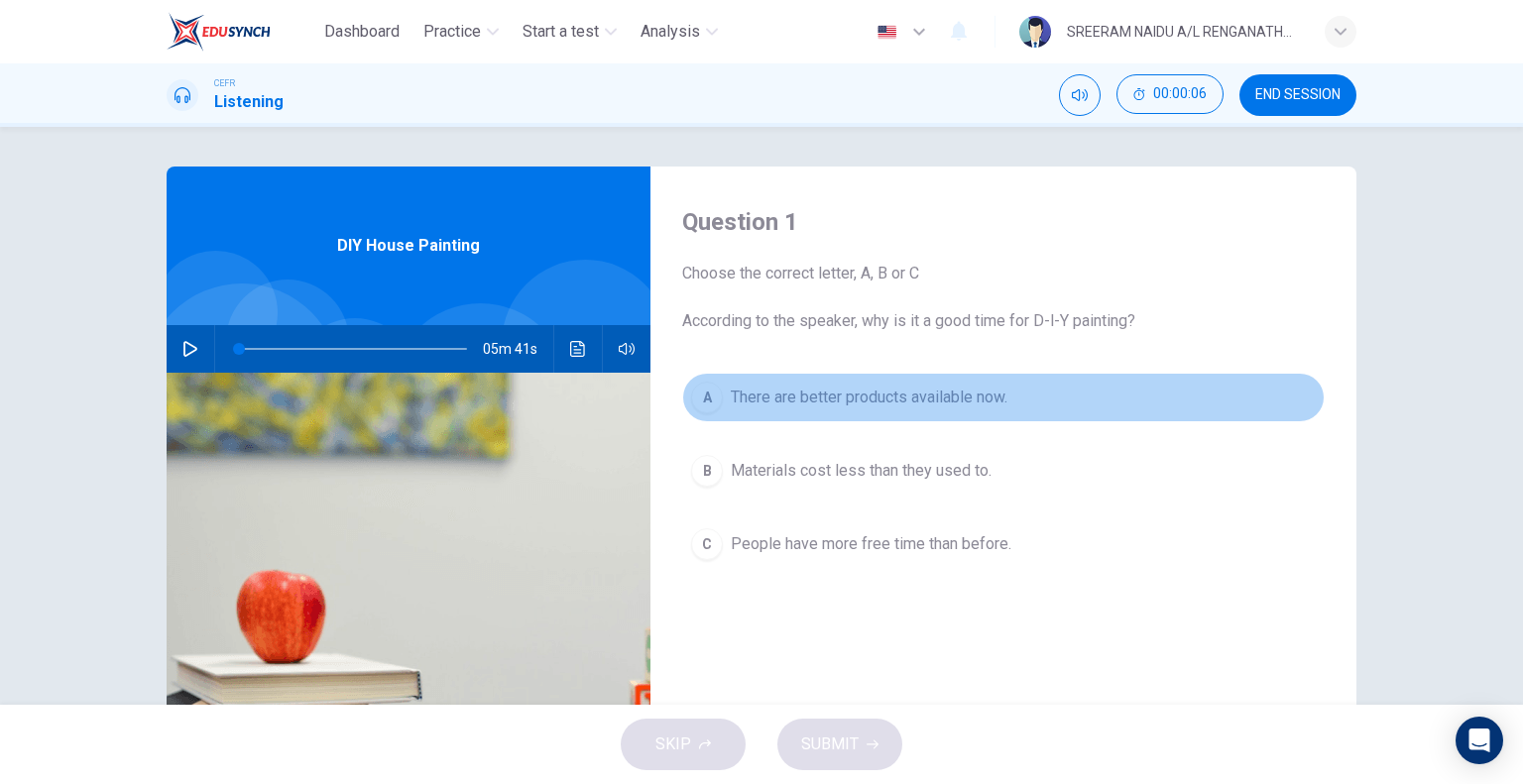 click on "A There are better products available now." at bounding box center (1003, 397) 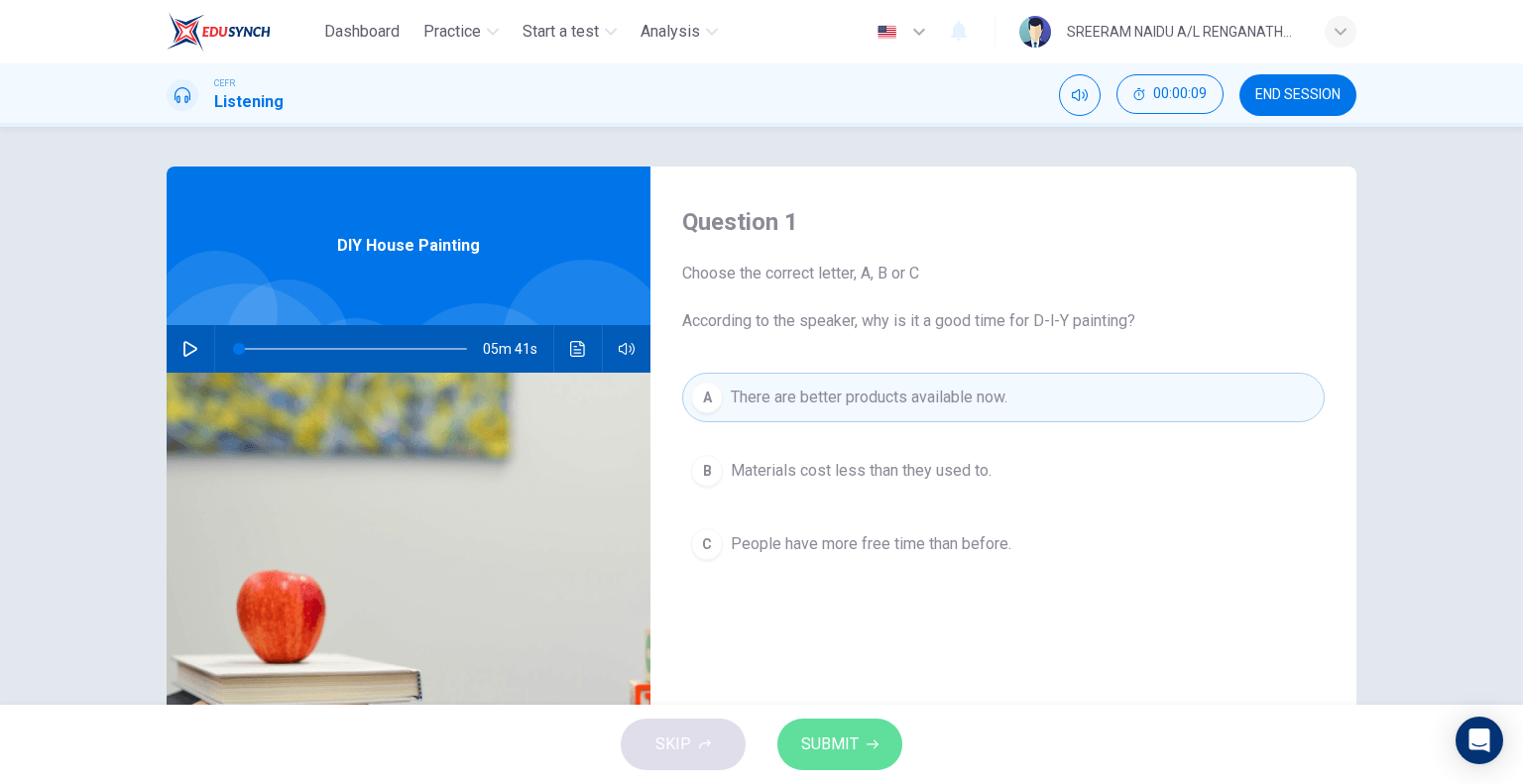 click on "SUBMIT" at bounding box center [830, 744] 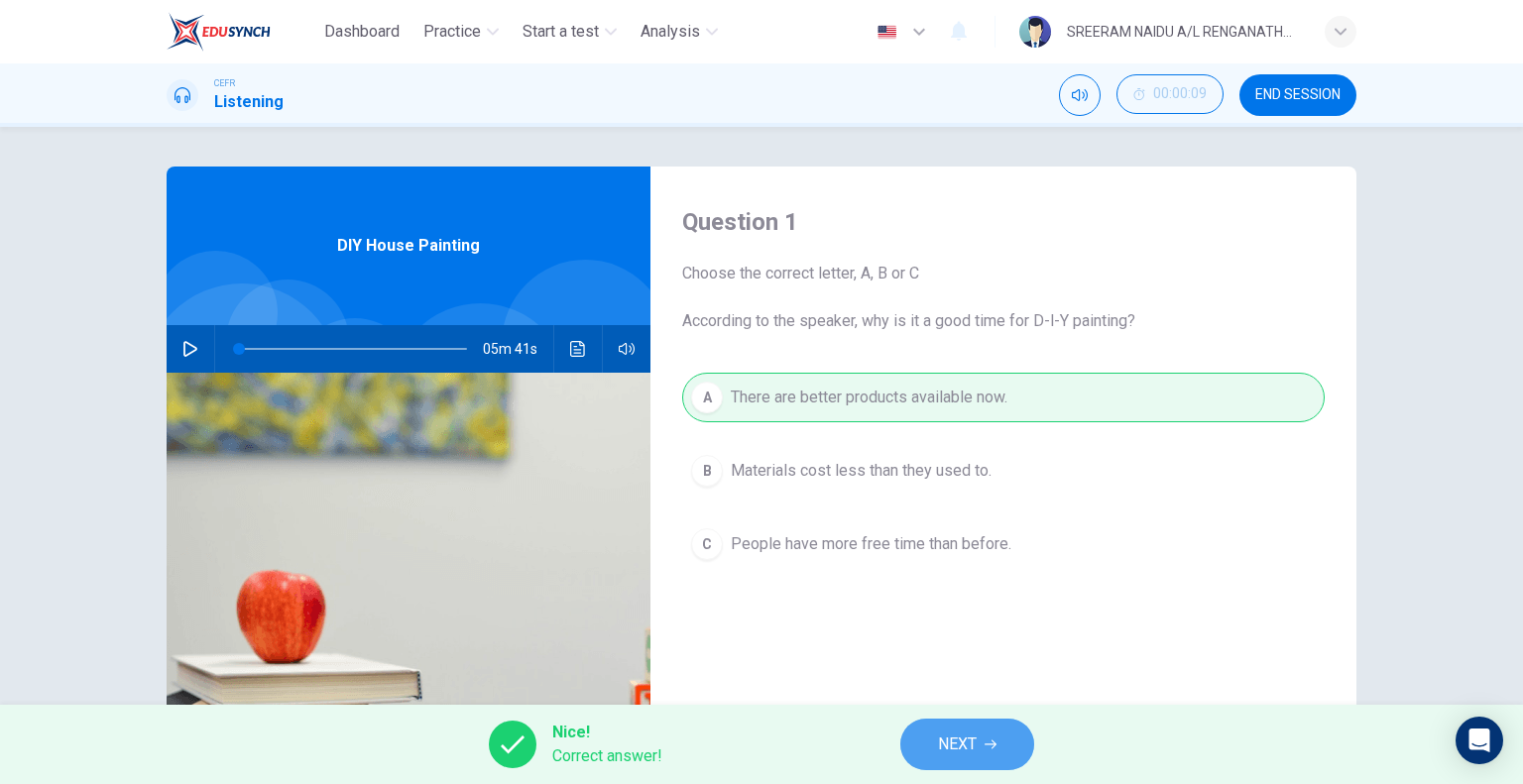 click on "NEXT" at bounding box center (967, 744) 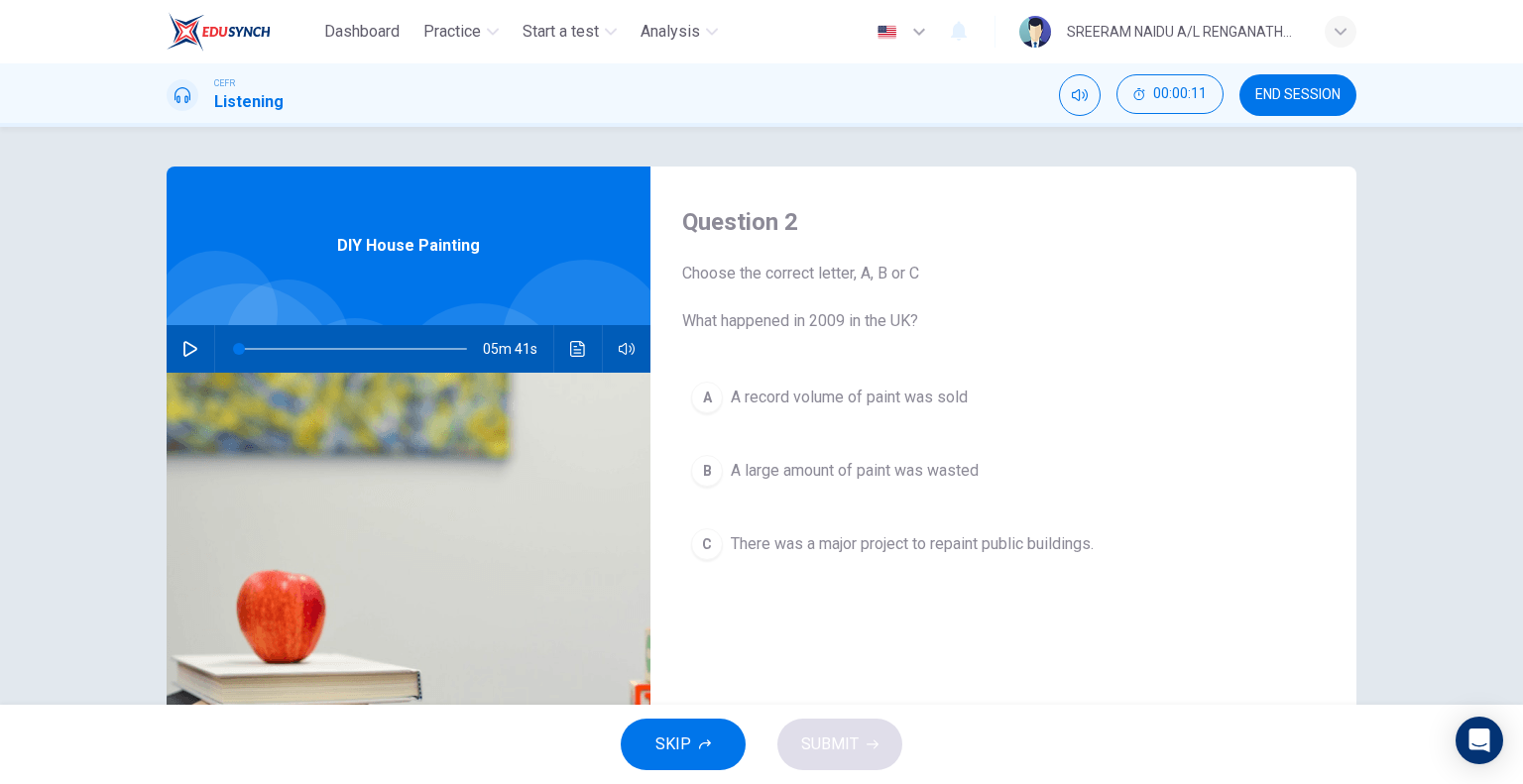 drag, startPoint x: 787, startPoint y: 471, endPoint x: 733, endPoint y: 475, distance: 54.147945 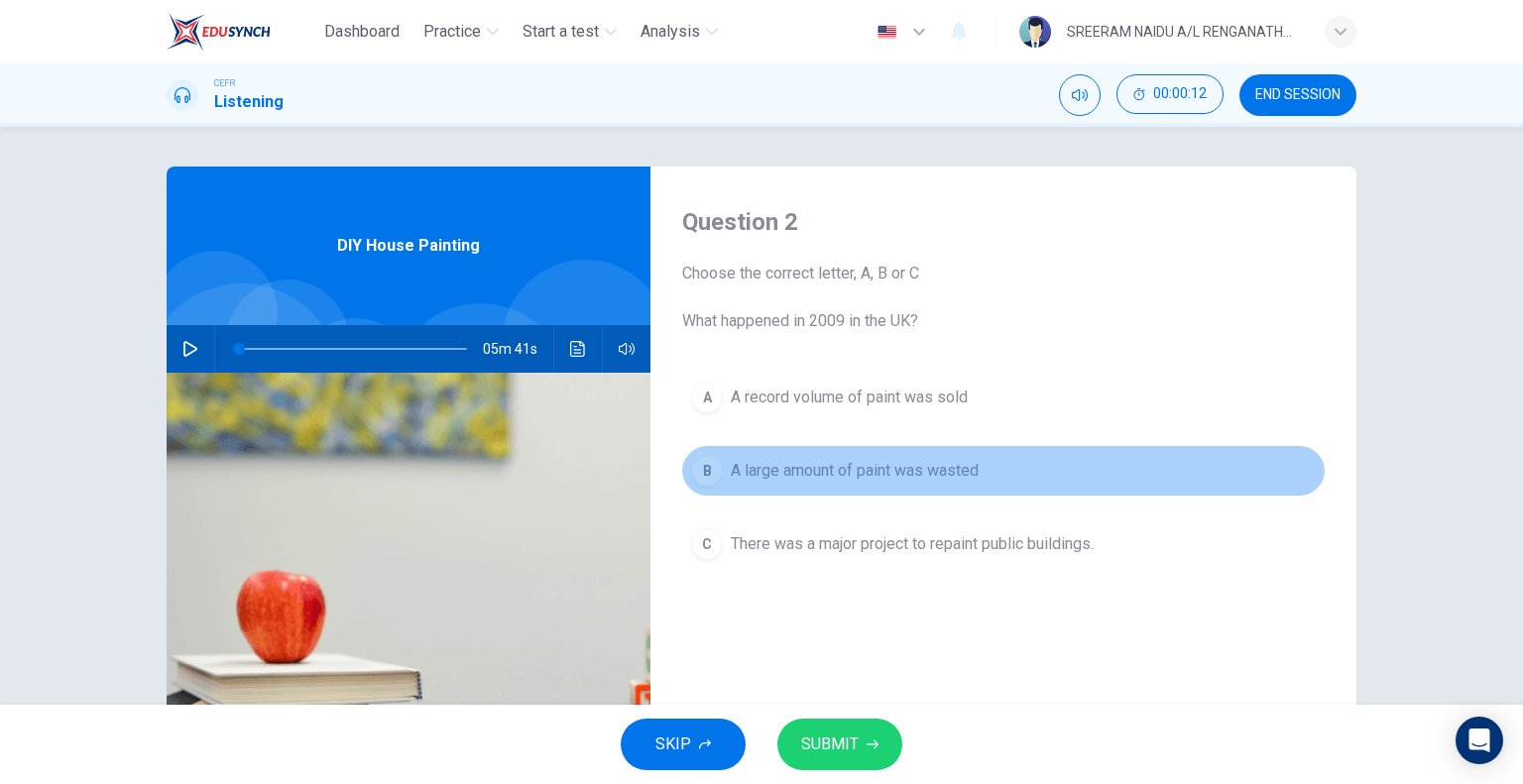 click on "A large amount of paint was wasted" at bounding box center (855, 471) 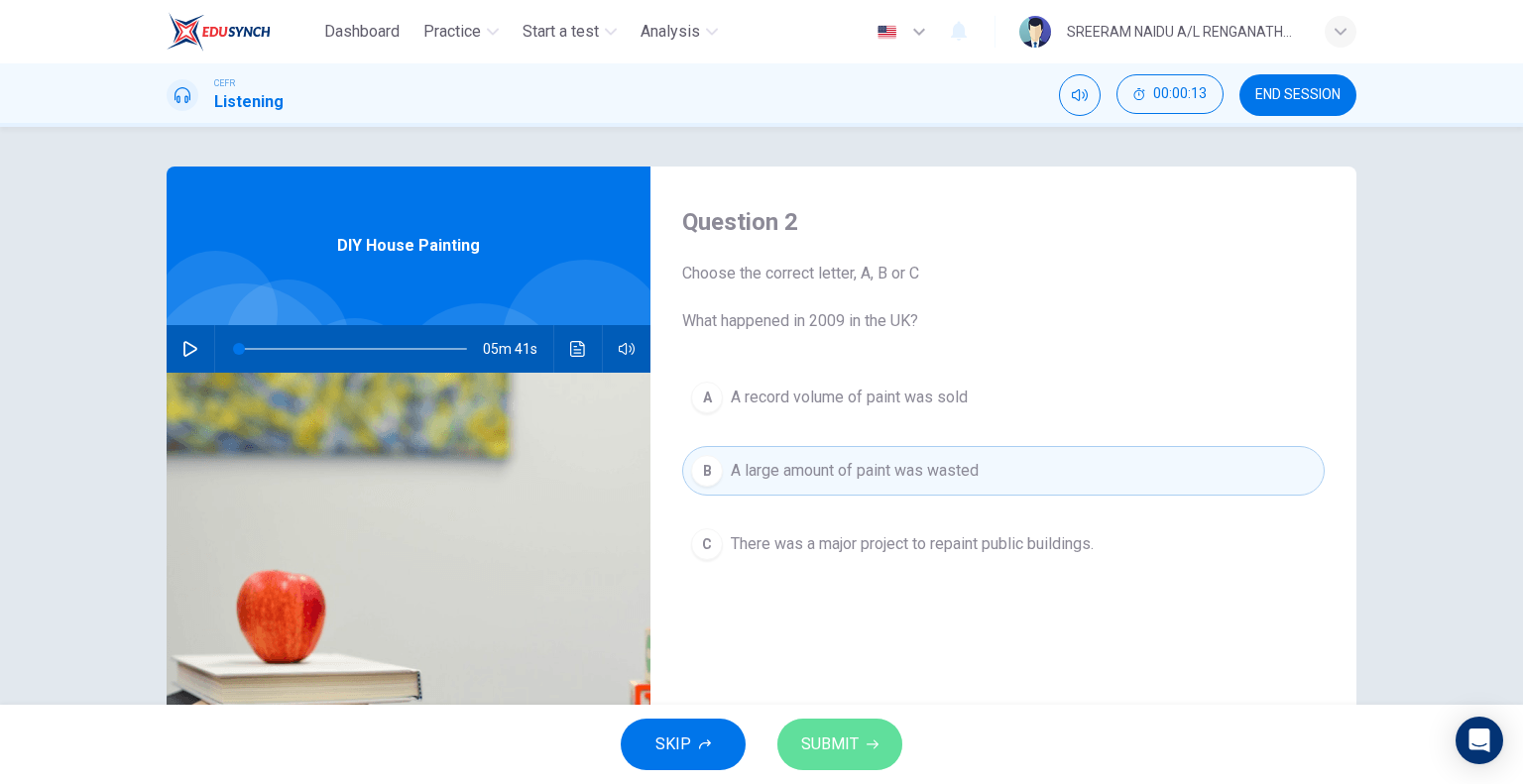 click on "SUBMIT" at bounding box center (830, 744) 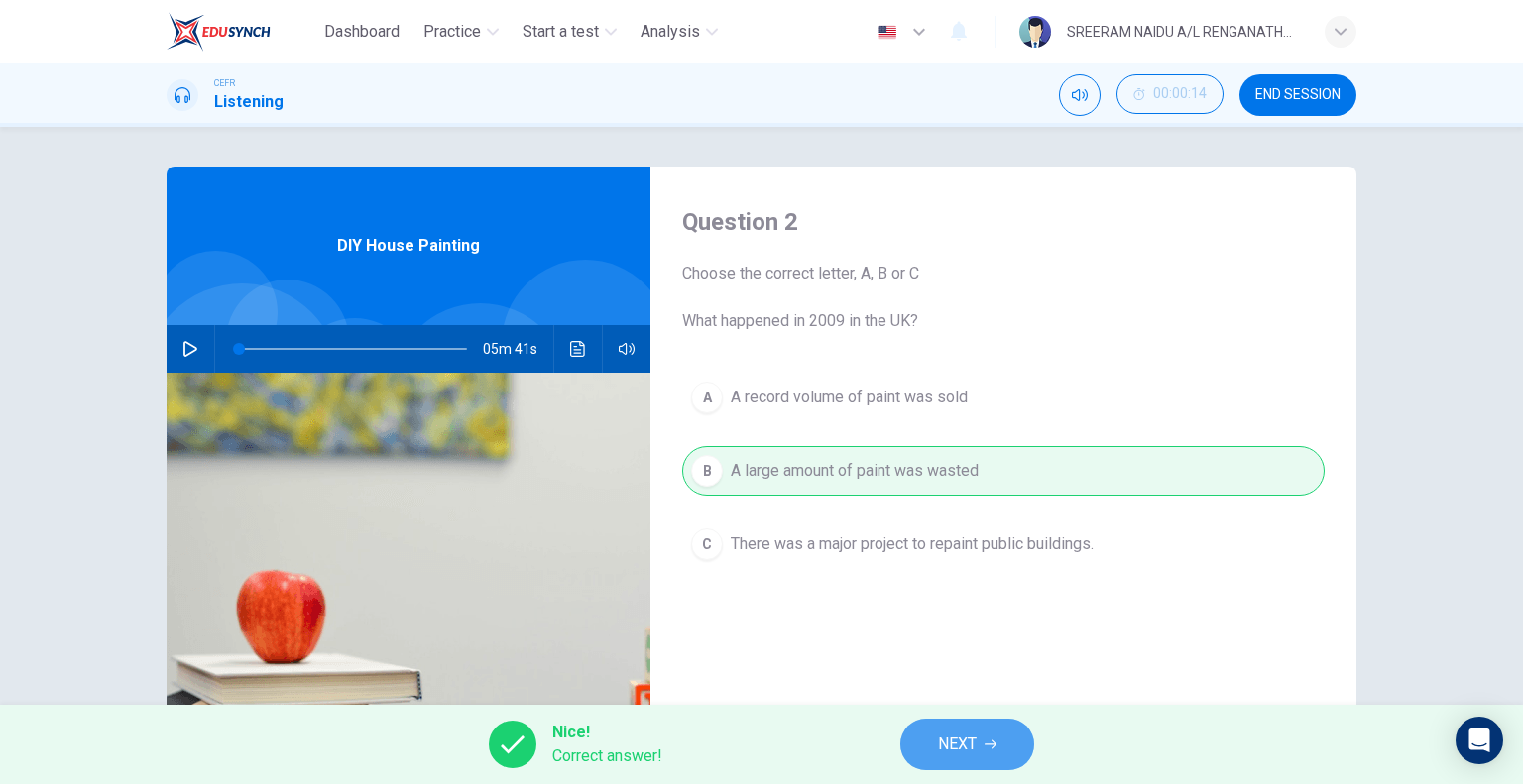 click on "NEXT" at bounding box center (967, 744) 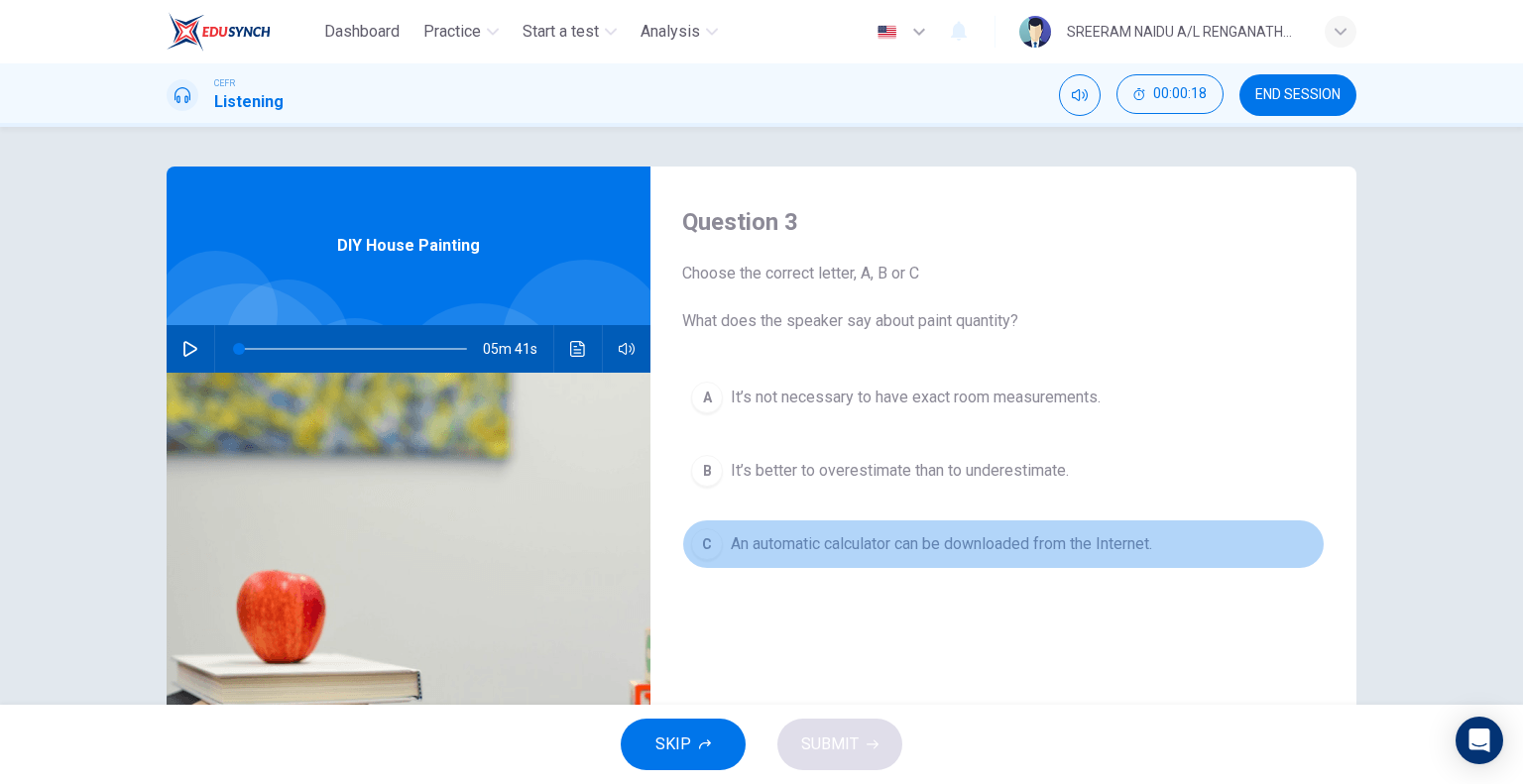 click on "An automatic calculator can be downloaded from the Internet." at bounding box center [915, 397] 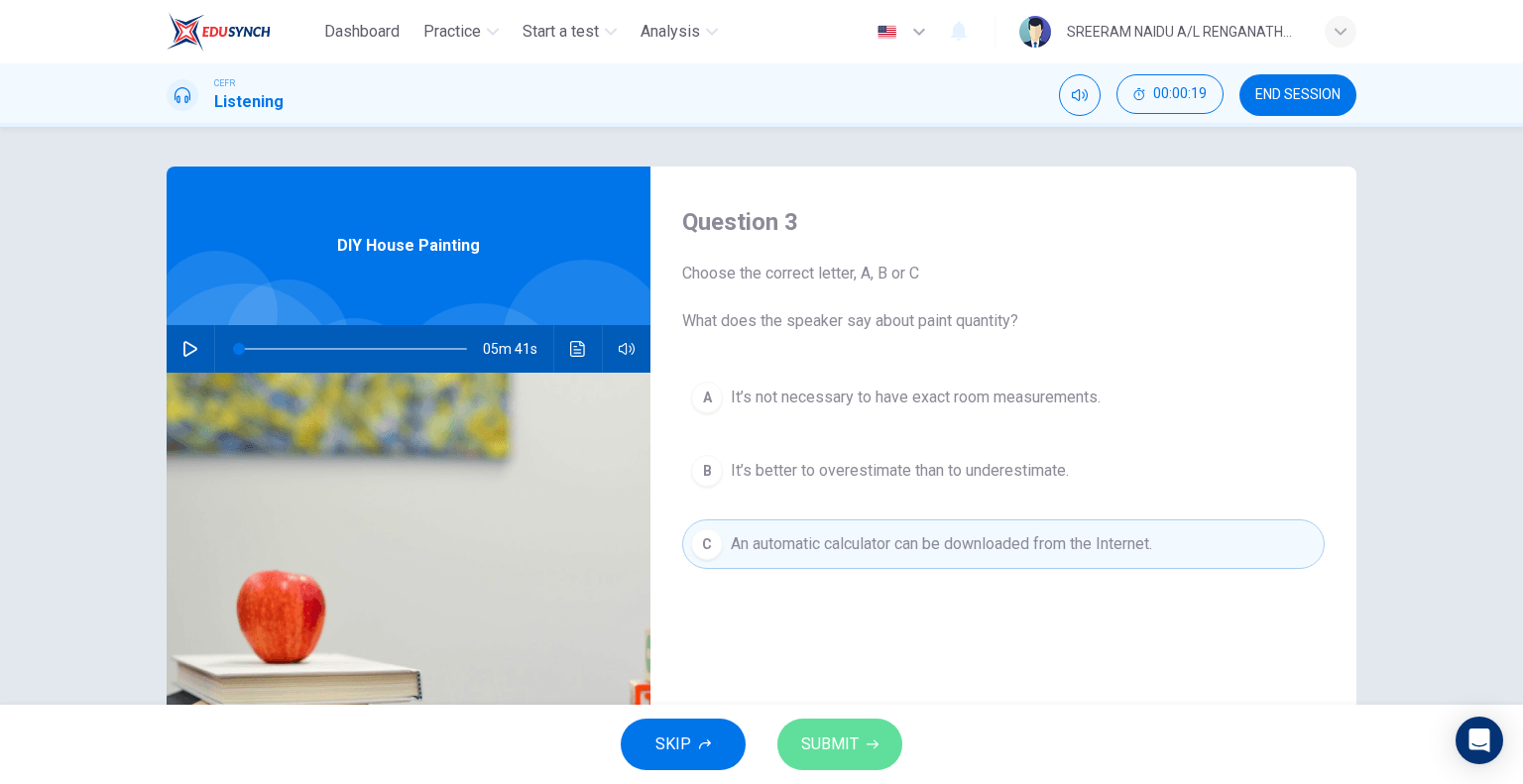 click on "SUBMIT" at bounding box center [830, 744] 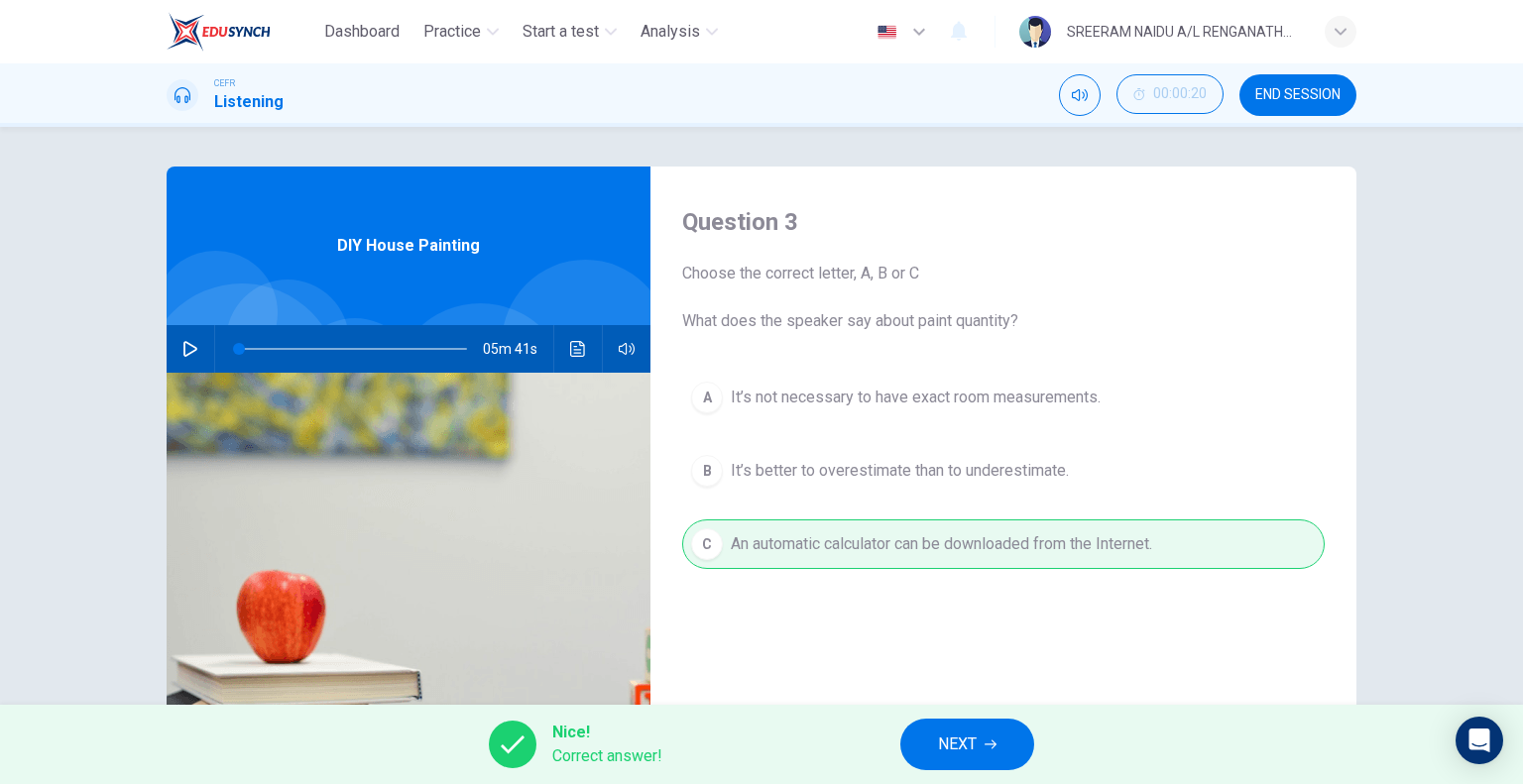click on "NEXT" at bounding box center (967, 744) 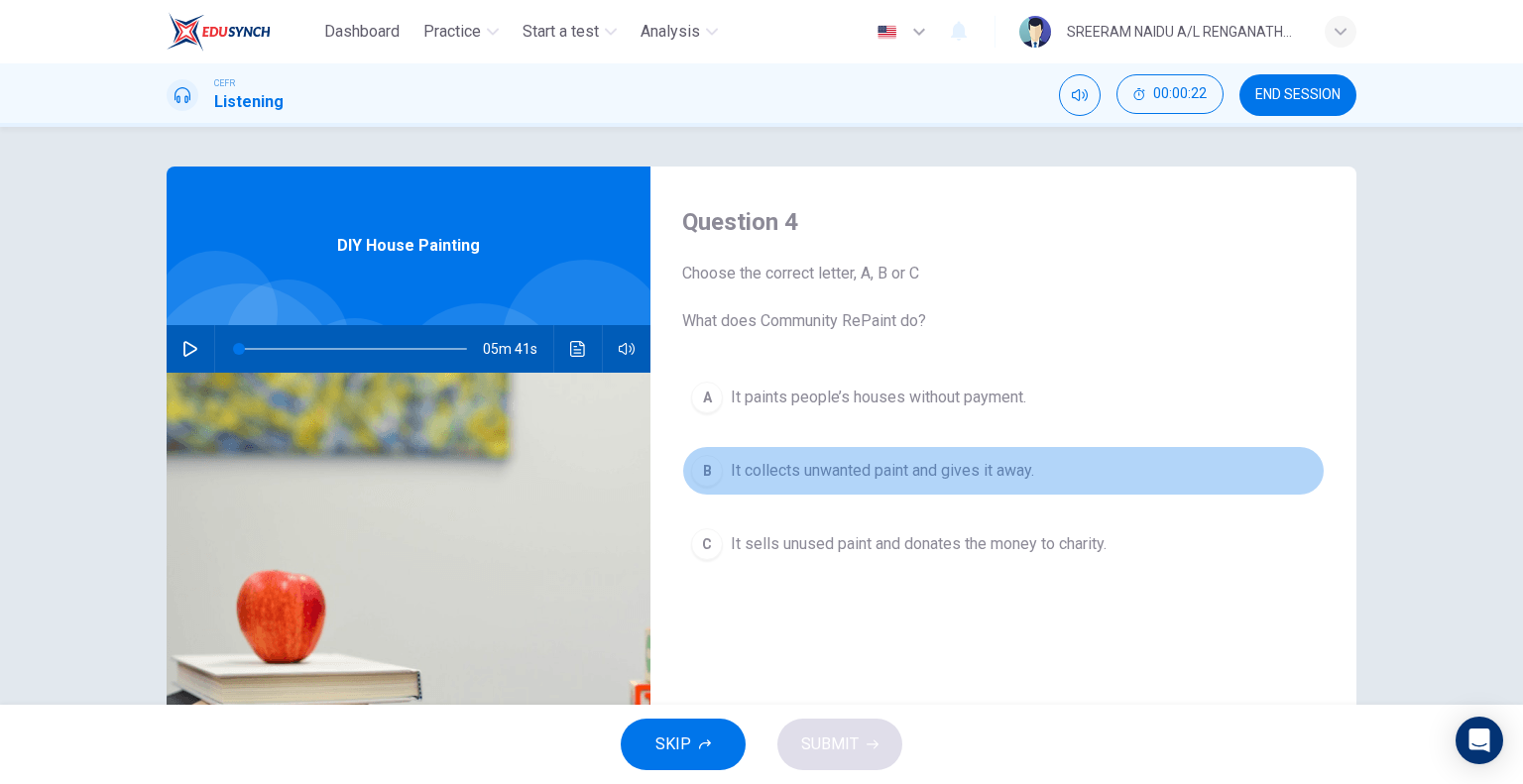 click on "It collects unwanted paint and gives it away." at bounding box center [879, 397] 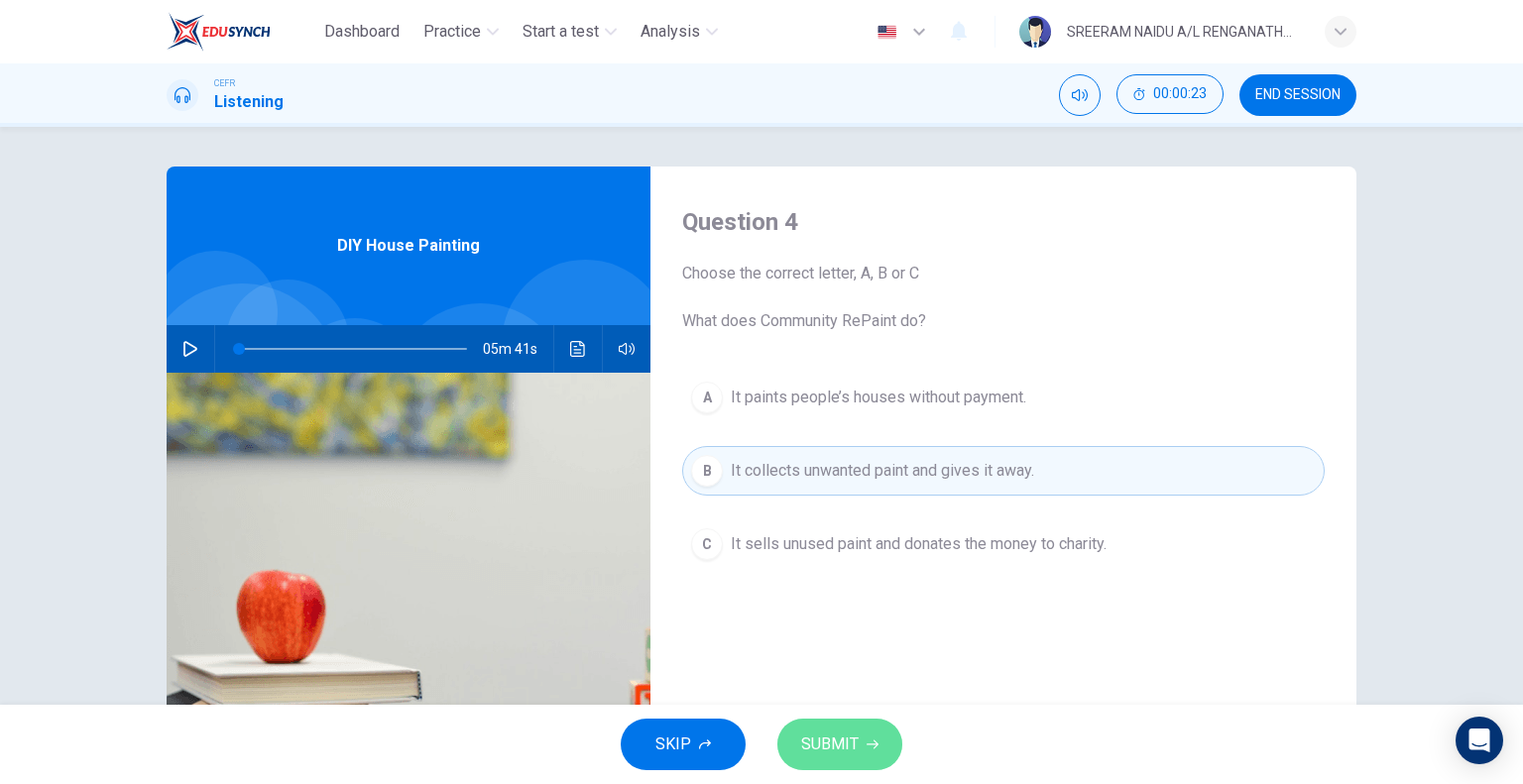 click on "SUBMIT" at bounding box center [830, 744] 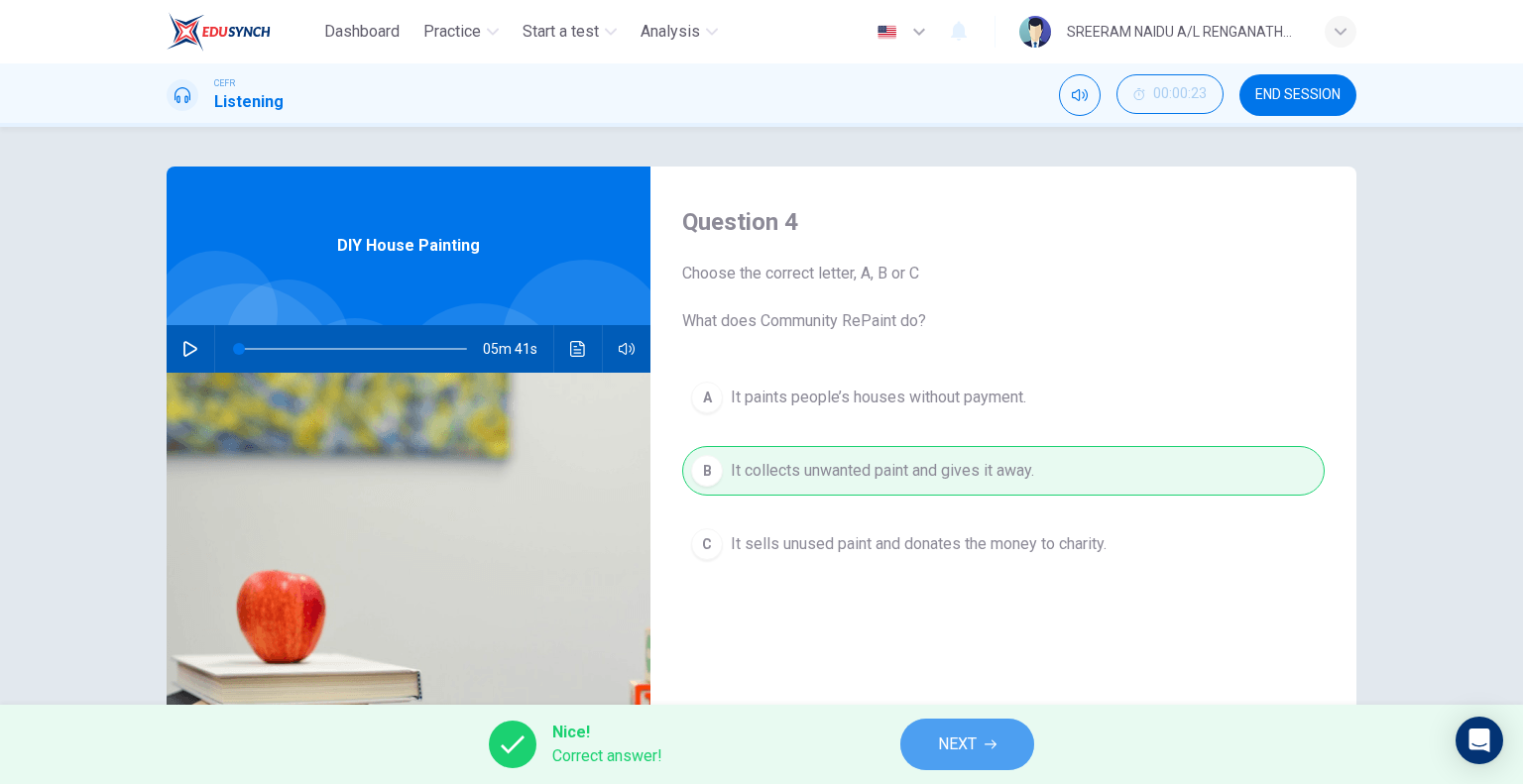 click at bounding box center (991, 744) 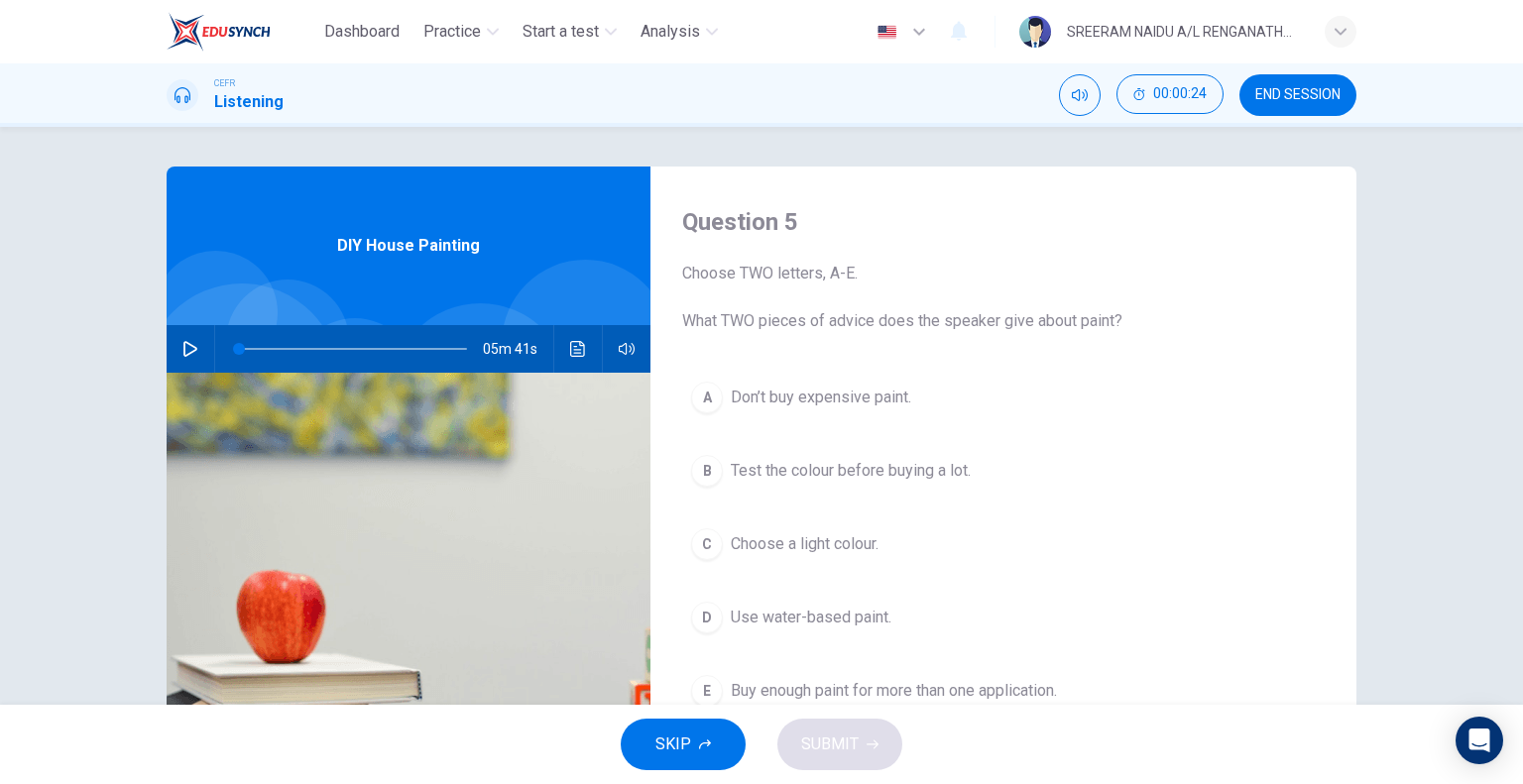scroll, scrollTop: 163, scrollLeft: 0, axis: vertical 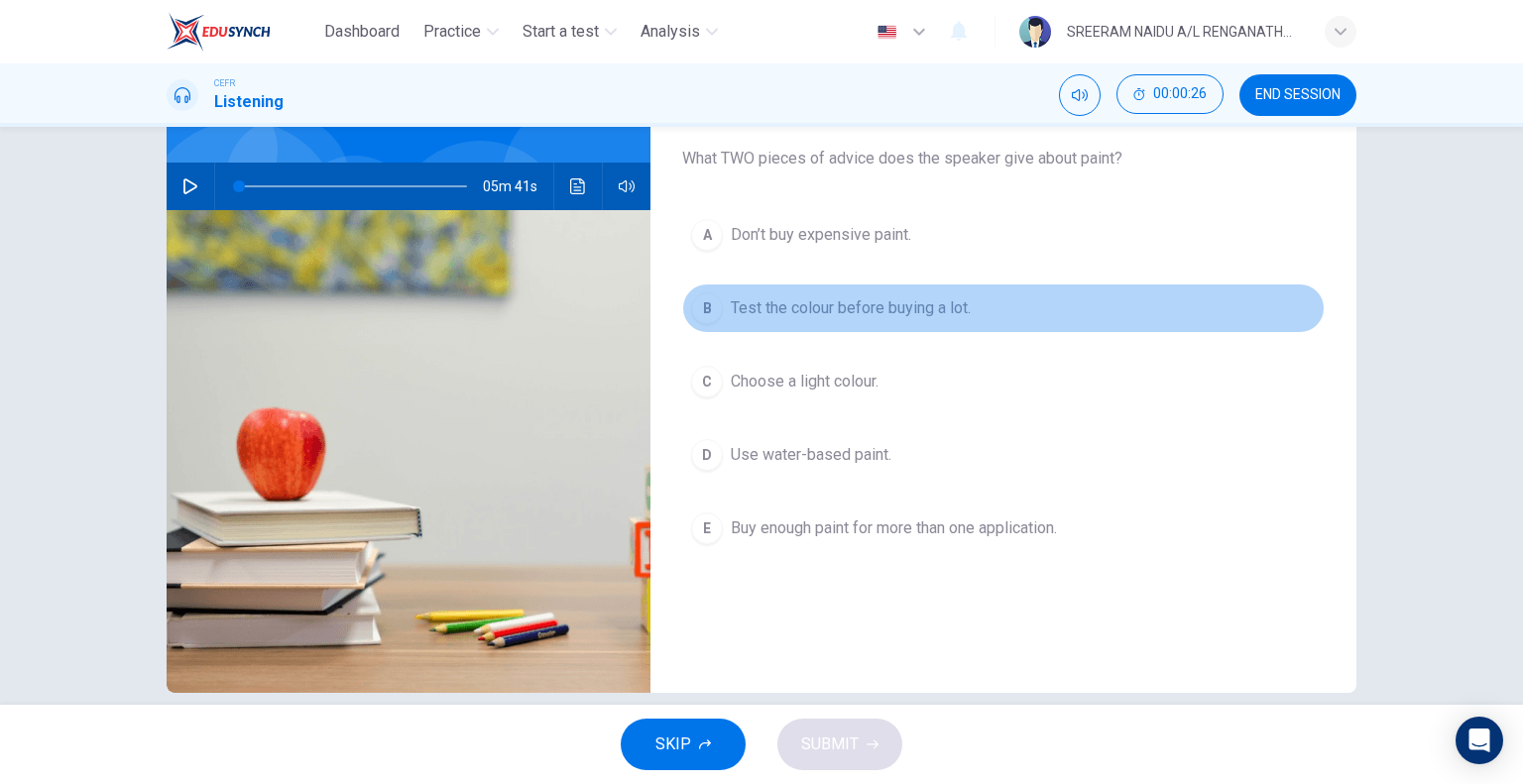 click on "Test the colour before buying a lot." at bounding box center (821, 235) 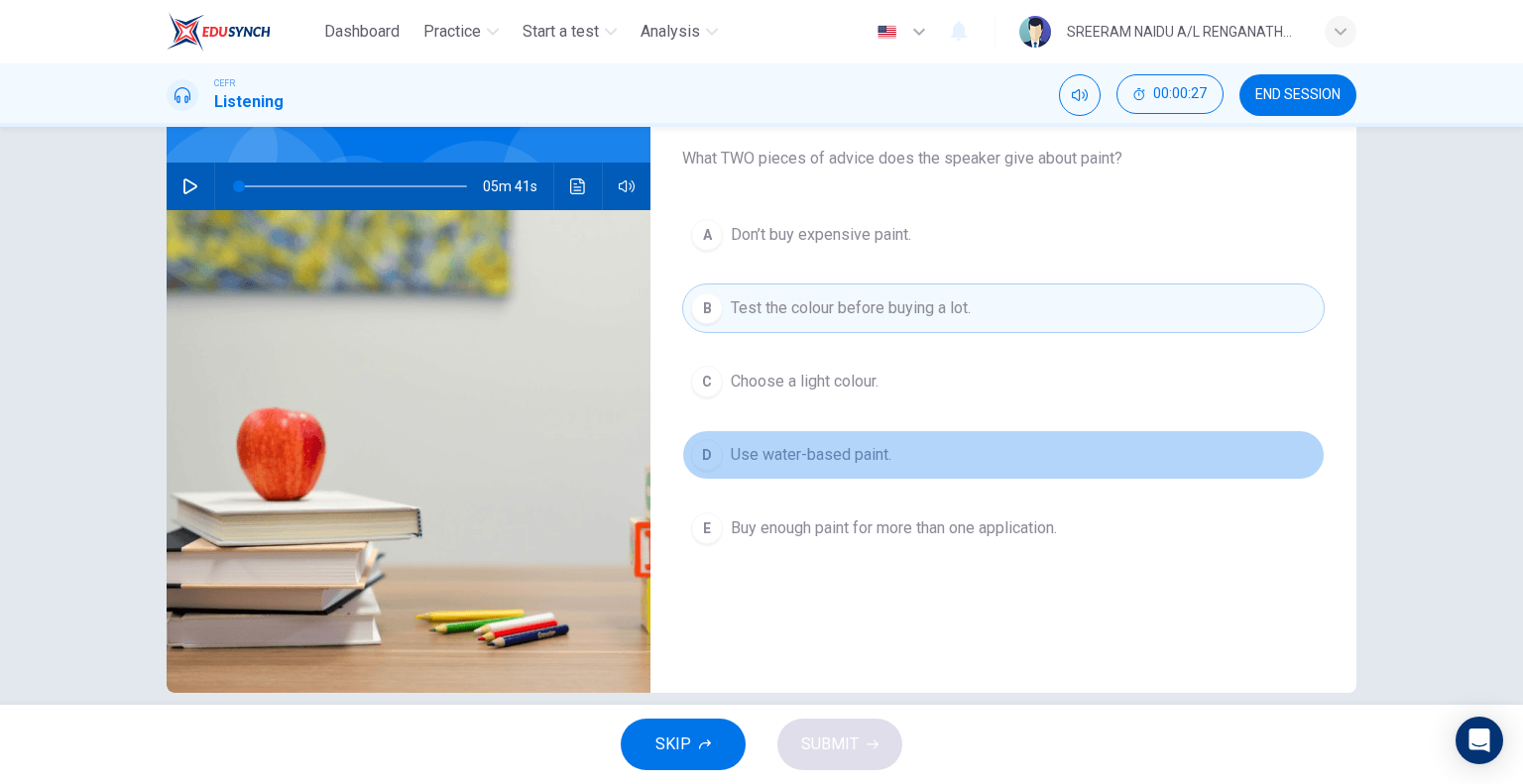 click on "Use water-based paint." at bounding box center (821, 235) 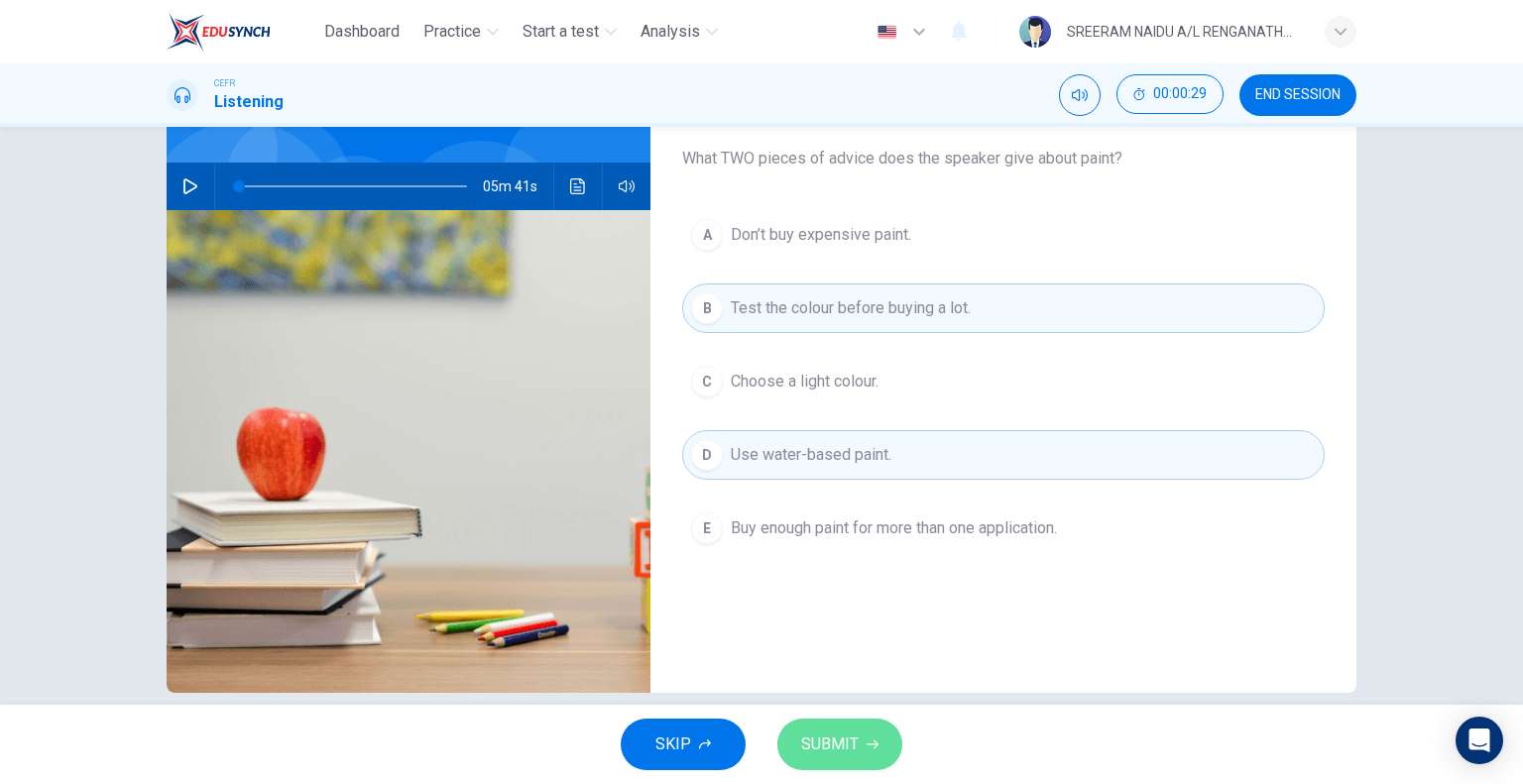 click on "SUBMIT" at bounding box center [840, 744] 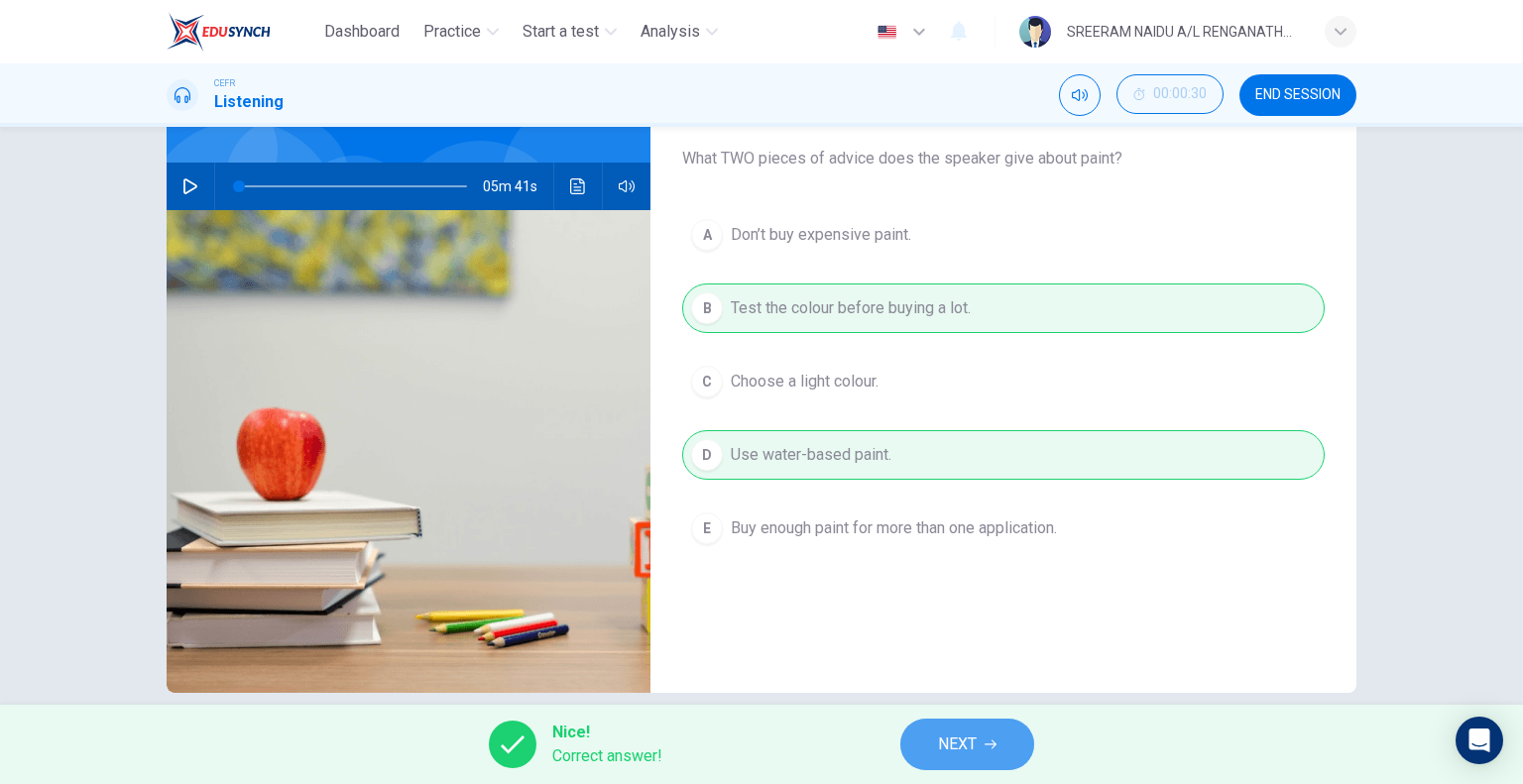 click on "NEXT" at bounding box center [957, 744] 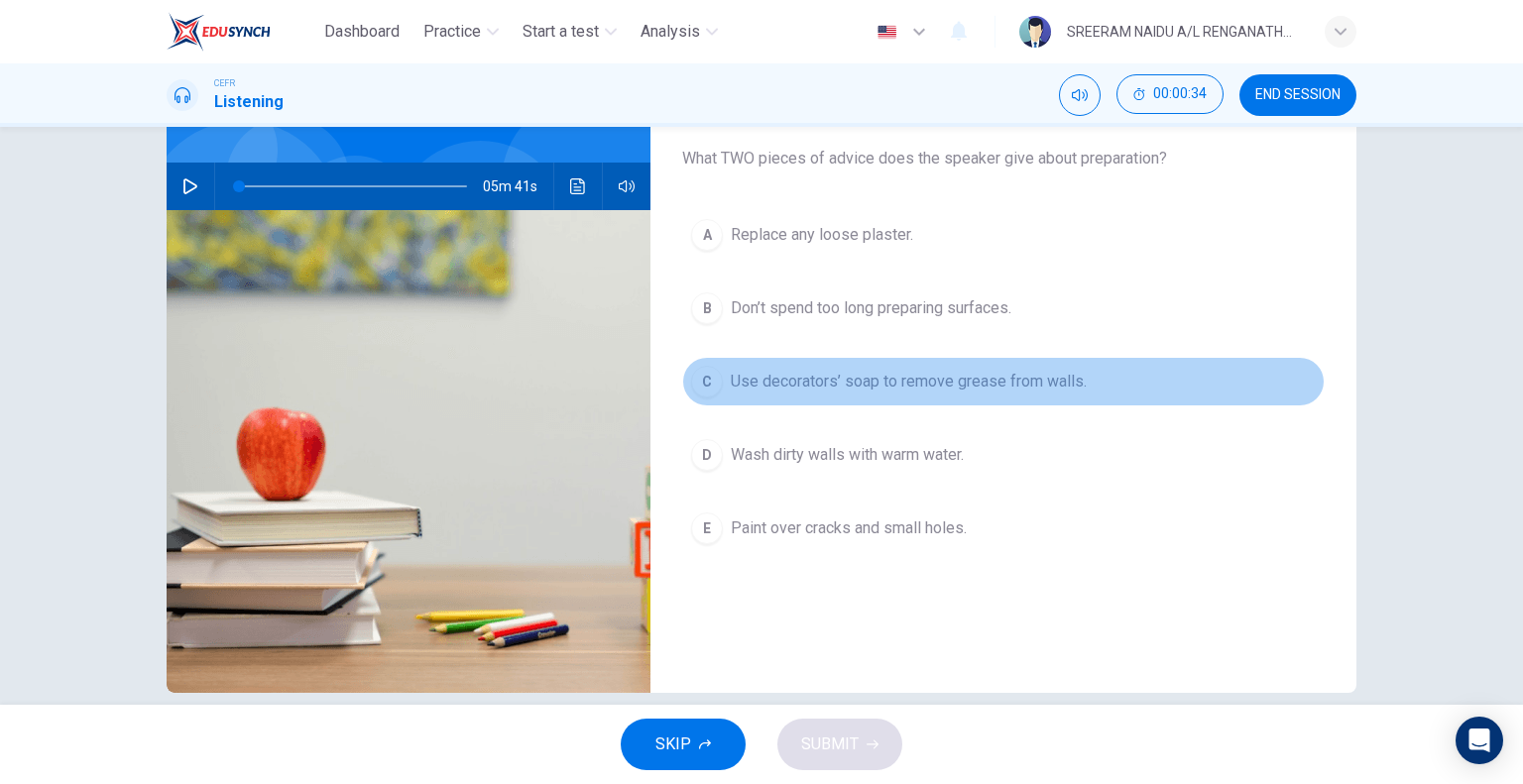click on "Use decorators’ soap to remove grease from walls." at bounding box center (822, 235) 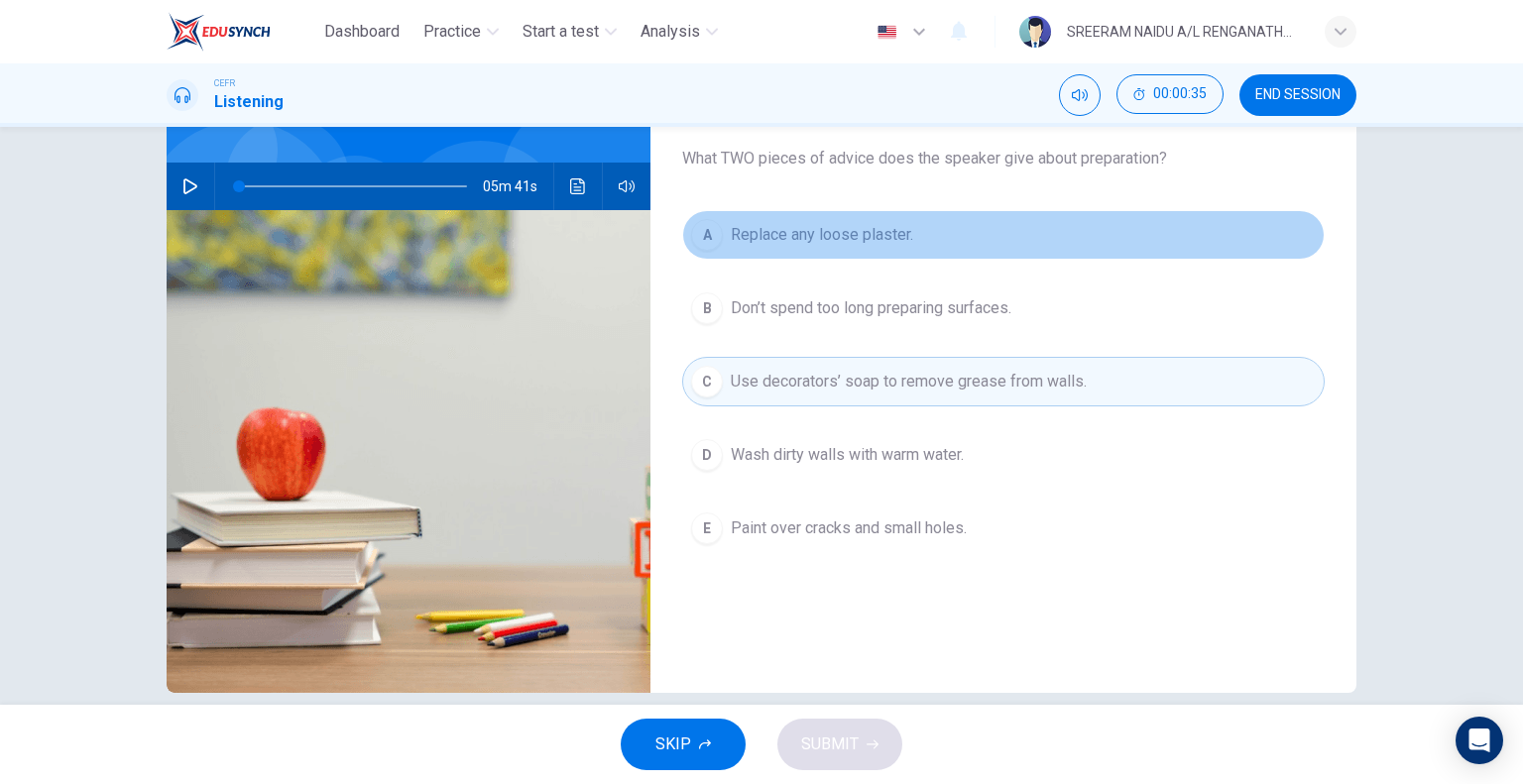 click on "Replace any loose plaster." at bounding box center (822, 235) 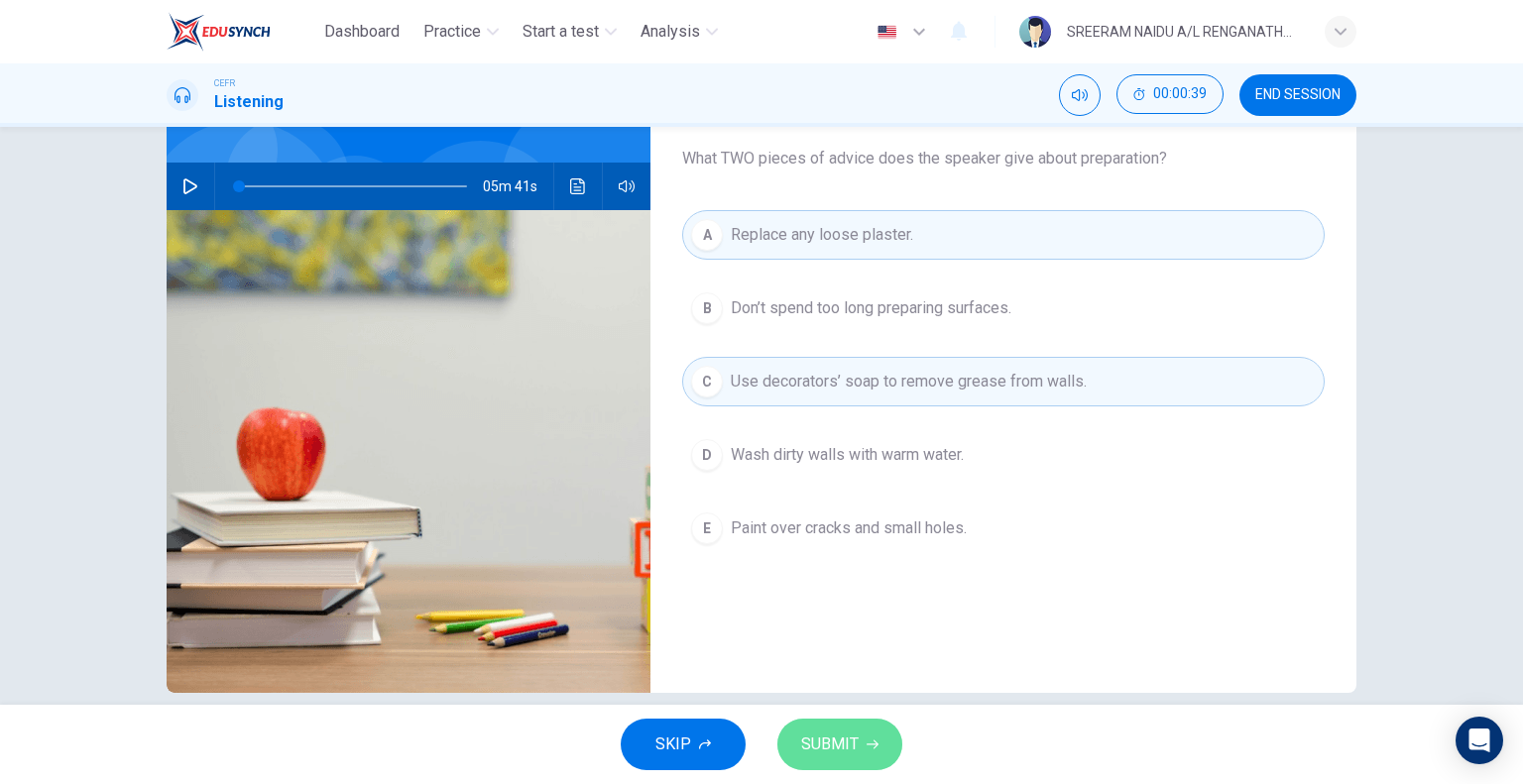 click on "SUBMIT" at bounding box center [830, 744] 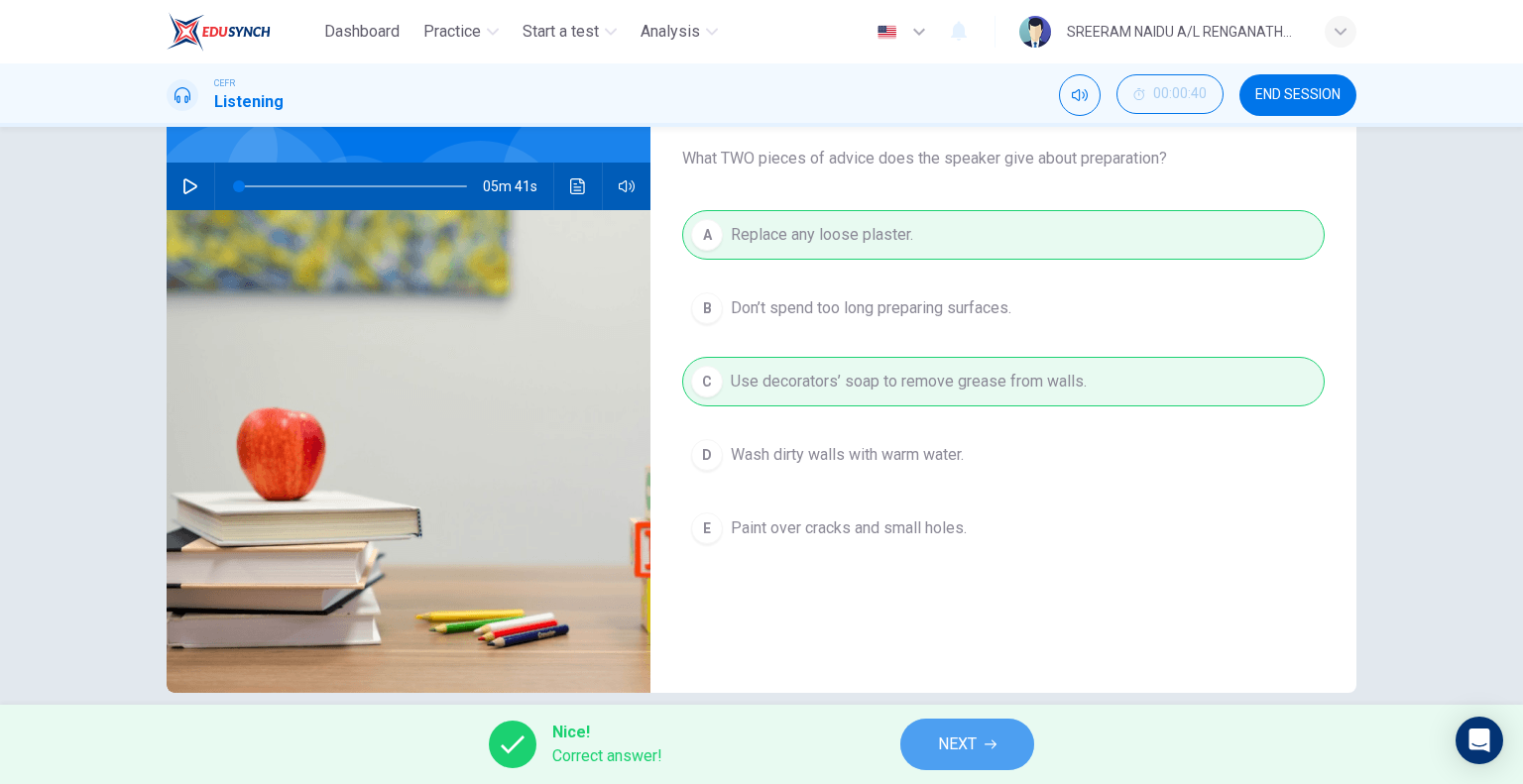 click on "NEXT" at bounding box center [957, 744] 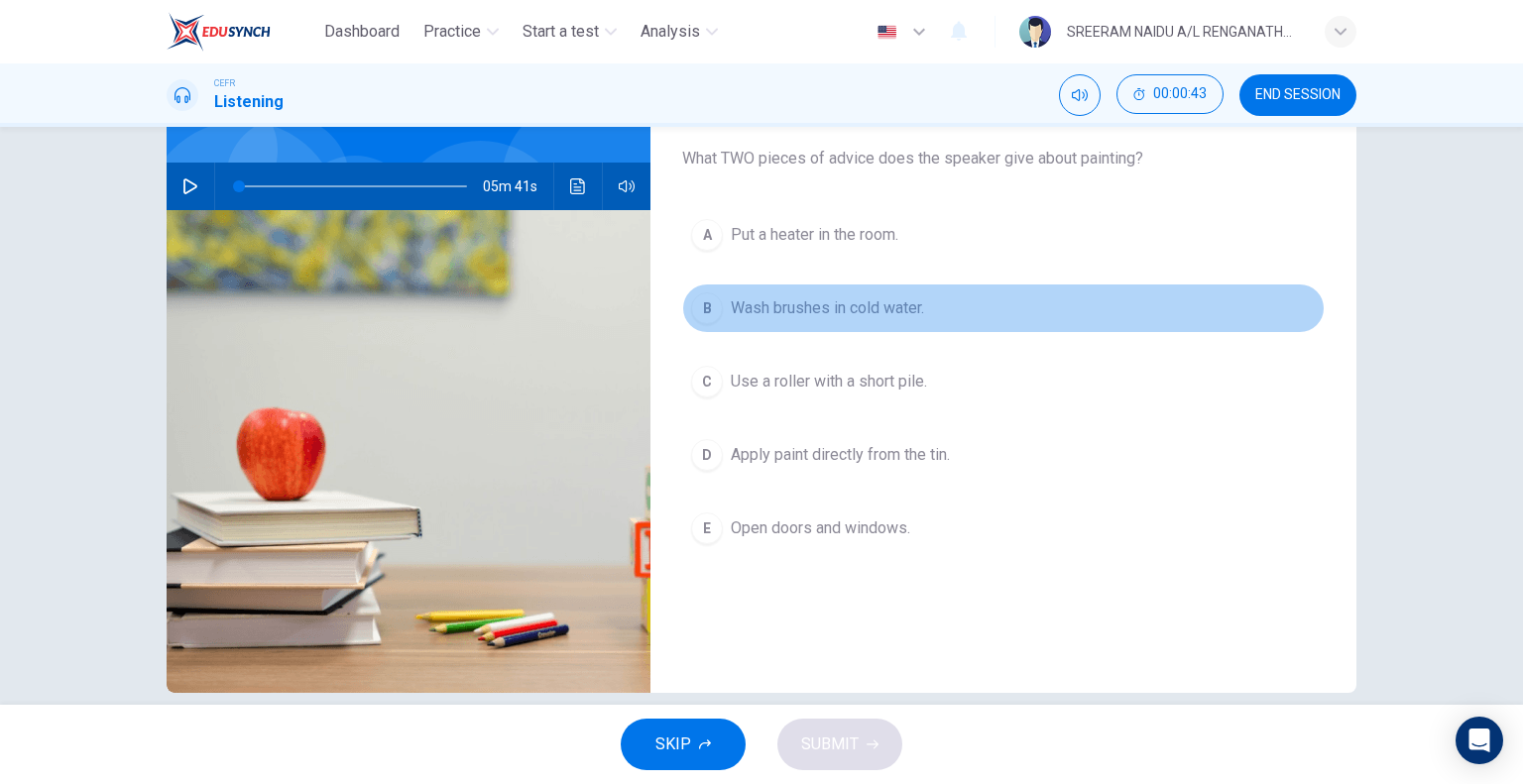 click on "Wash brushes in cold water." at bounding box center (814, 235) 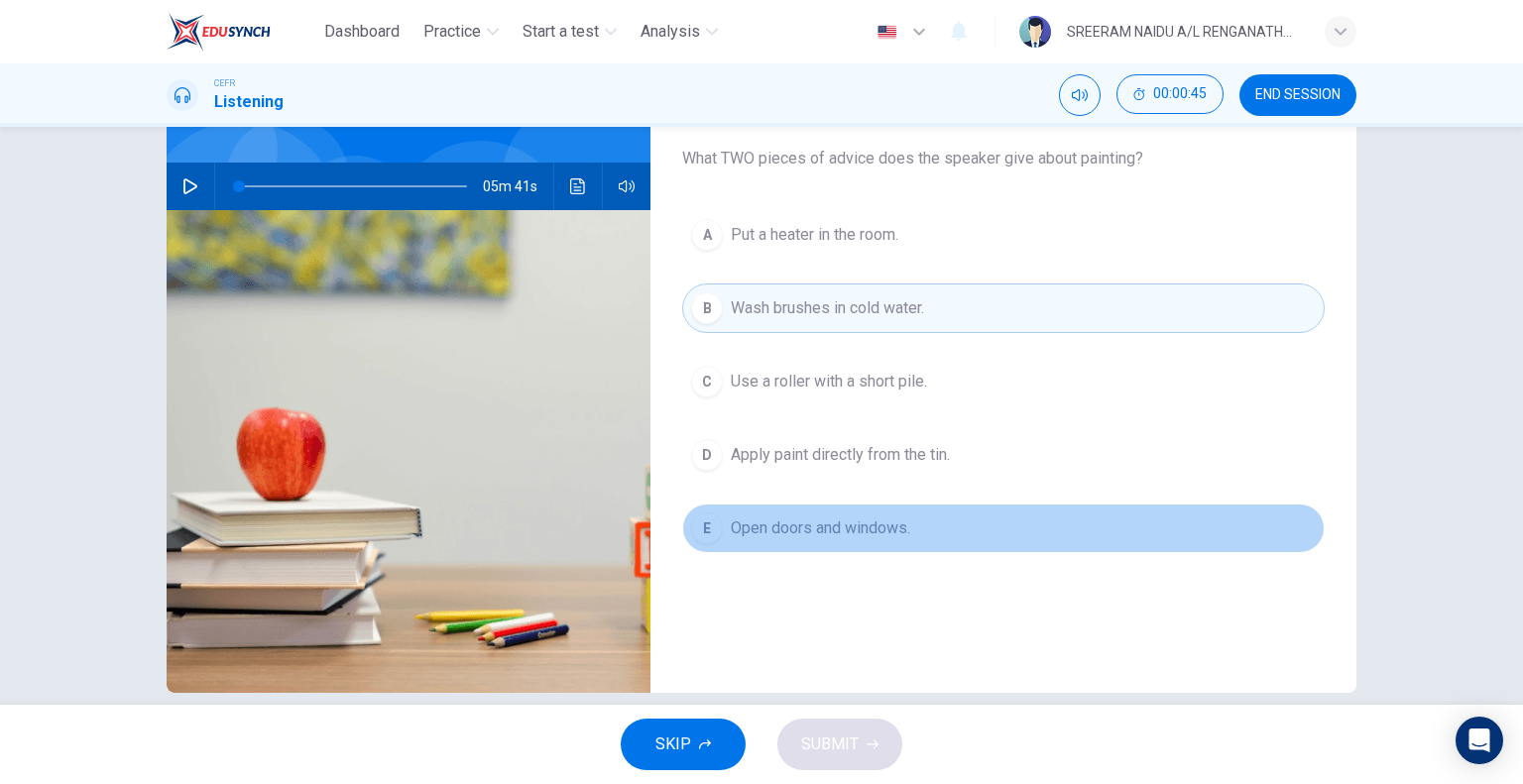 click on "E Open doors and windows." at bounding box center (1003, 528) 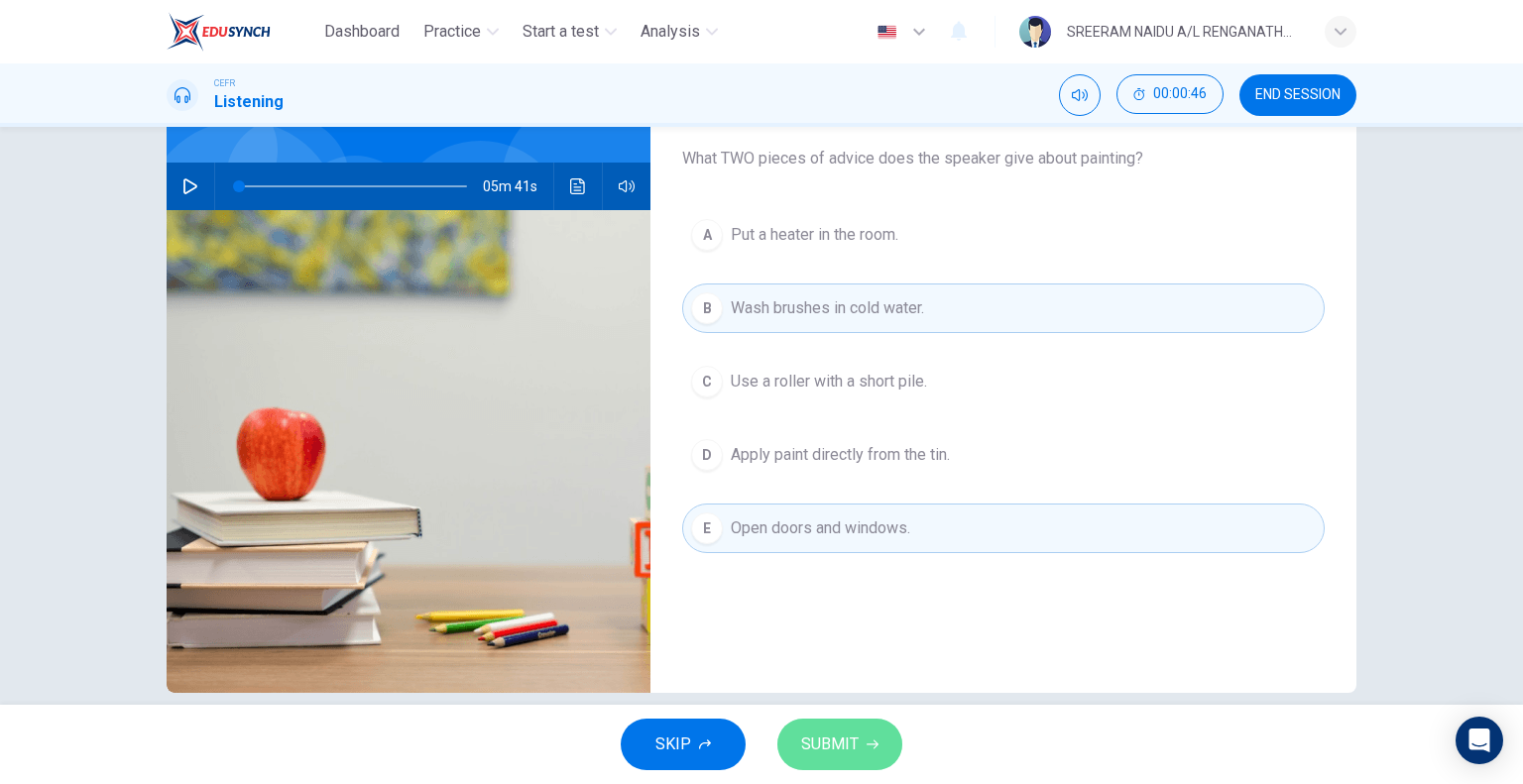 click on "SUBMIT" at bounding box center [830, 744] 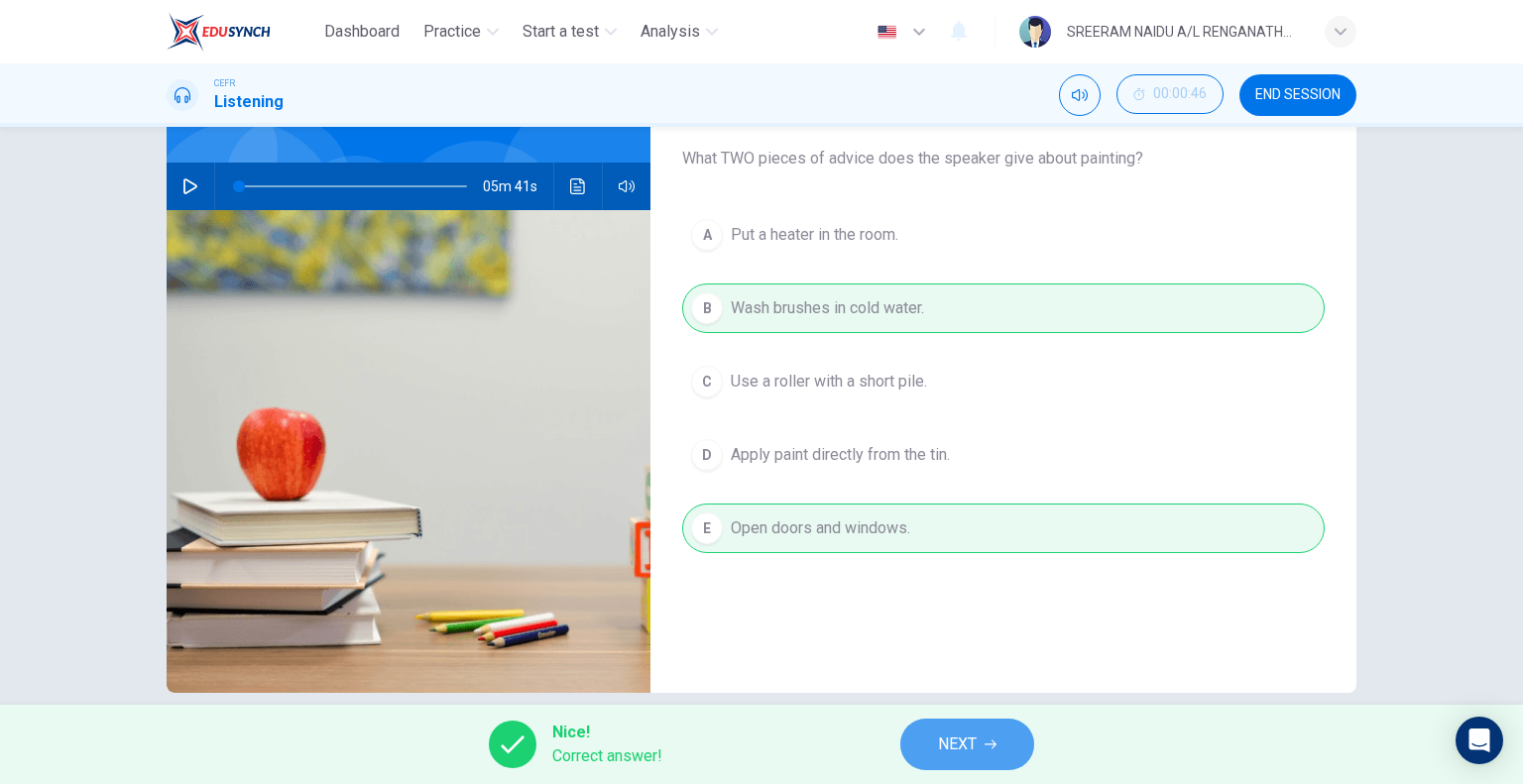 click on "NEXT" at bounding box center (967, 744) 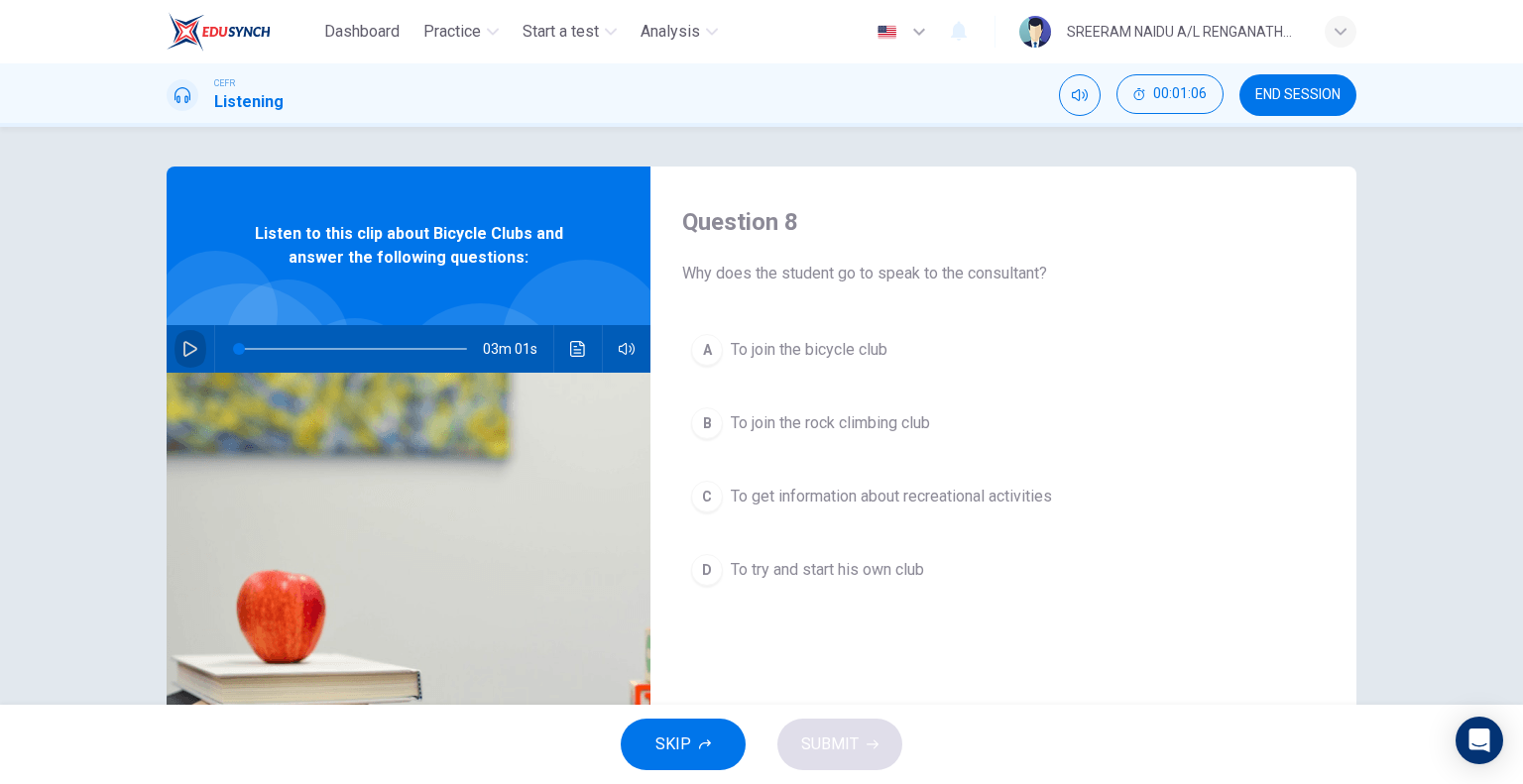 click at bounding box center [190, 349] 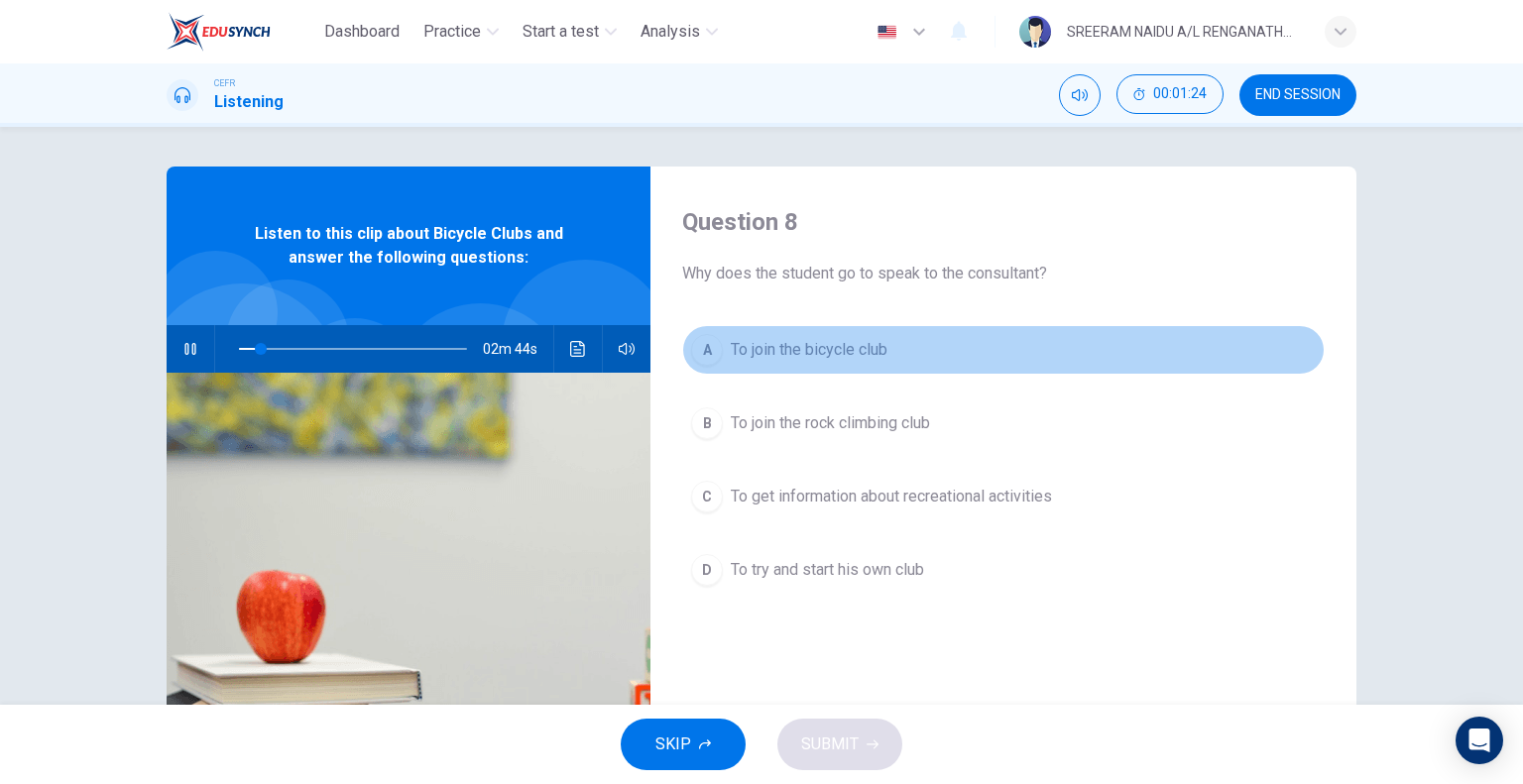 click on "To join the bicycle club" at bounding box center [809, 350] 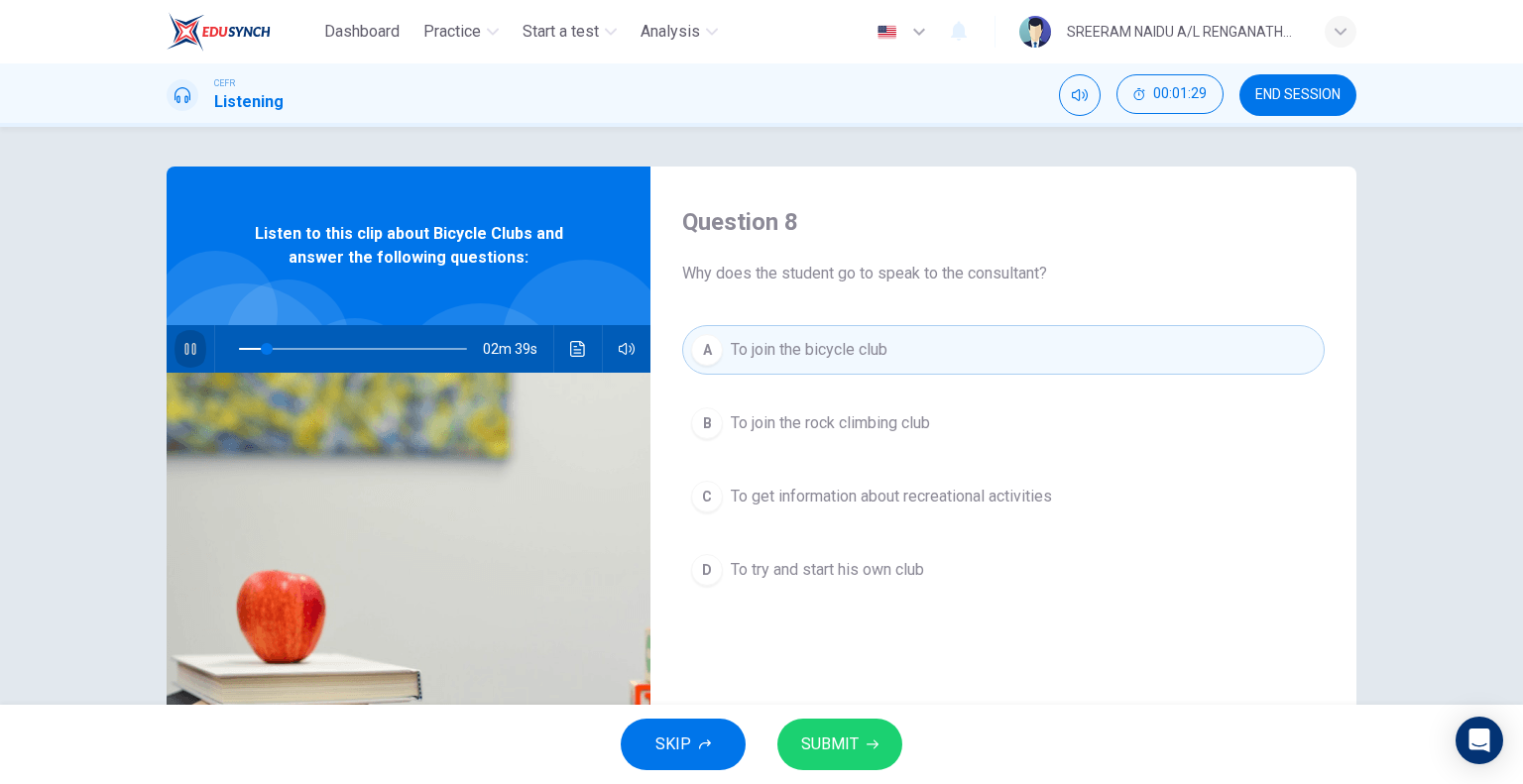 click at bounding box center (190, 349) 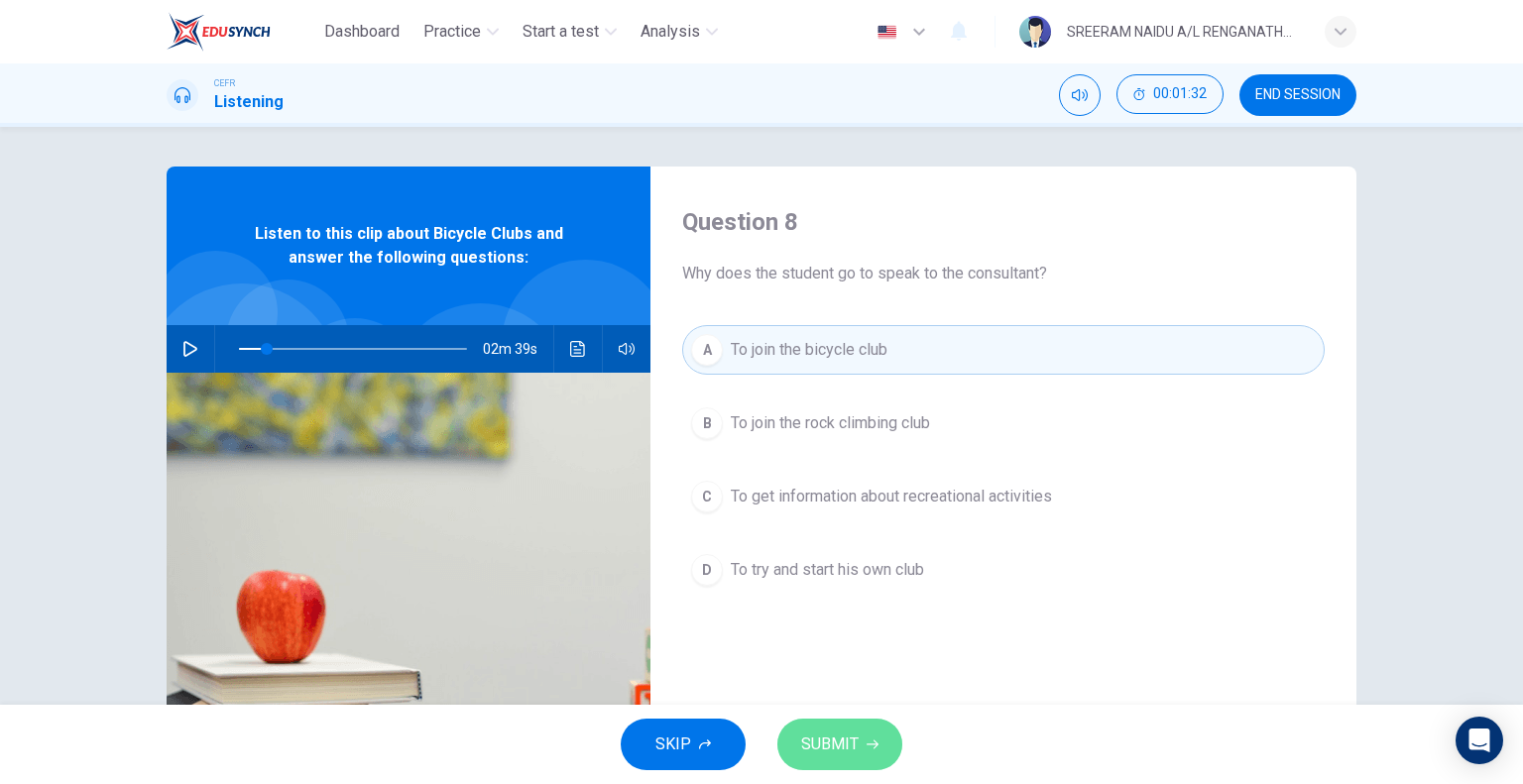 click on "SUBMIT" at bounding box center [830, 744] 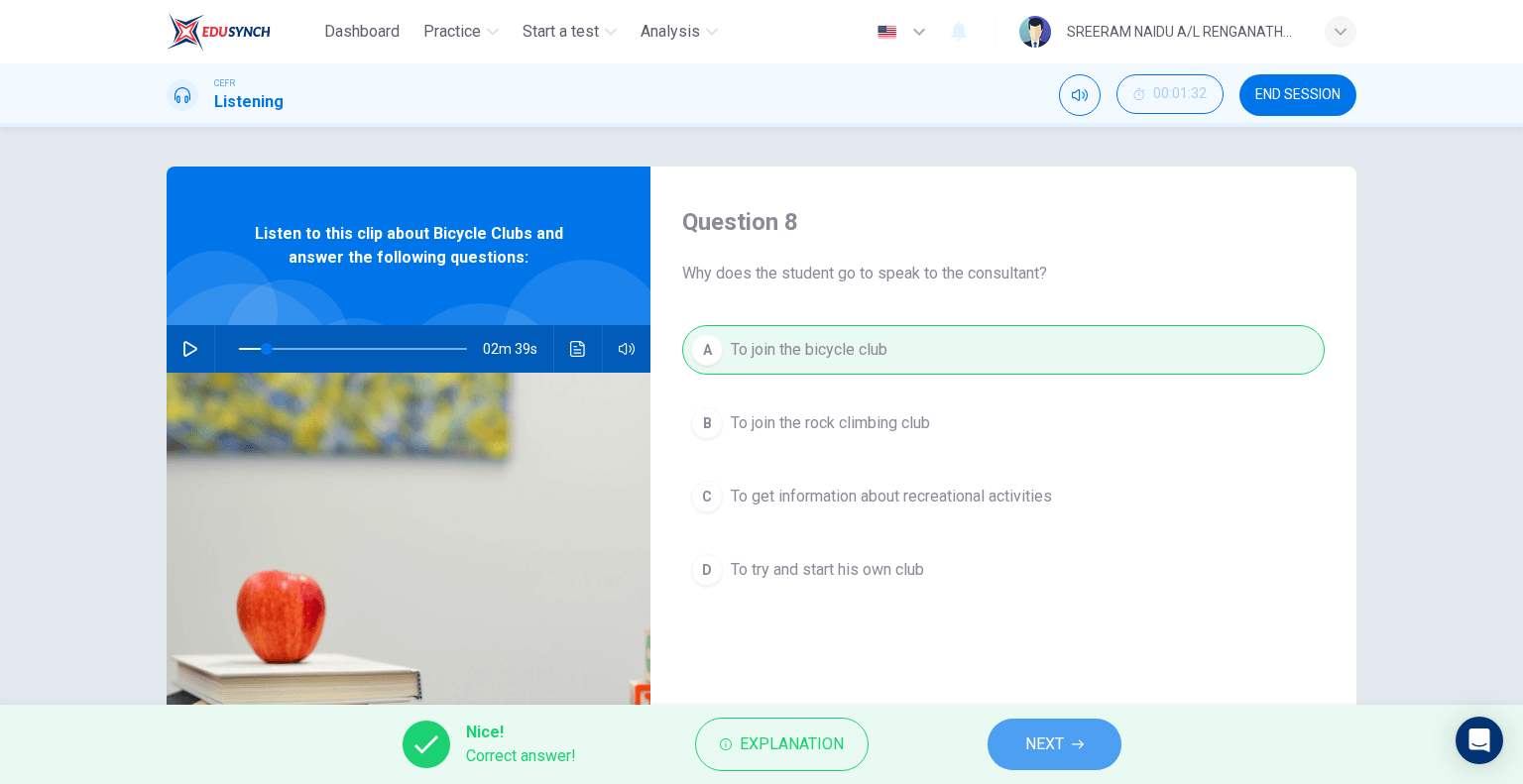 click on "NEXT" at bounding box center [1044, 744] 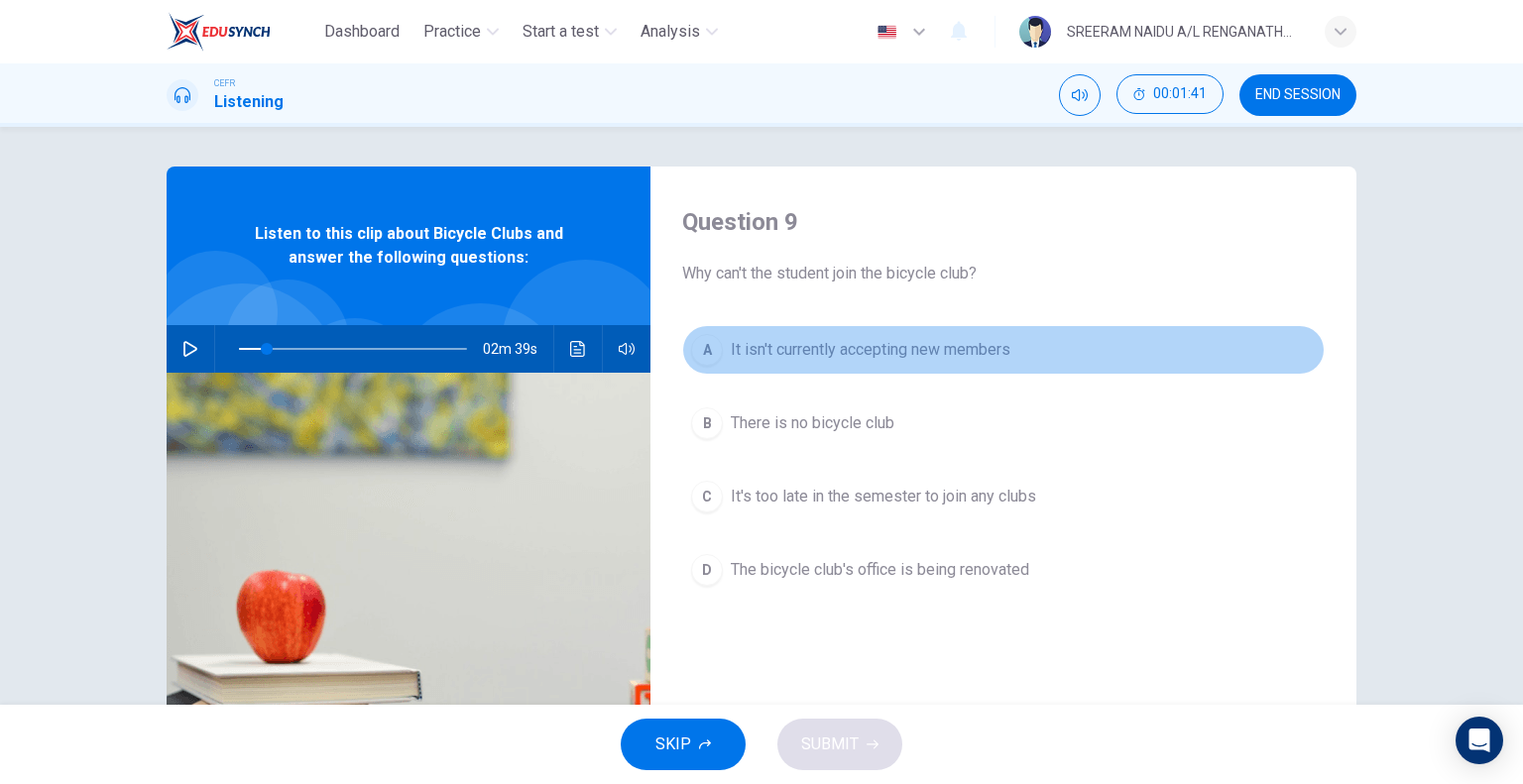 click on "It isn't currently accepting new members" at bounding box center (871, 350) 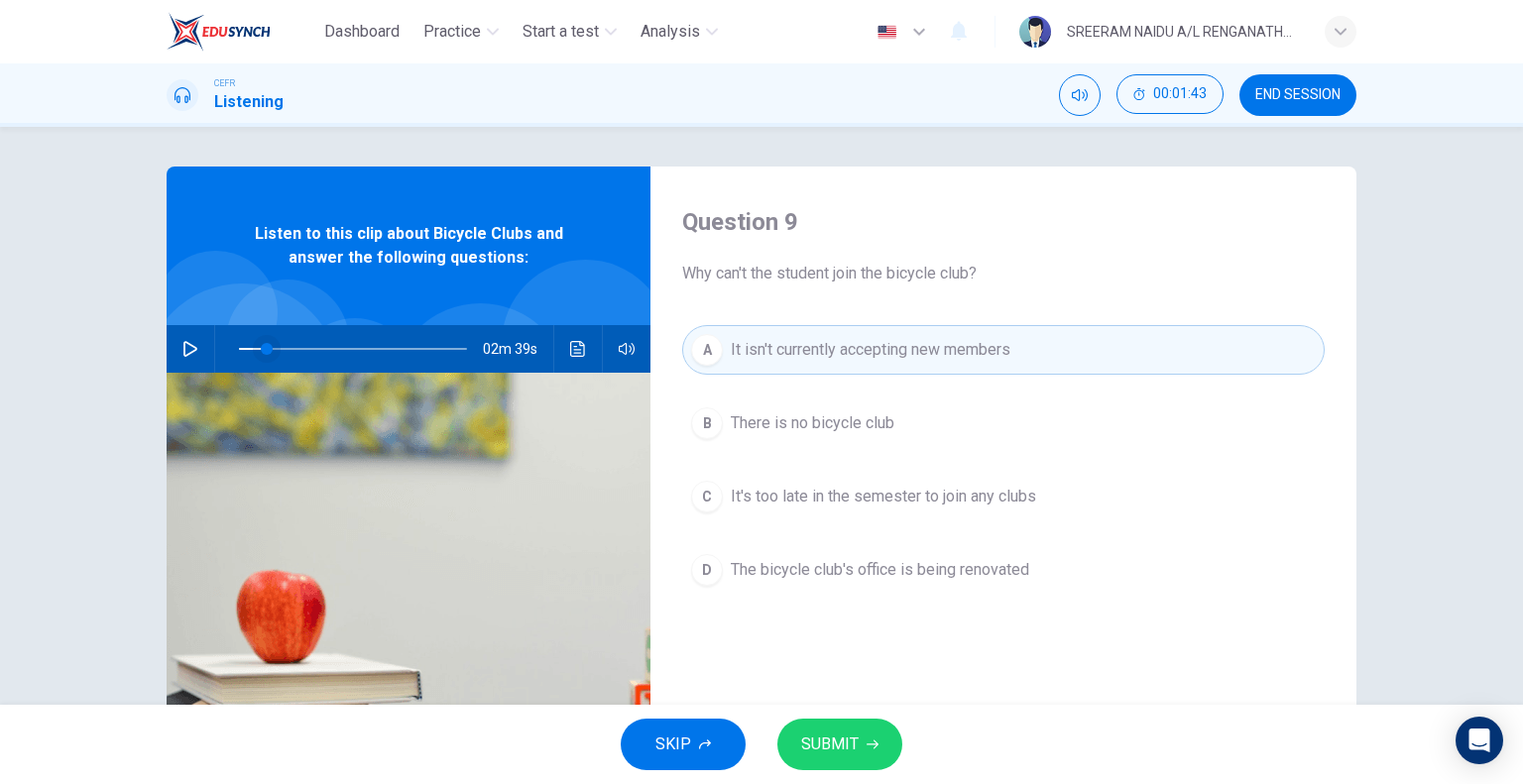 click at bounding box center (267, 349) 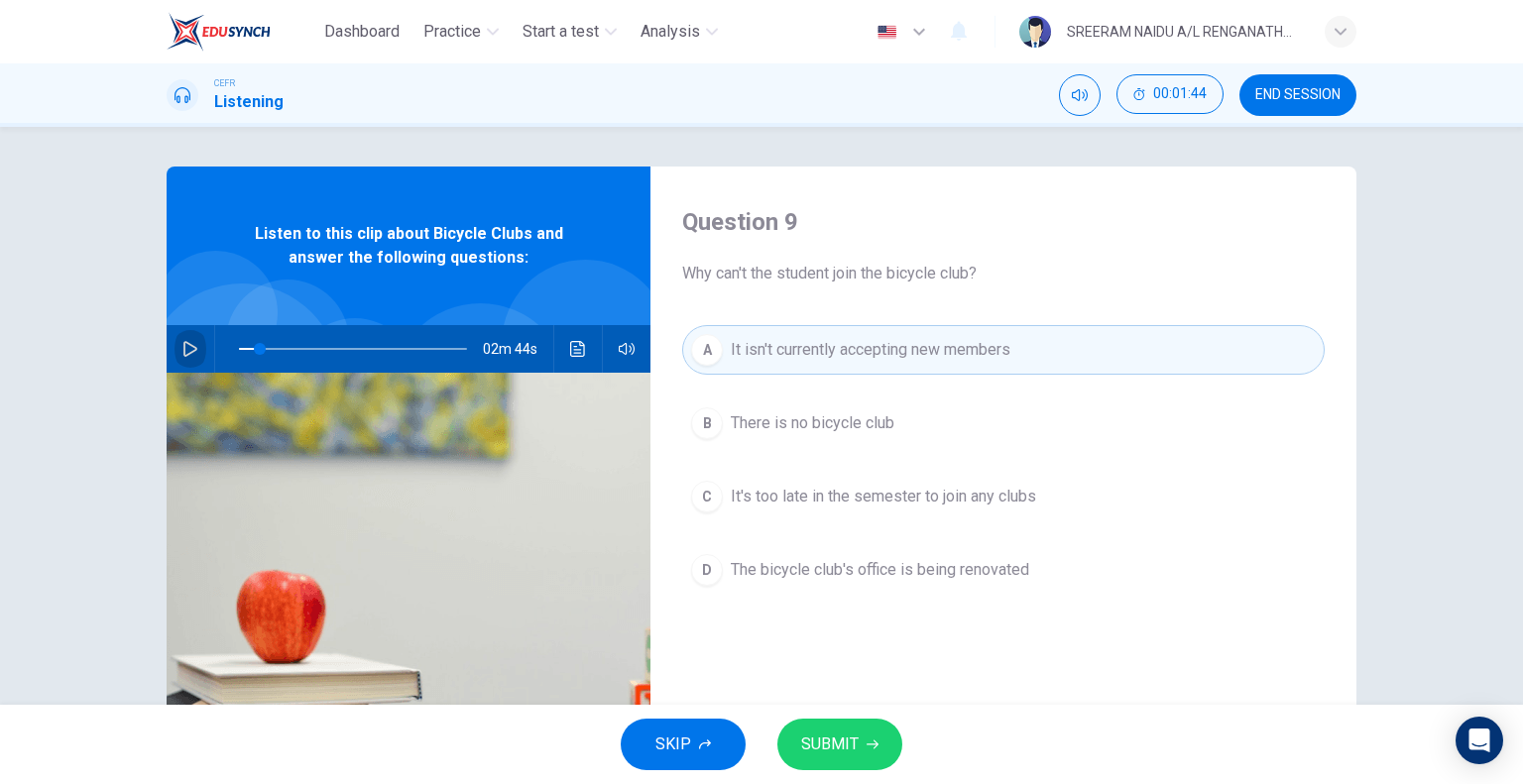 click at bounding box center (190, 349) 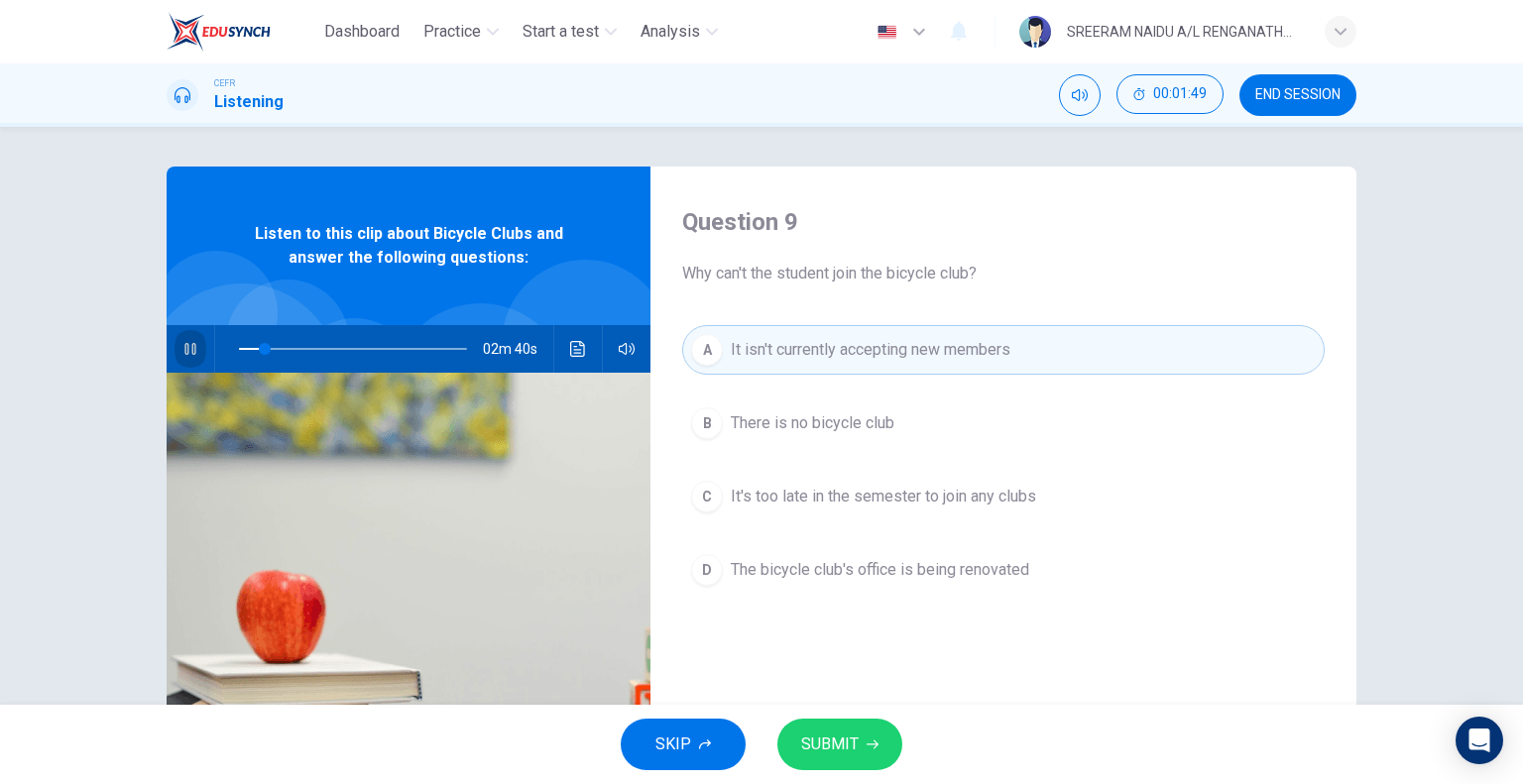 click at bounding box center [190, 349] 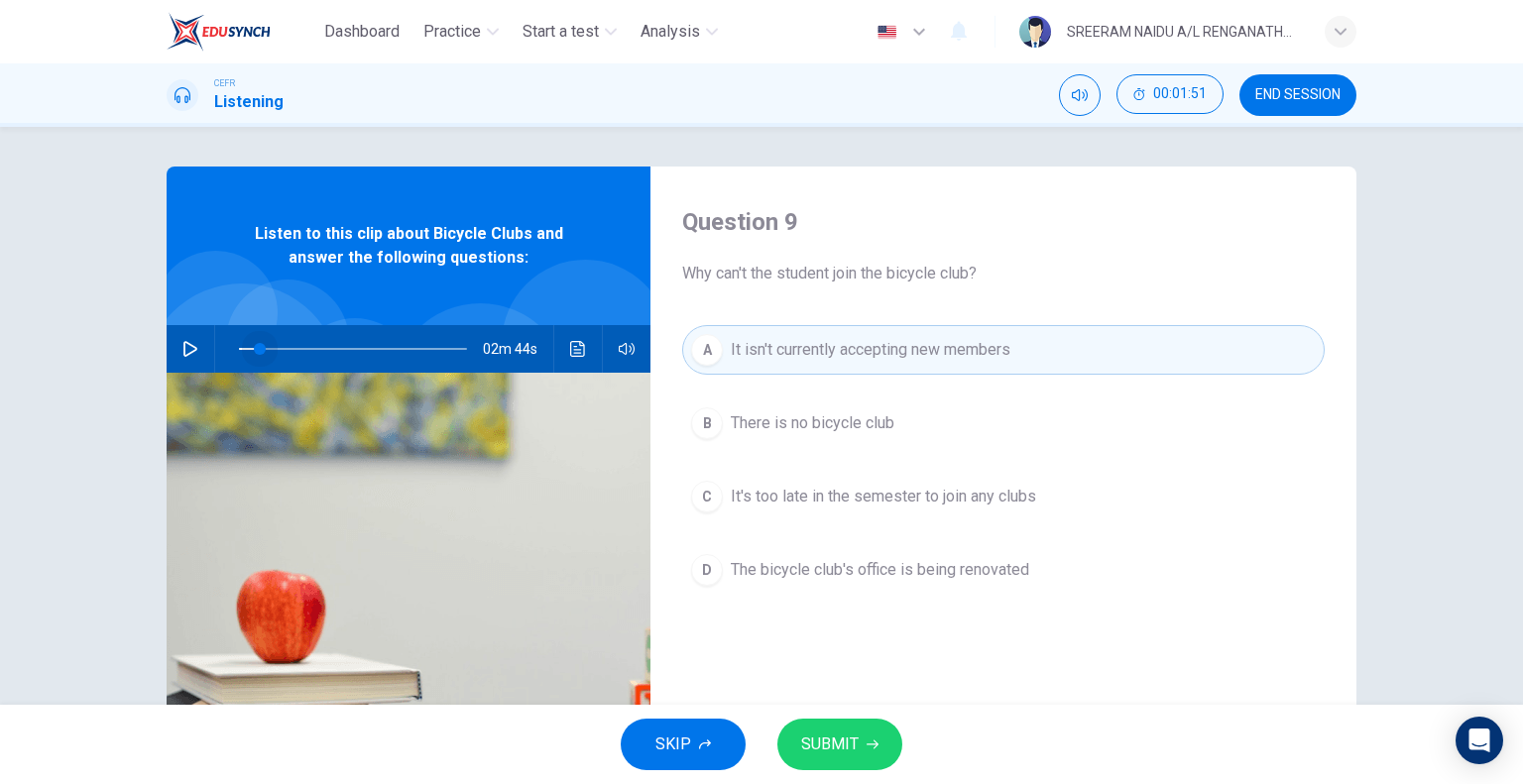 click at bounding box center (260, 349) 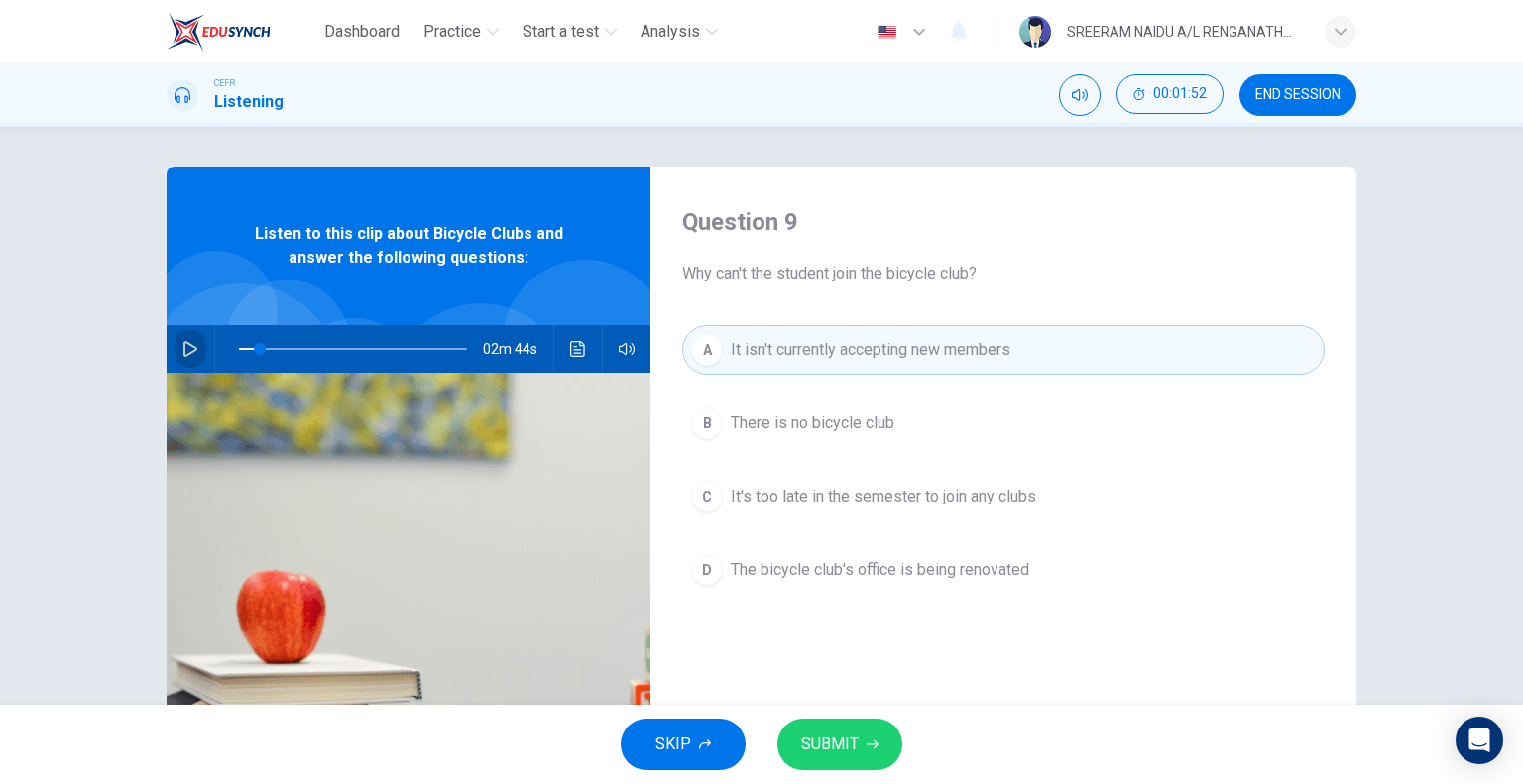click at bounding box center (190, 349) 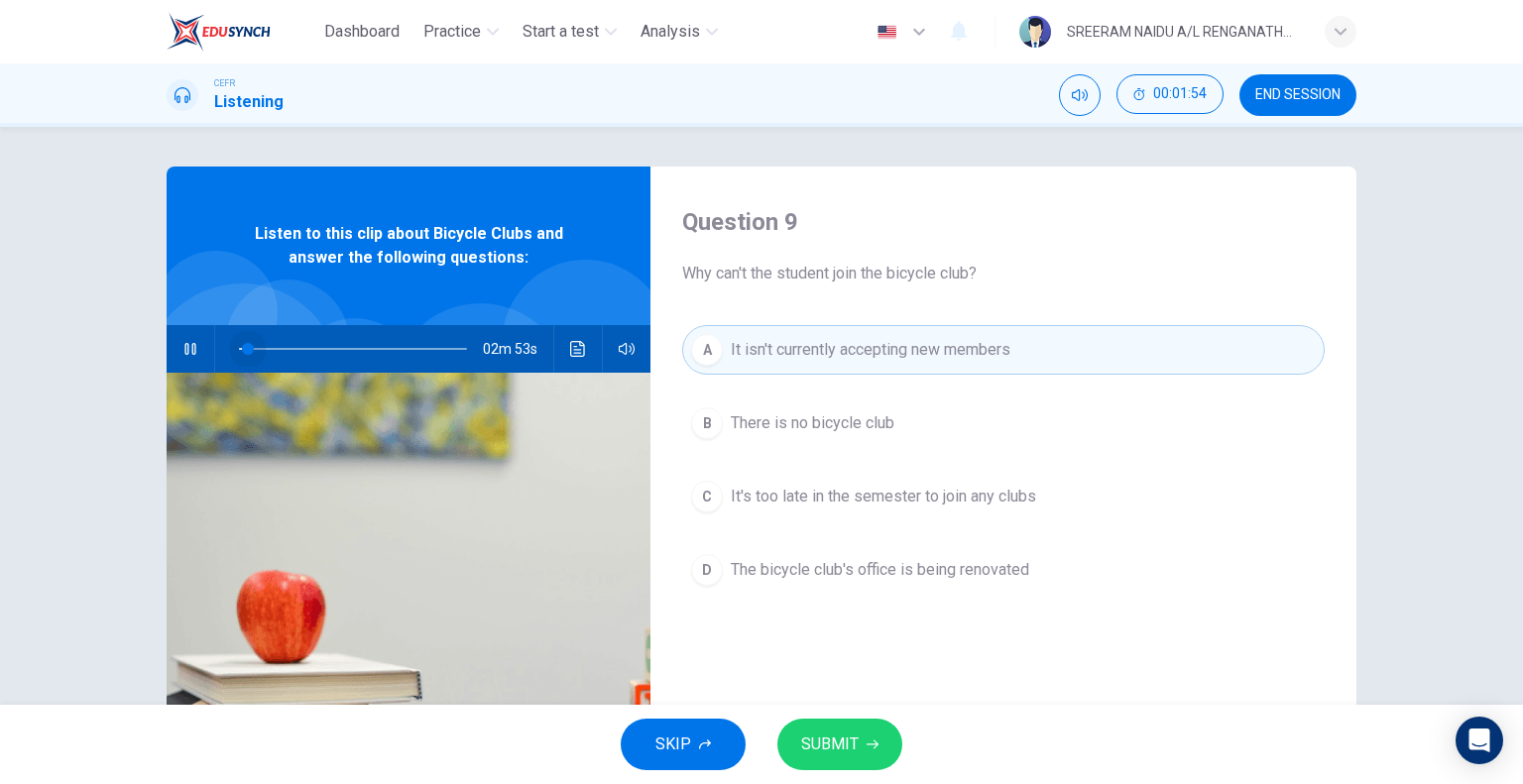 click at bounding box center [248, 349] 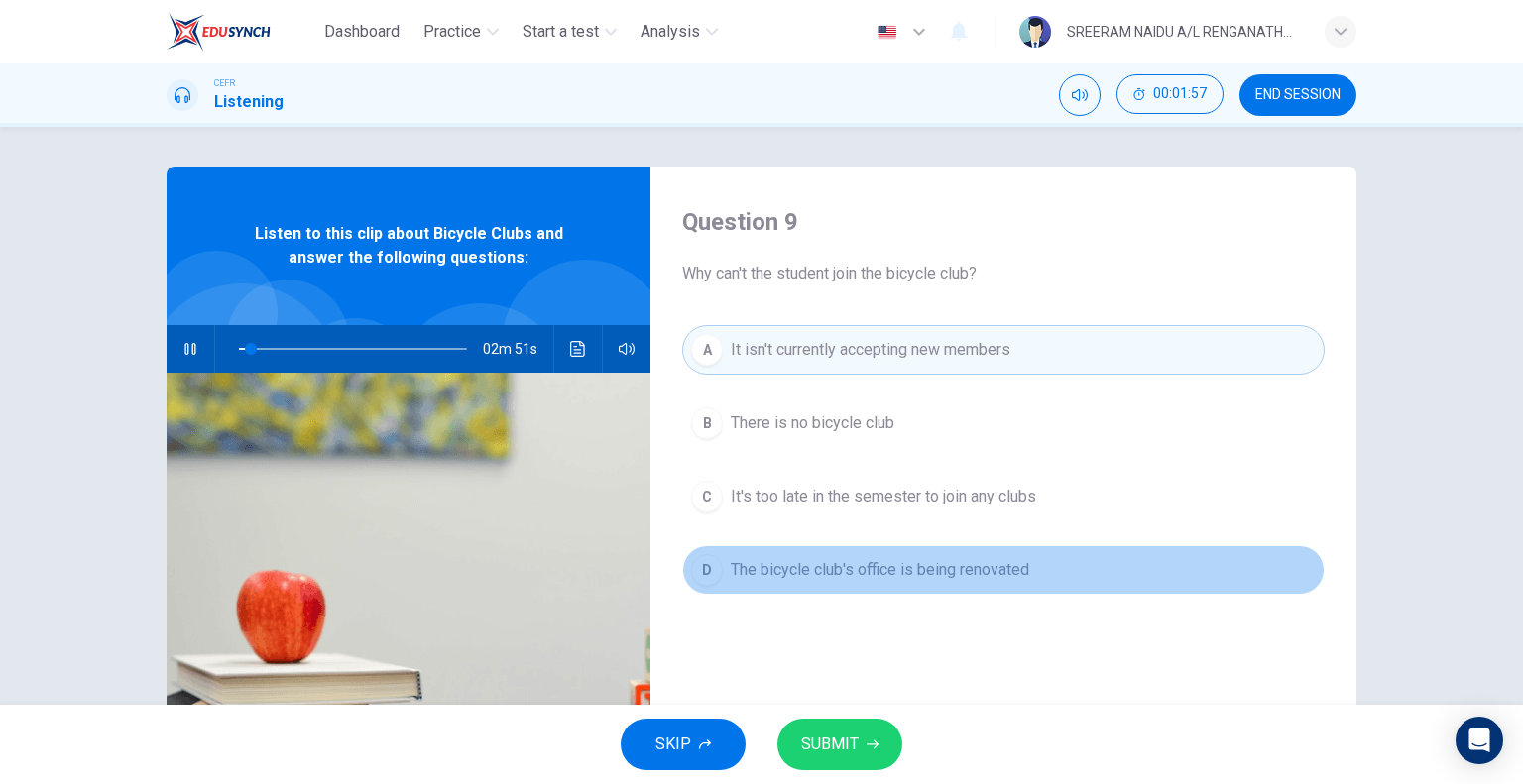 click on "The bicycle club's office is being renovated" at bounding box center [812, 423] 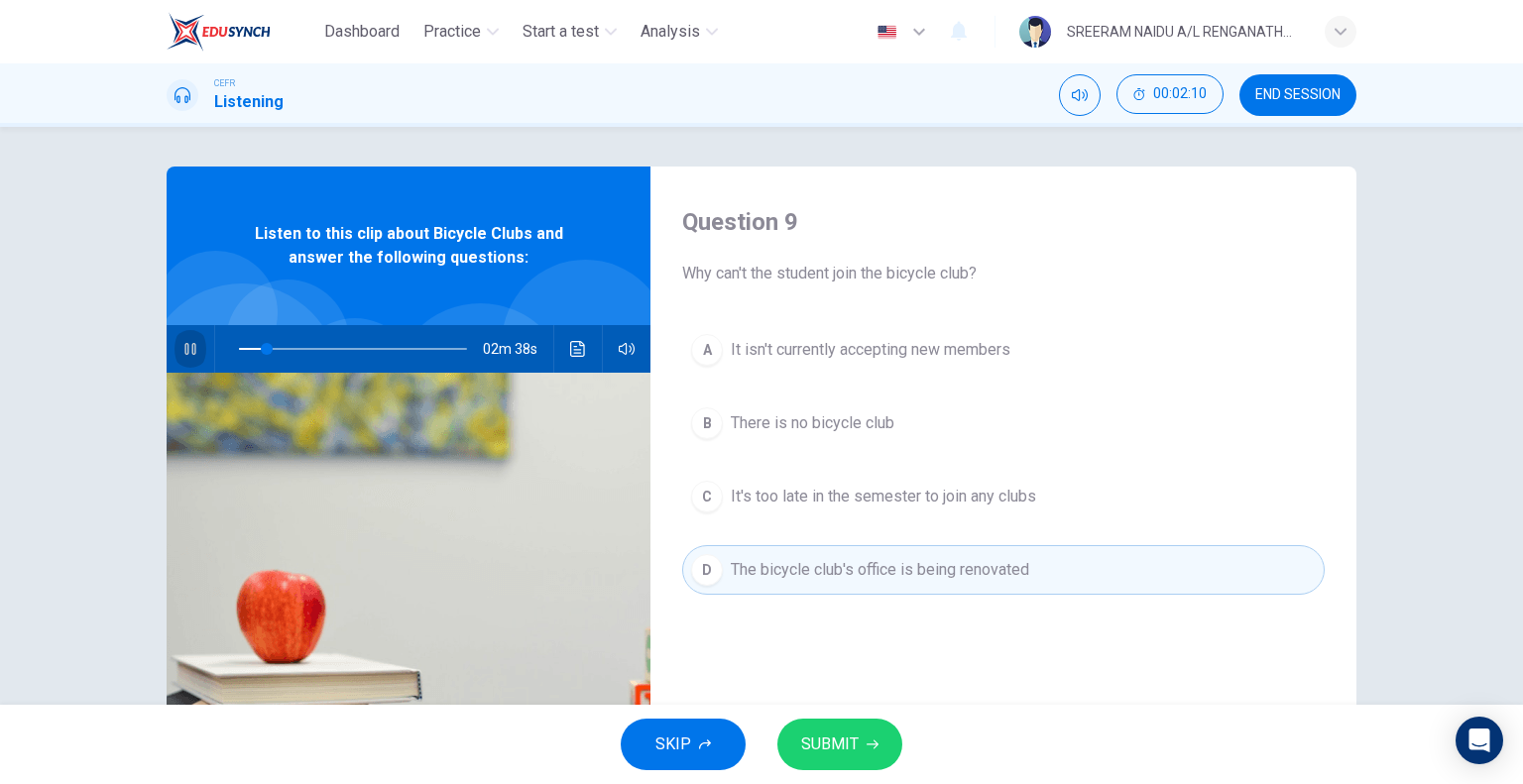 click at bounding box center [190, 349] 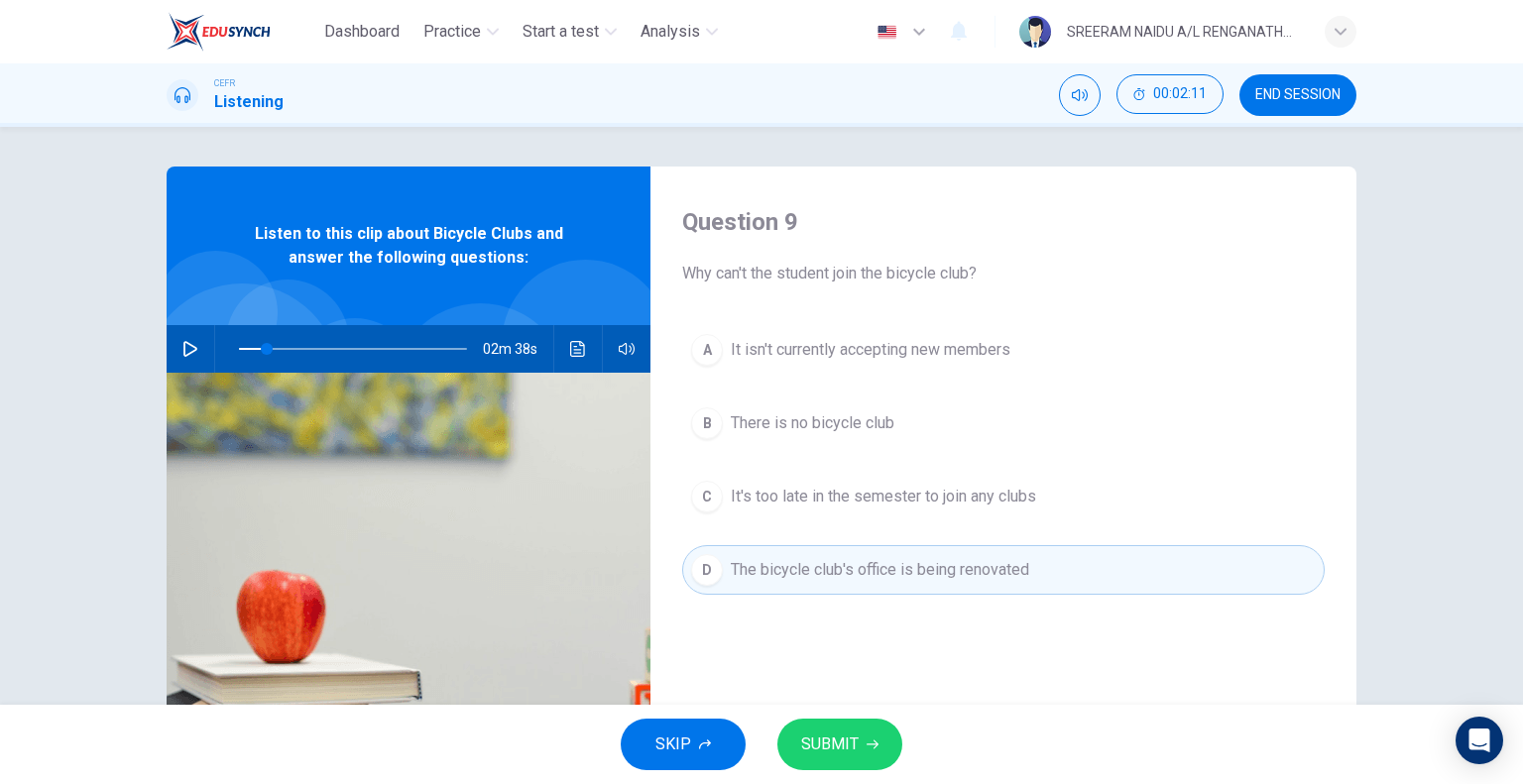 click at bounding box center [190, 349] 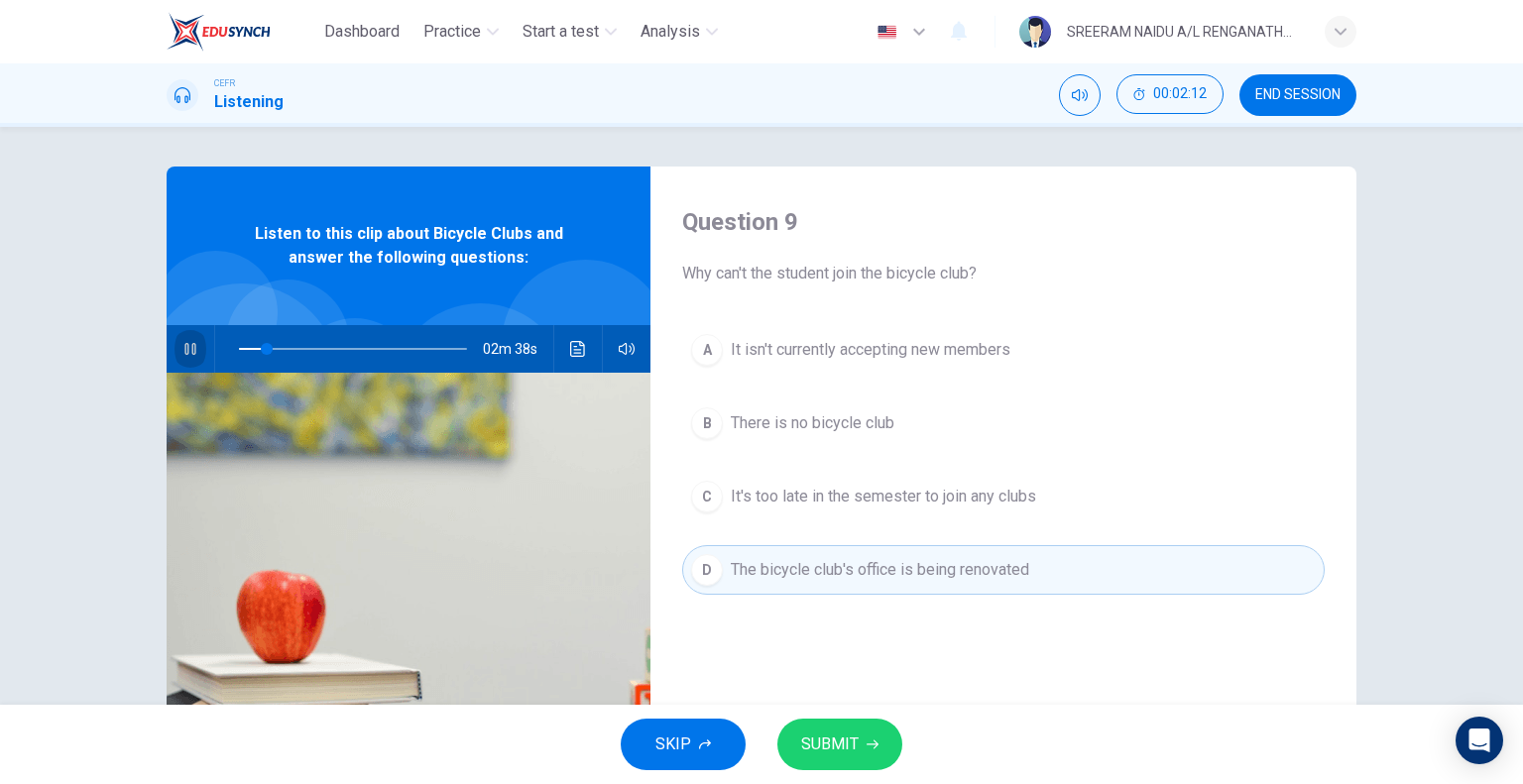 click at bounding box center (190, 349) 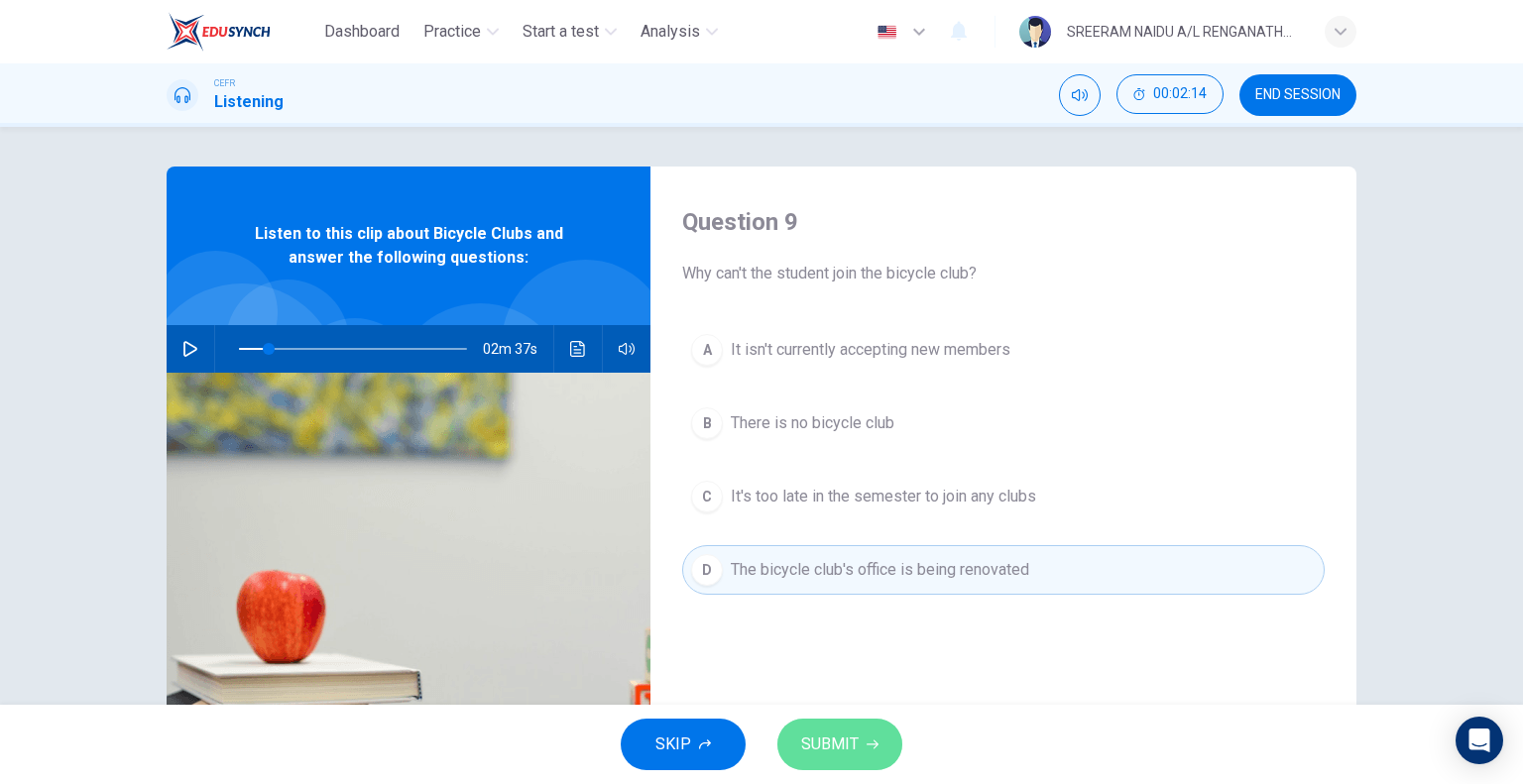 click on "SUBMIT" at bounding box center (830, 744) 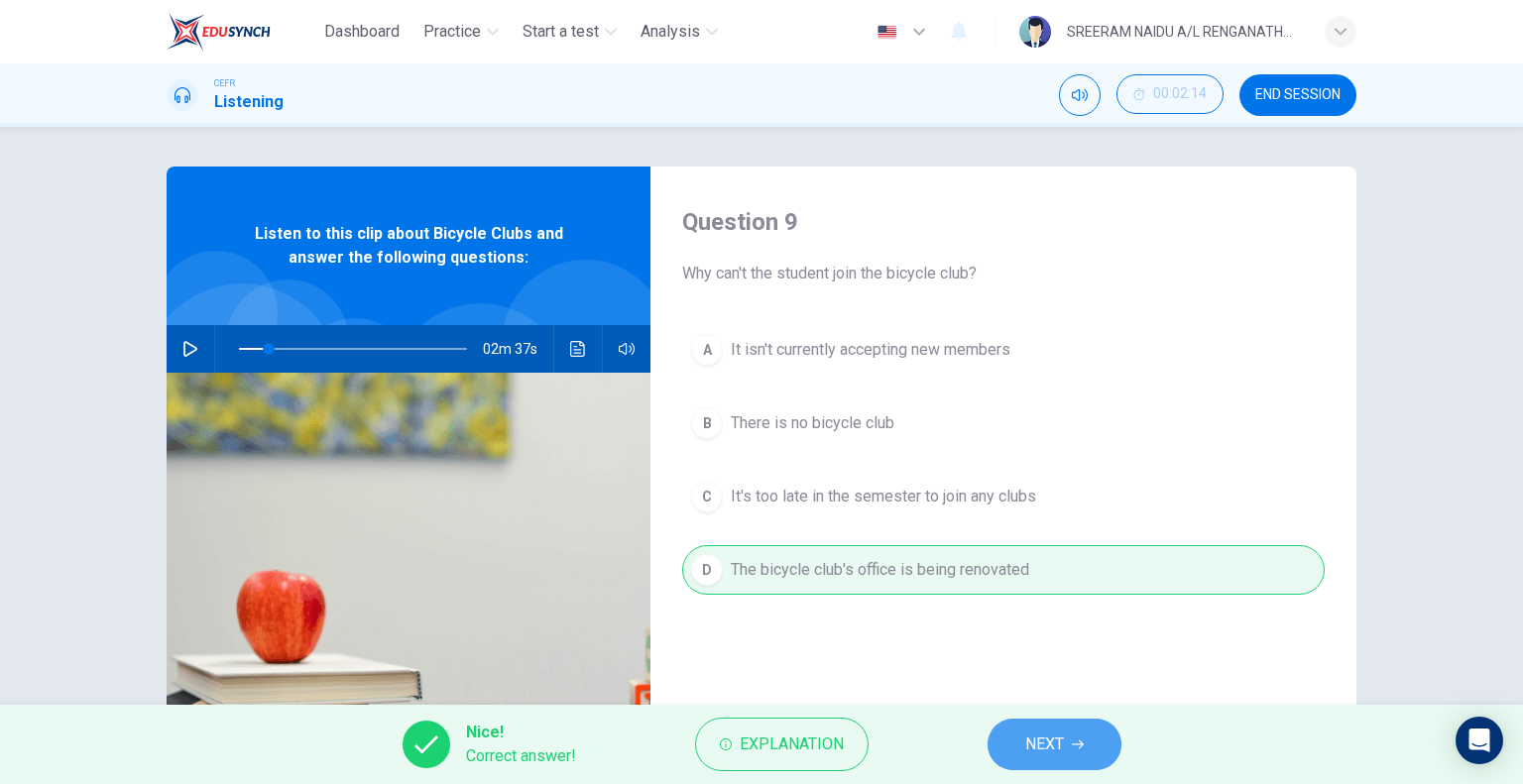 click on "NEXT" at bounding box center (1054, 744) 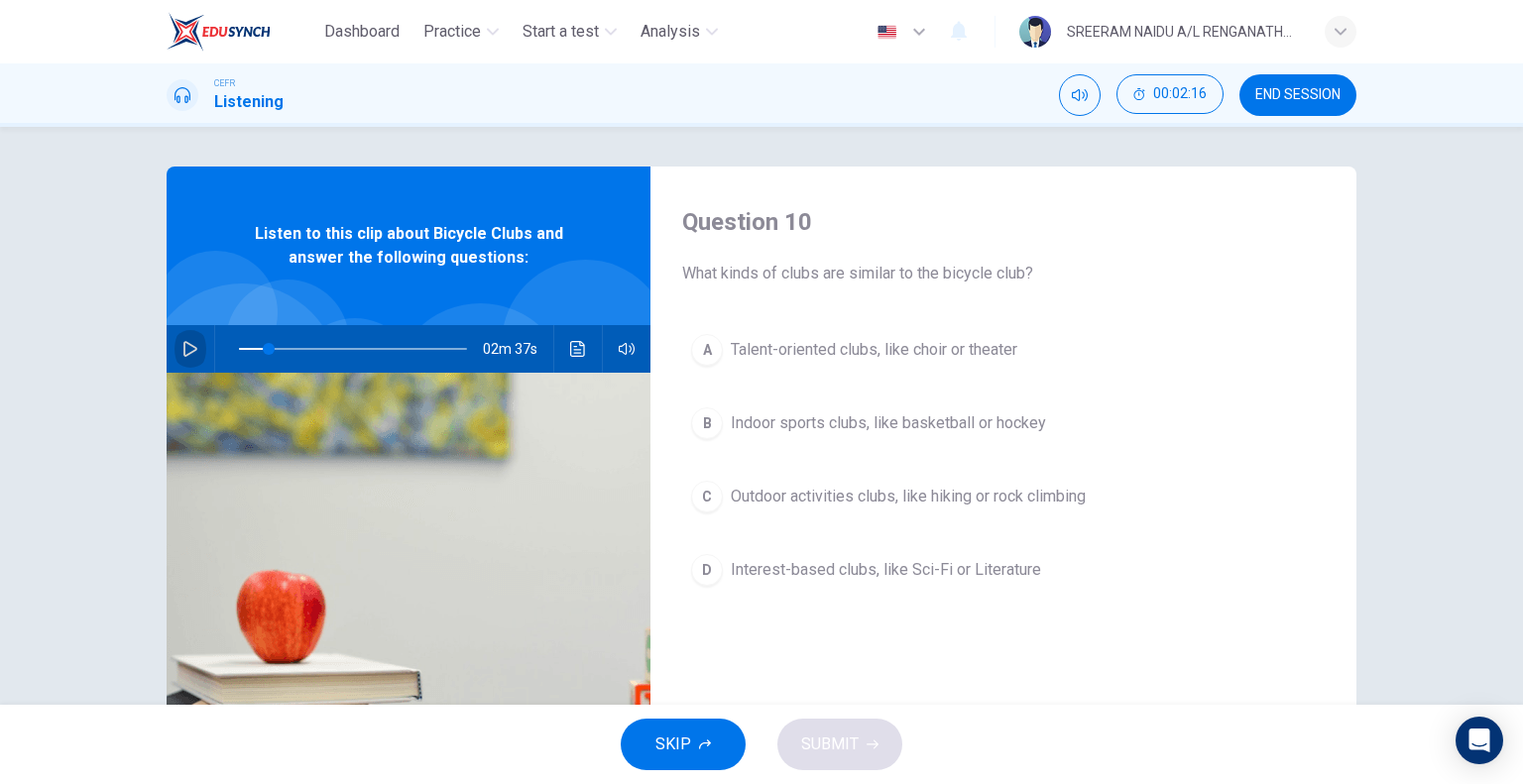 click at bounding box center (190, 349) 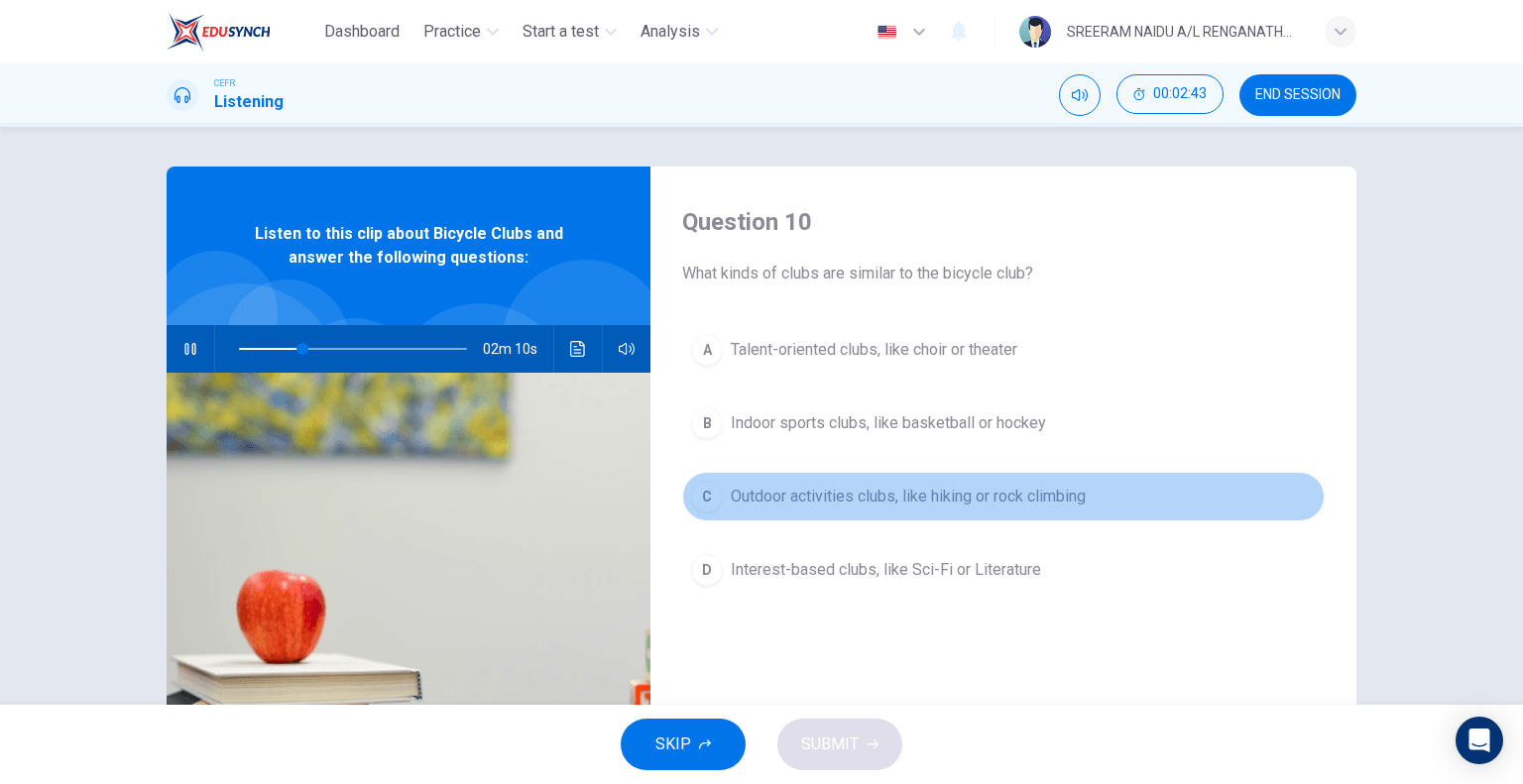 click on "C" at bounding box center (707, 350) 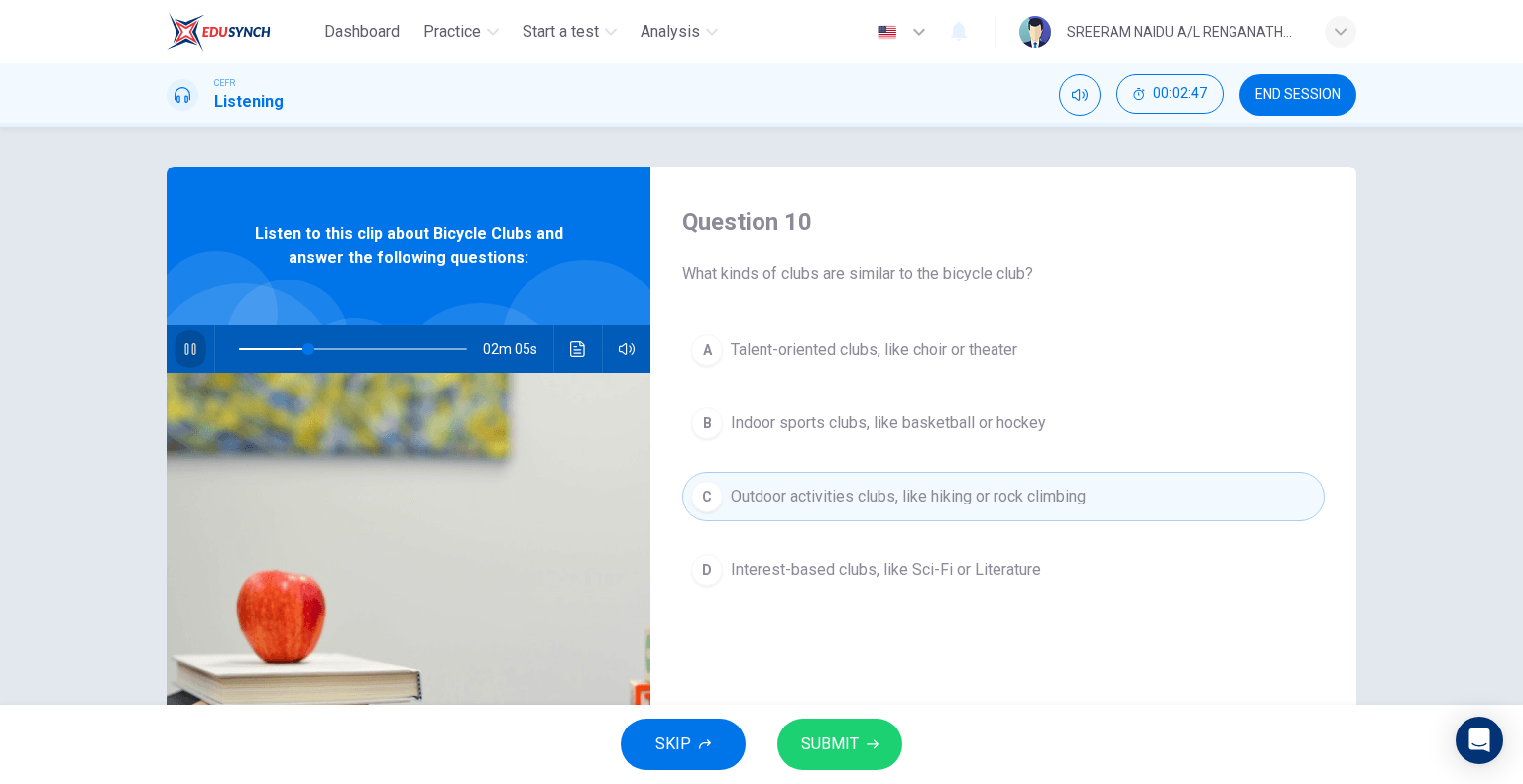 click at bounding box center (189, 349) 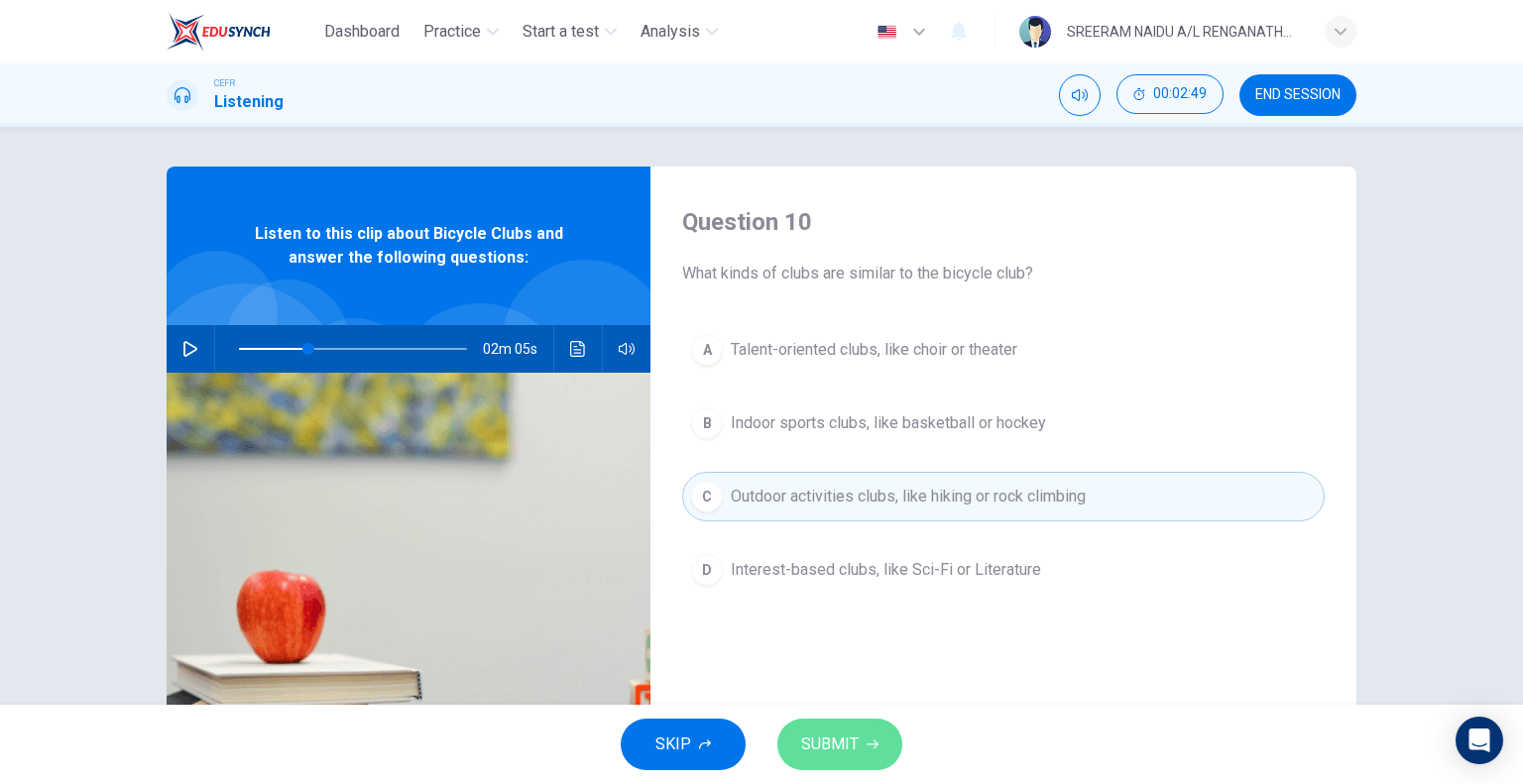 click on "SUBMIT" at bounding box center [830, 744] 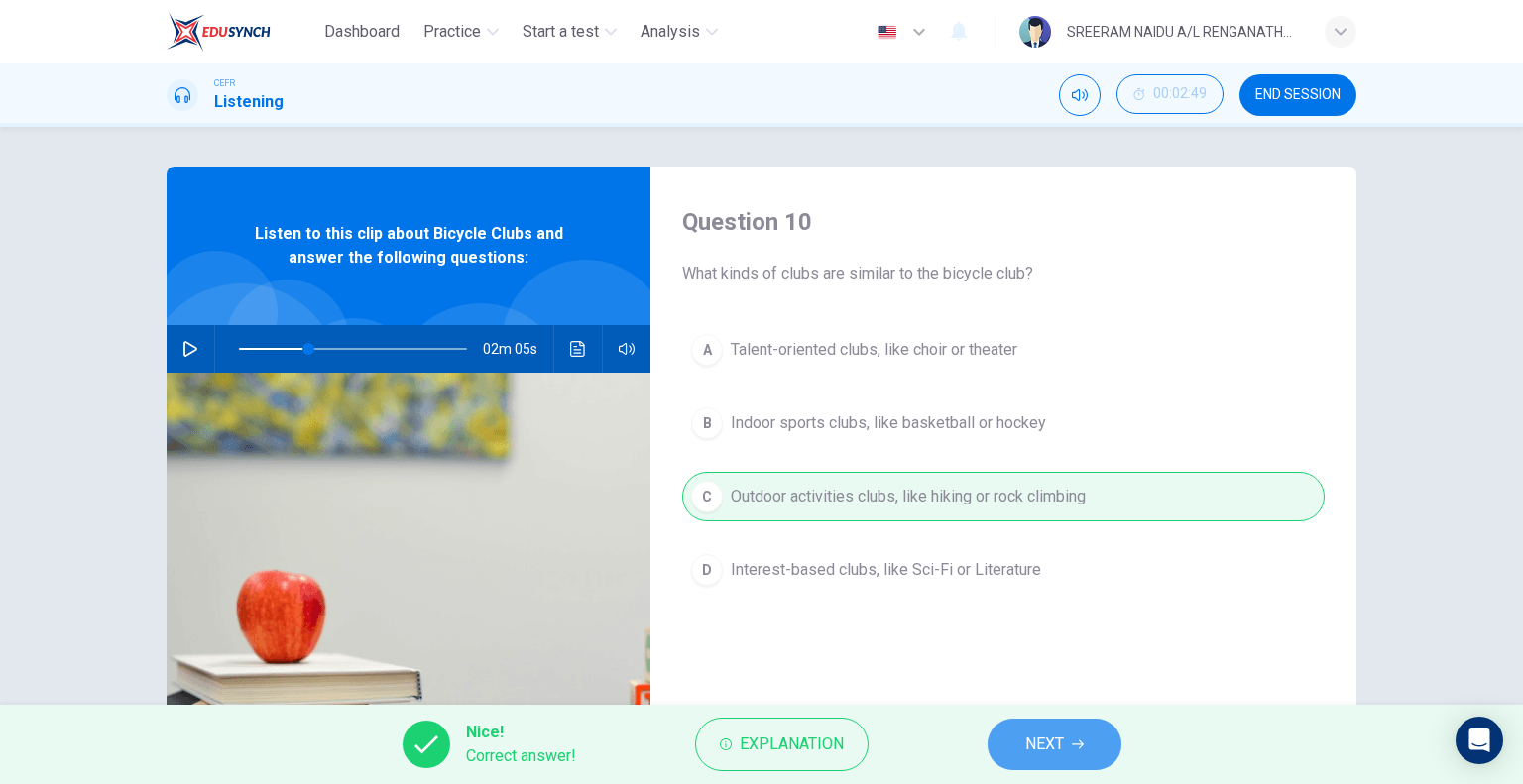 click on "NEXT" at bounding box center (1044, 744) 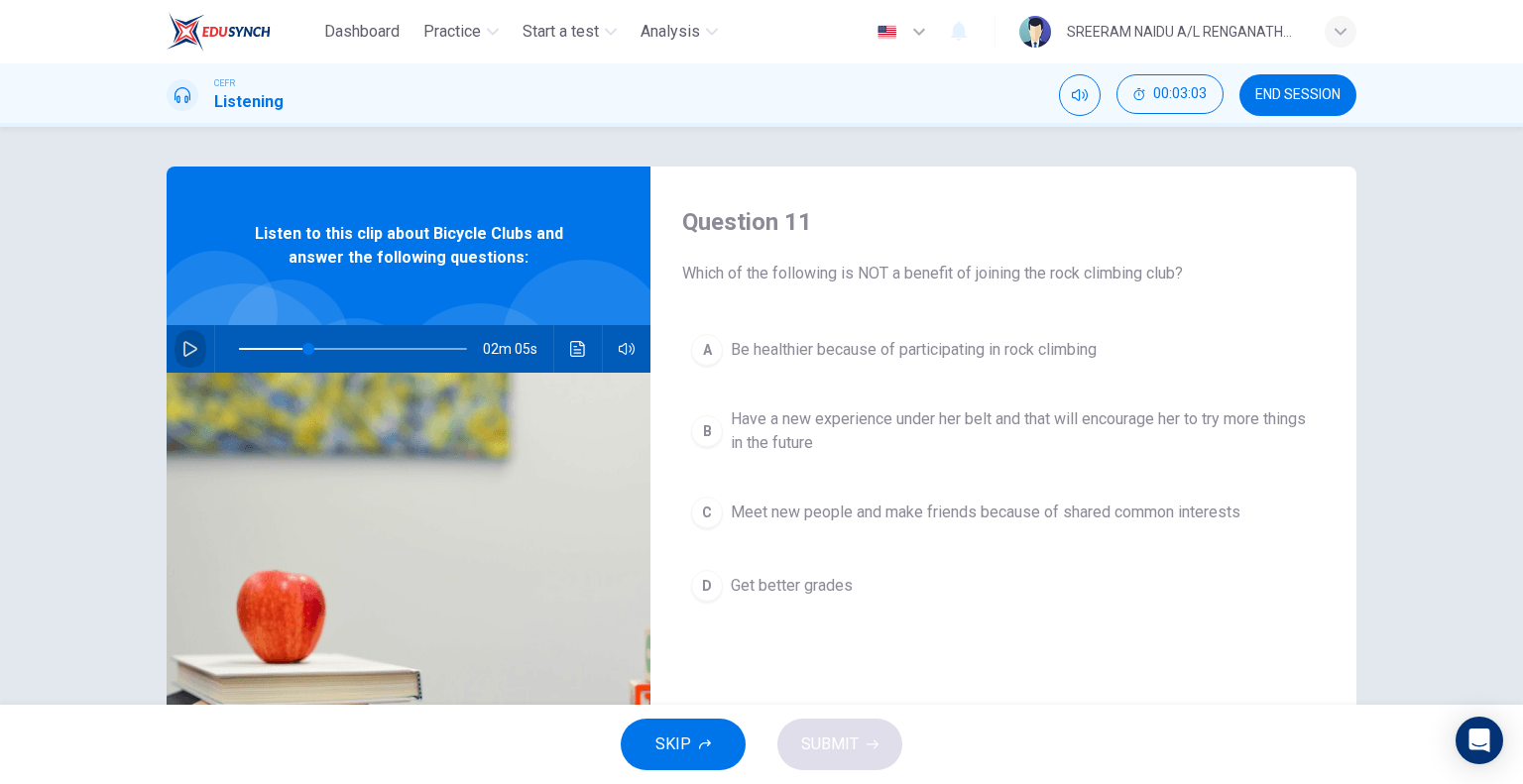click at bounding box center (190, 349) 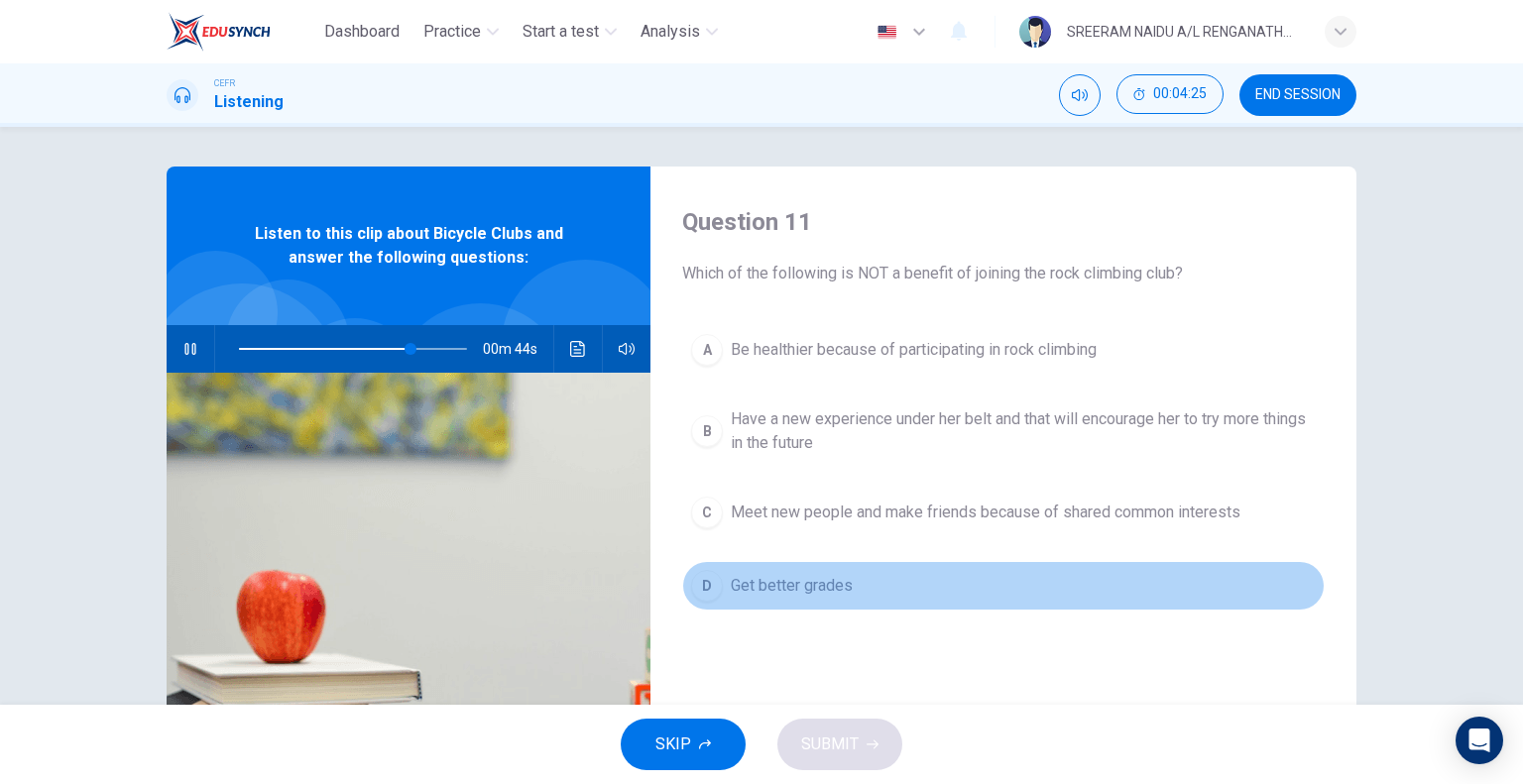 click on "Get better grades" at bounding box center [913, 350] 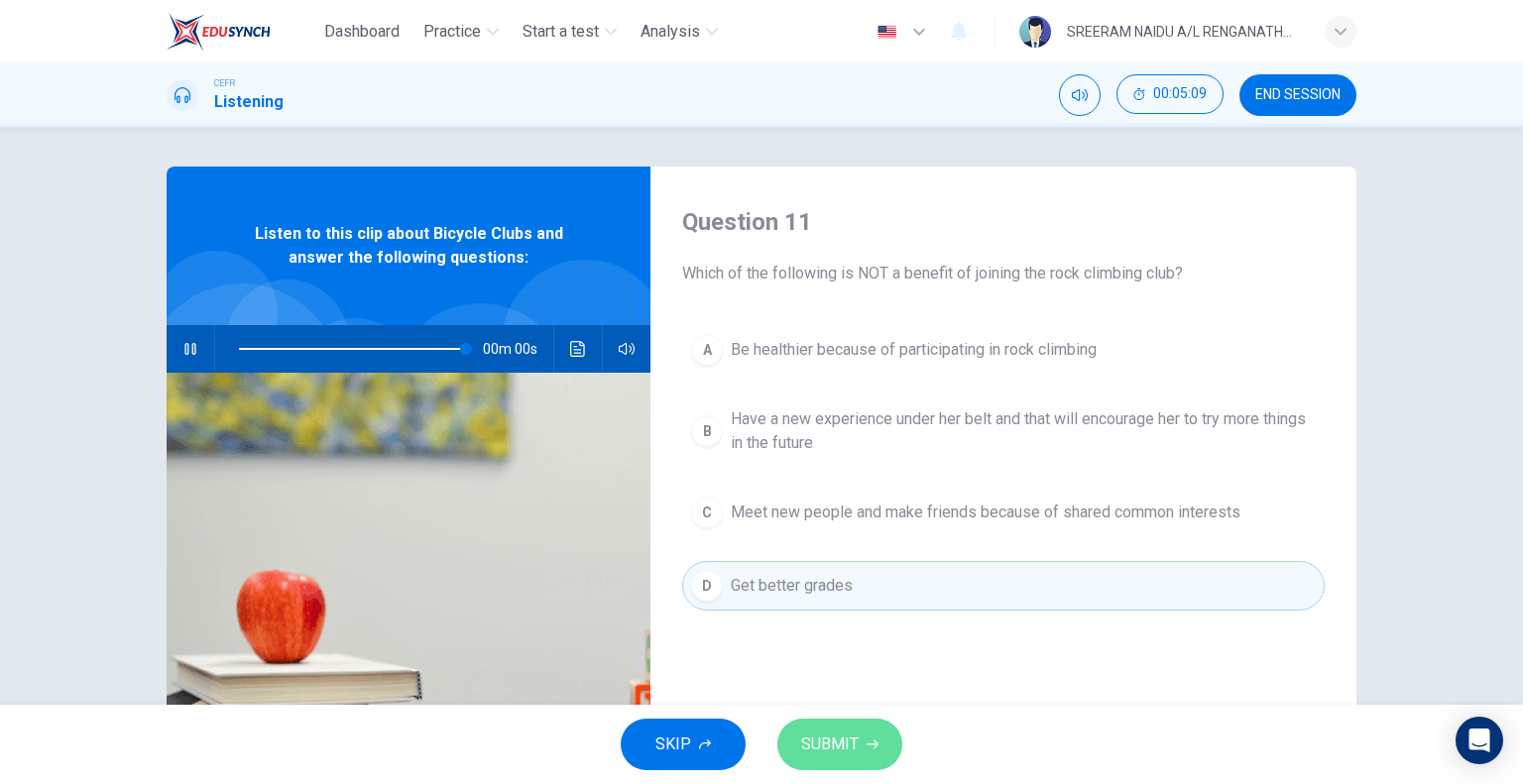click on "SUBMIT" at bounding box center (830, 744) 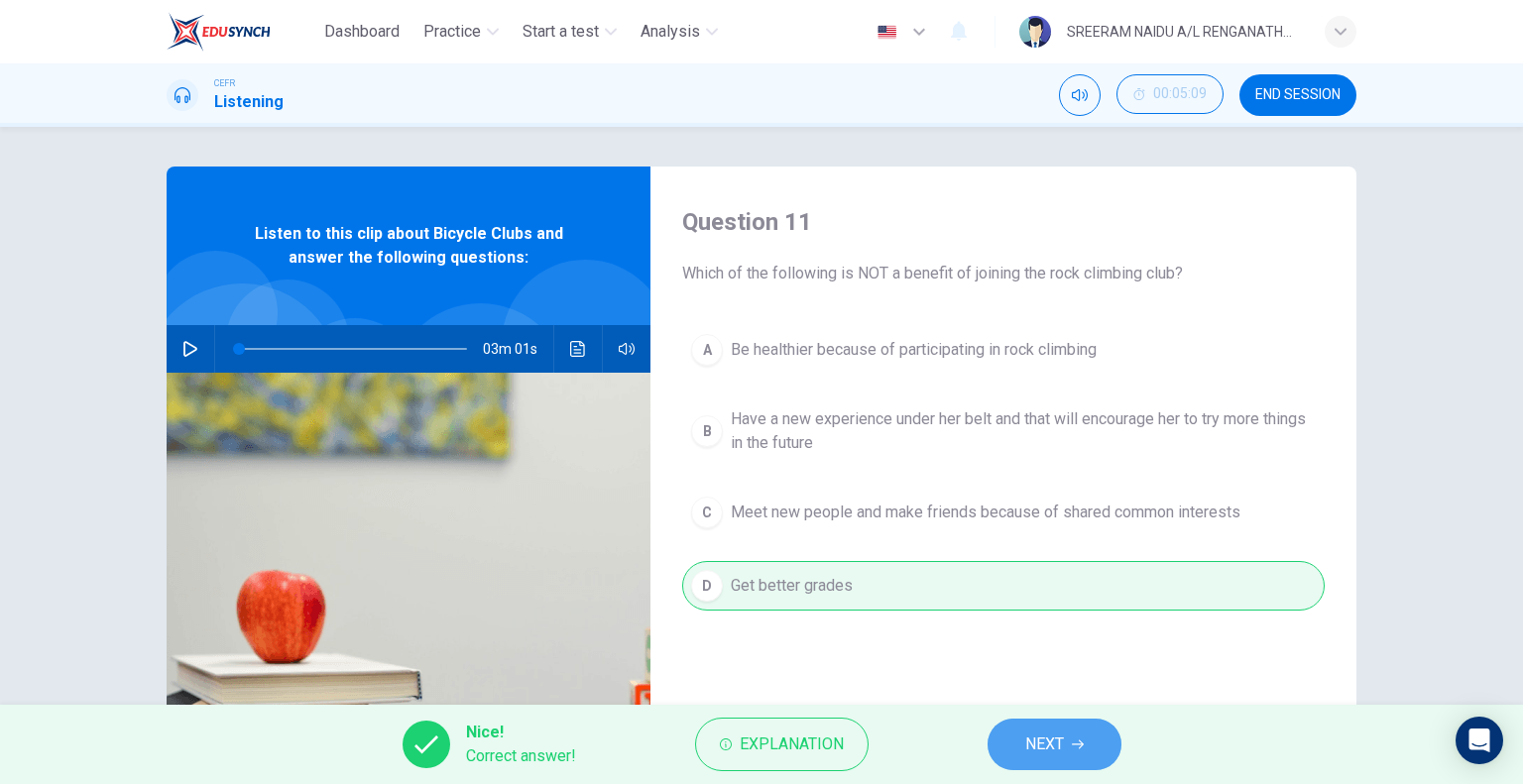 click on "NEXT" at bounding box center [1054, 744] 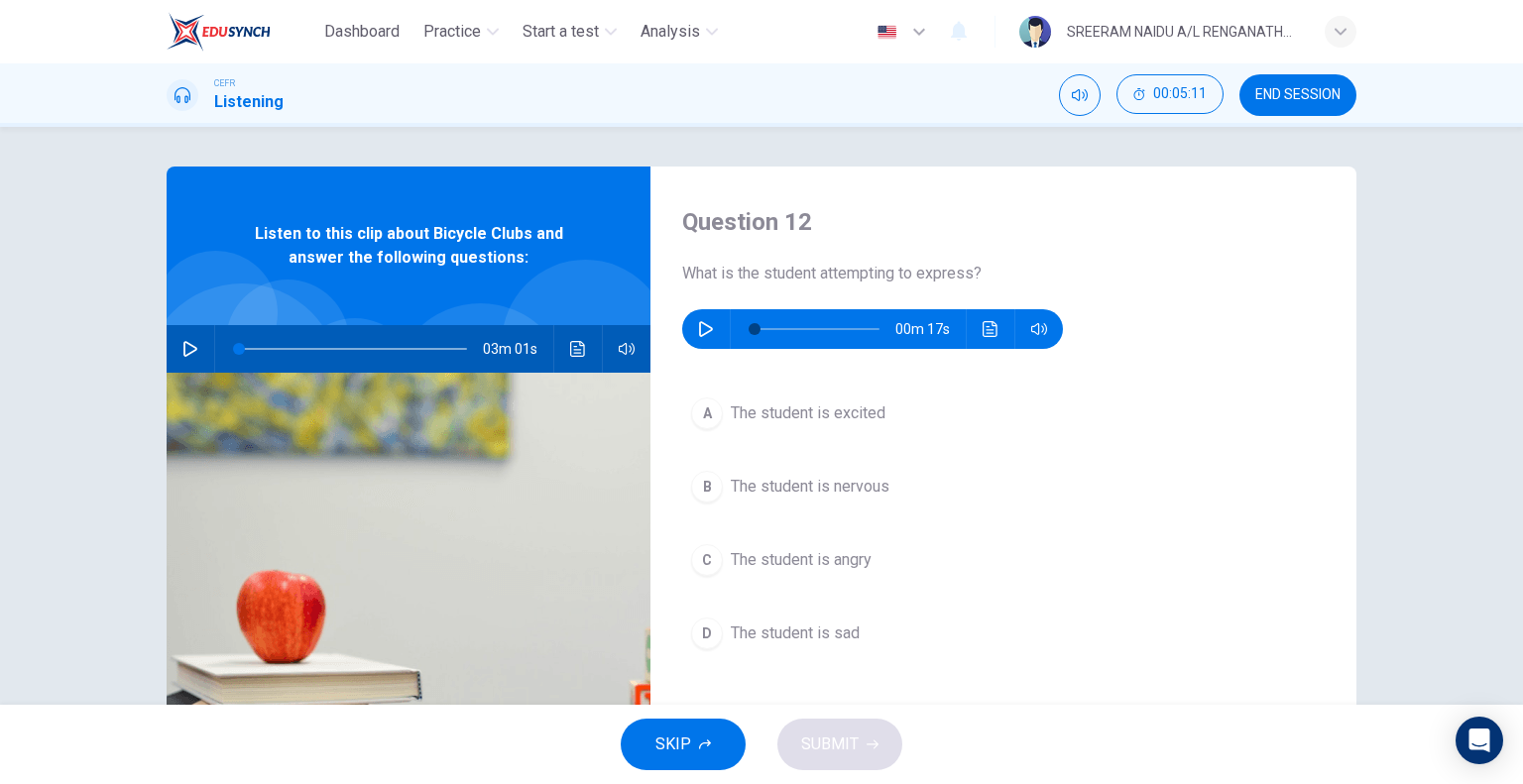 click at bounding box center (706, 329) 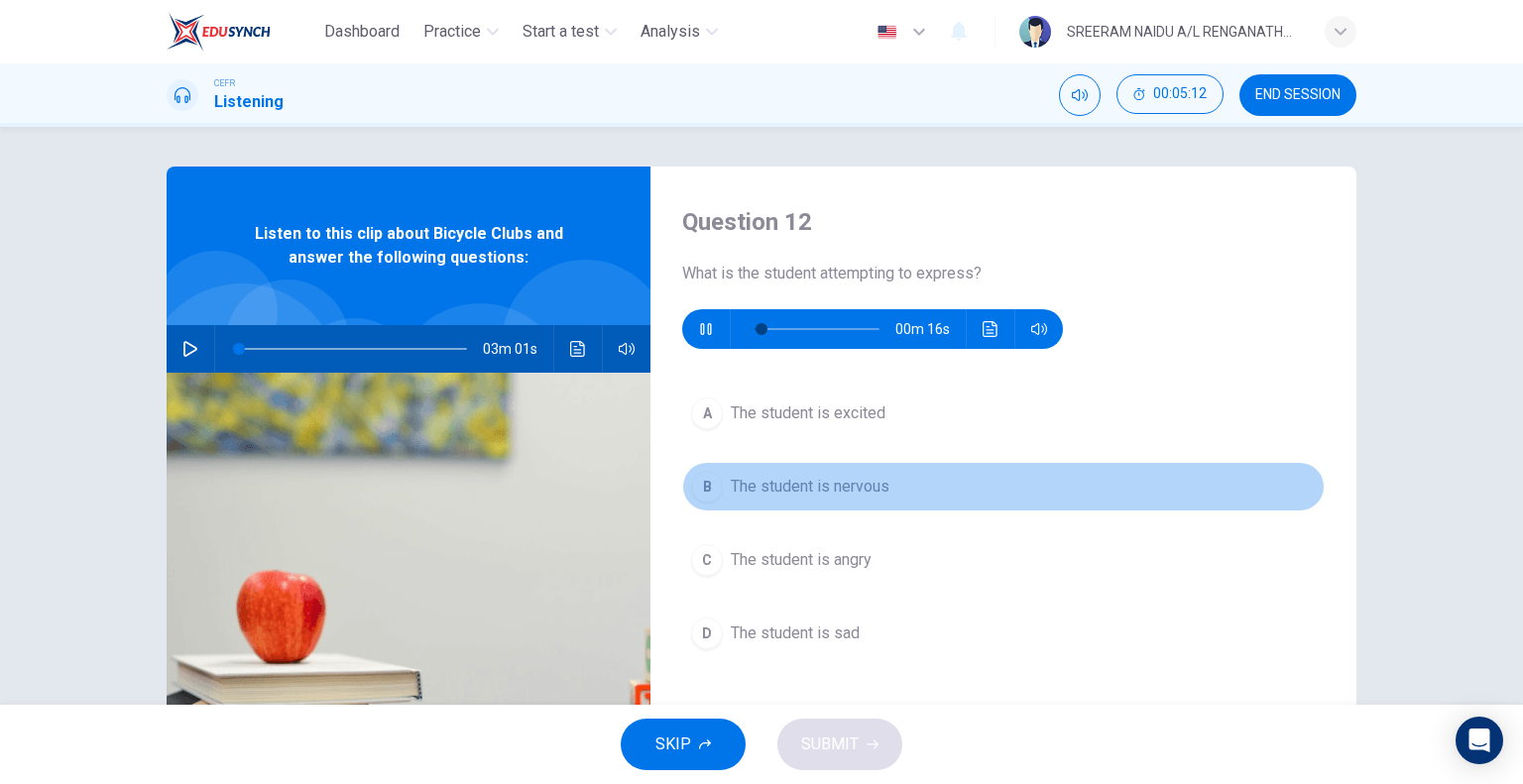 click on "The student is nervous" at bounding box center [808, 413] 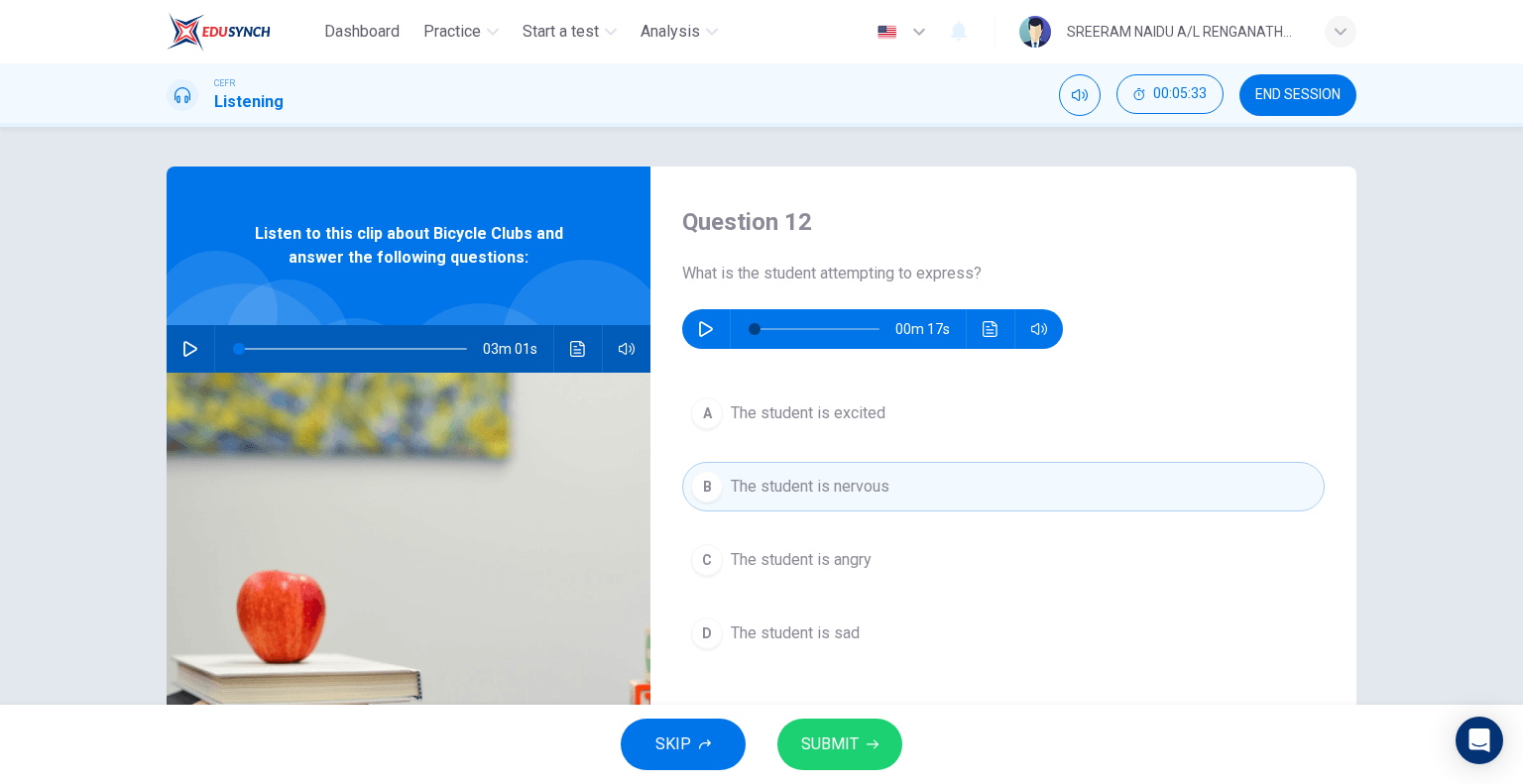 click at bounding box center (706, 329) 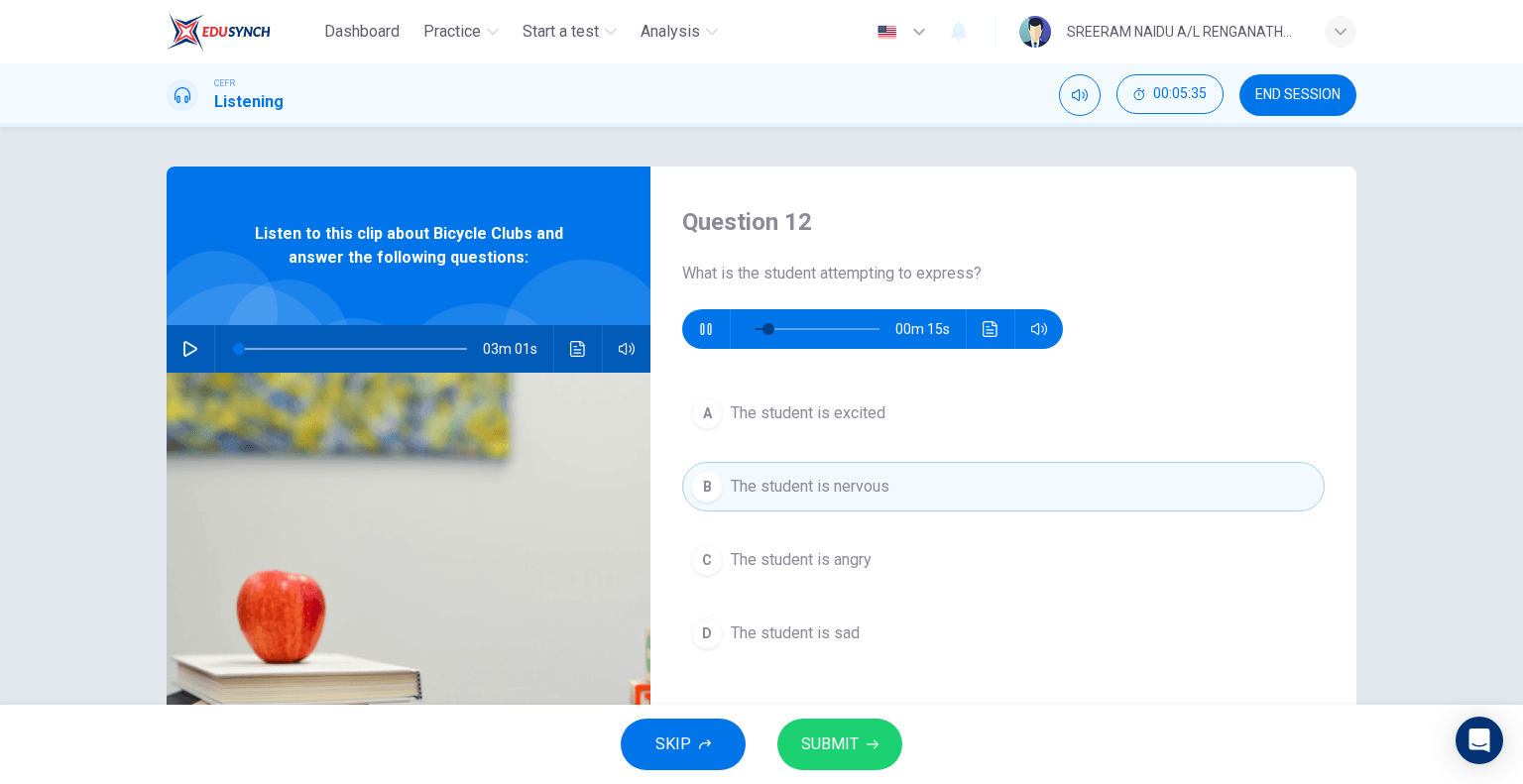 click at bounding box center [817, 329] 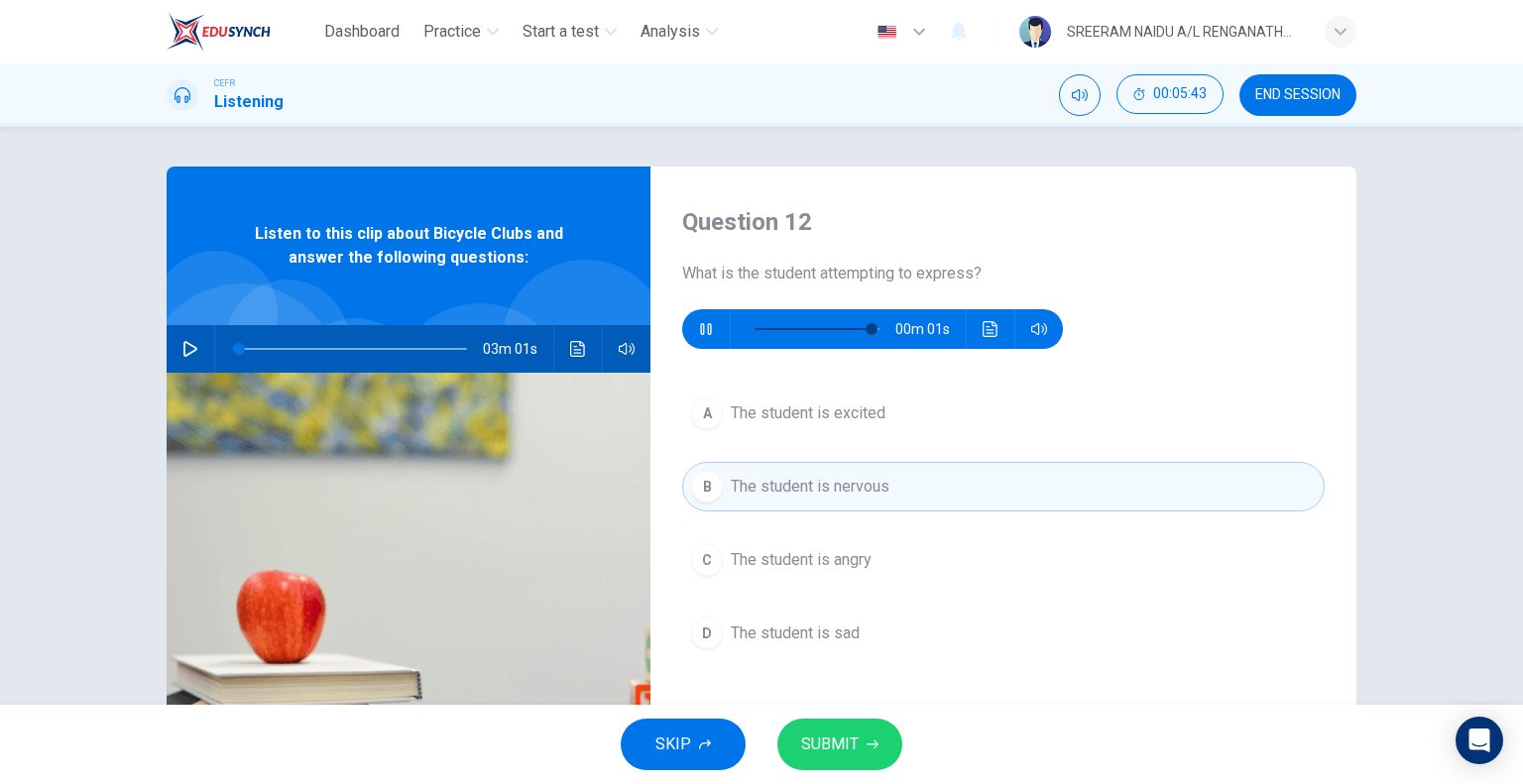click on "SUBMIT" at bounding box center (830, 744) 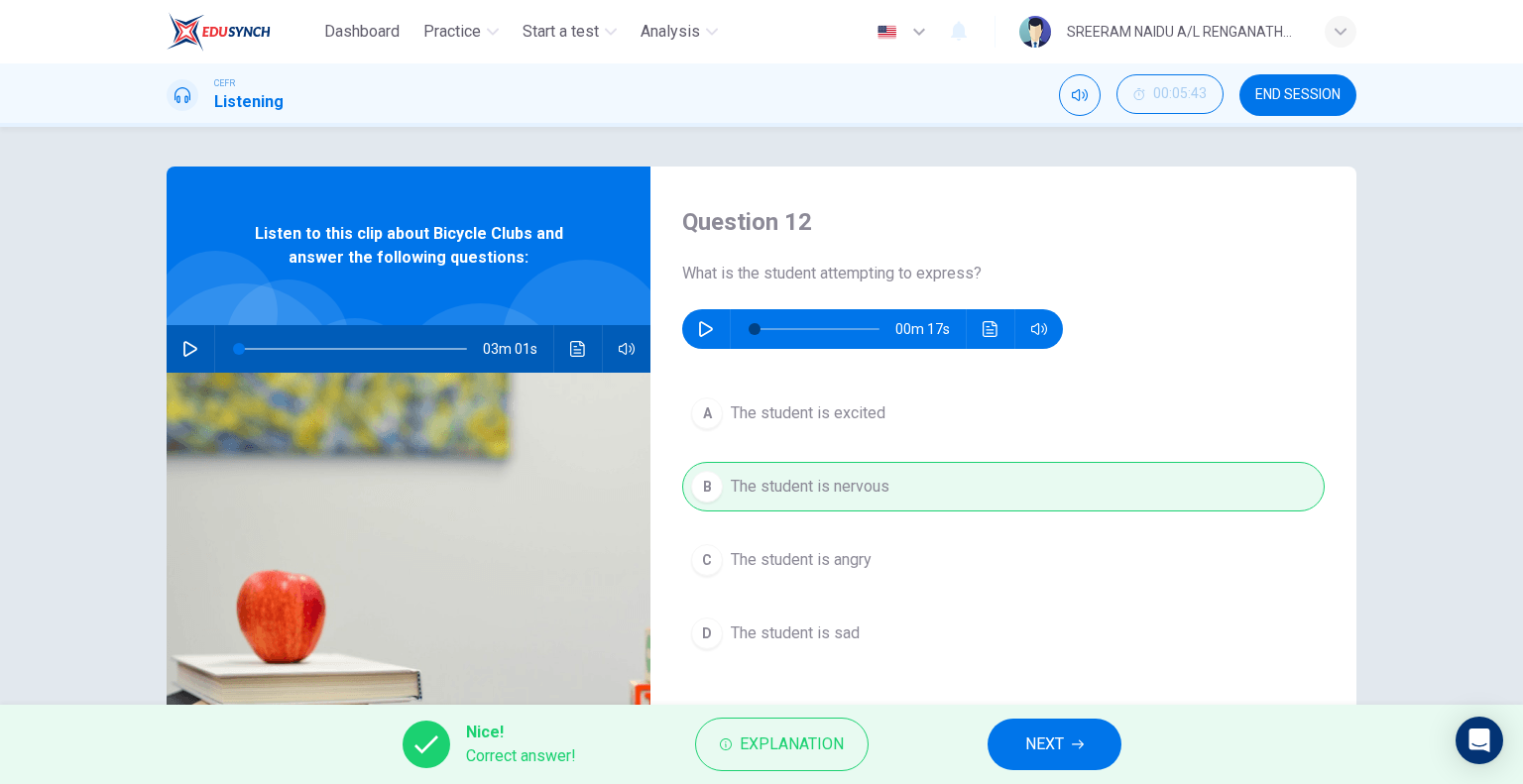 click on "NEXT" at bounding box center (1044, 744) 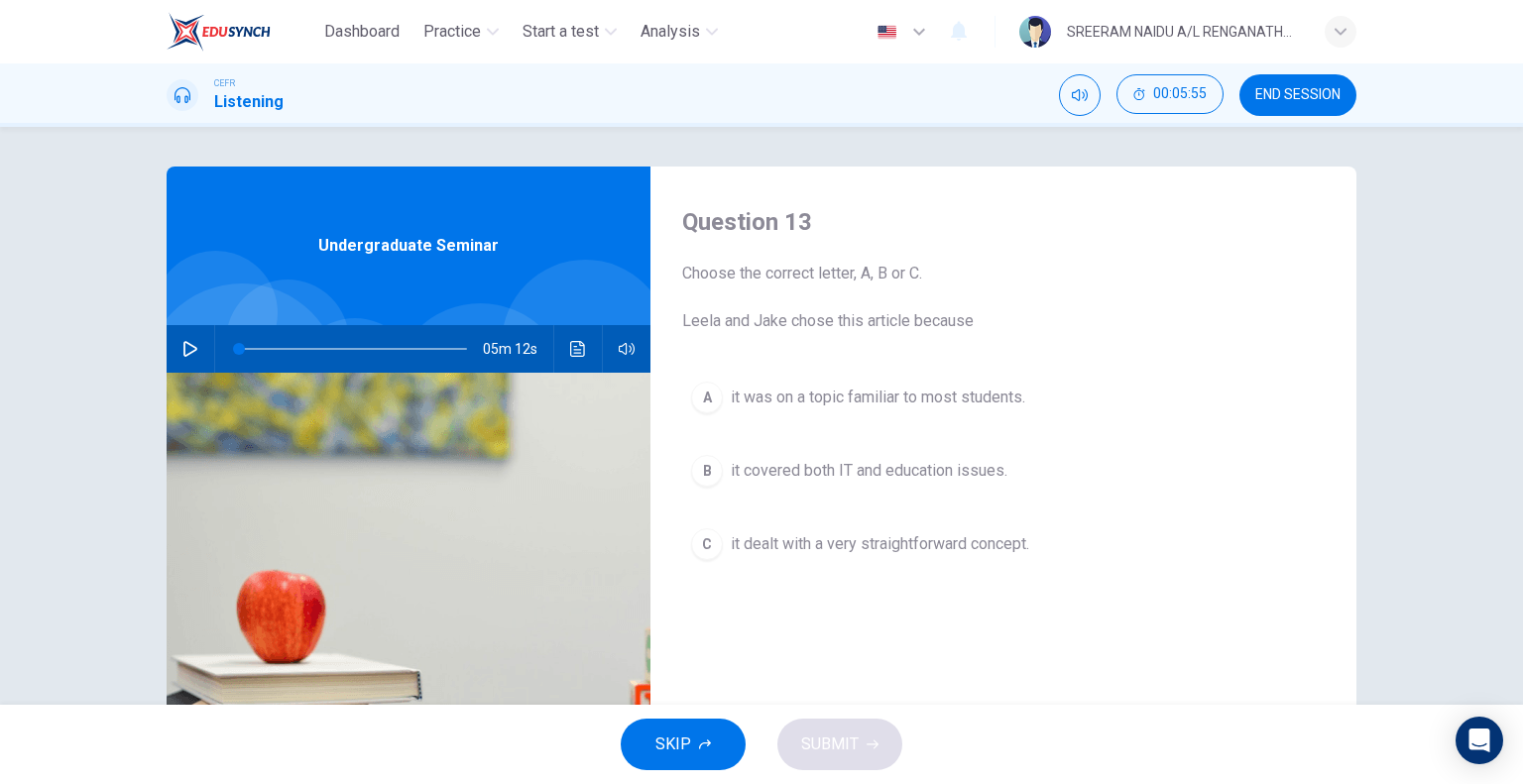 click at bounding box center [190, 349] 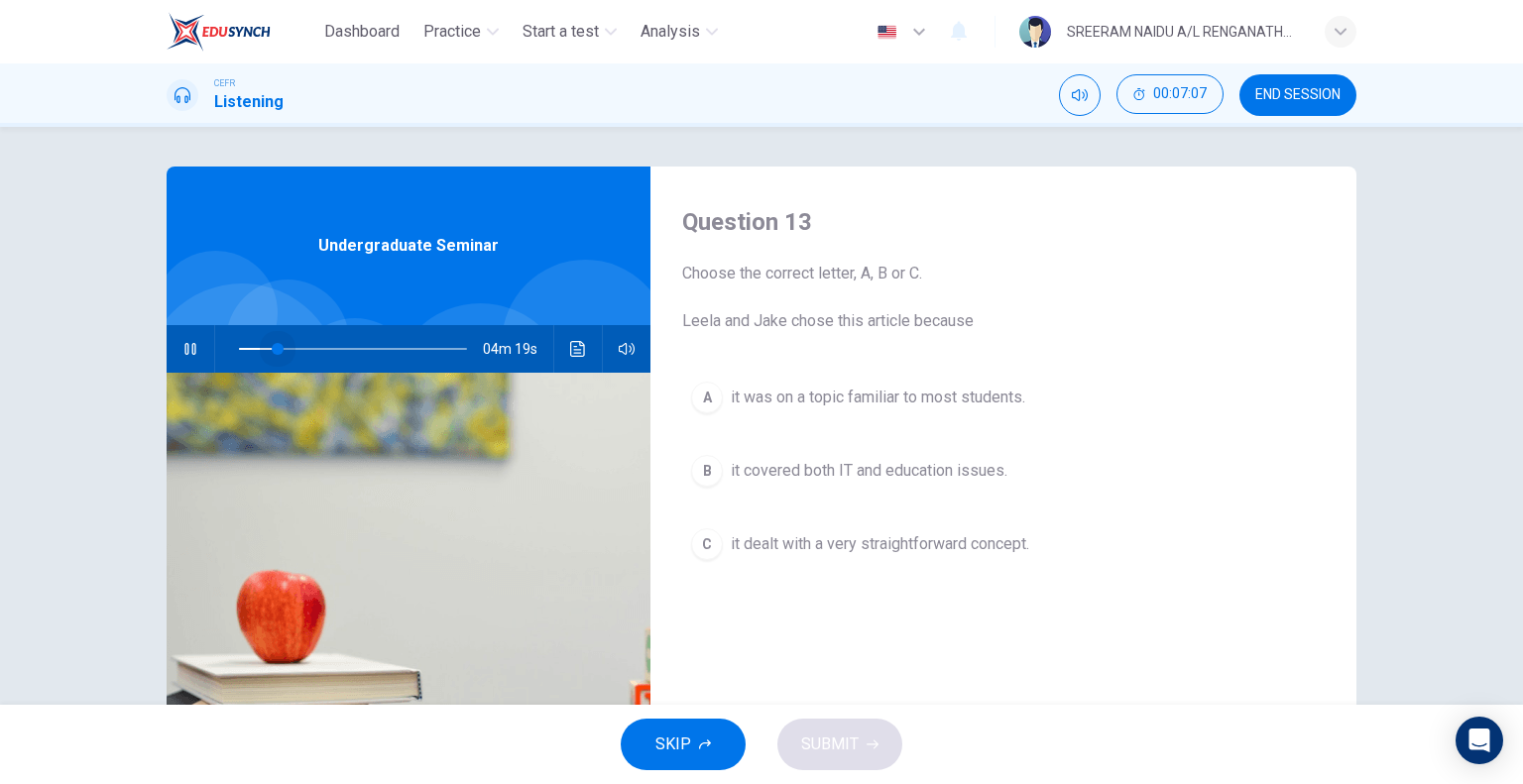 click at bounding box center [278, 349] 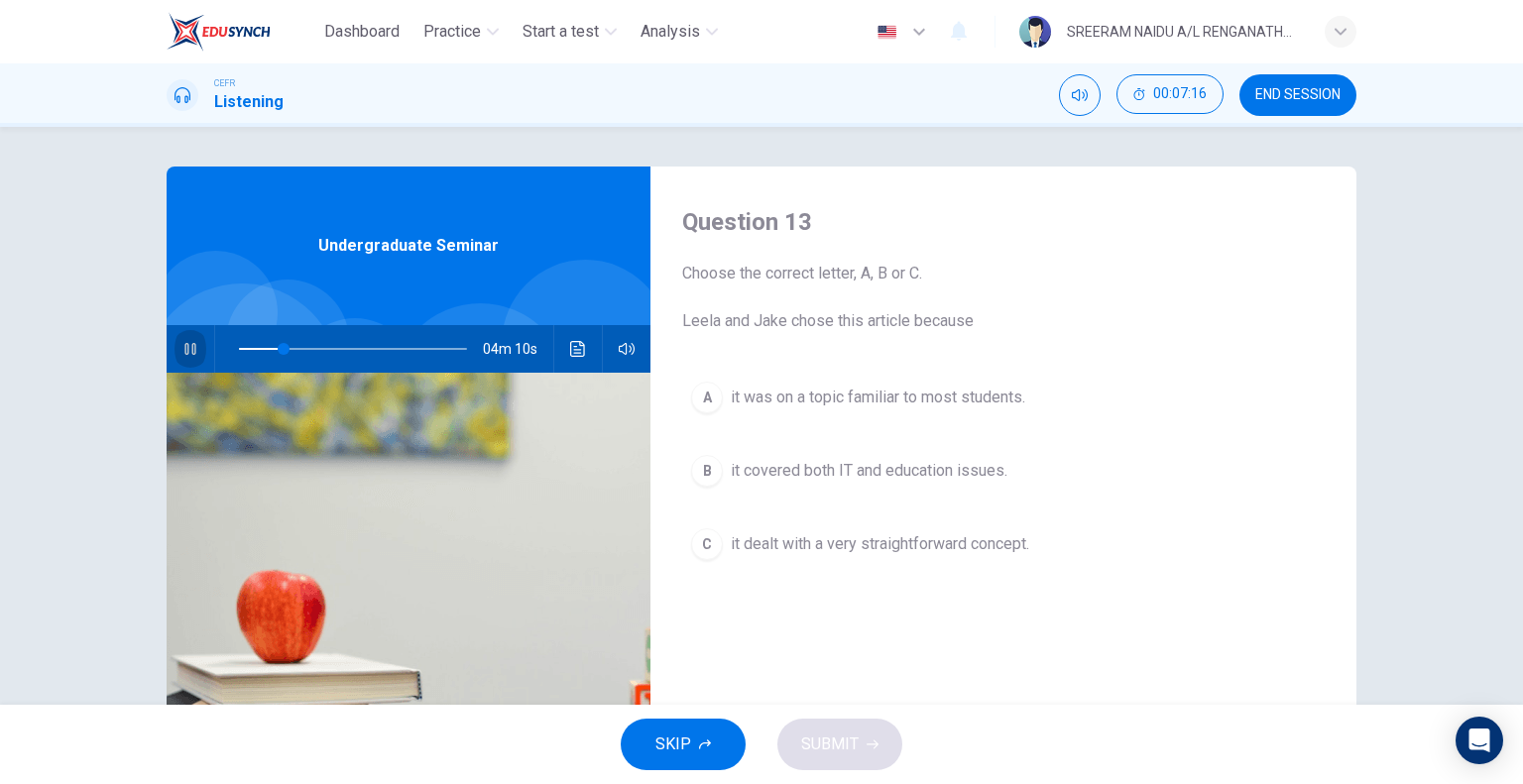 click at bounding box center [189, 349] 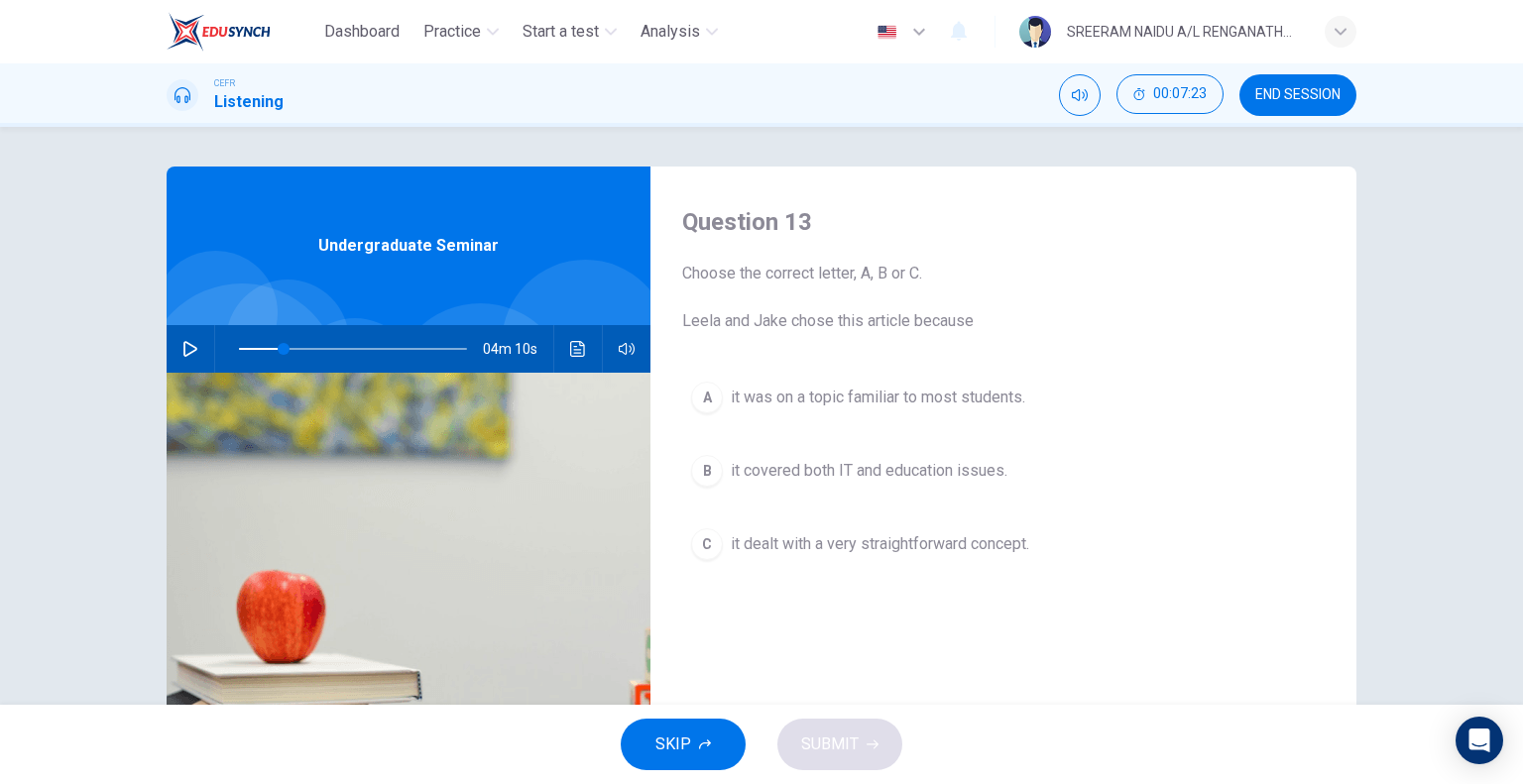 click on "it covered both IT and education issues." at bounding box center (878, 397) 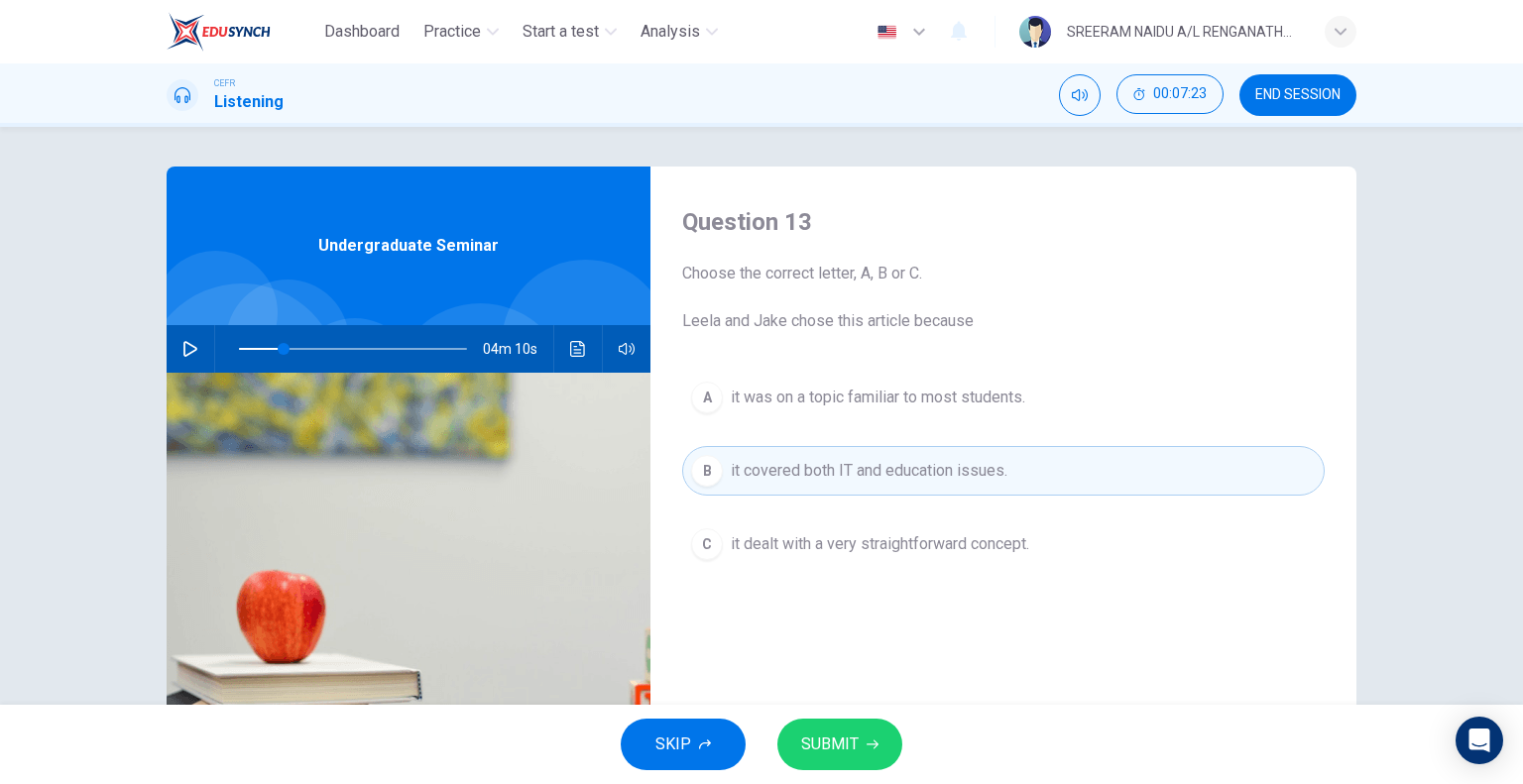 click on "SUBMIT" at bounding box center (830, 744) 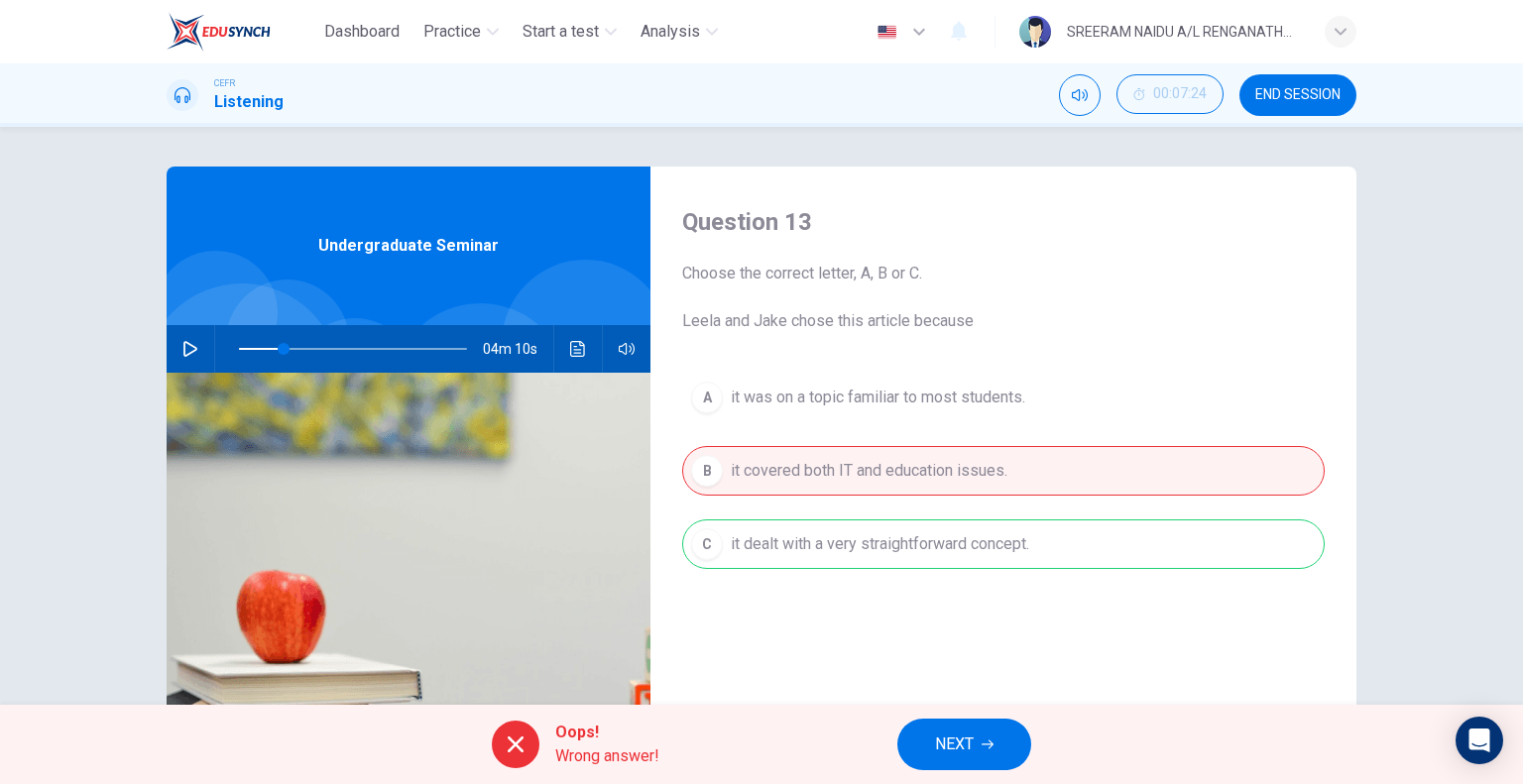 click on "NEXT" at bounding box center [964, 744] 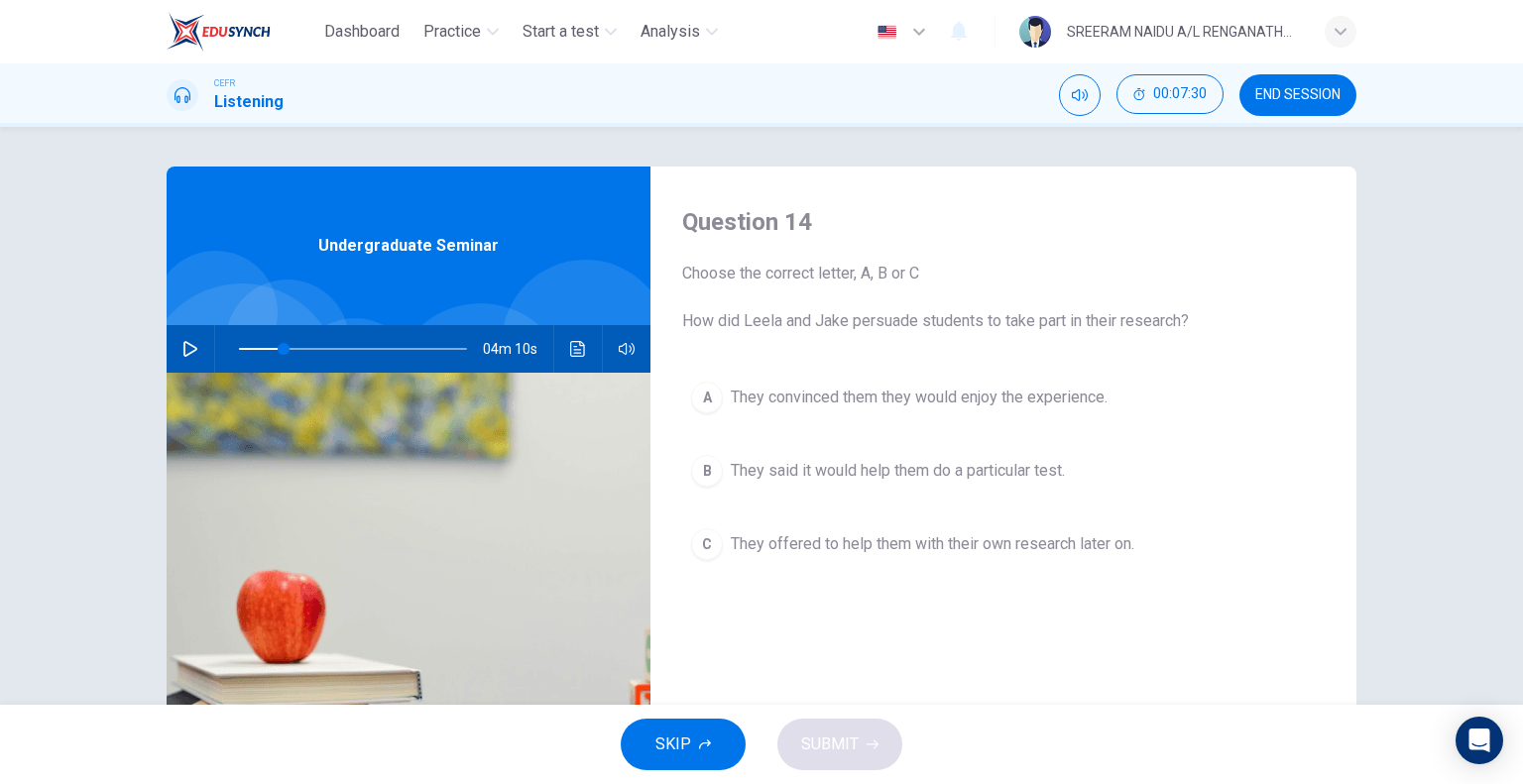 click on "04m 10s" at bounding box center [409, 349] 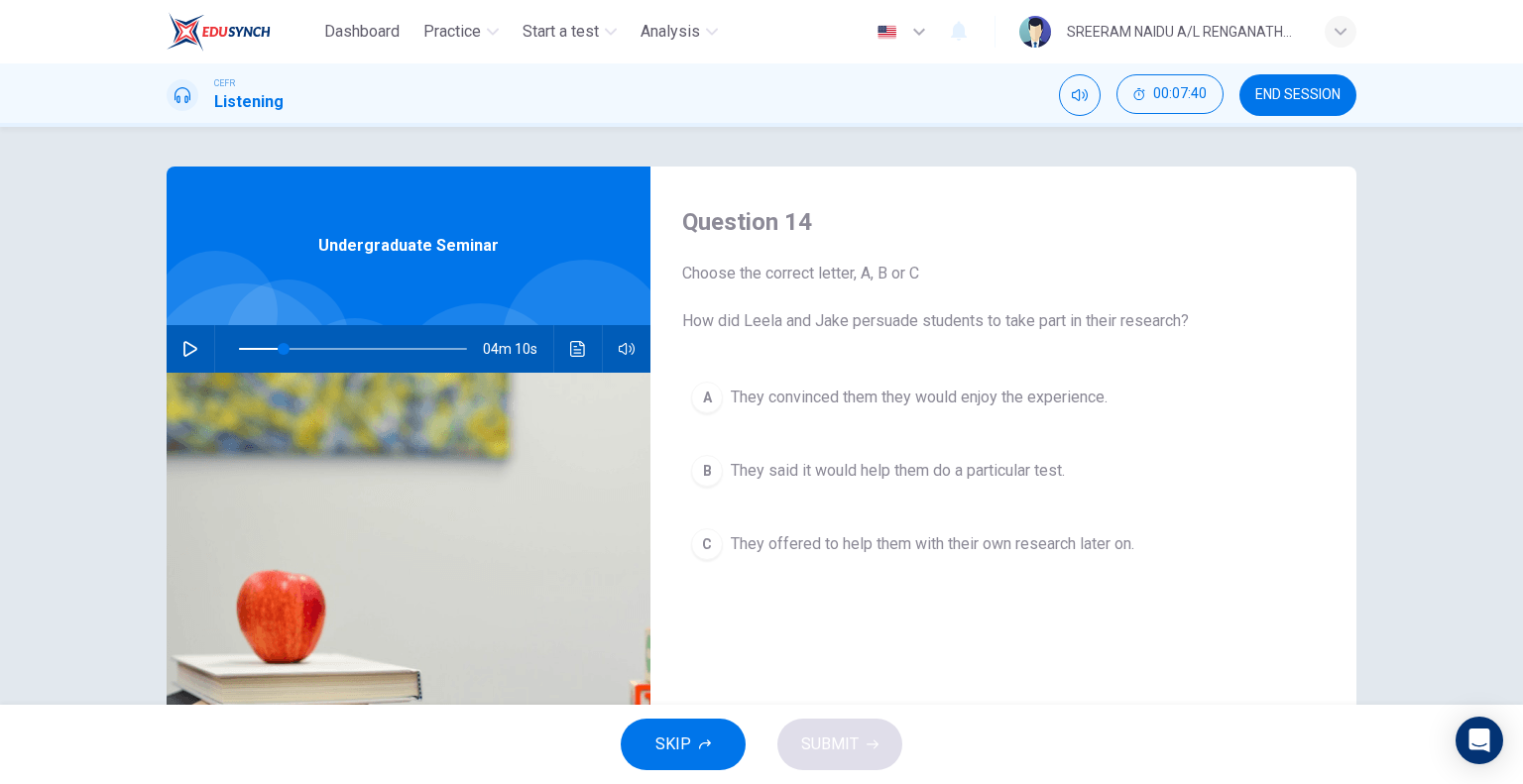 click at bounding box center [190, 349] 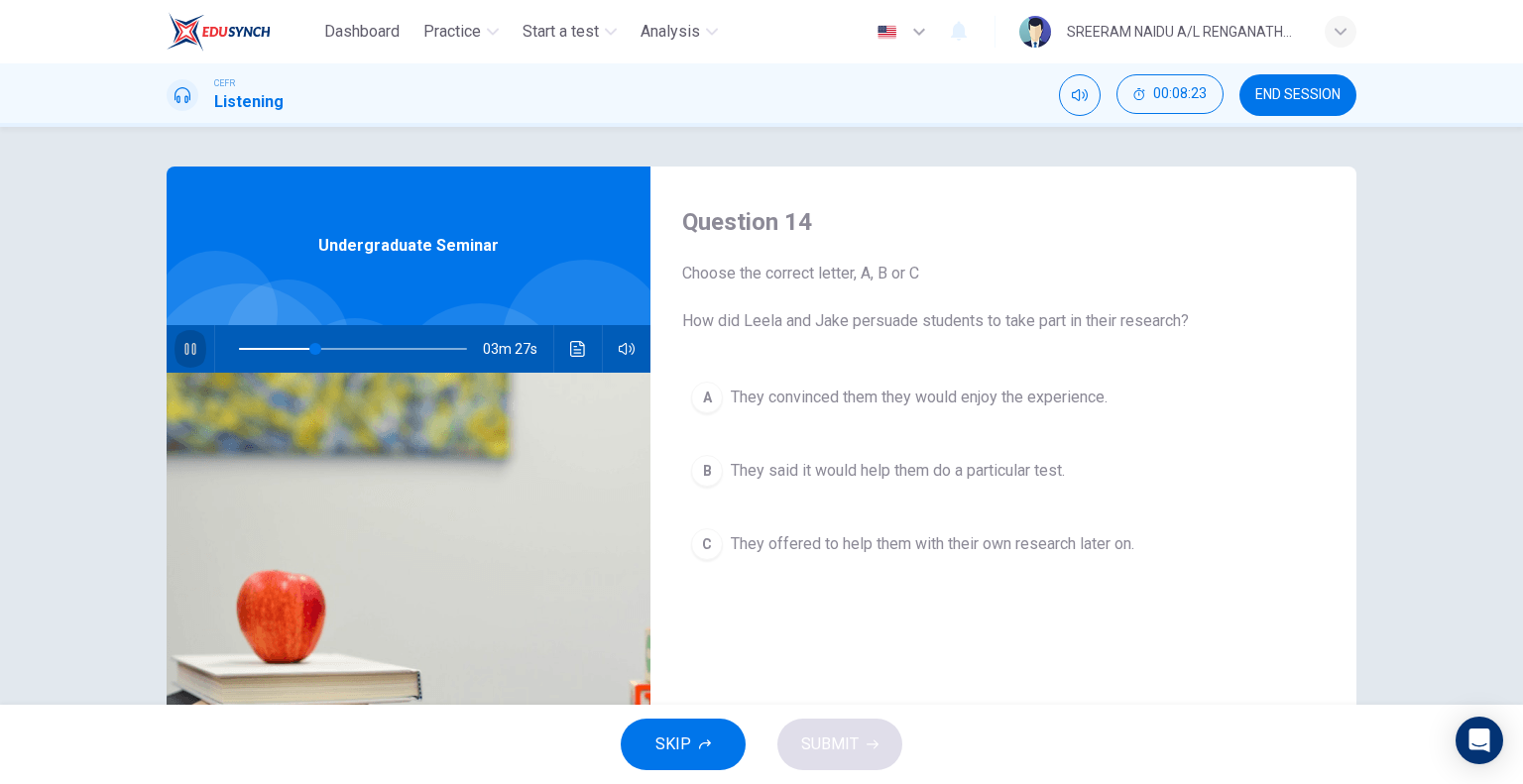 click at bounding box center (190, 349) 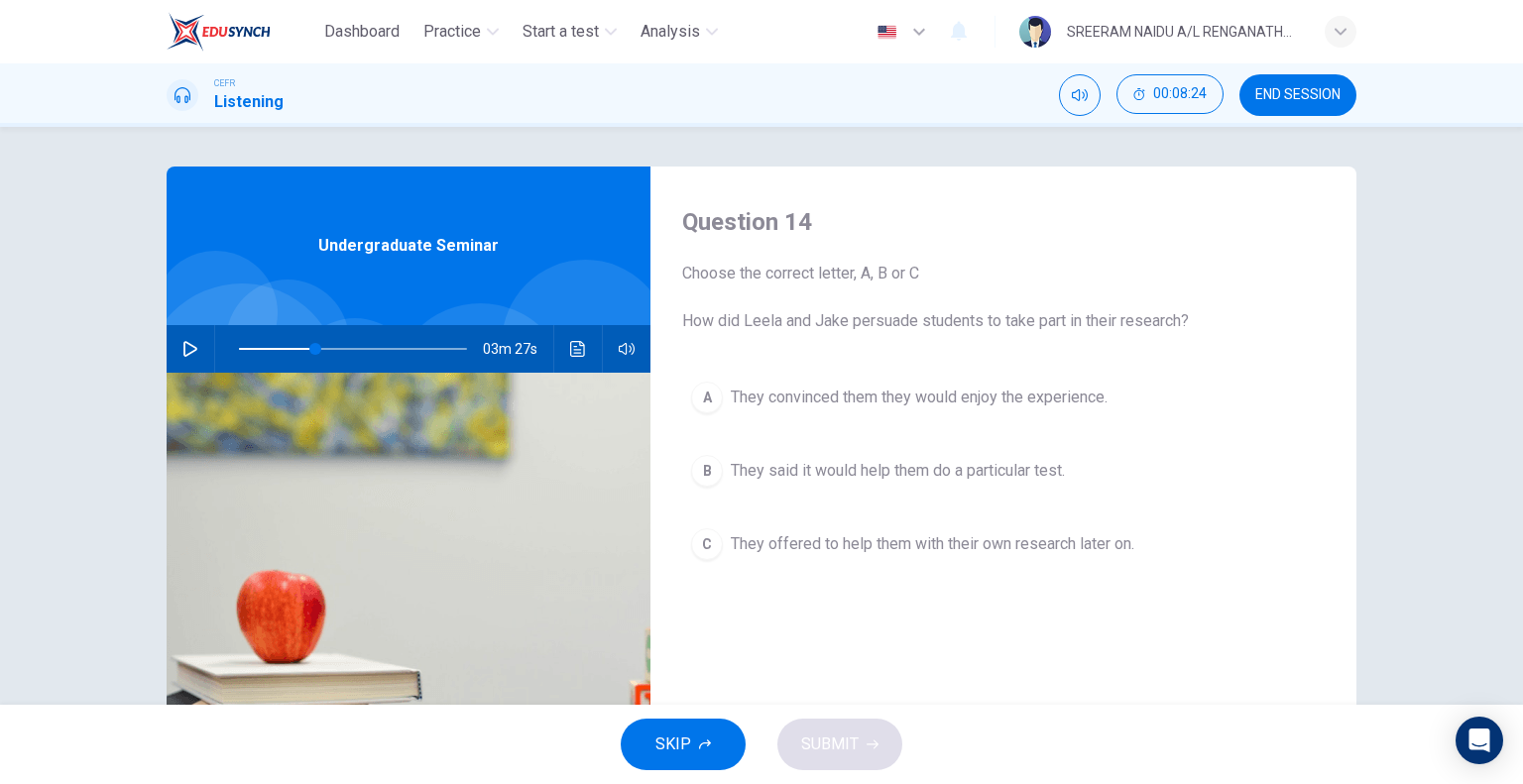 click on "They said it would help them do a particular test." at bounding box center [919, 397] 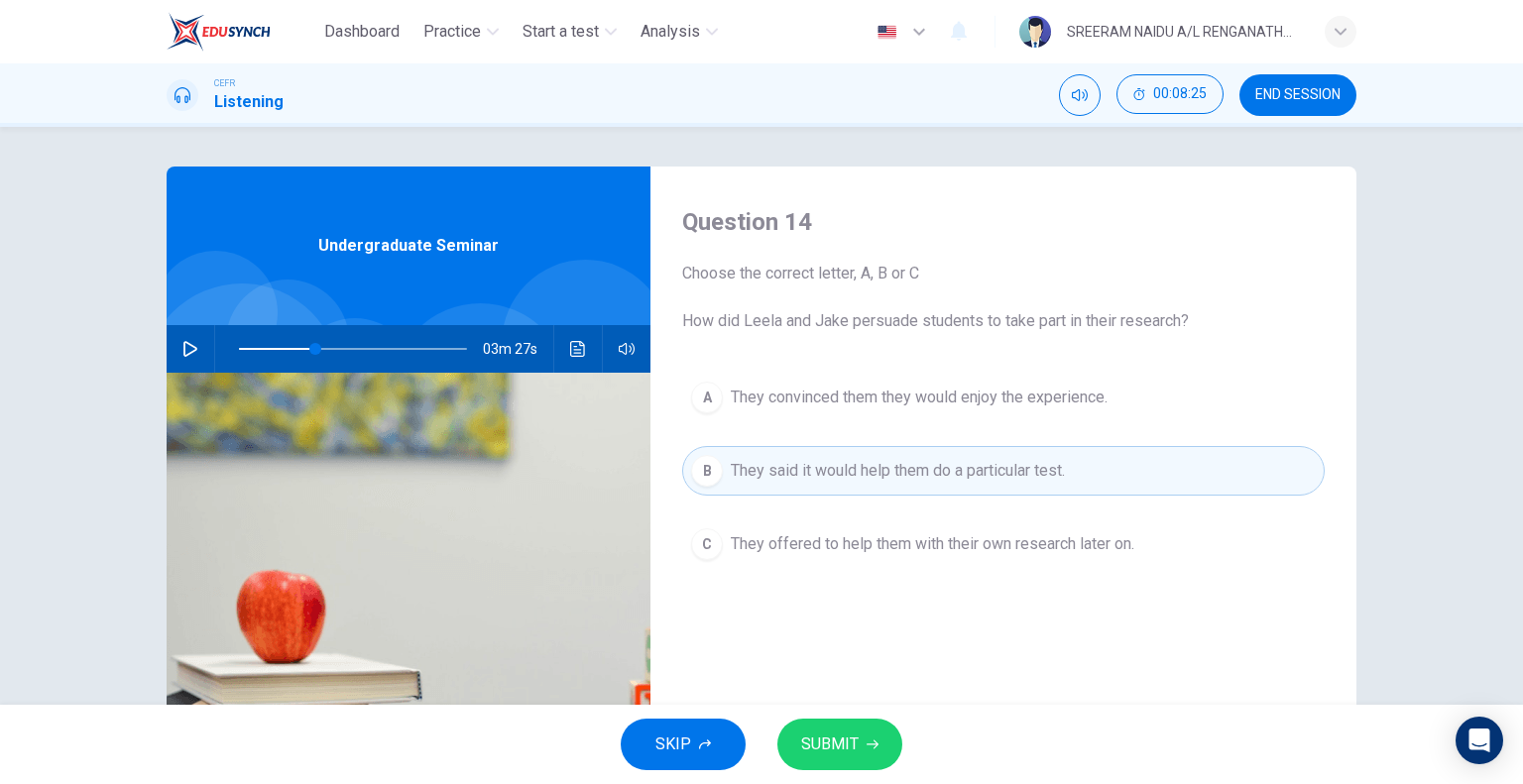 click on "SUBMIT" at bounding box center (830, 744) 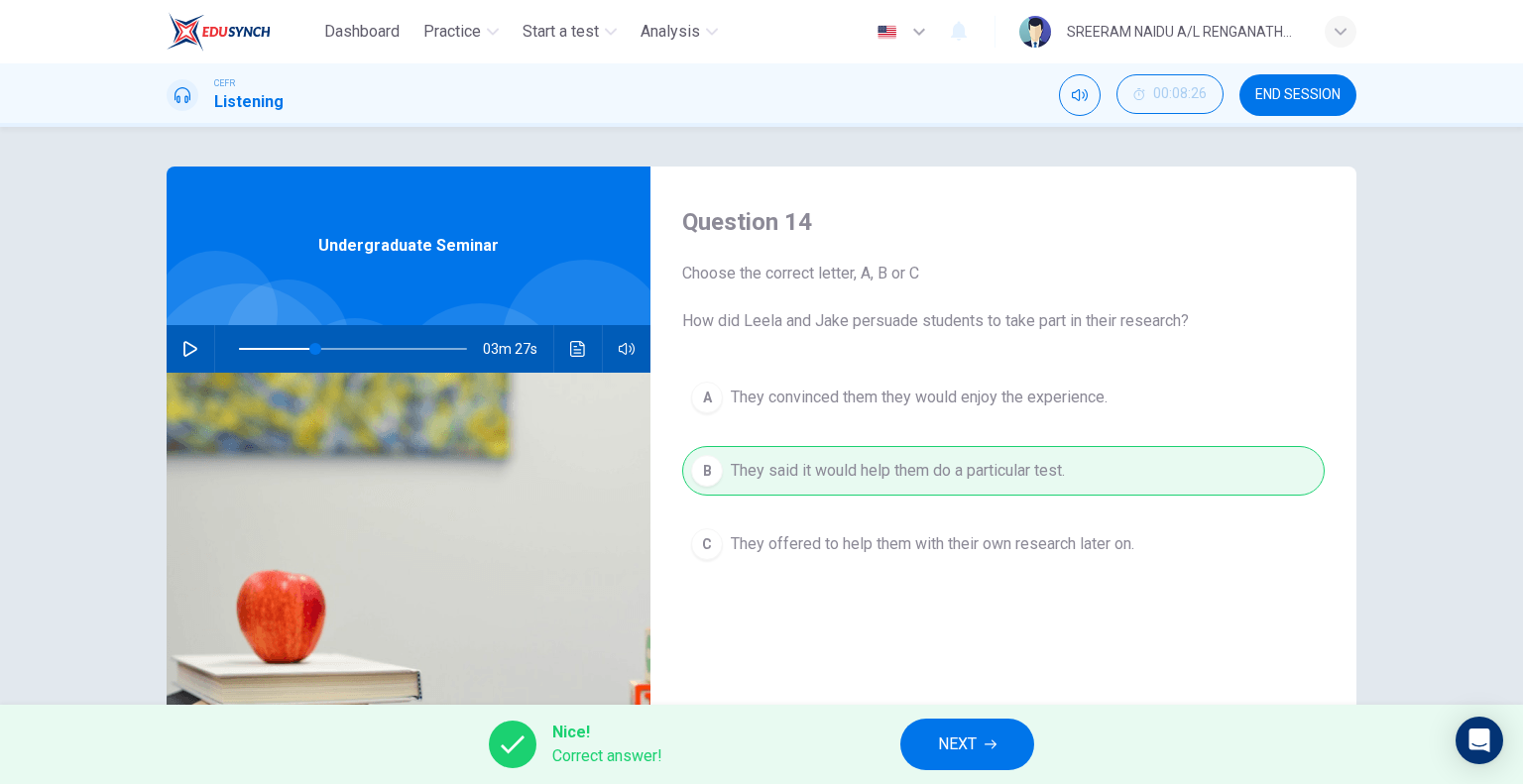 click on "NEXT" at bounding box center [957, 744] 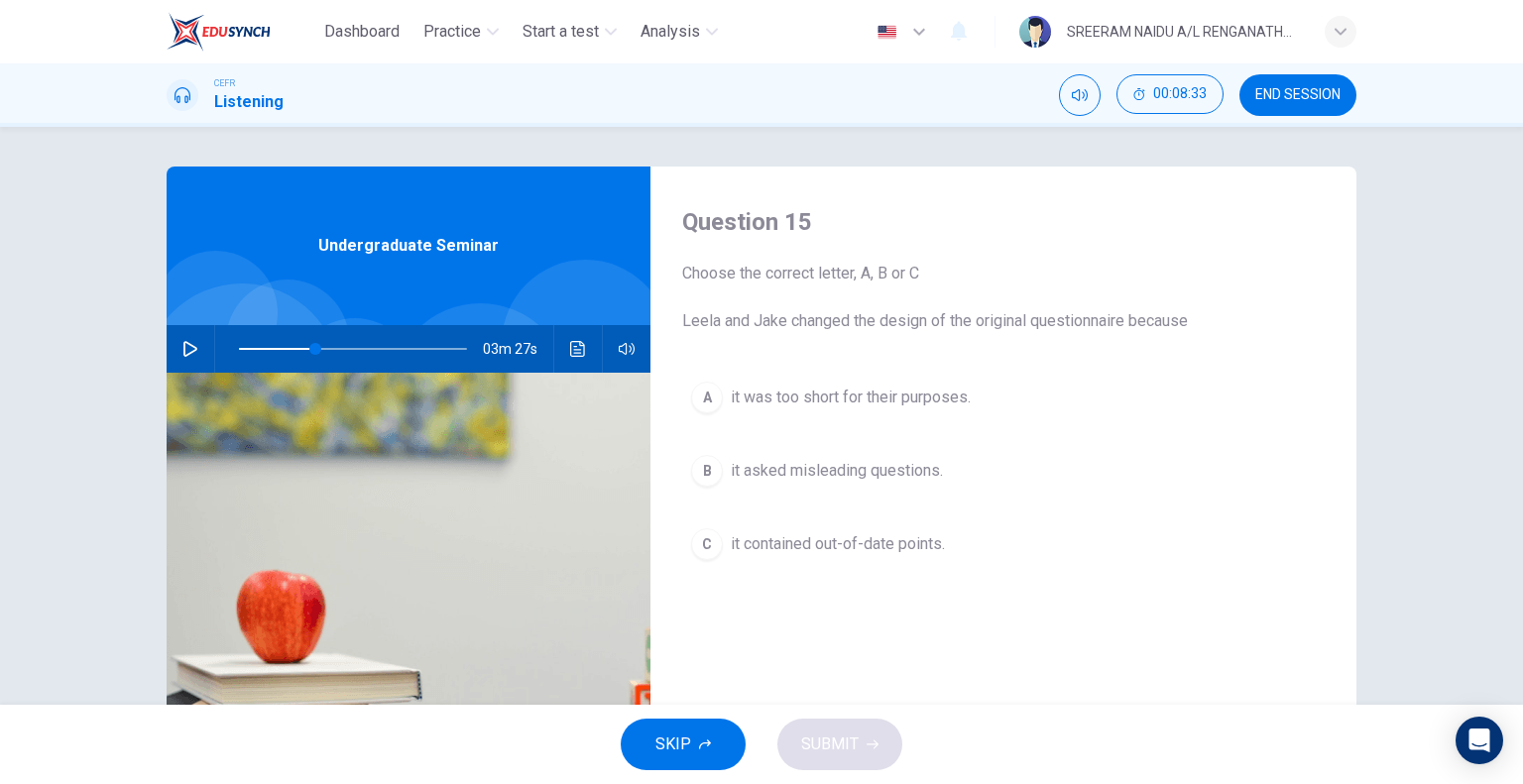 click at bounding box center [190, 349] 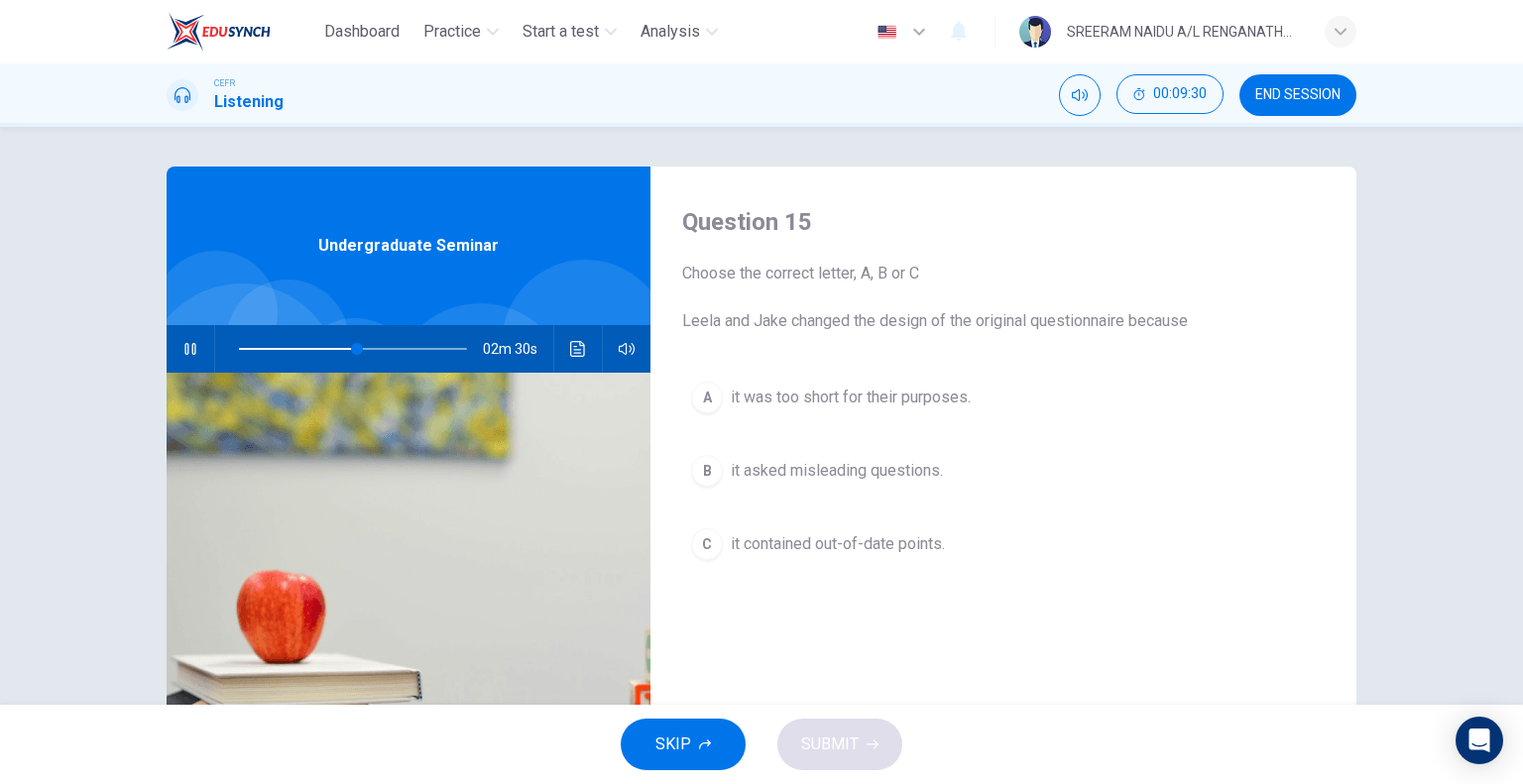 click at bounding box center [353, 349] 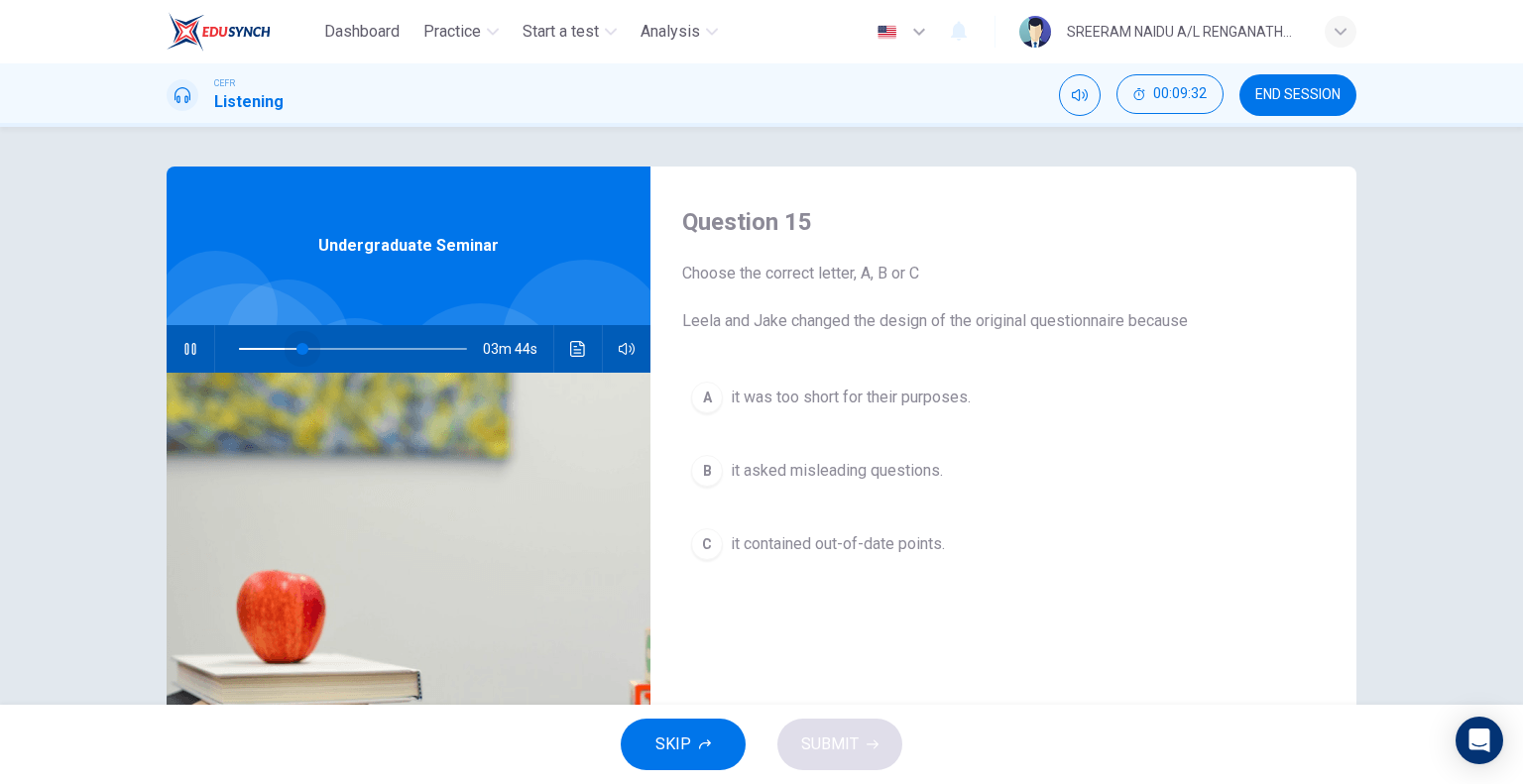 click at bounding box center [302, 349] 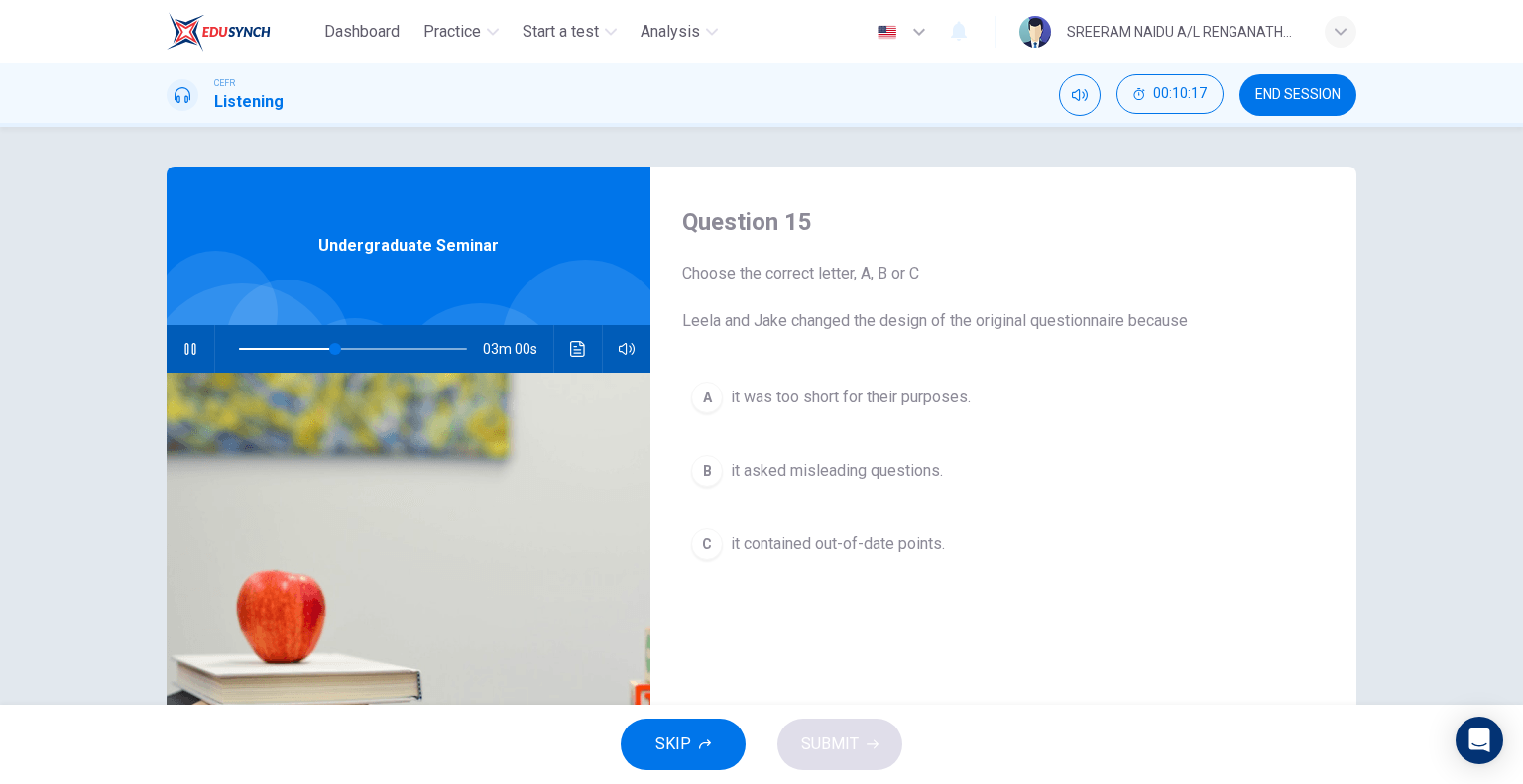 click at bounding box center [190, 349] 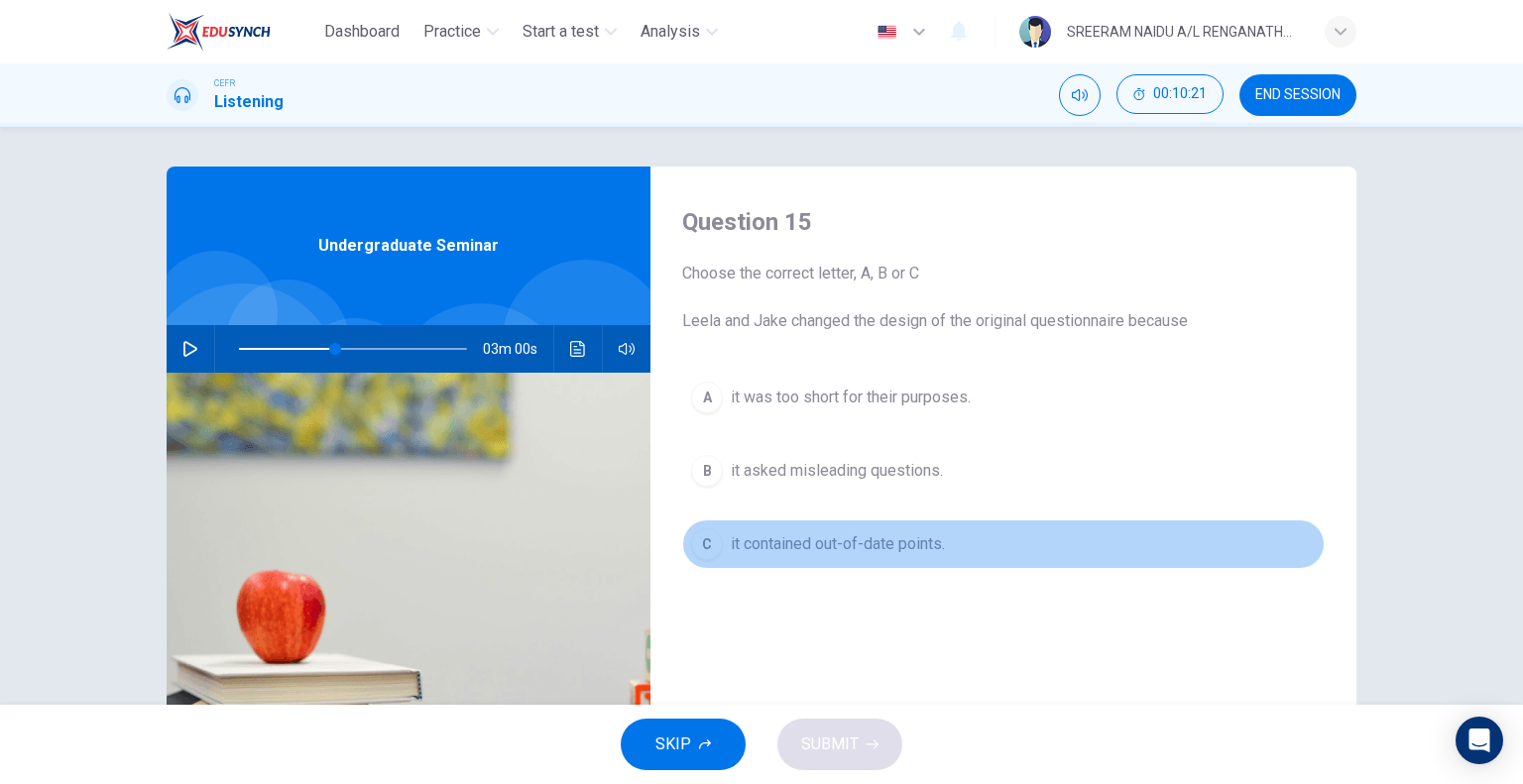 click on "it contained out-of-date points." at bounding box center (851, 397) 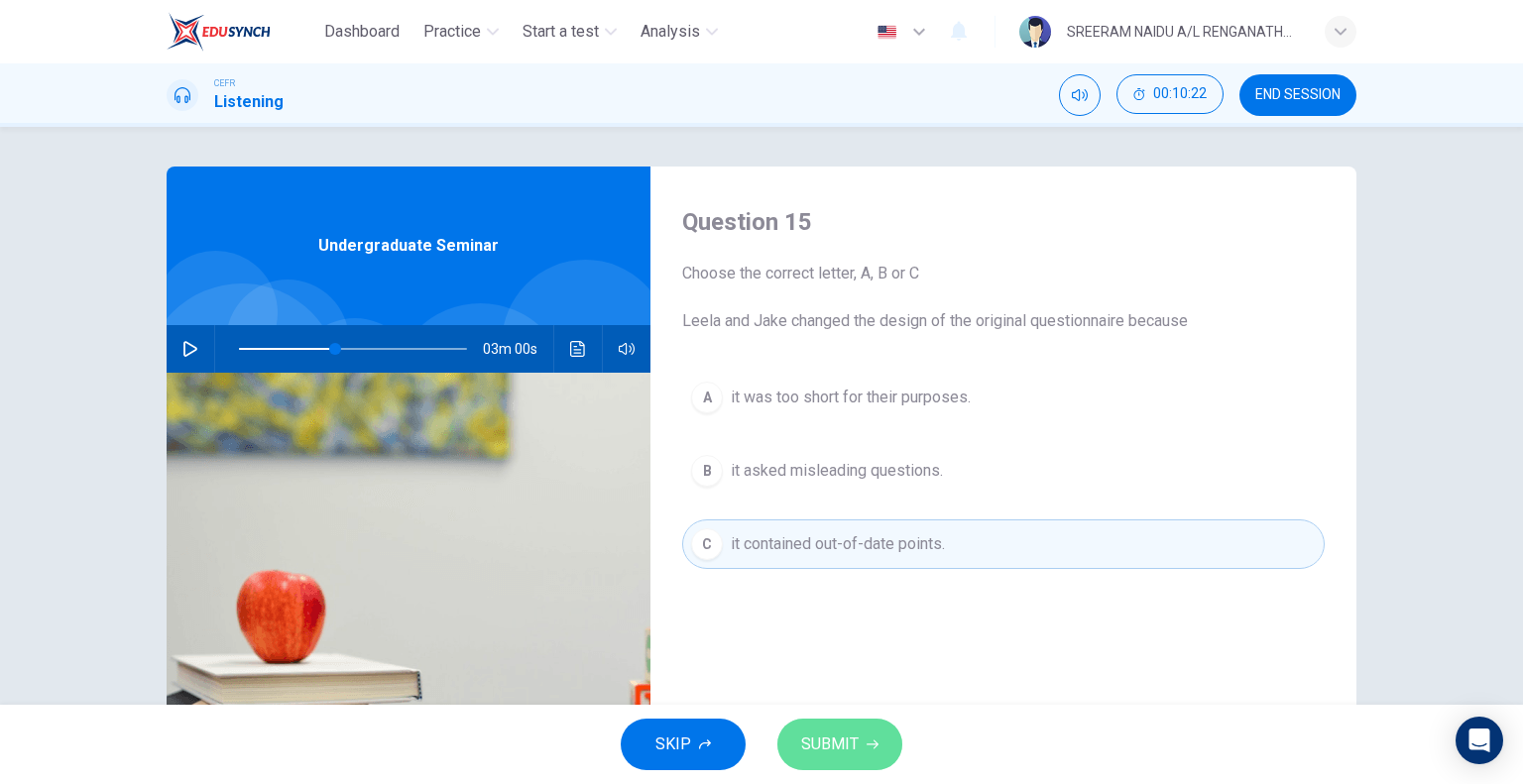 click on "SUBMIT" at bounding box center [830, 744] 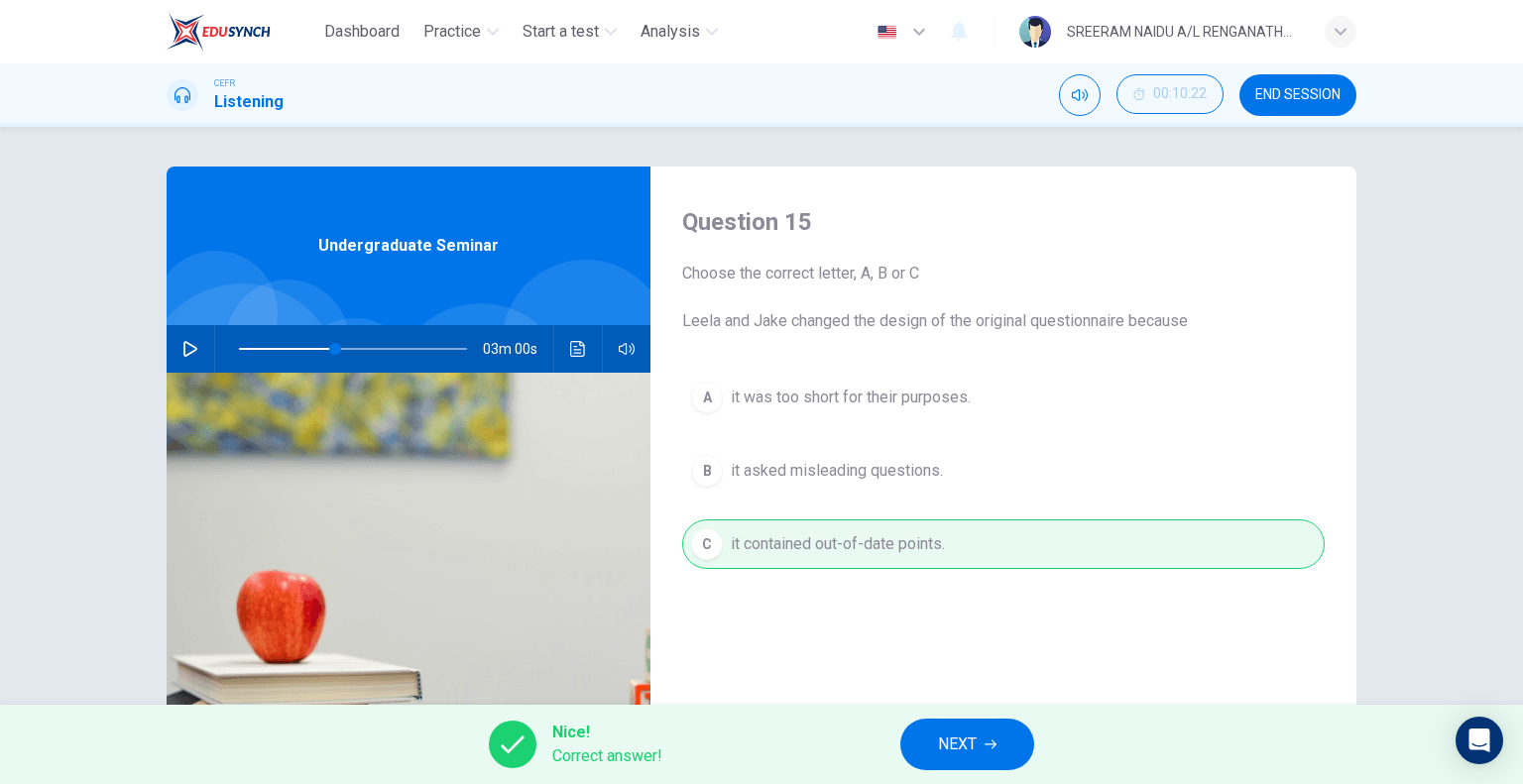 click on "Nice! Correct answer! NEXT" at bounding box center [762, 744] 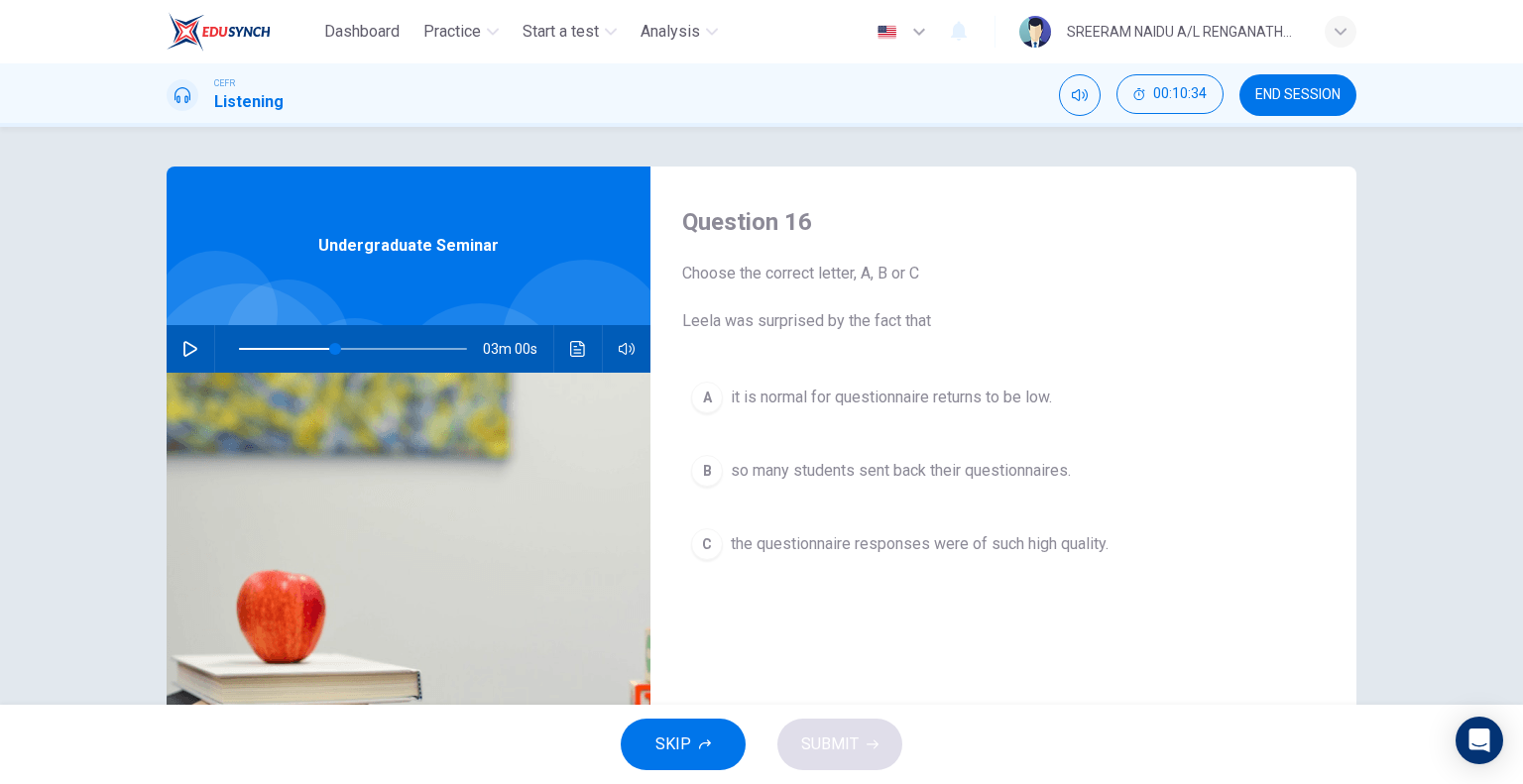 click on "03m 00s" at bounding box center (409, 349) 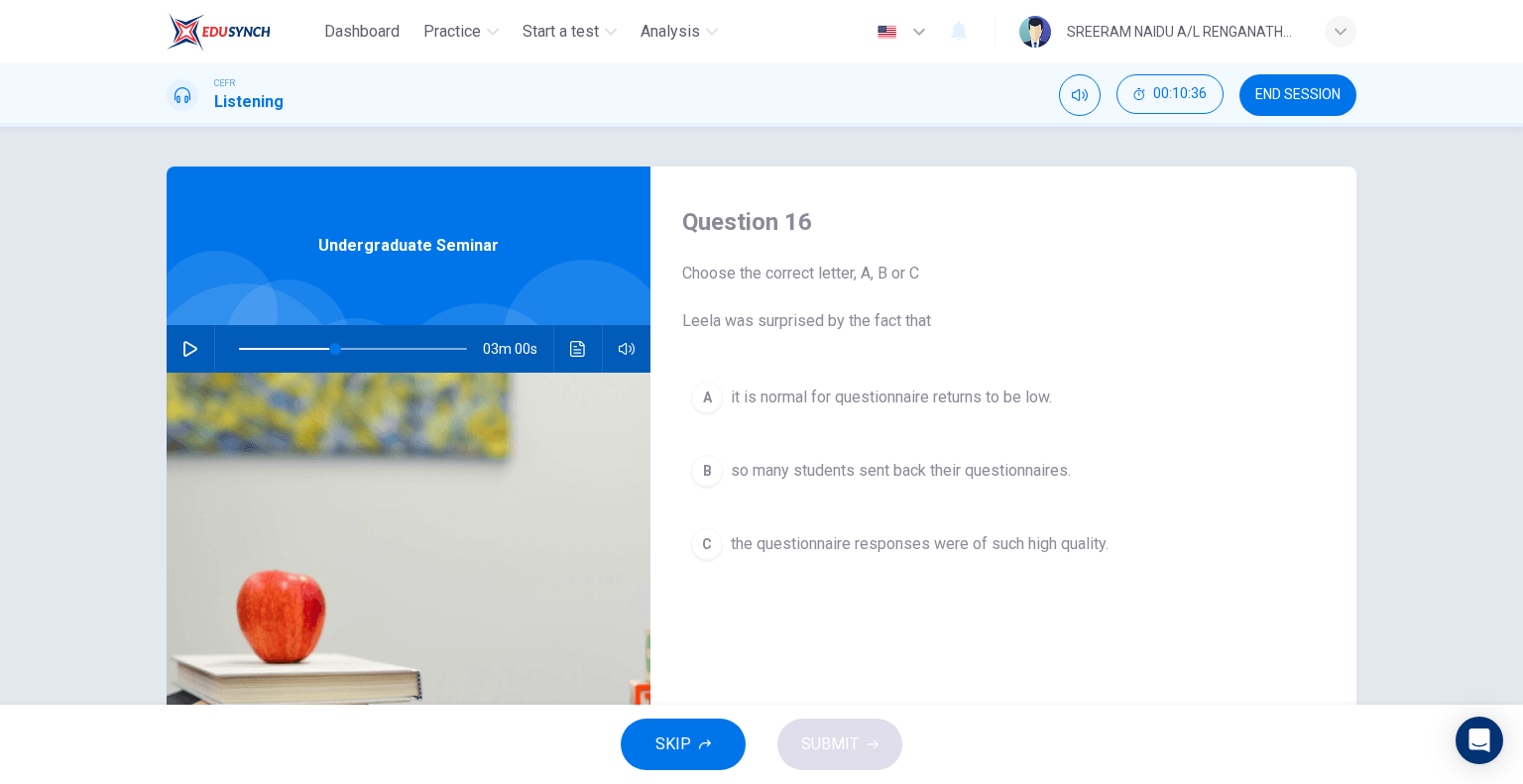 click at bounding box center [190, 349] 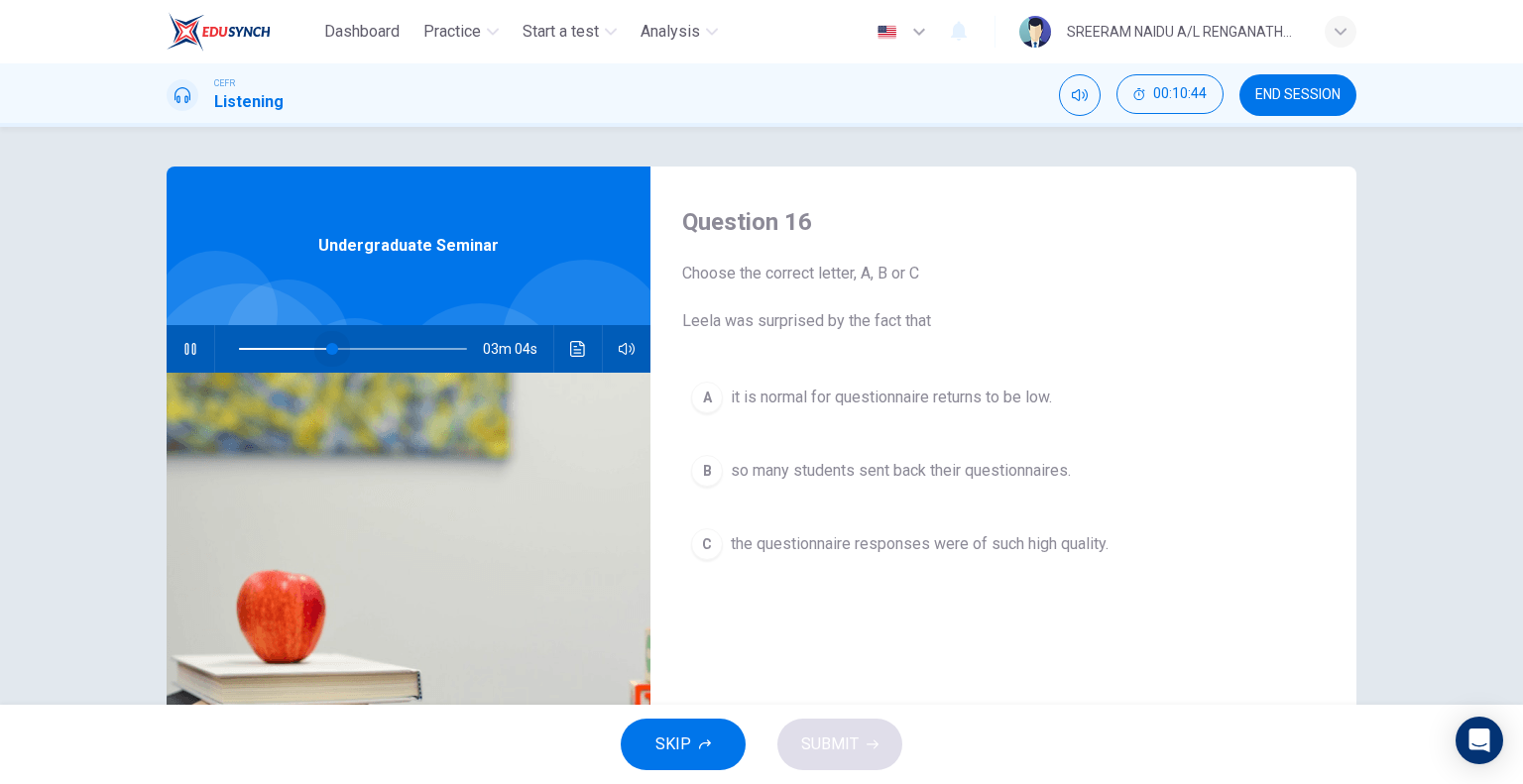 click at bounding box center [332, 349] 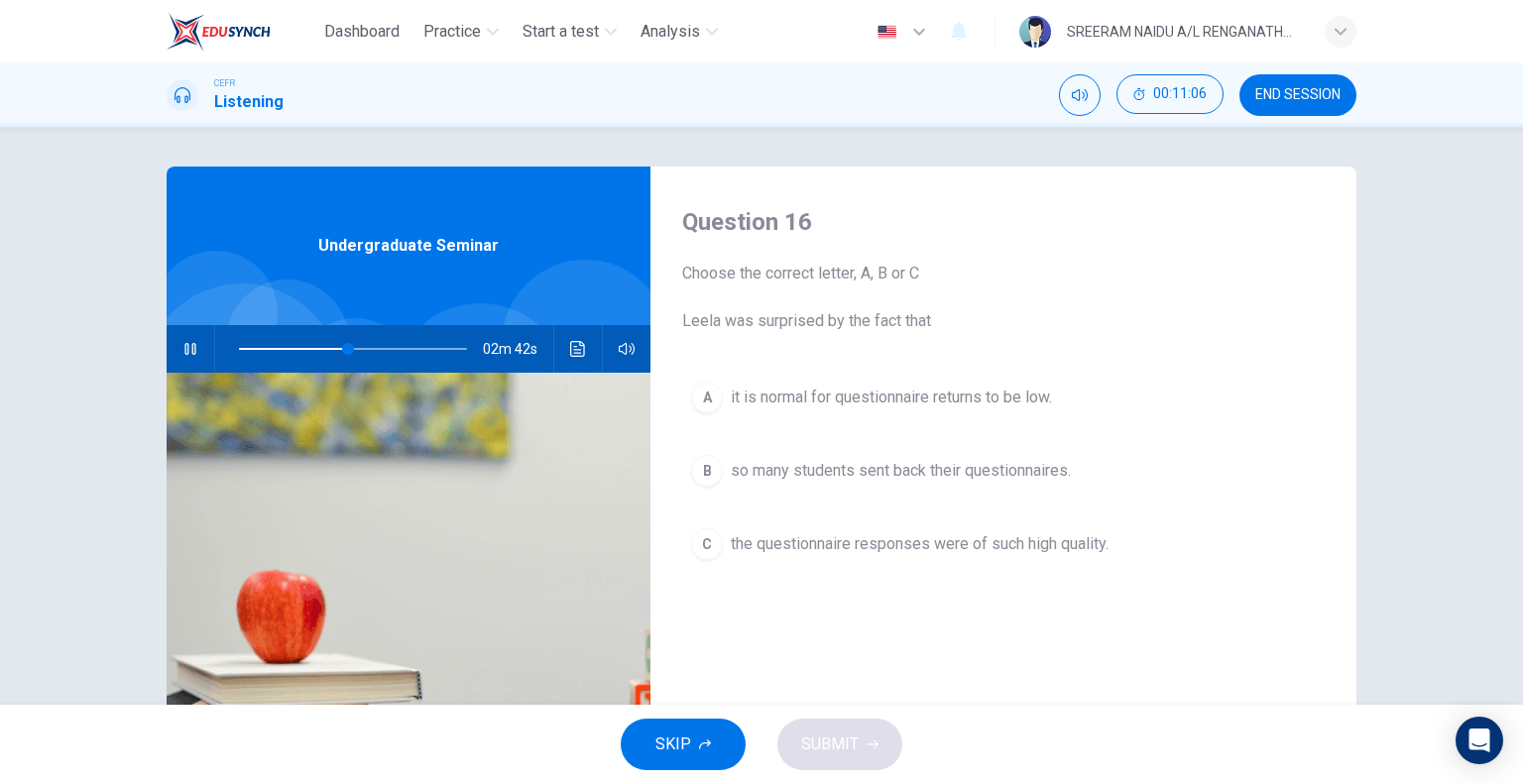 click at bounding box center [190, 349] 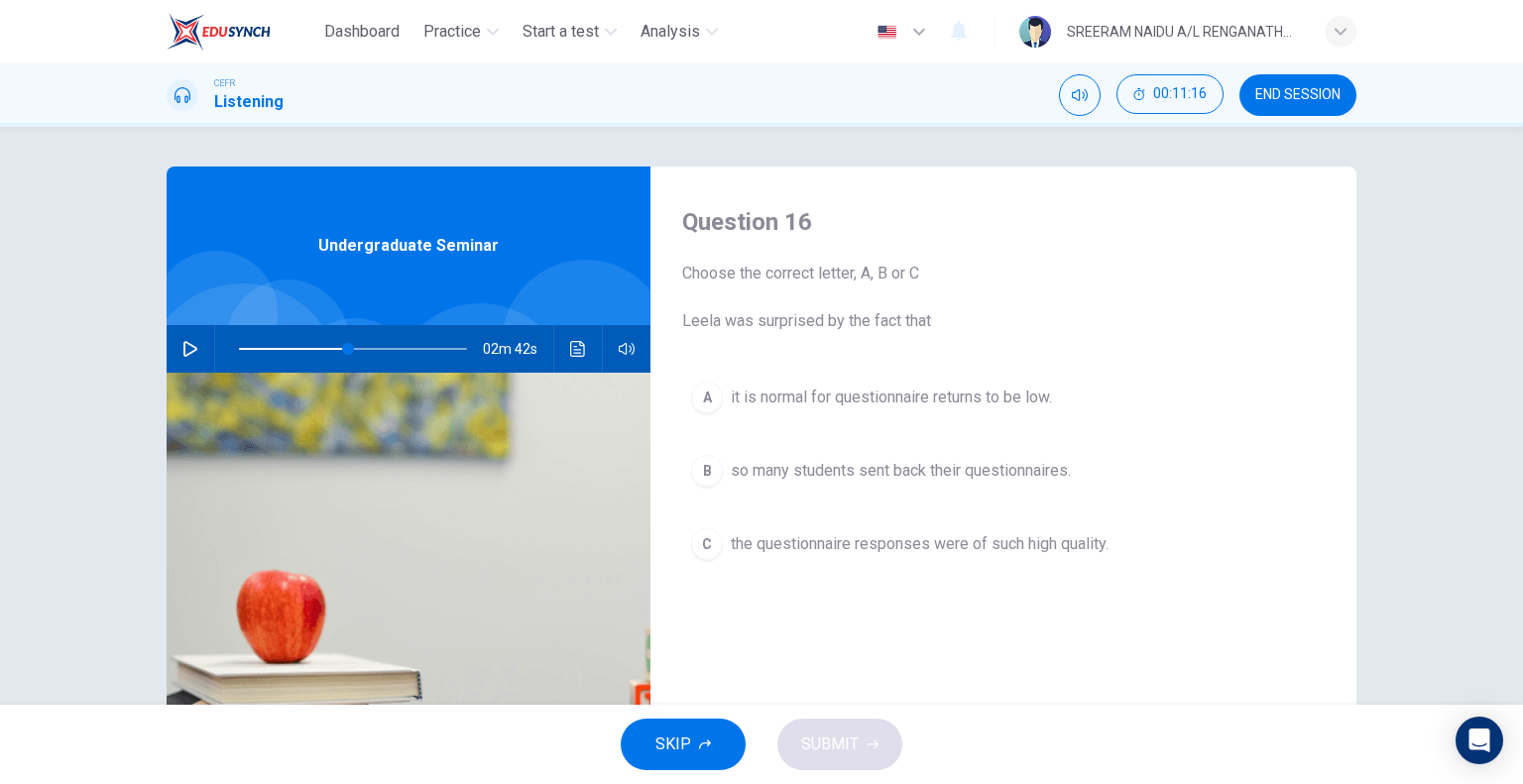 click at bounding box center [190, 349] 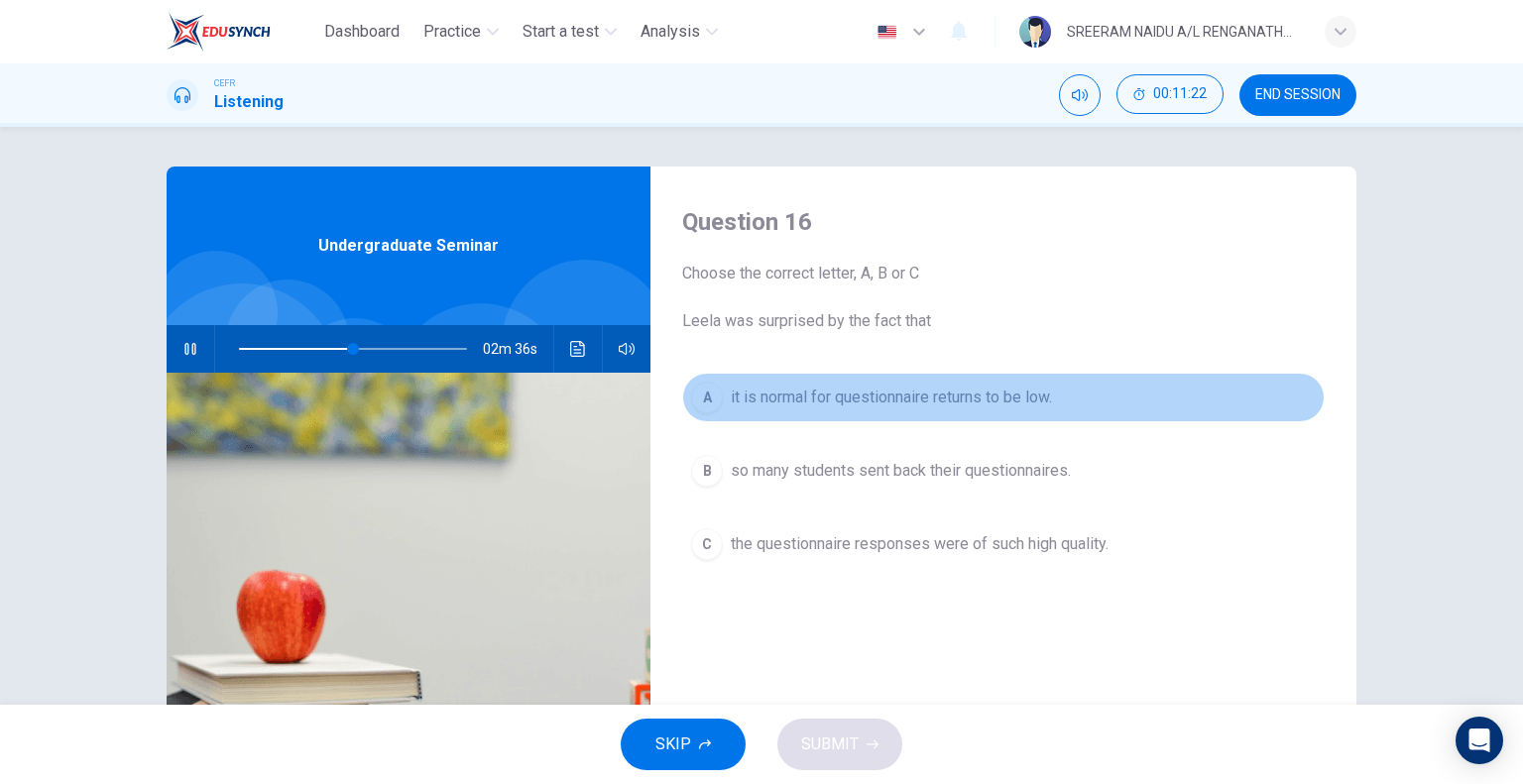 click on "it is normal for questionnaire returns to be low." at bounding box center [891, 397] 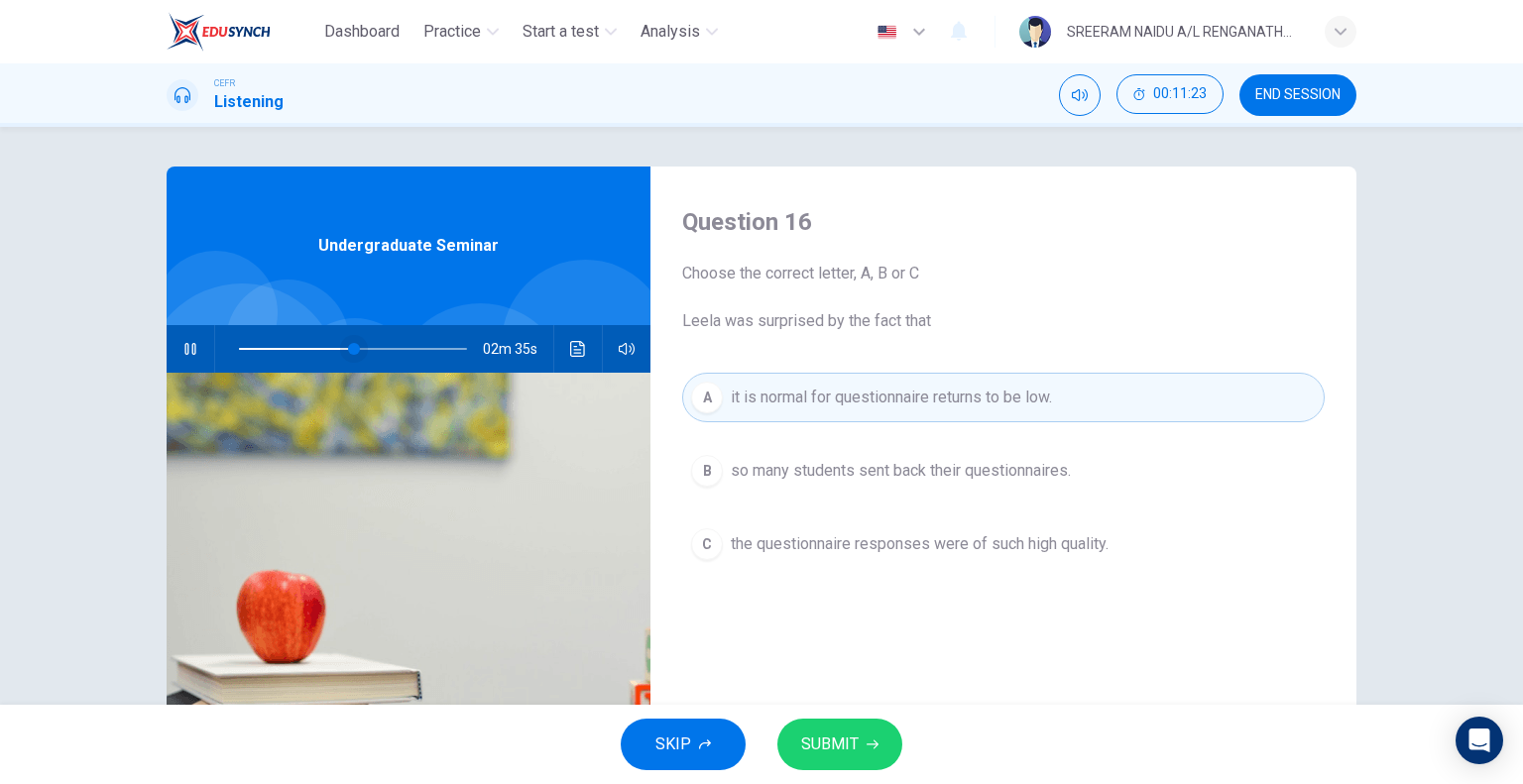 click at bounding box center (354, 349) 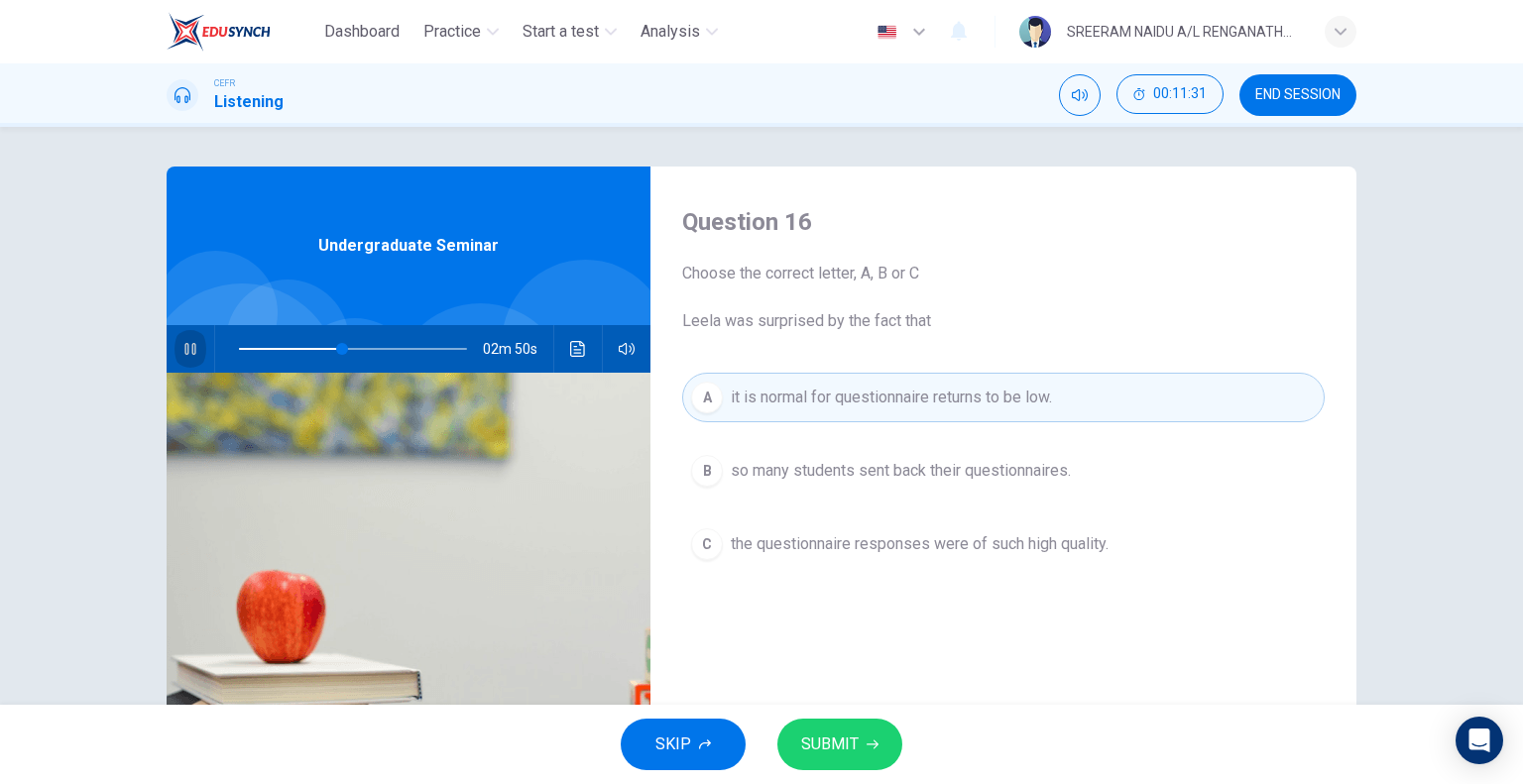 click at bounding box center [189, 349] 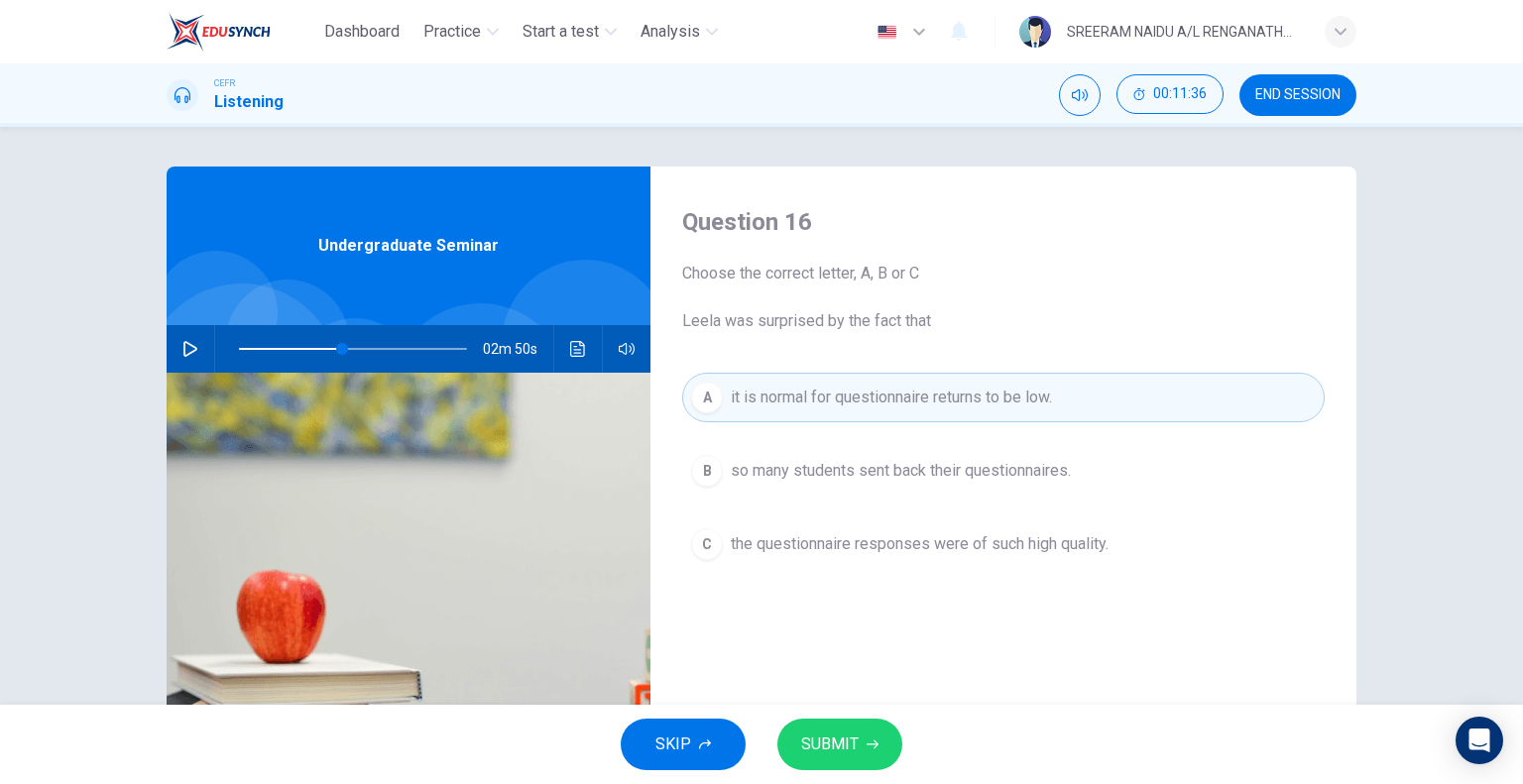 click on "SUBMIT" at bounding box center [840, 744] 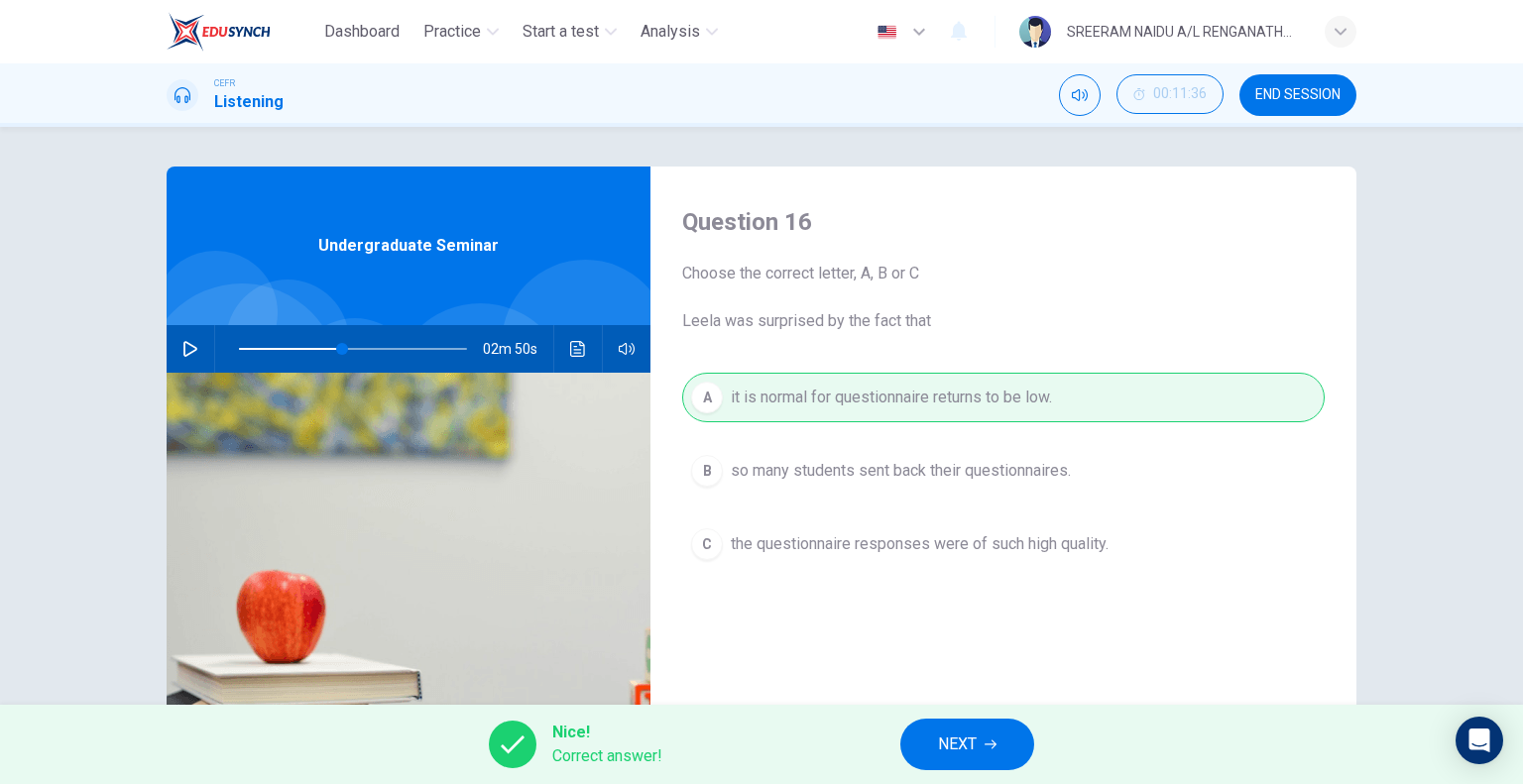 click on "NEXT" at bounding box center [957, 744] 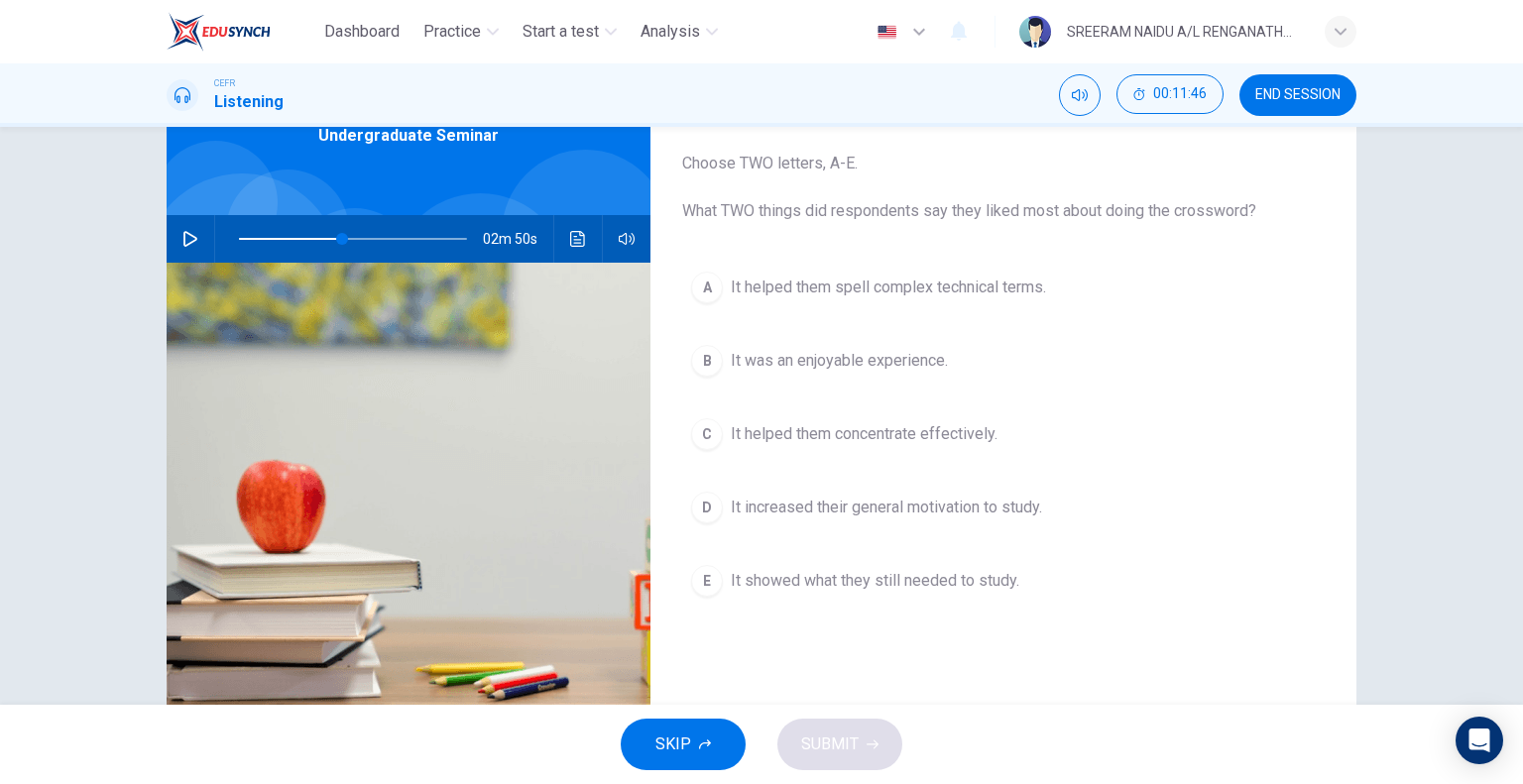 scroll, scrollTop: 113, scrollLeft: 0, axis: vertical 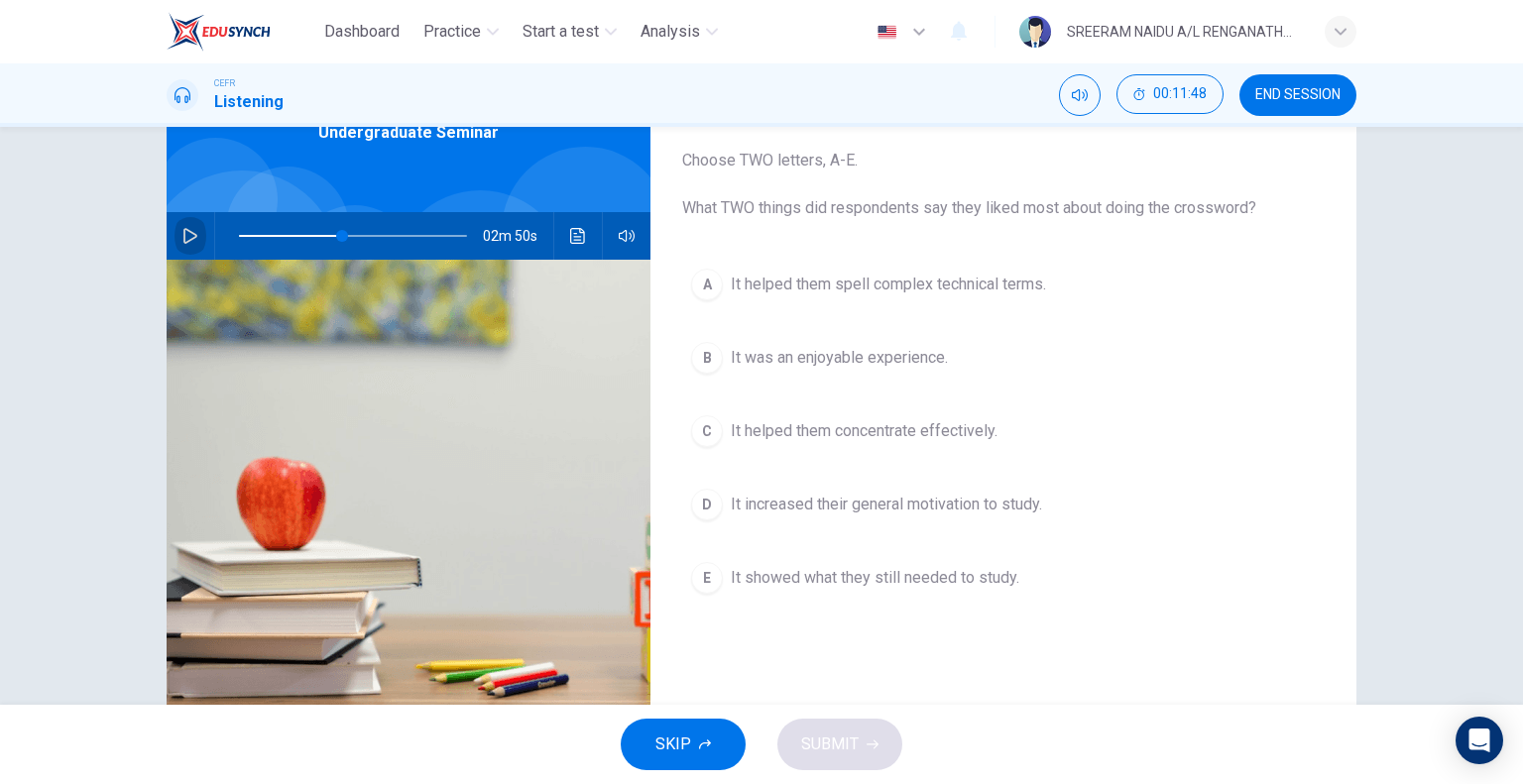 click at bounding box center (190, 236) 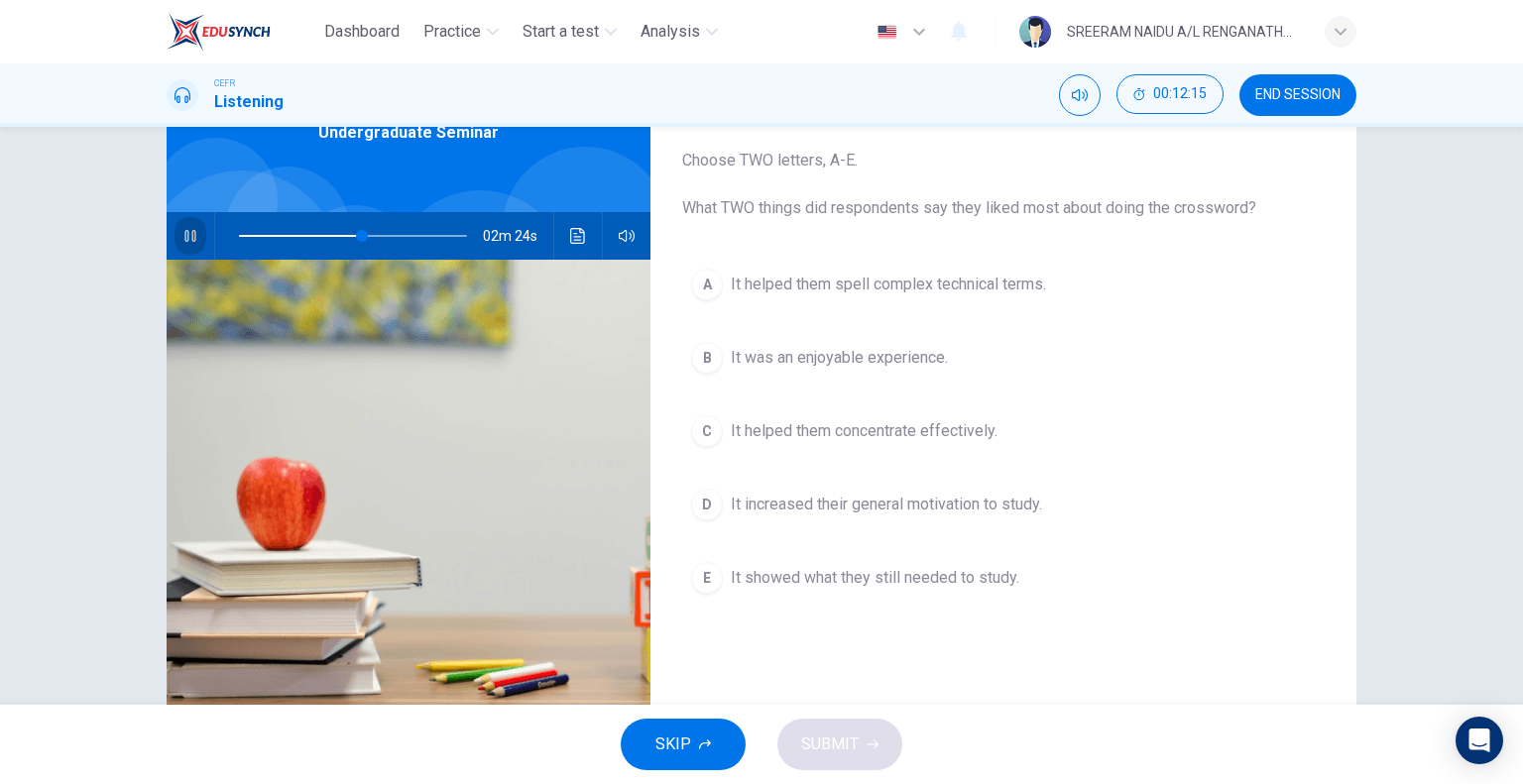 click at bounding box center [190, 236] 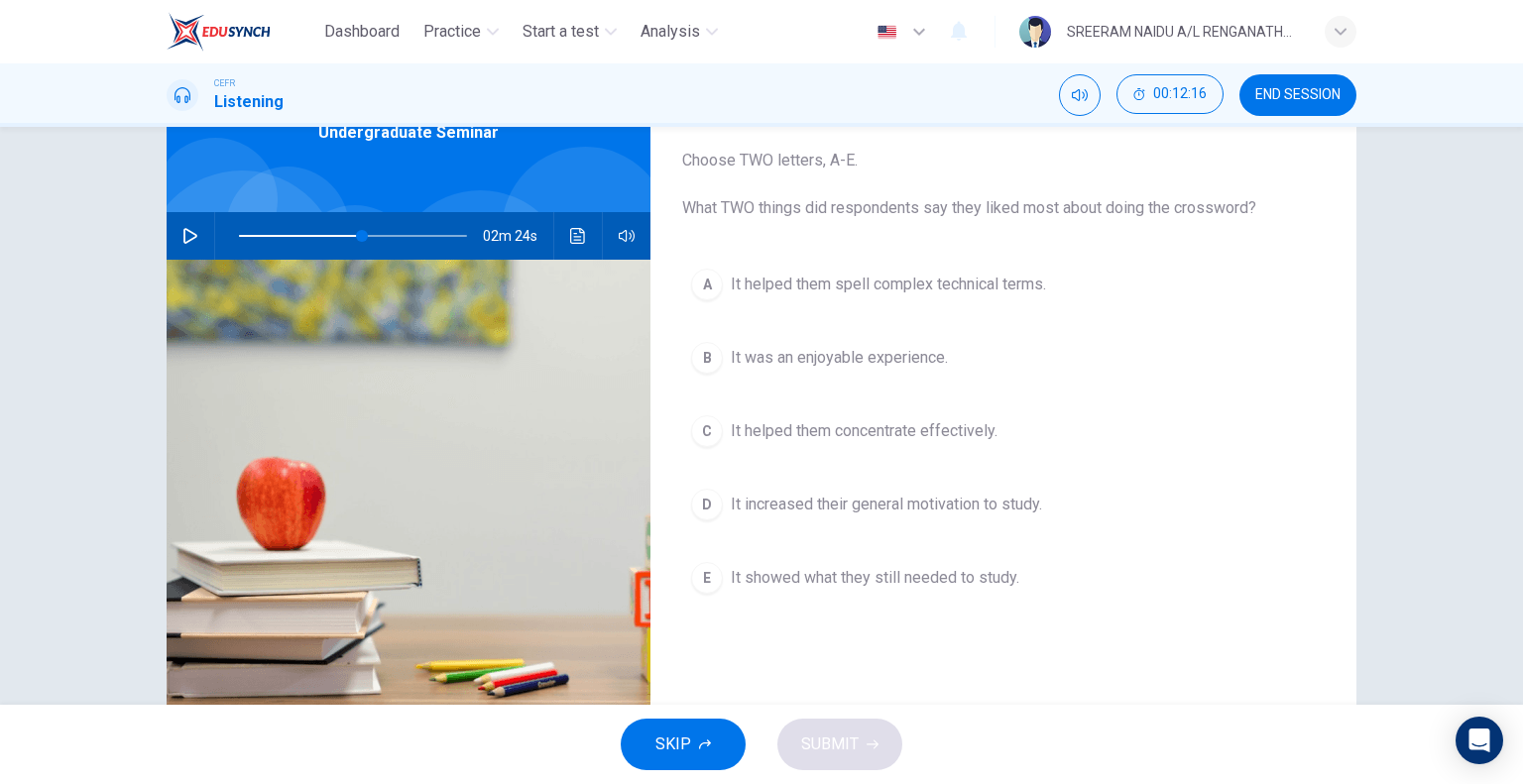 click on "It helped them concentrate effectively." at bounding box center [888, 284] 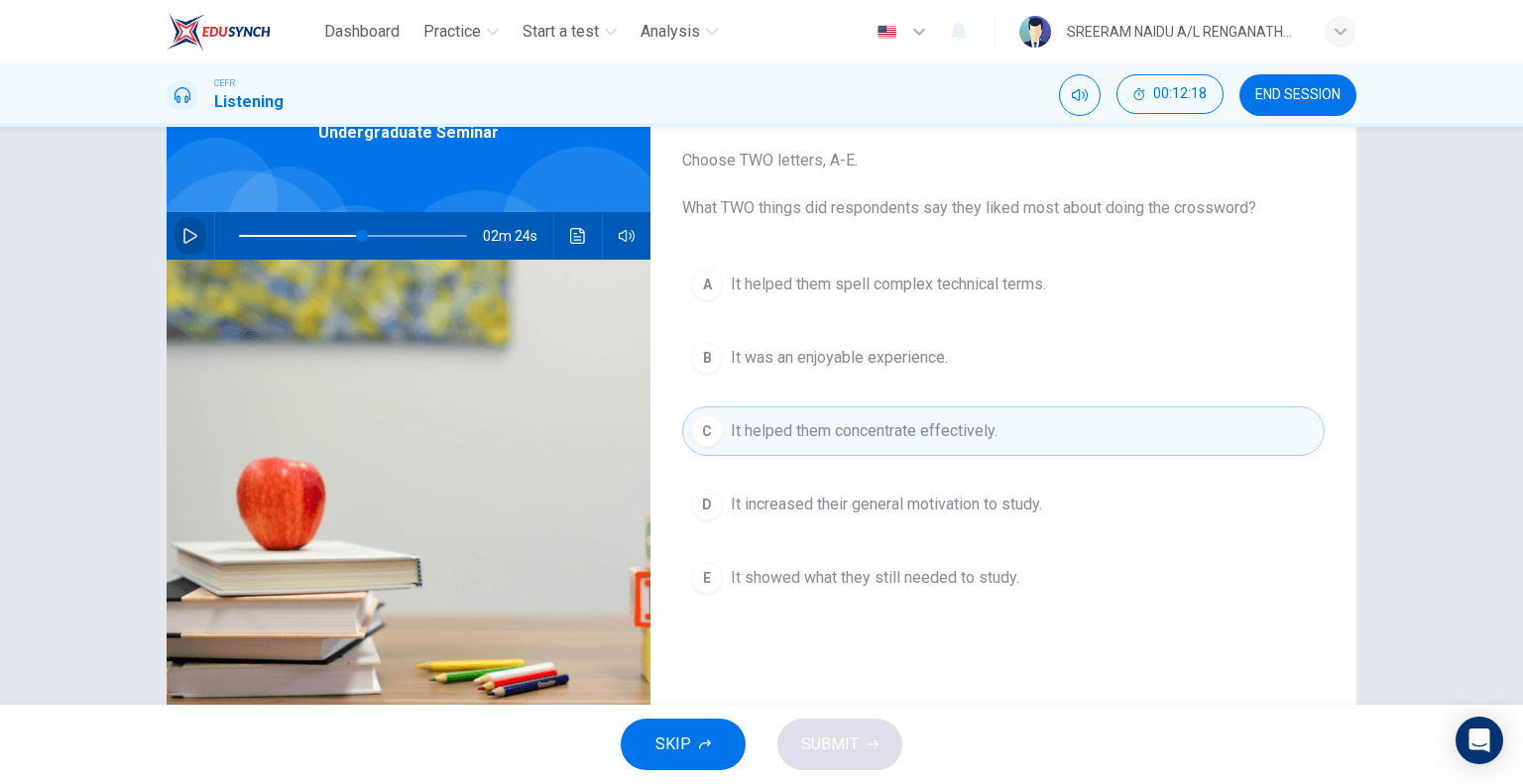 click at bounding box center (190, 236) 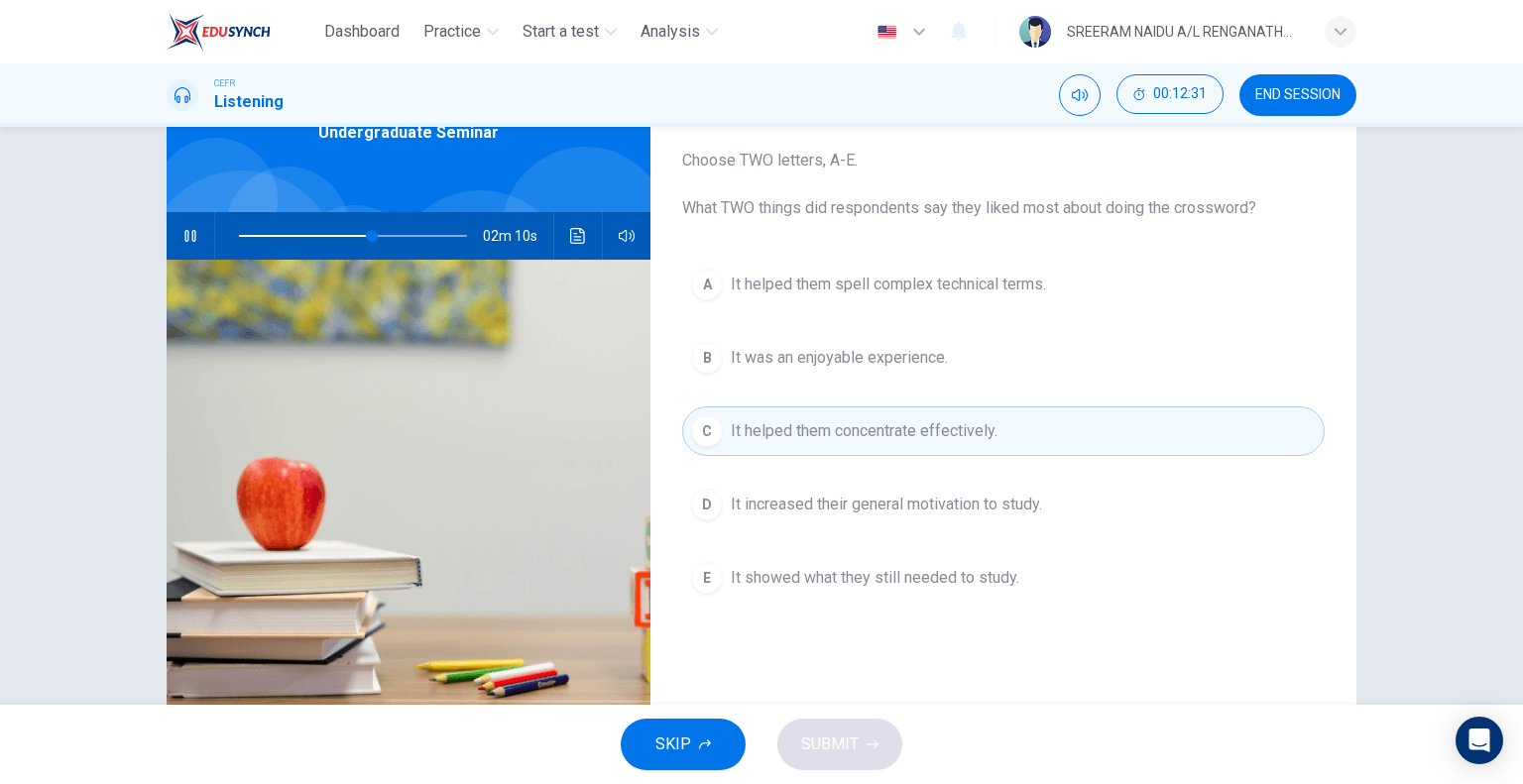 click on "It was an enjoyable experience." at bounding box center [888, 284] 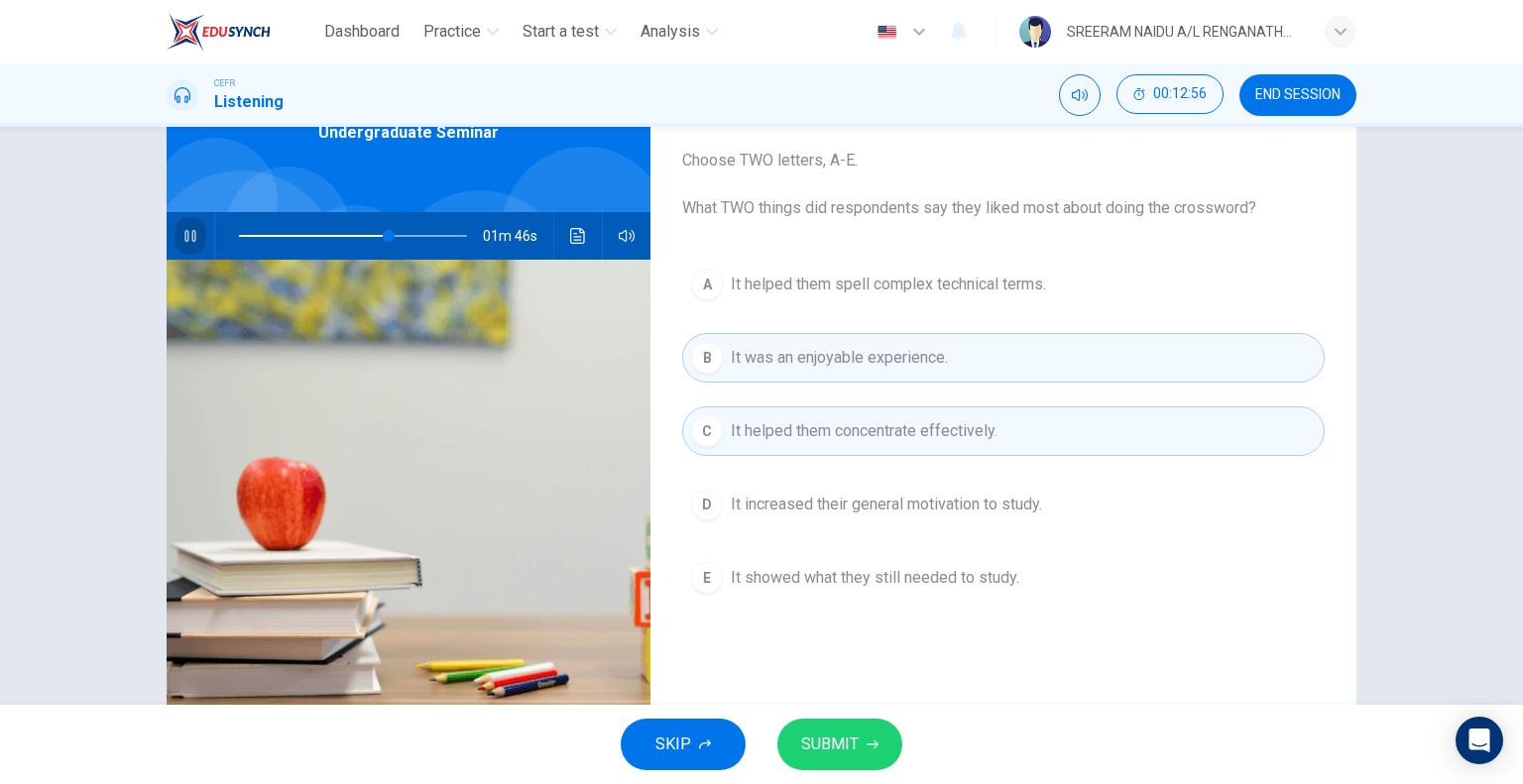 click at bounding box center (189, 236) 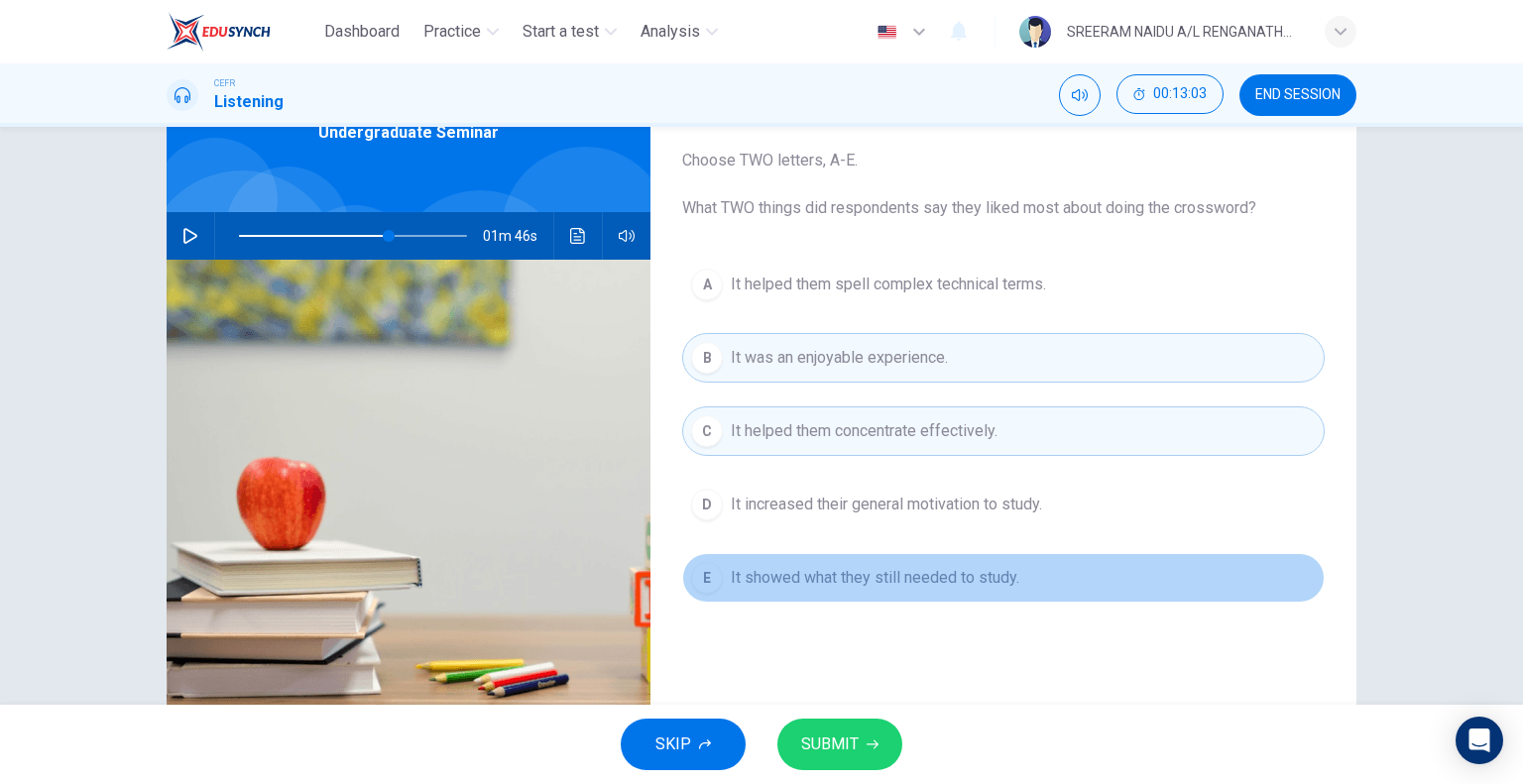 click on "E It showed what they still needed to study." at bounding box center [1003, 578] 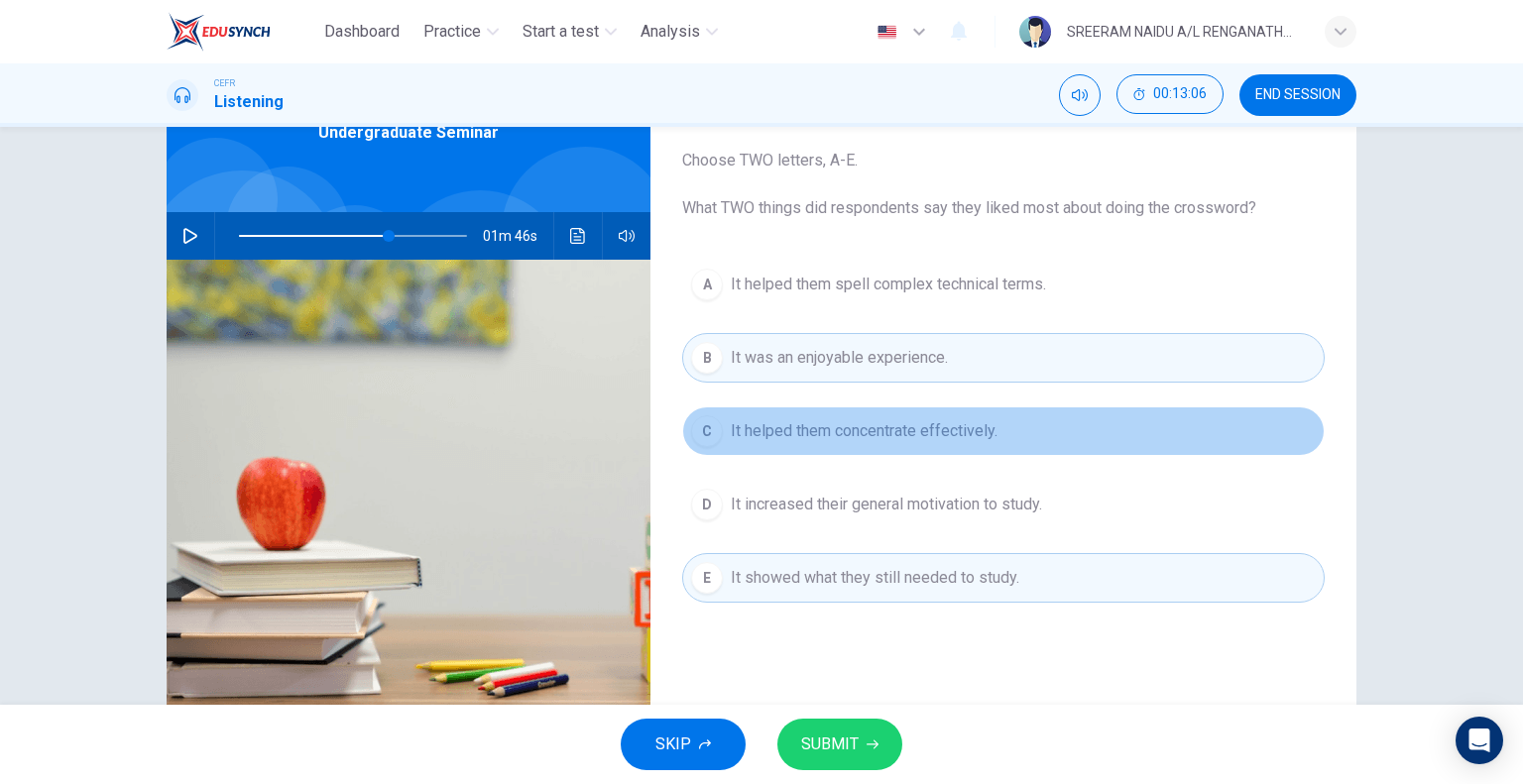 click on "C It helped them concentrate effectively." at bounding box center (1003, 431) 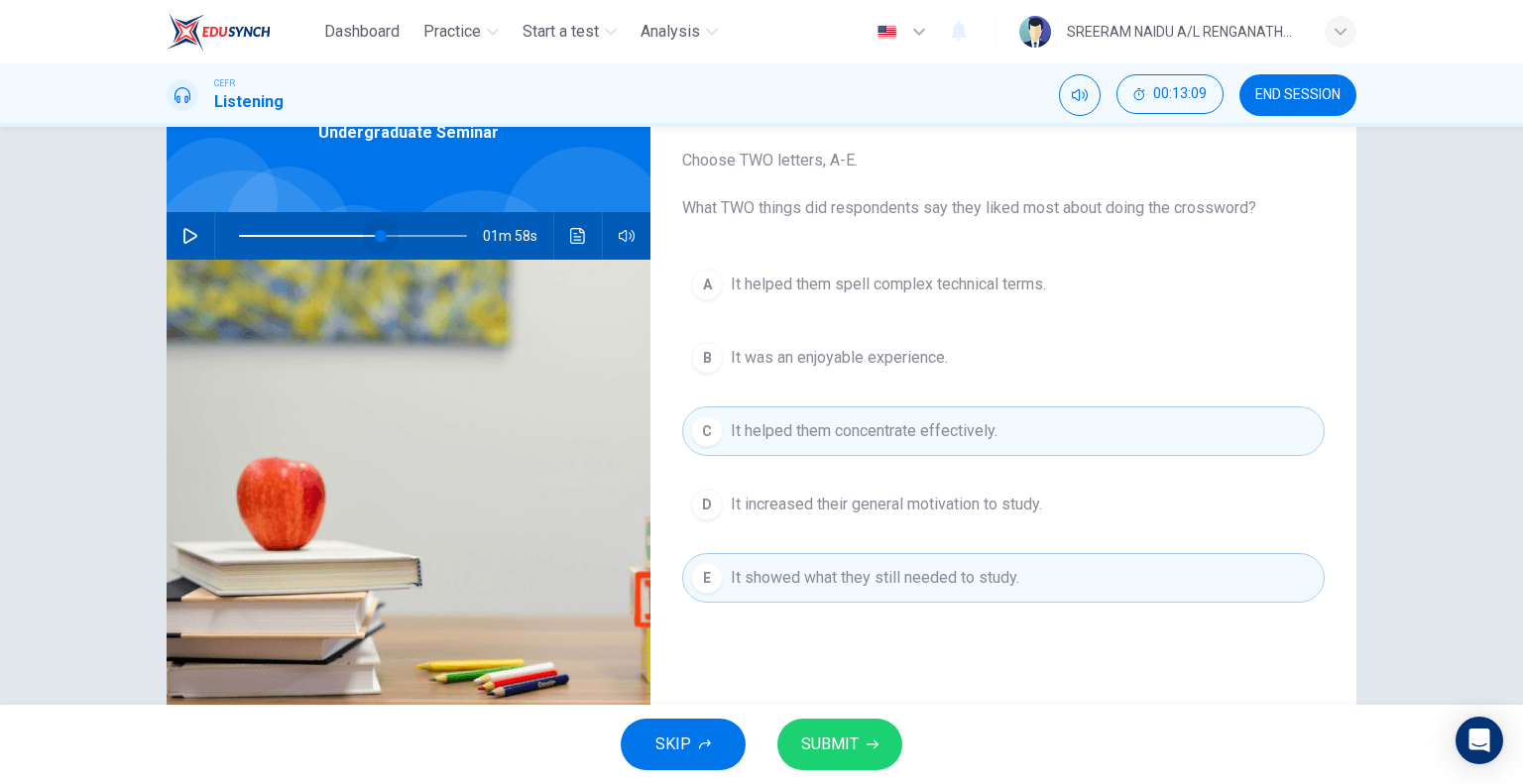 click at bounding box center [381, 236] 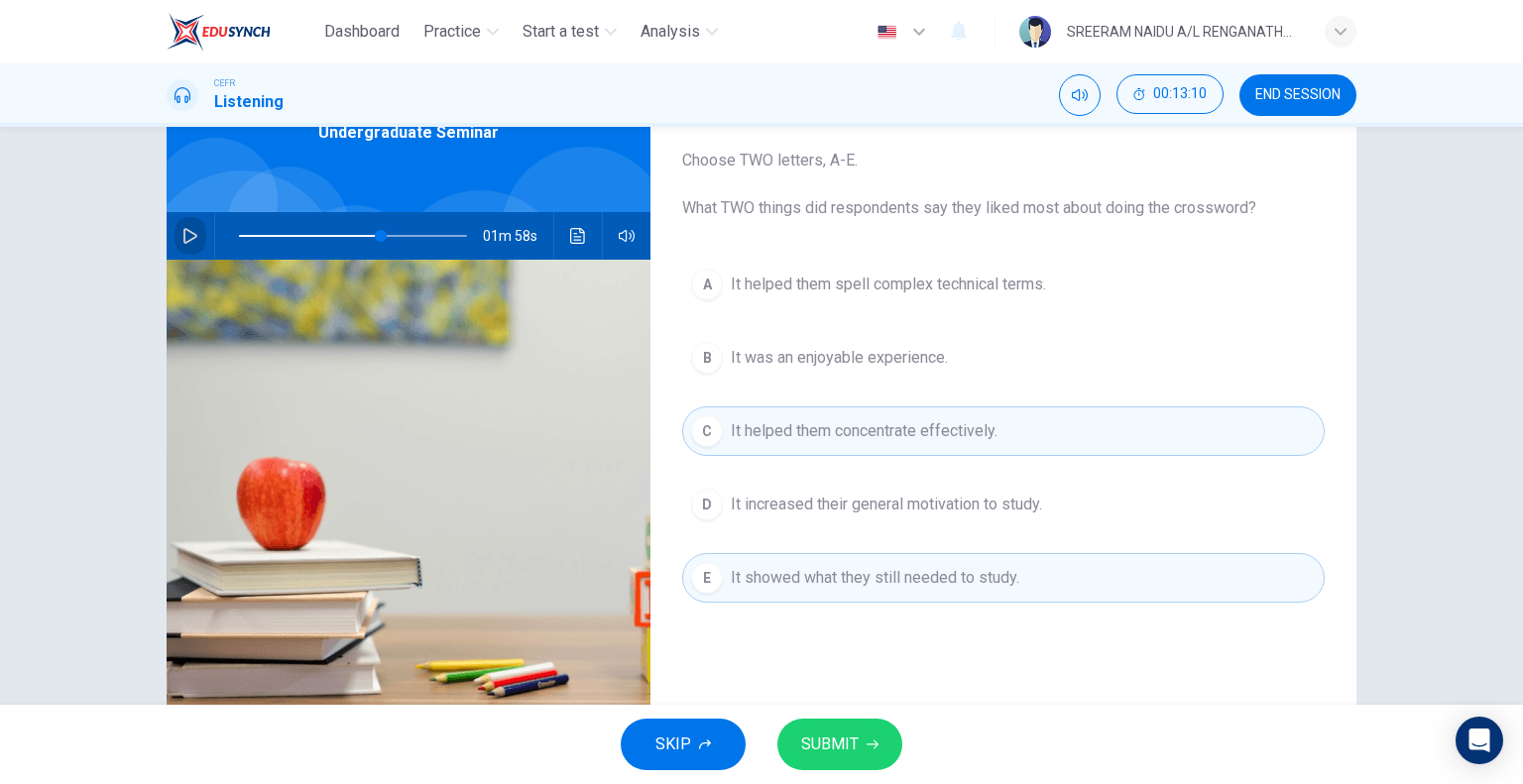 click at bounding box center (190, 236) 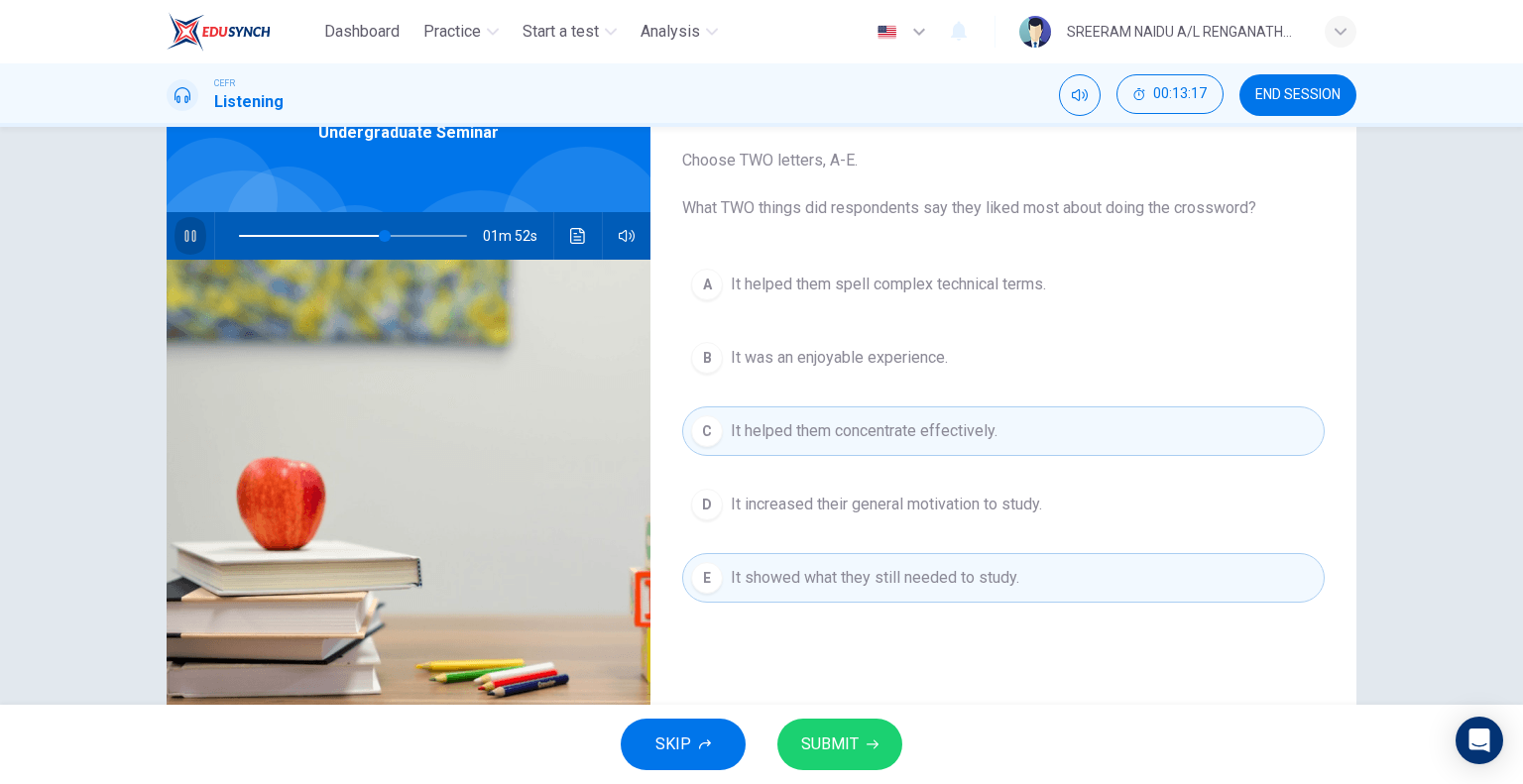 click at bounding box center [189, 236] 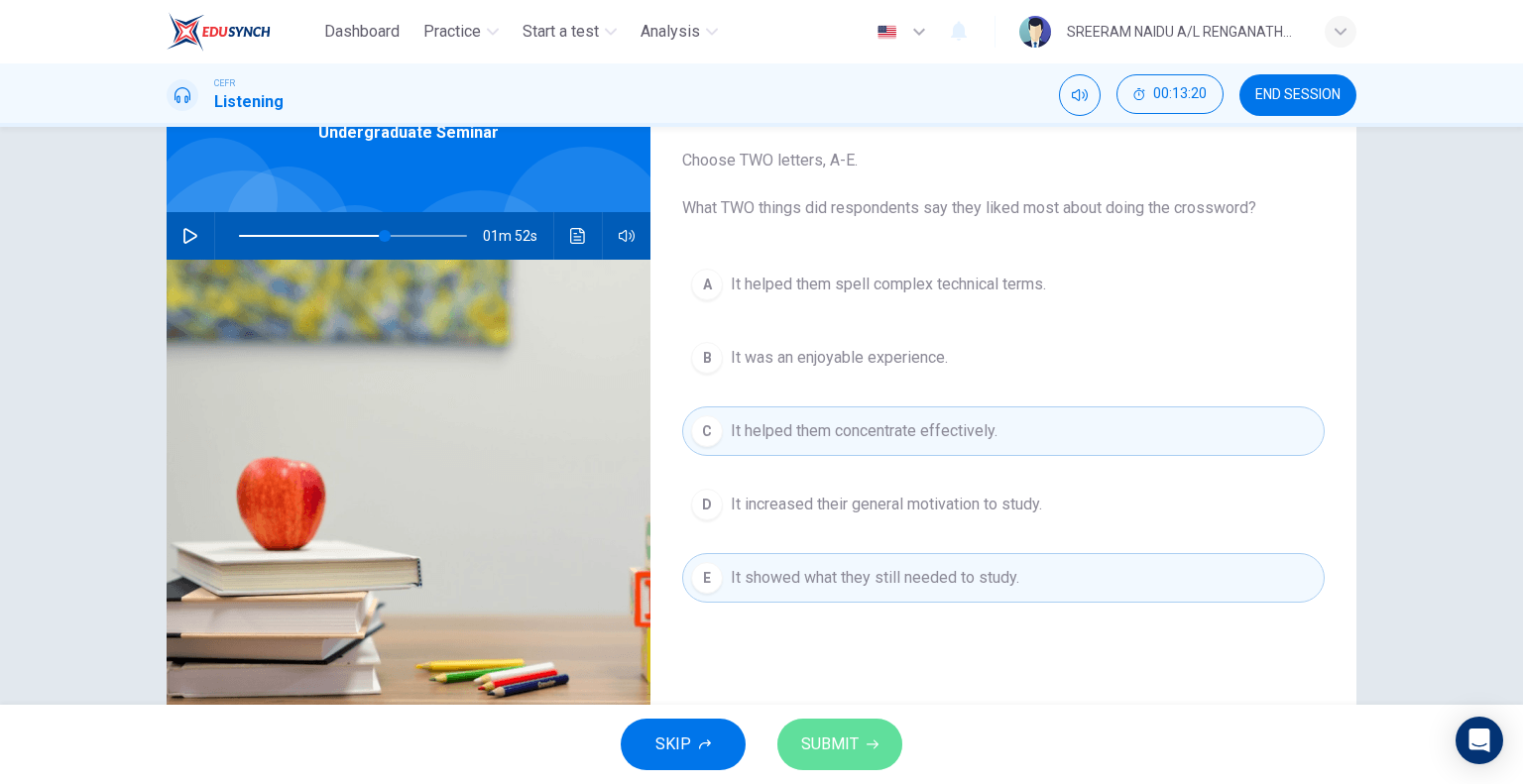 click on "SUBMIT" at bounding box center [830, 744] 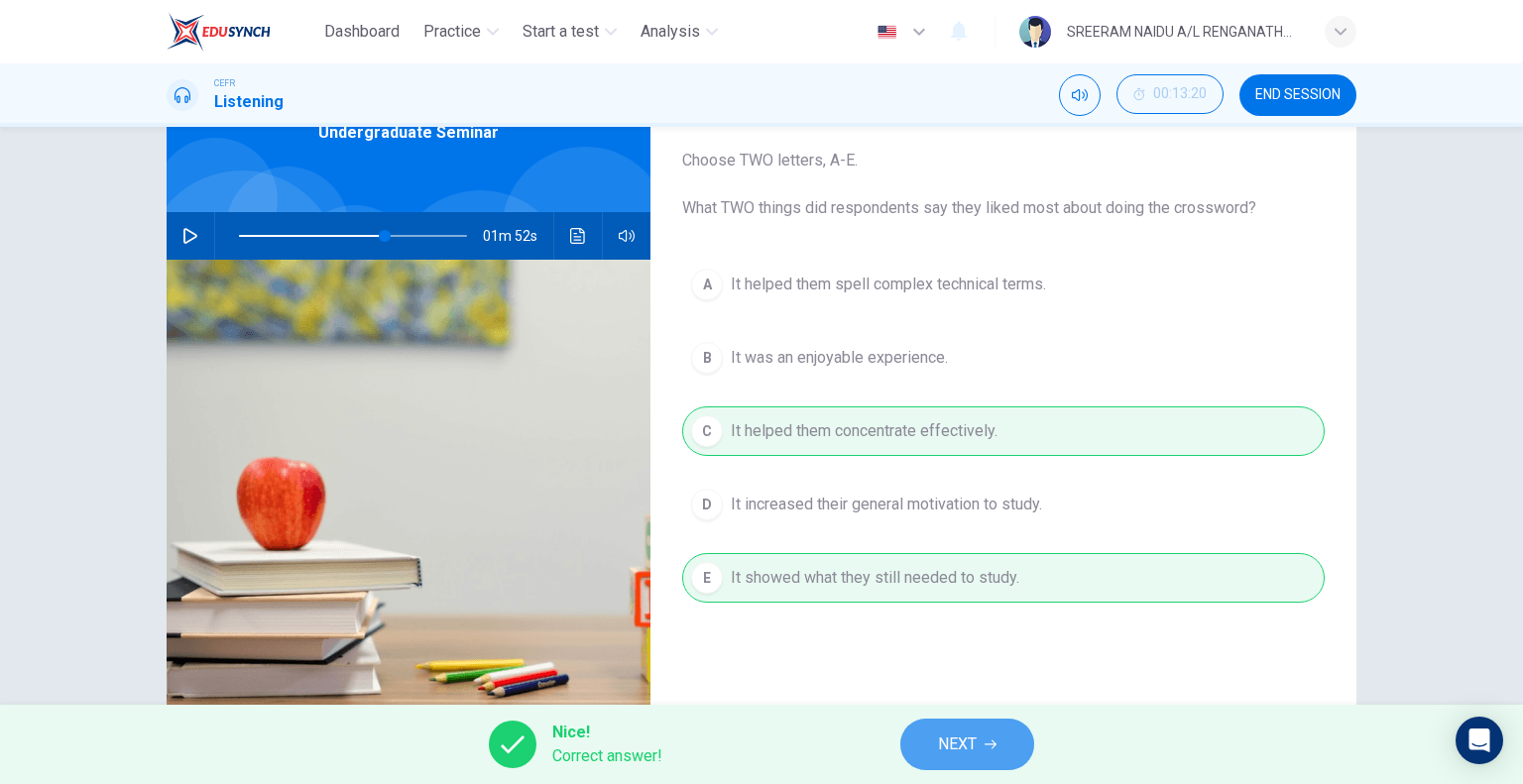 click on "NEXT" at bounding box center (957, 744) 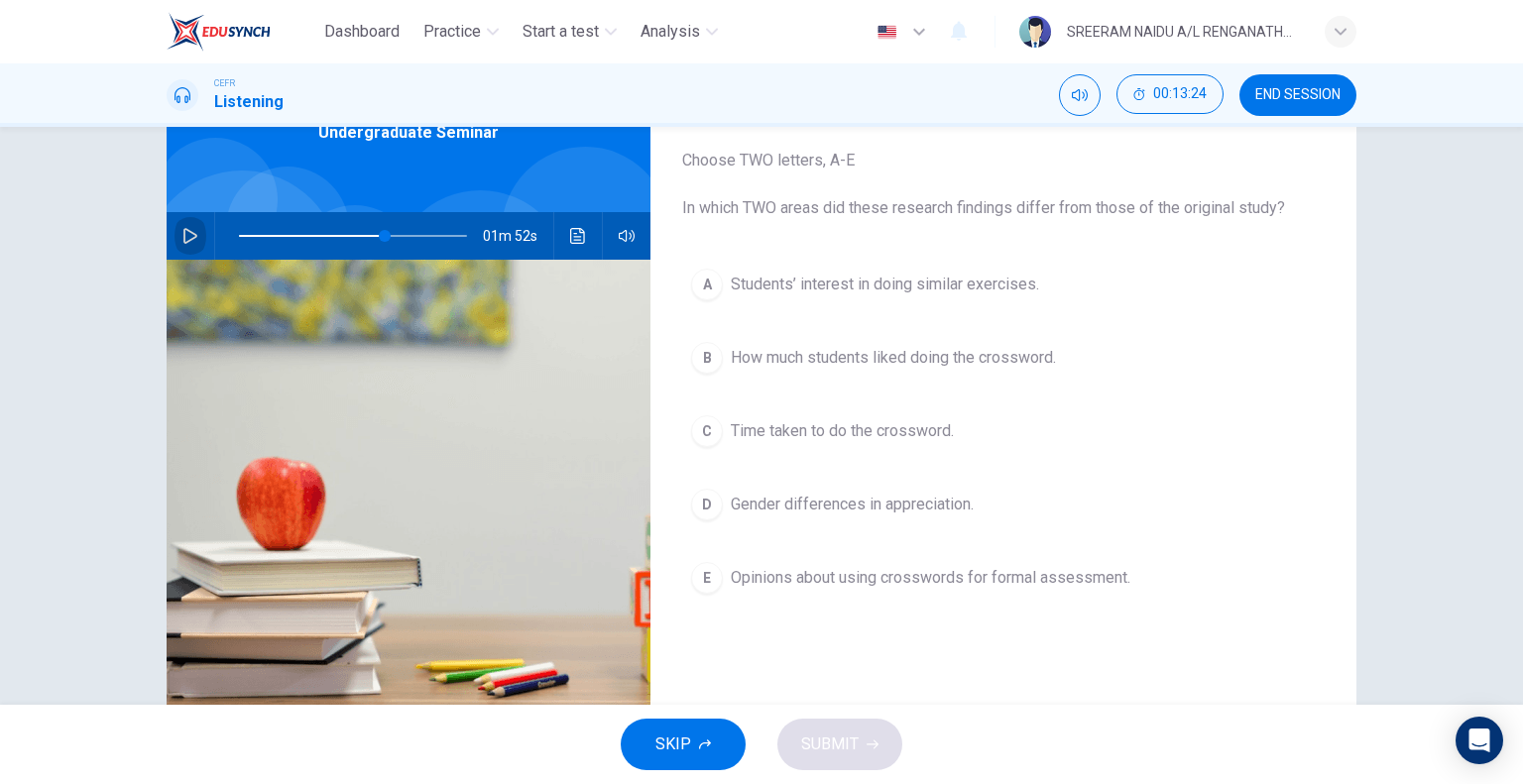 click at bounding box center (190, 236) 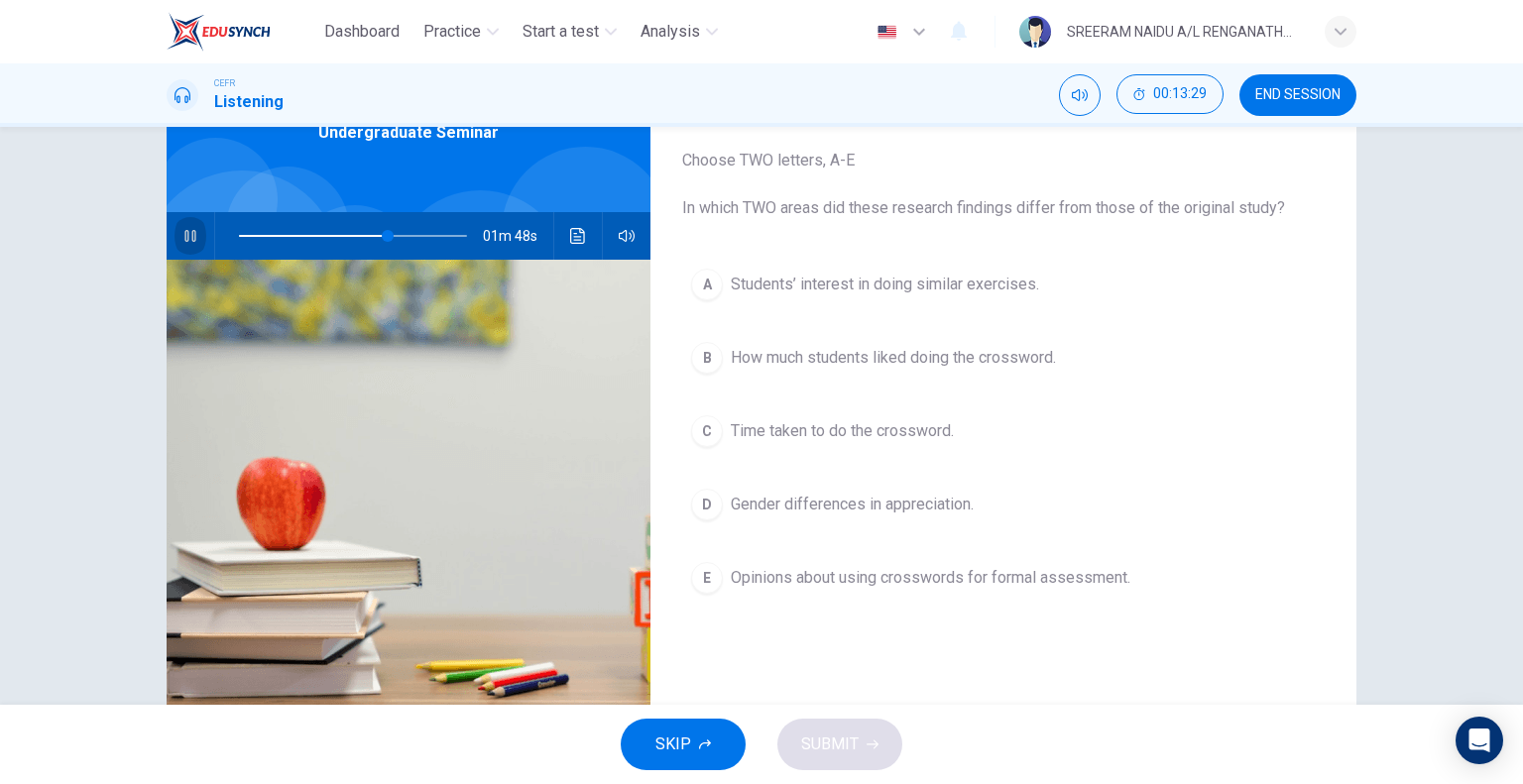 click at bounding box center (190, 236) 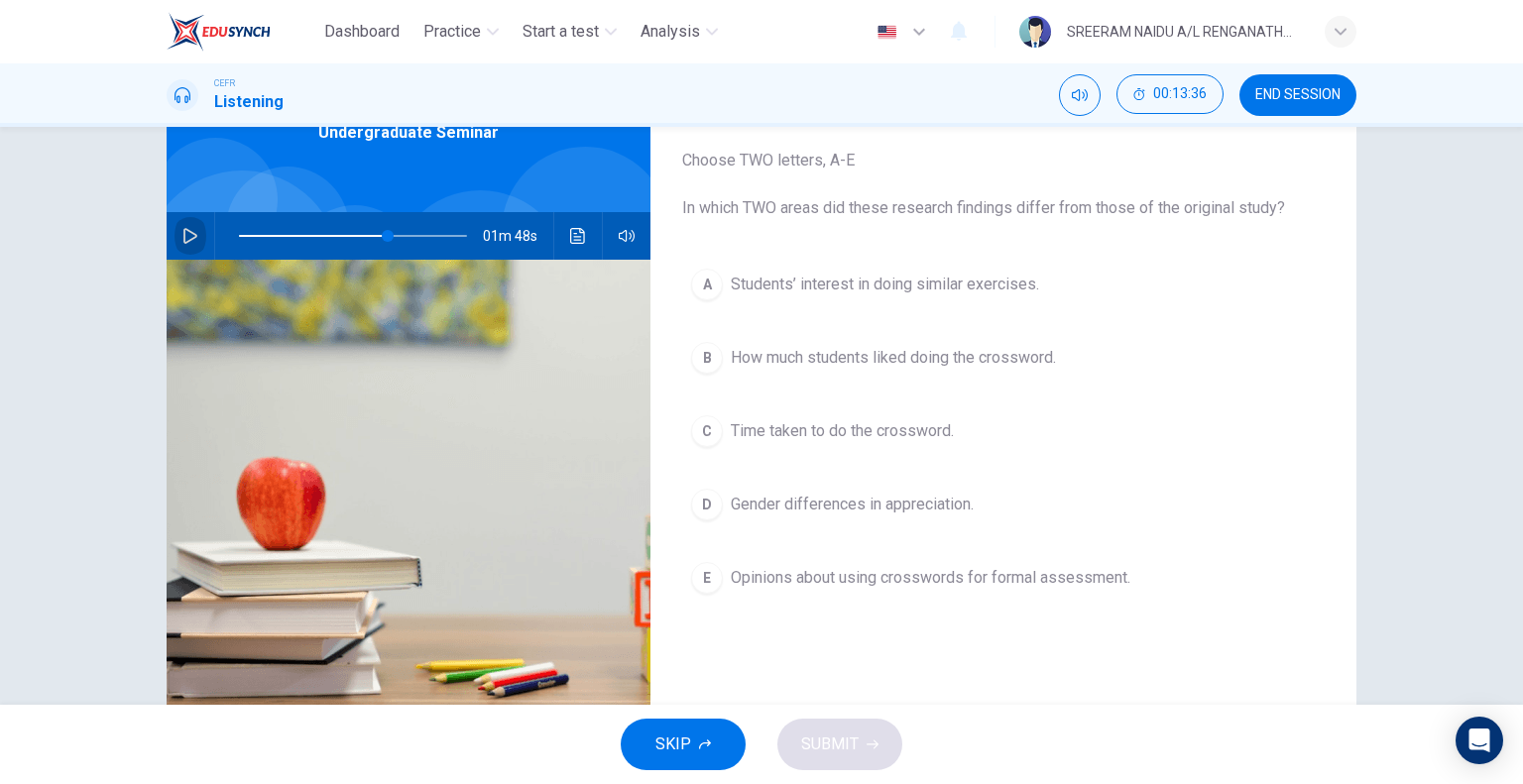click at bounding box center (190, 236) 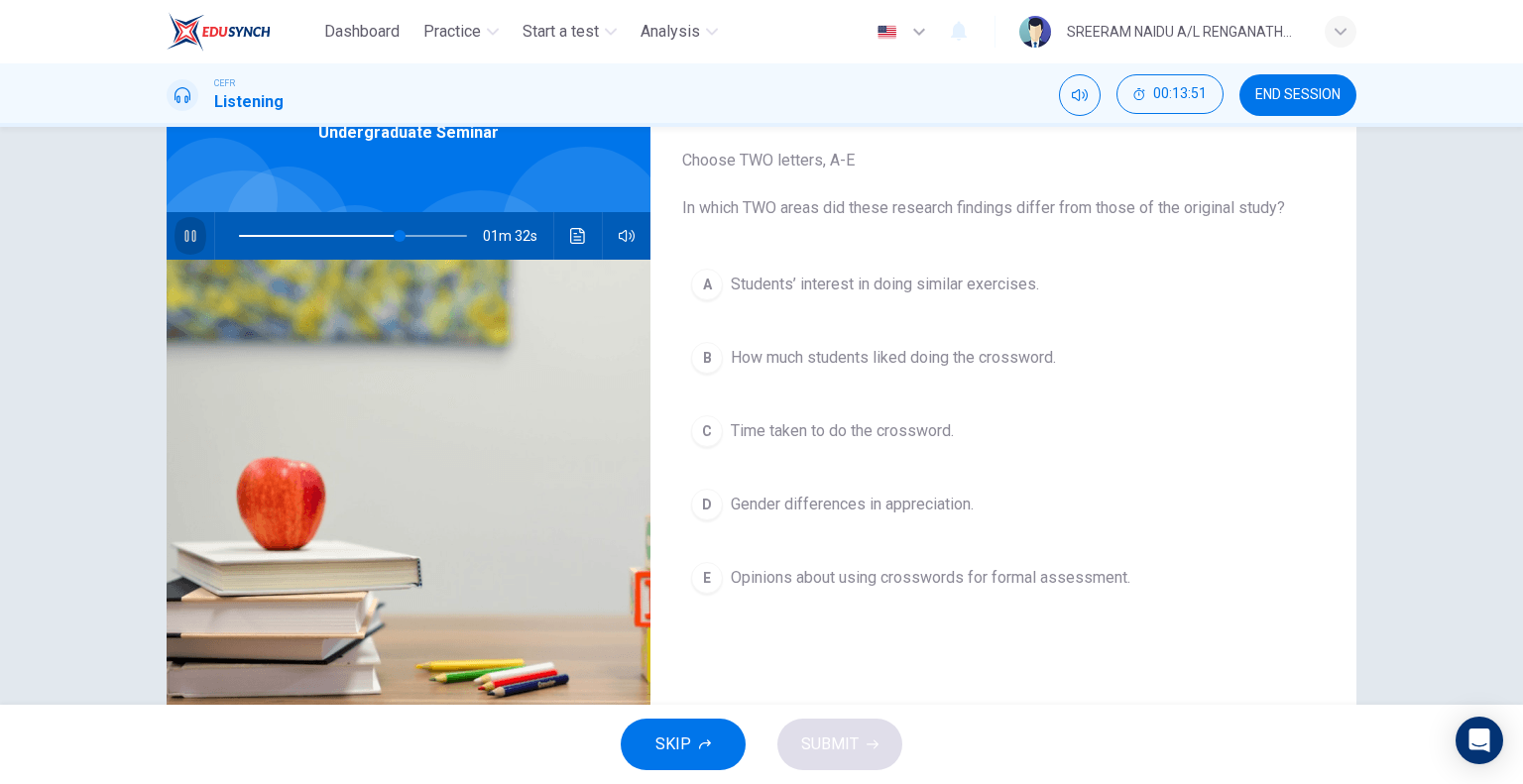 click at bounding box center (190, 236) 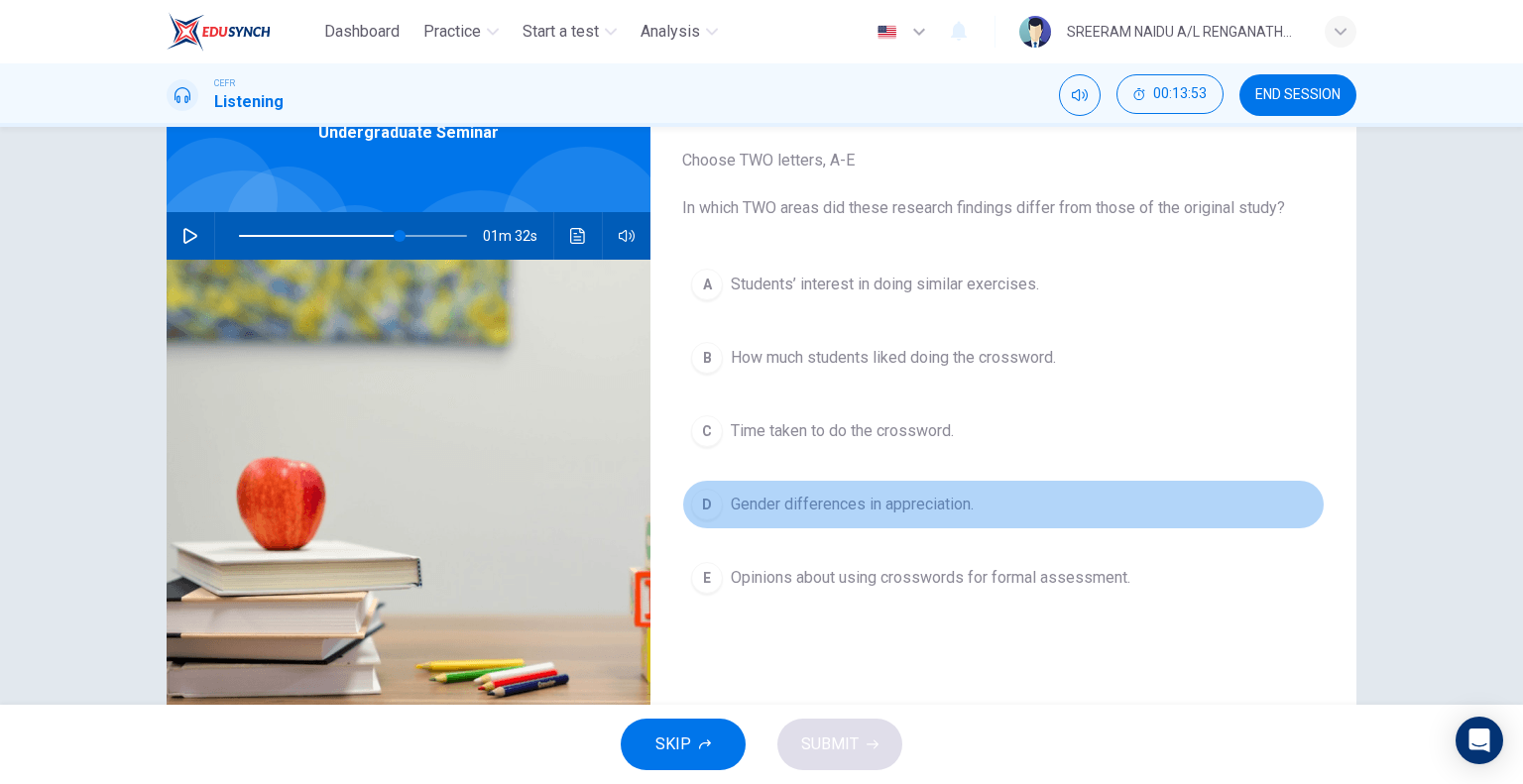click on "Gender differences in appreciation." at bounding box center (884, 284) 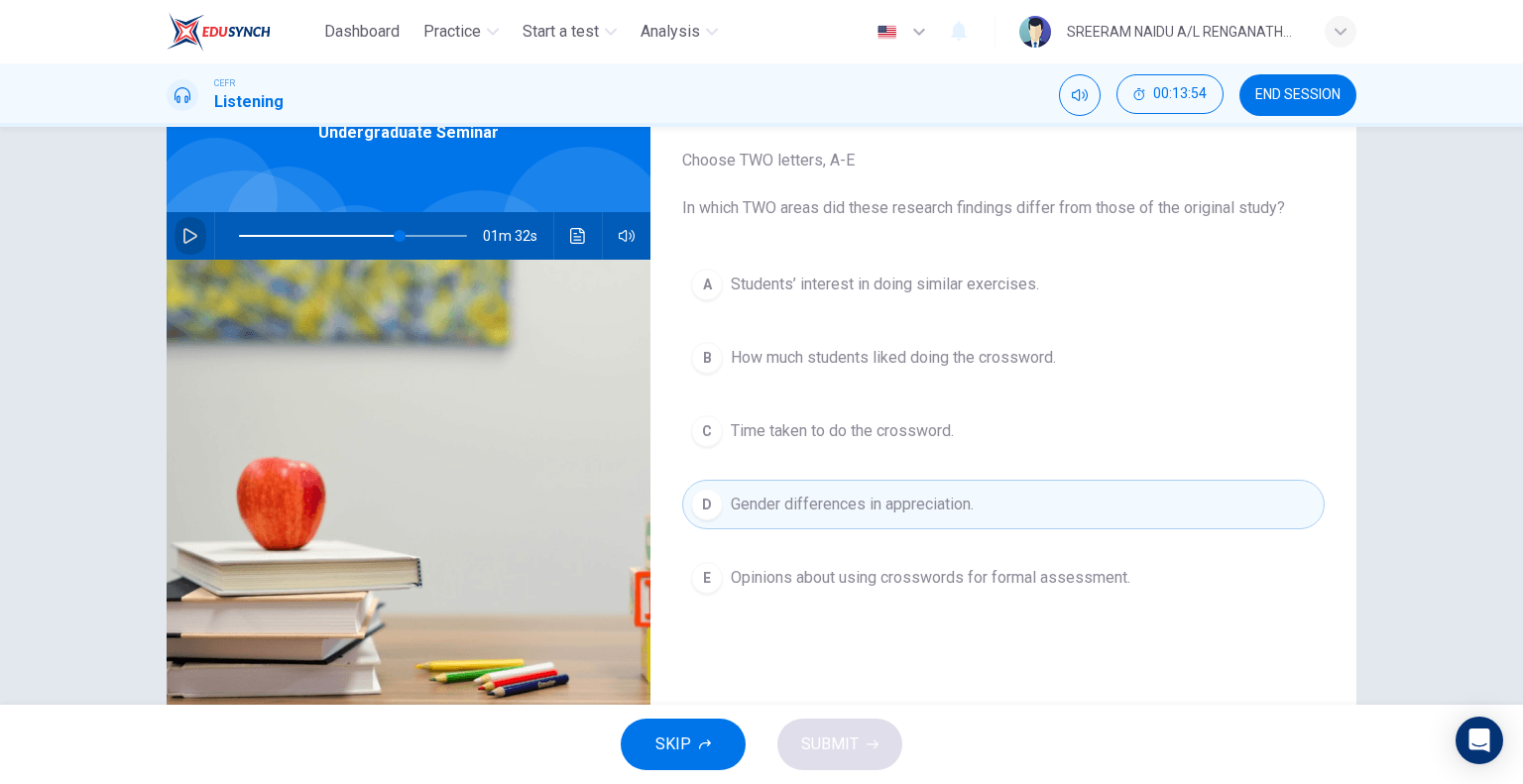 click at bounding box center (190, 236) 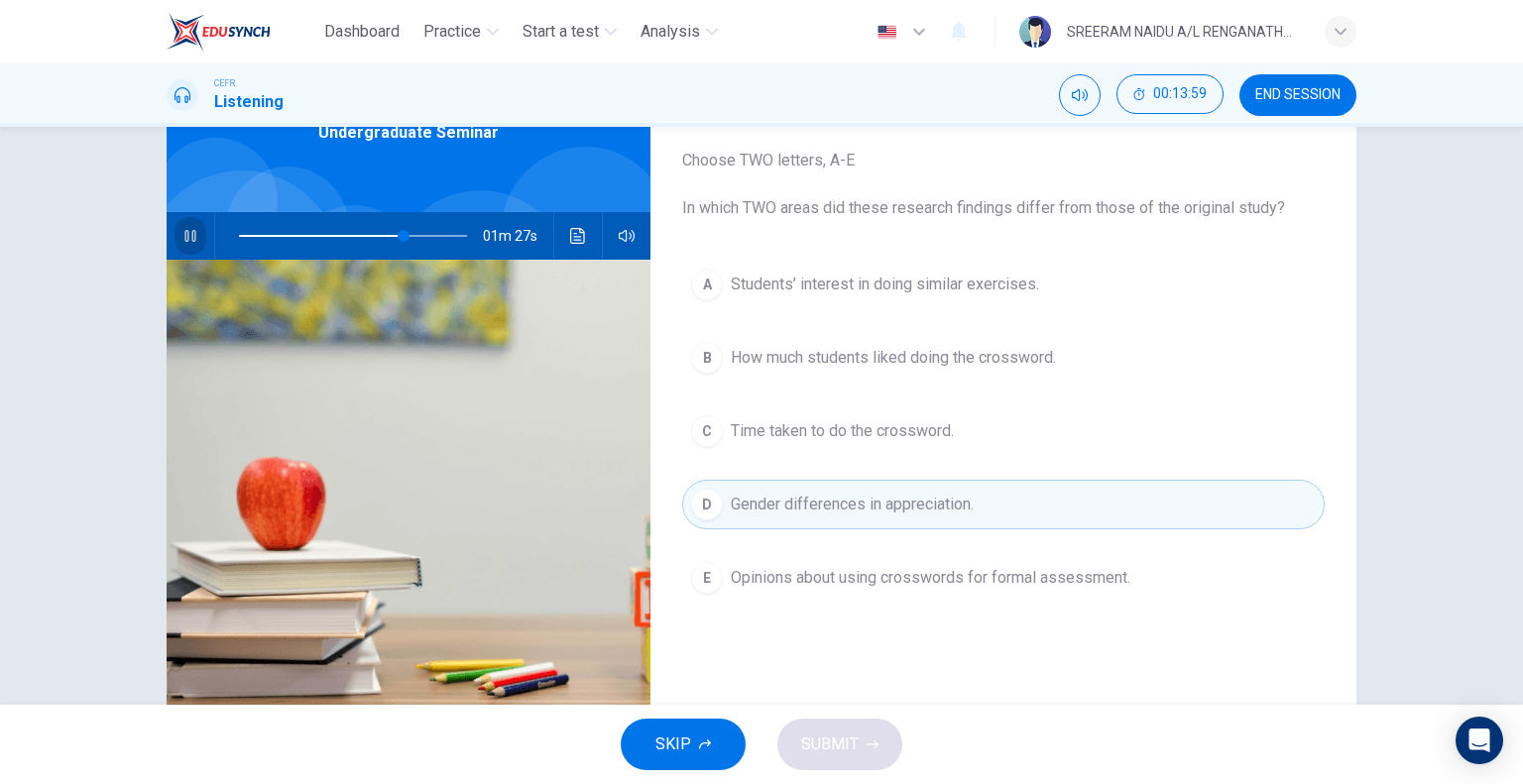 click at bounding box center [190, 236] 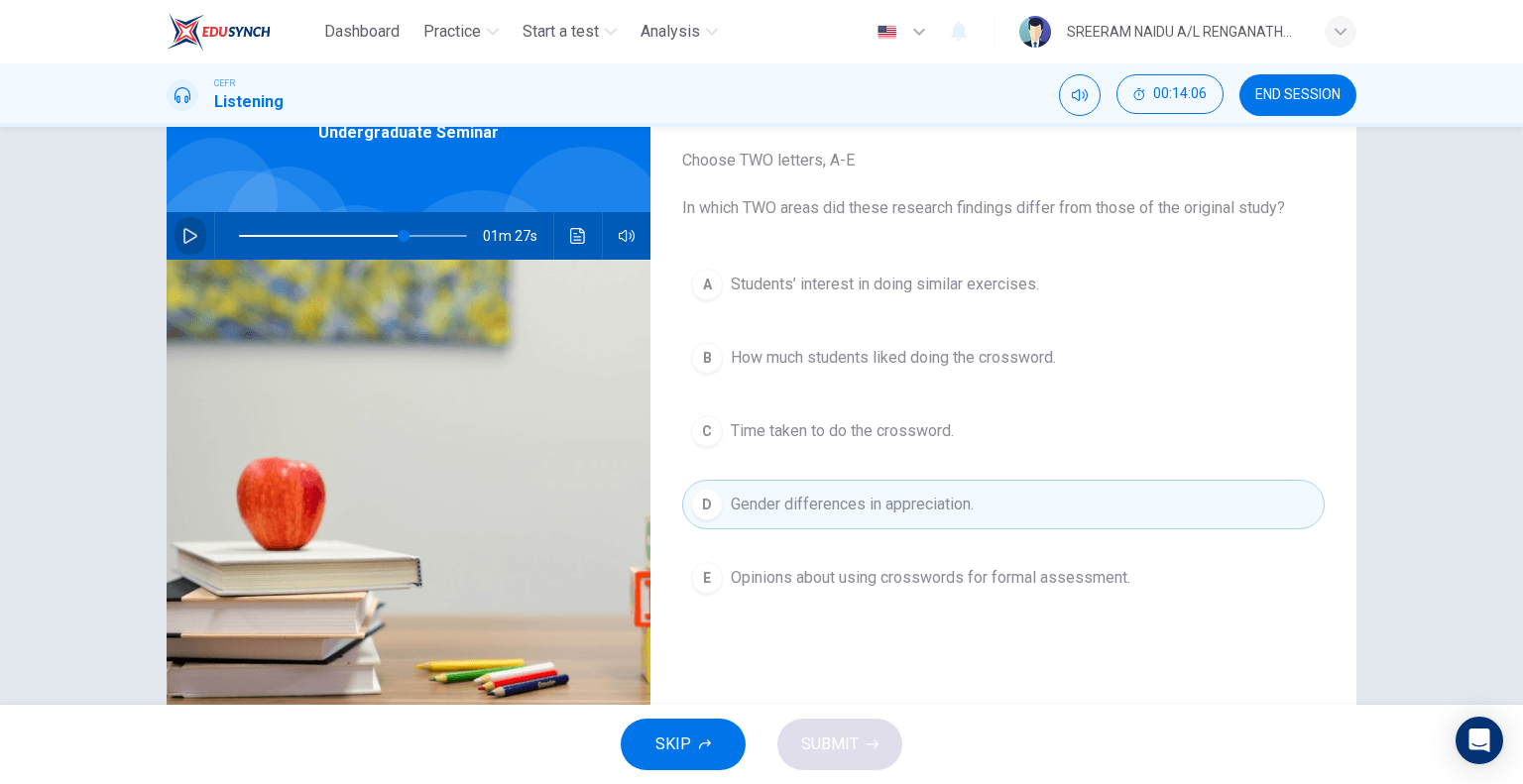 click at bounding box center (190, 236) 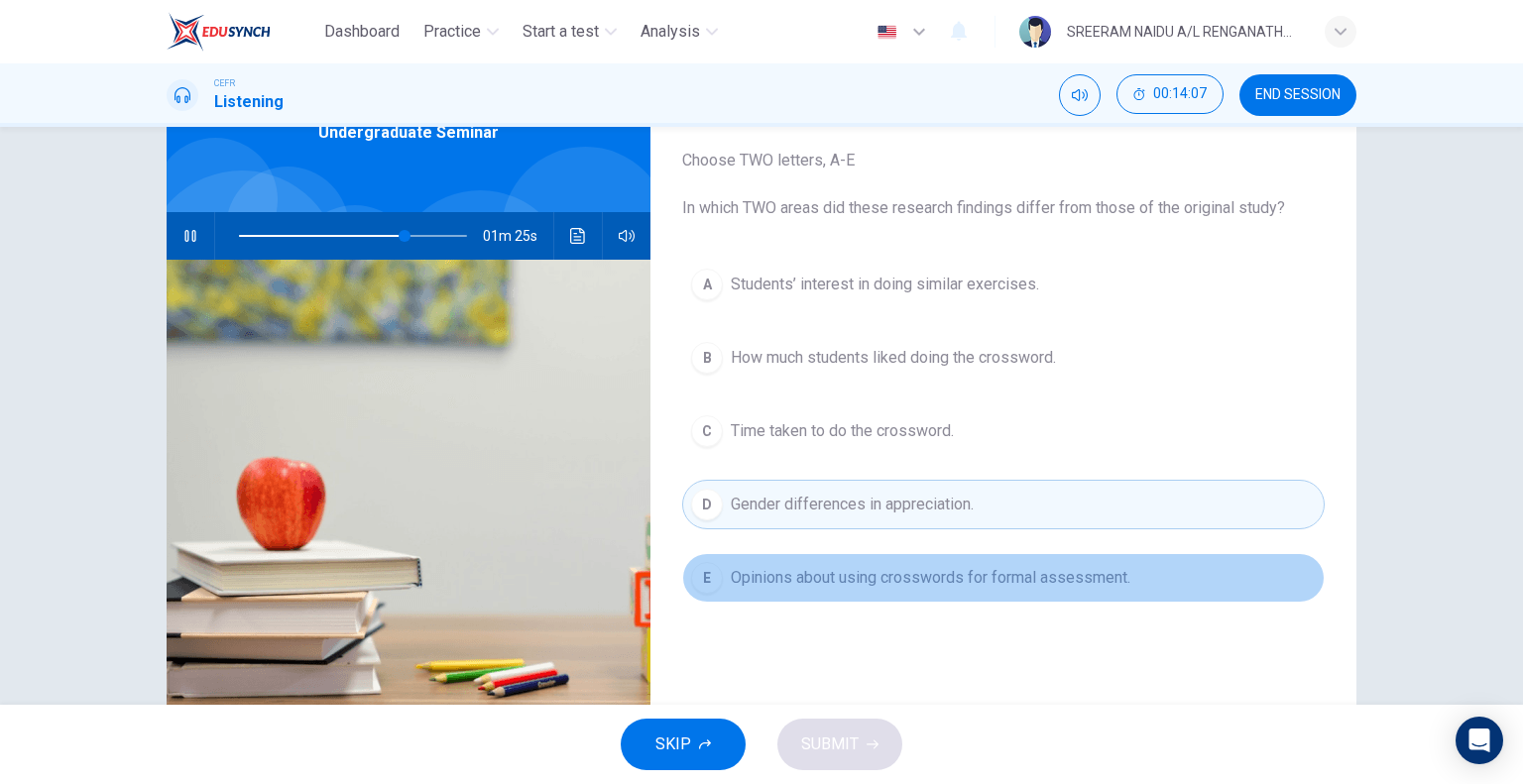 click on "Opinions about using crosswords for formal assessment." at bounding box center [884, 284] 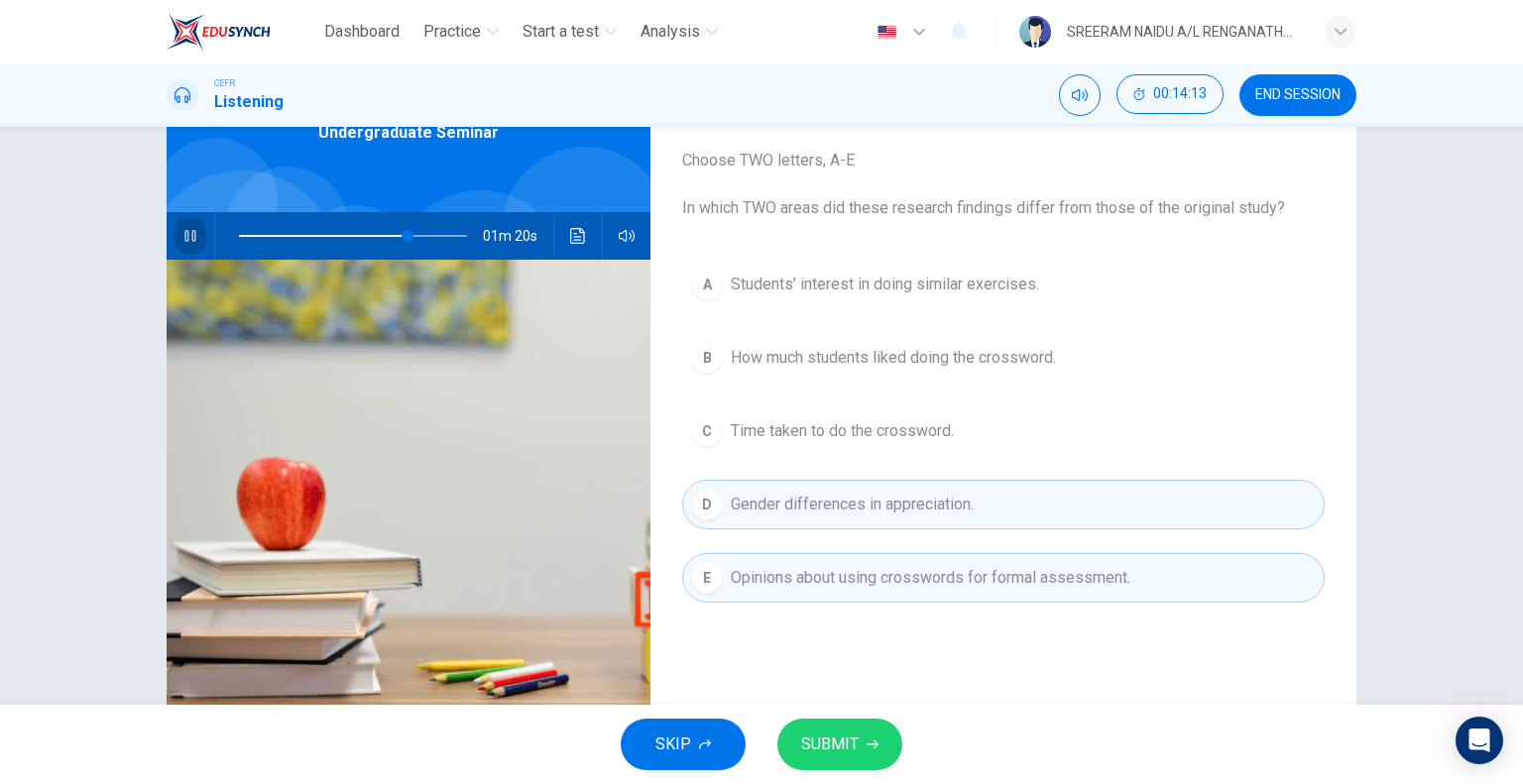 click at bounding box center (189, 236) 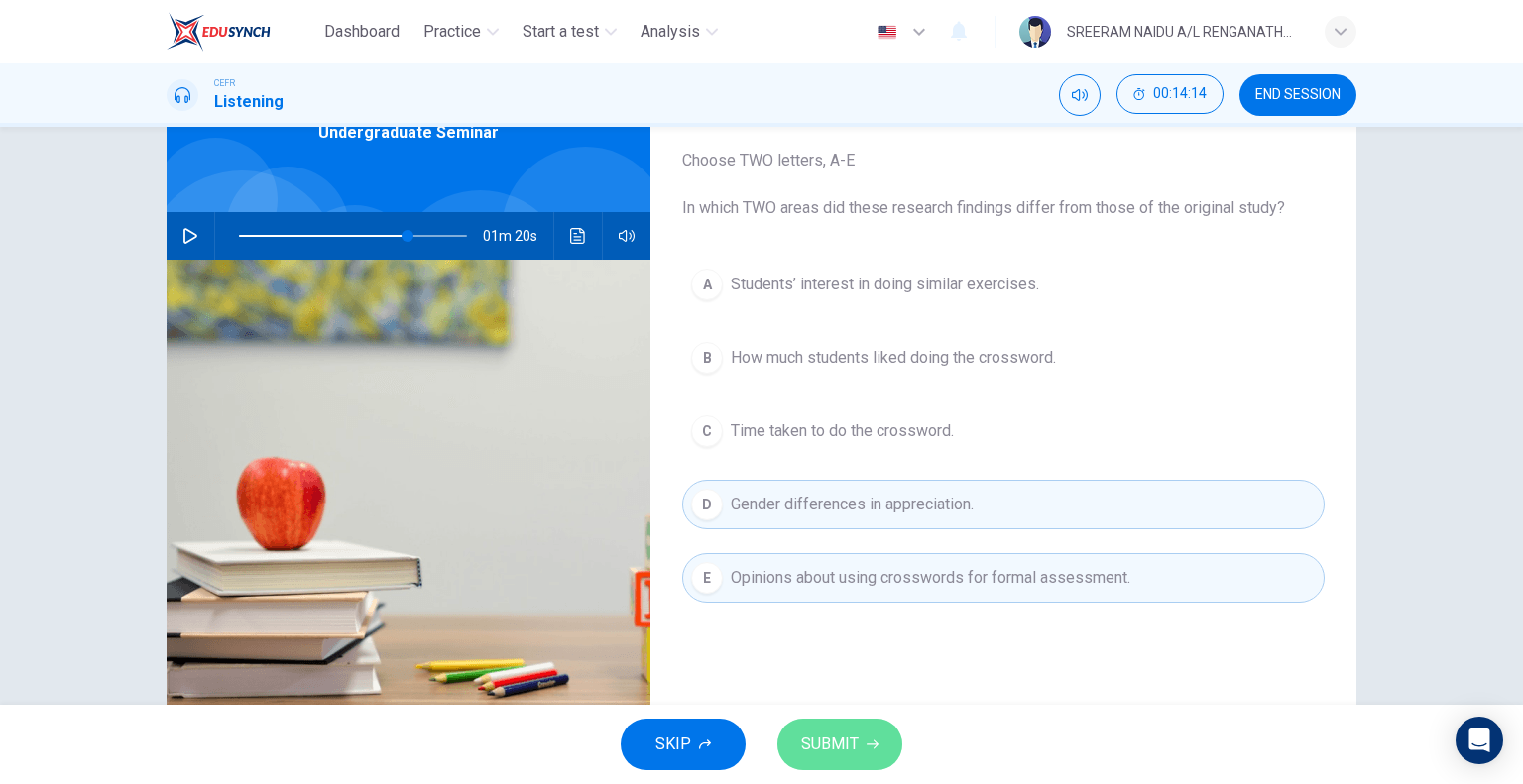 click on "SUBMIT" at bounding box center (830, 744) 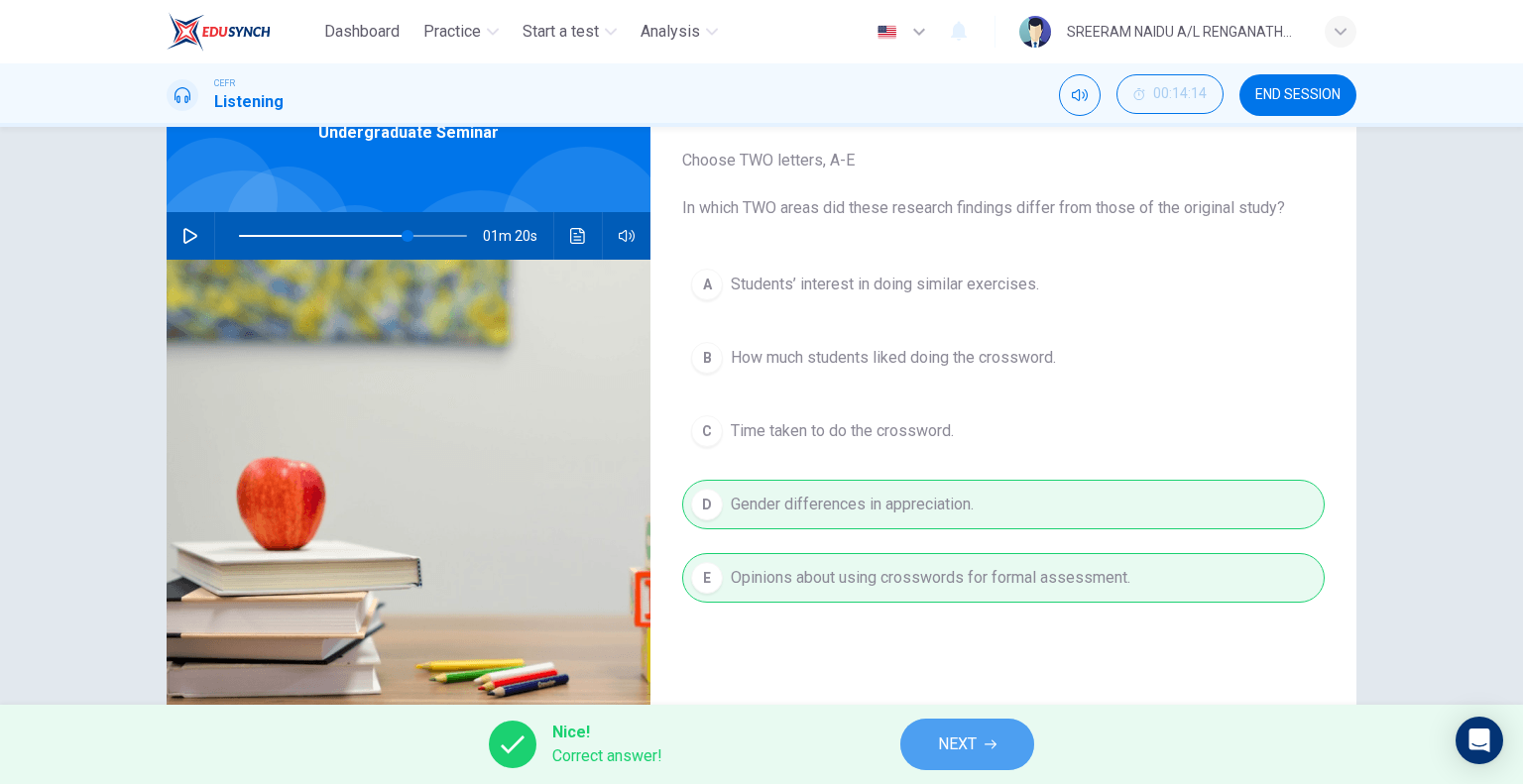 click on "NEXT" at bounding box center (967, 744) 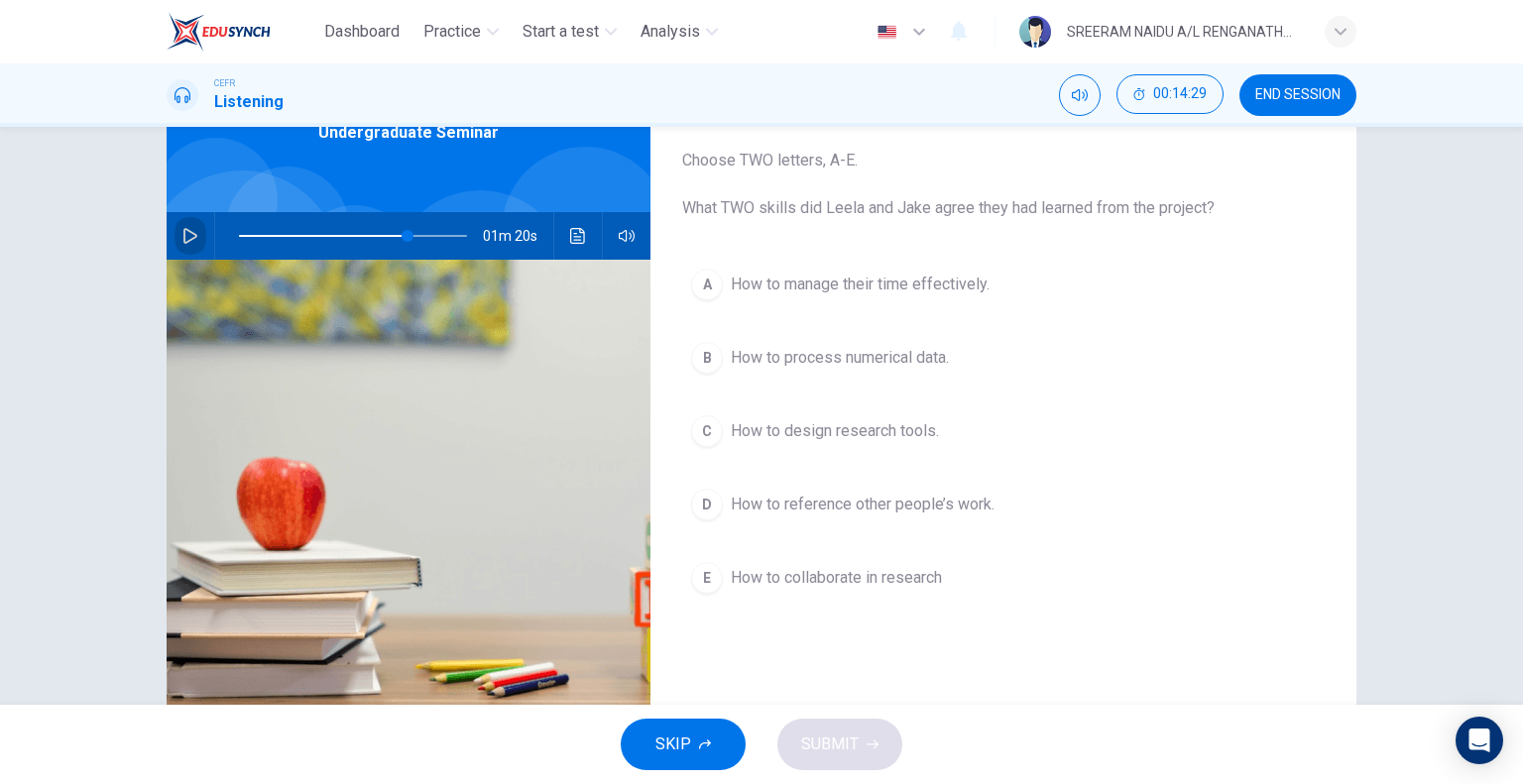 click at bounding box center (190, 236) 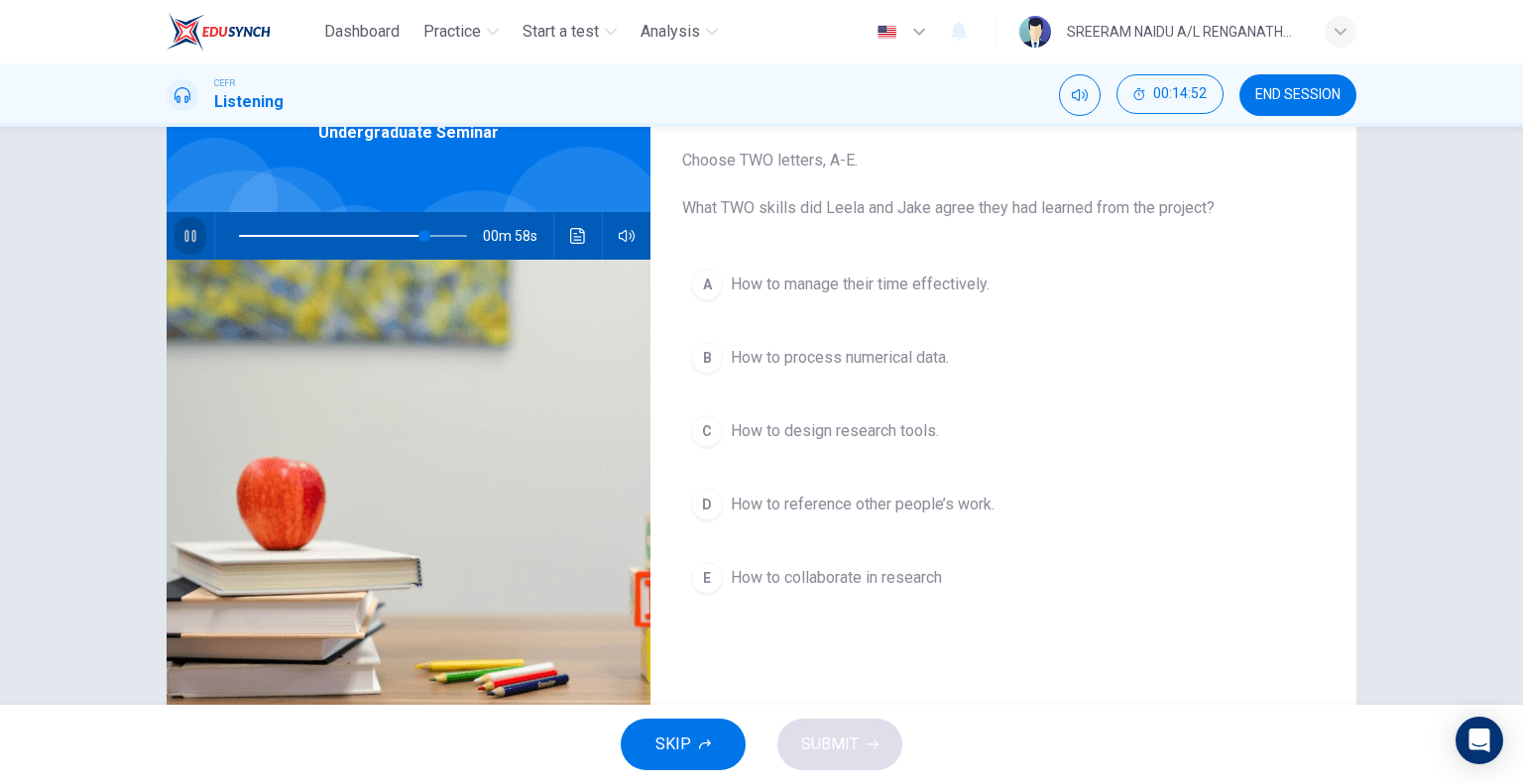 click at bounding box center (190, 236) 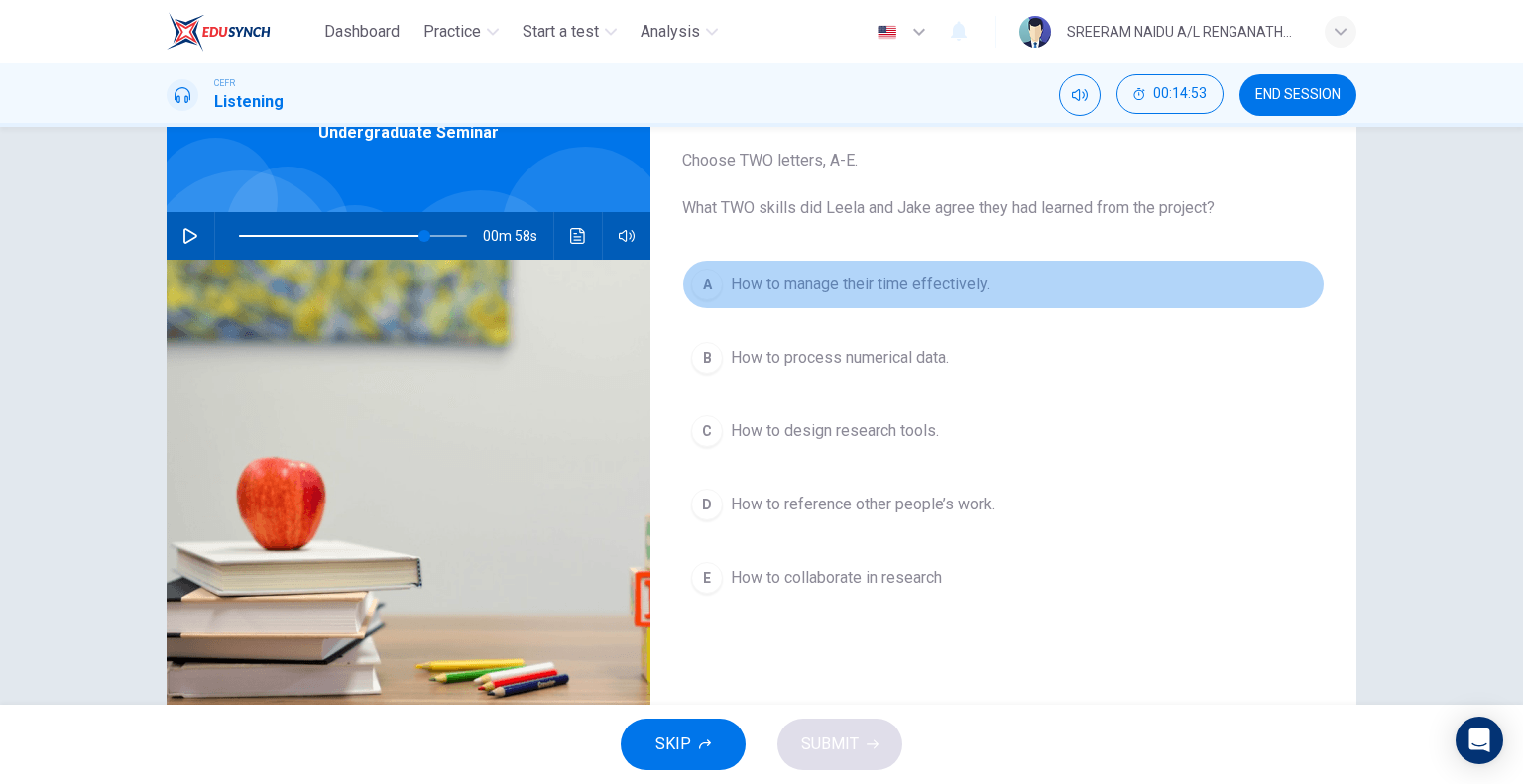 click on "How to manage their time effectively." at bounding box center (860, 284) 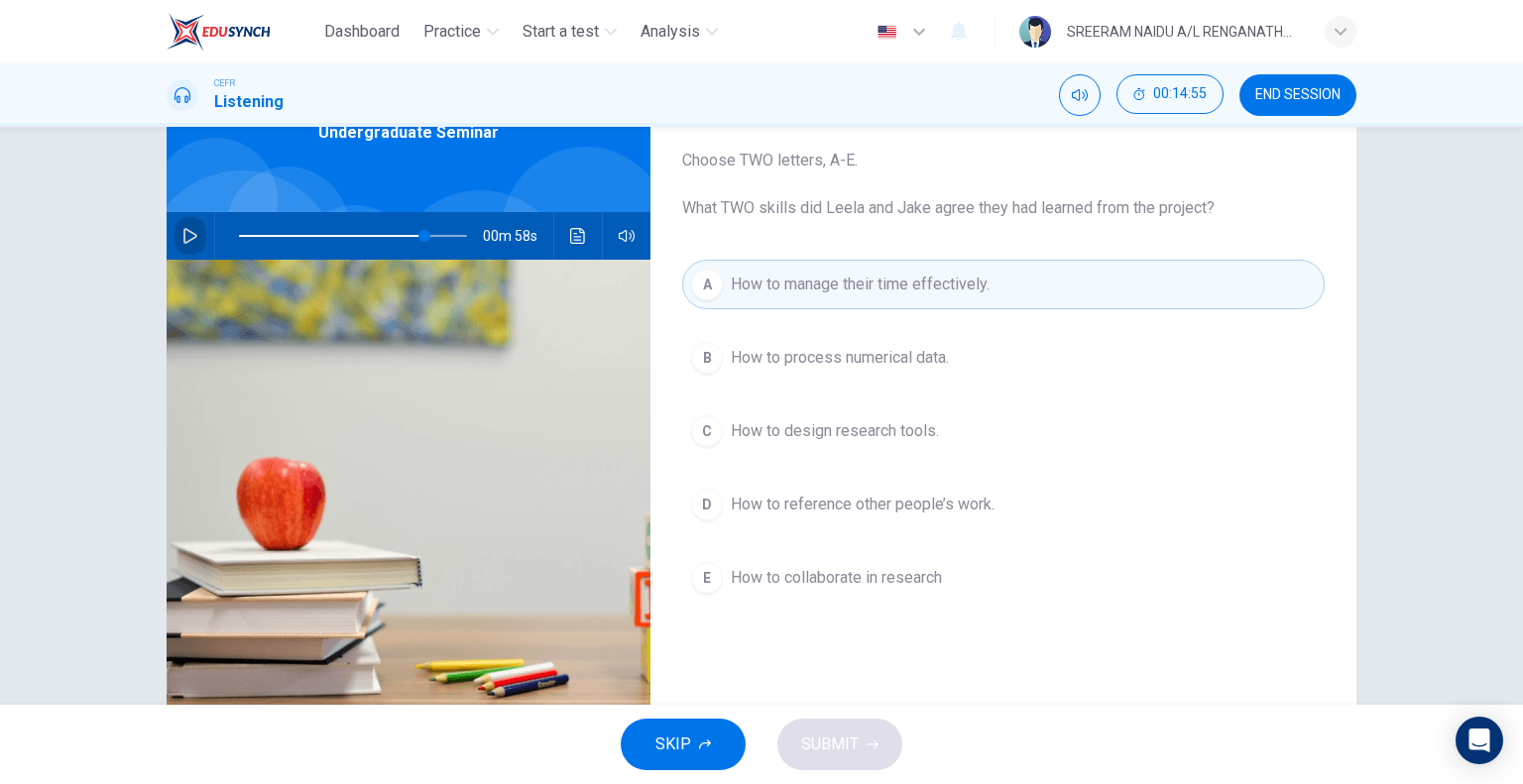 click at bounding box center [190, 236] 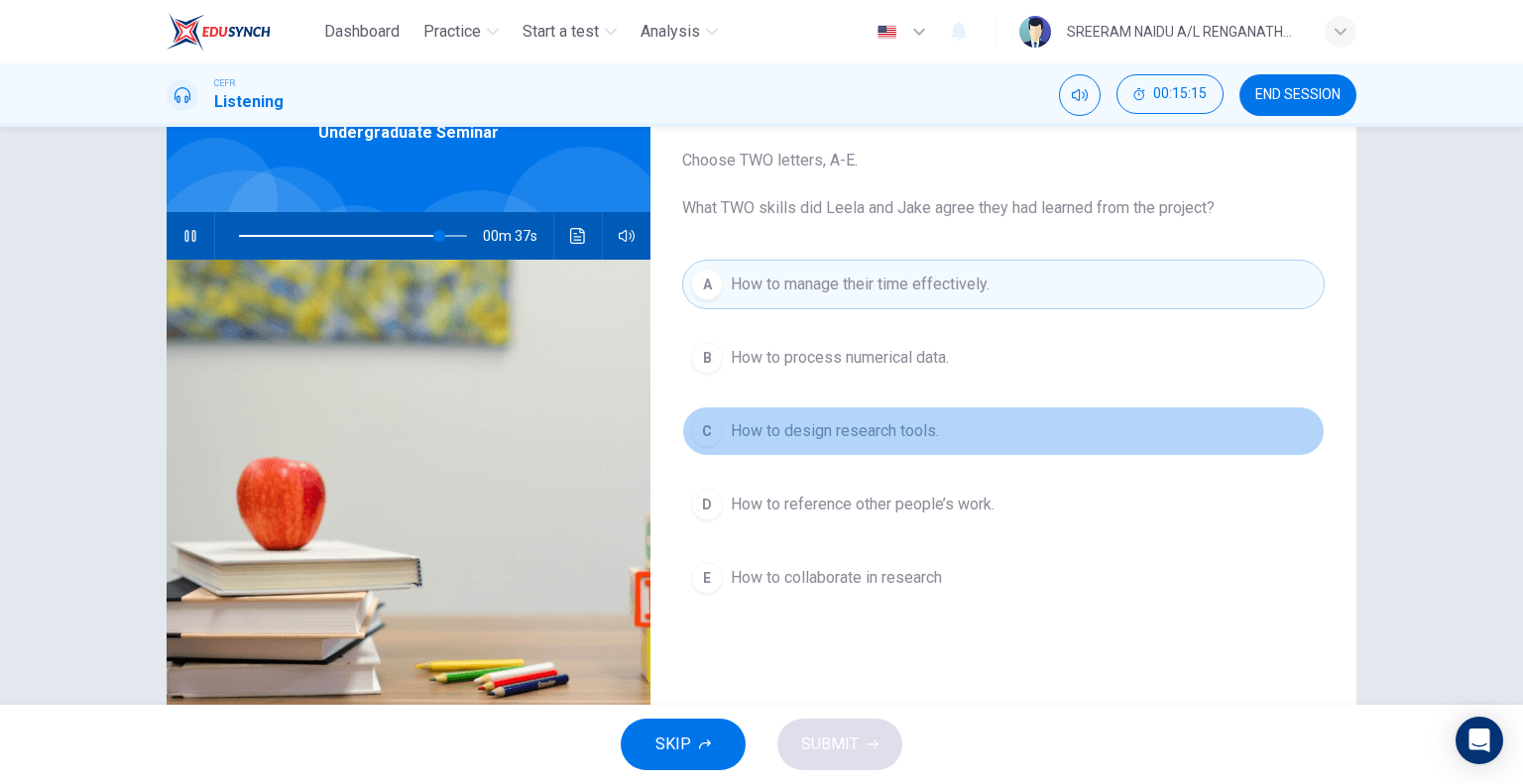 click on "How to design research tools." at bounding box center (840, 358) 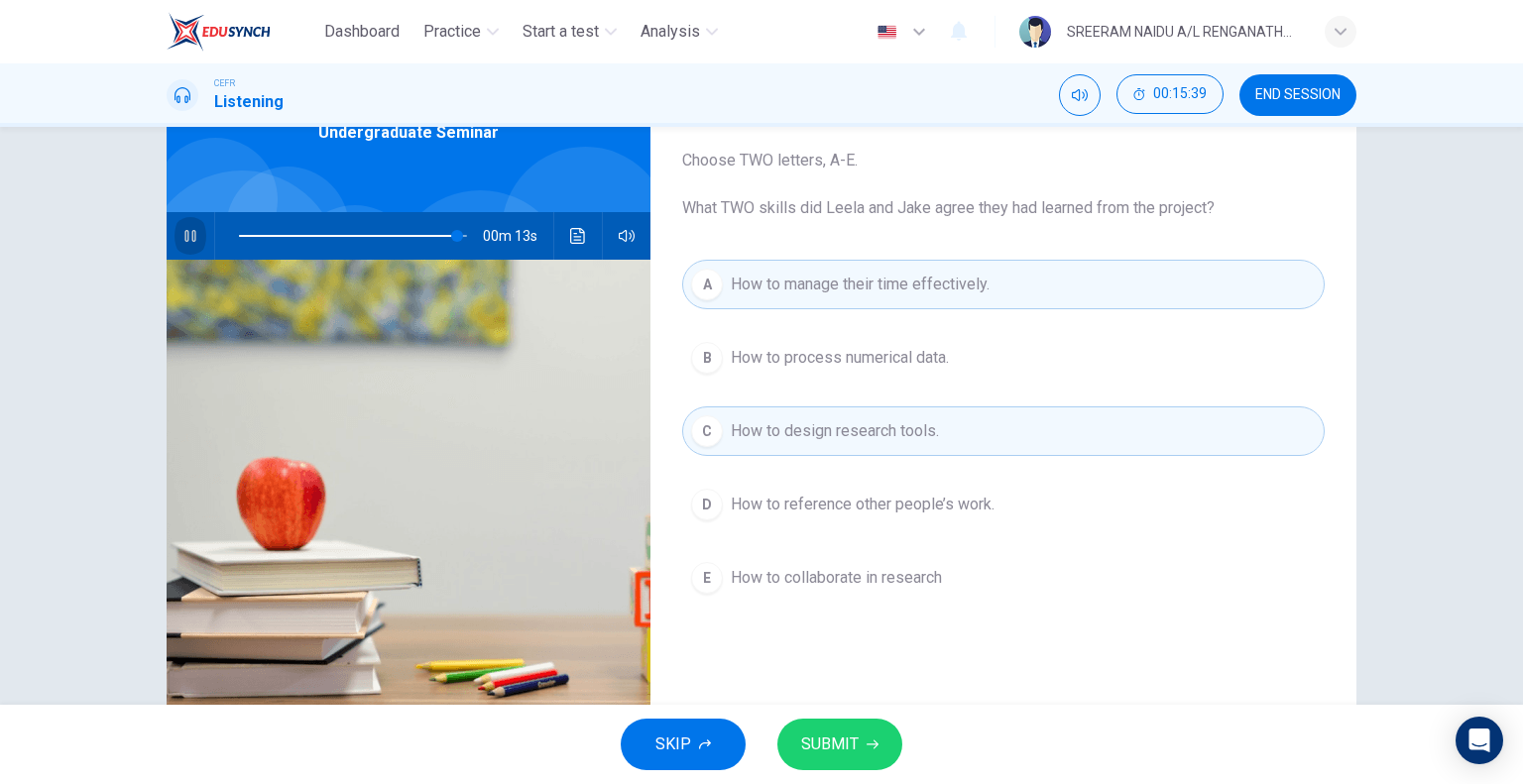 click at bounding box center [190, 236] 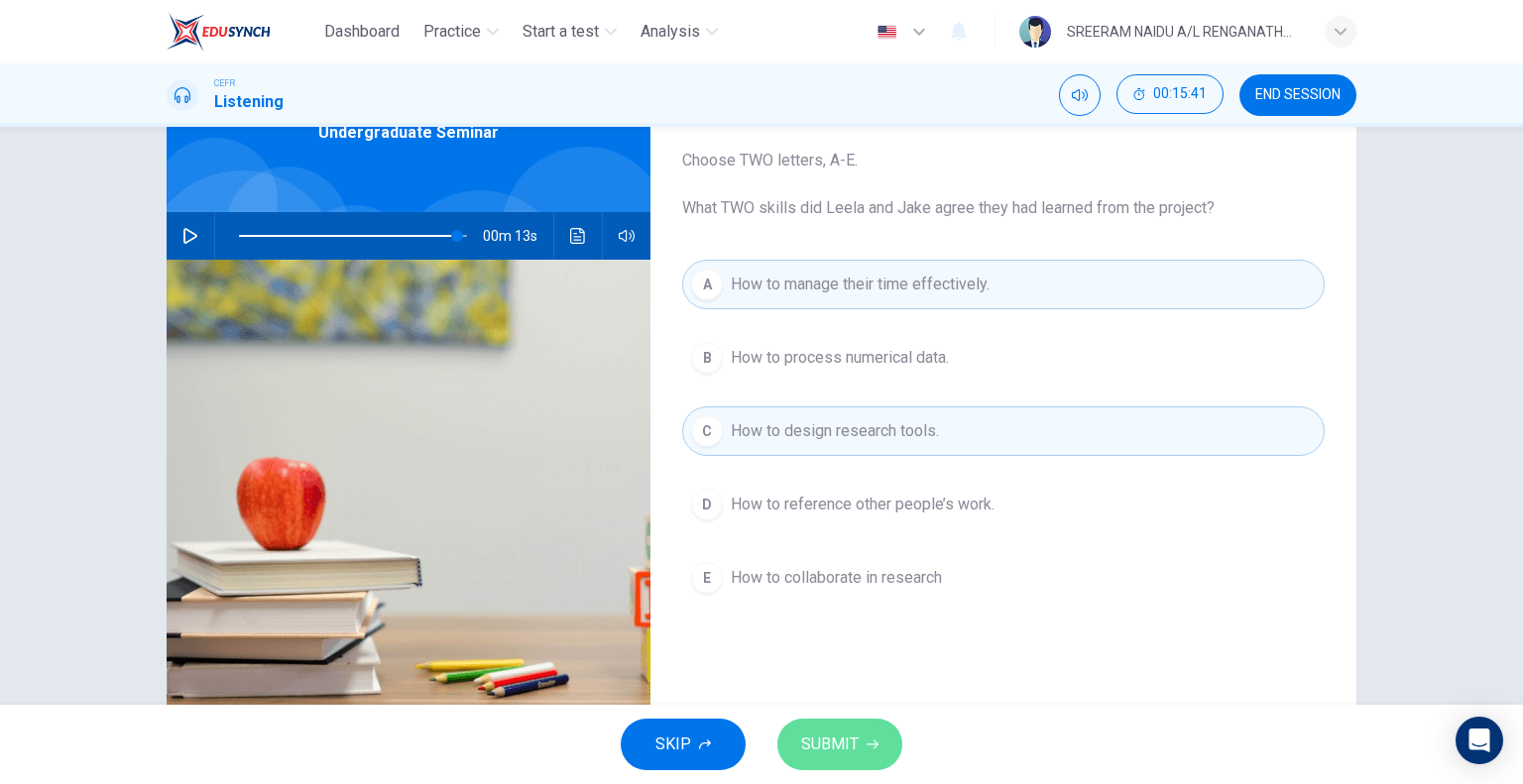 click on "SUBMIT" at bounding box center [830, 744] 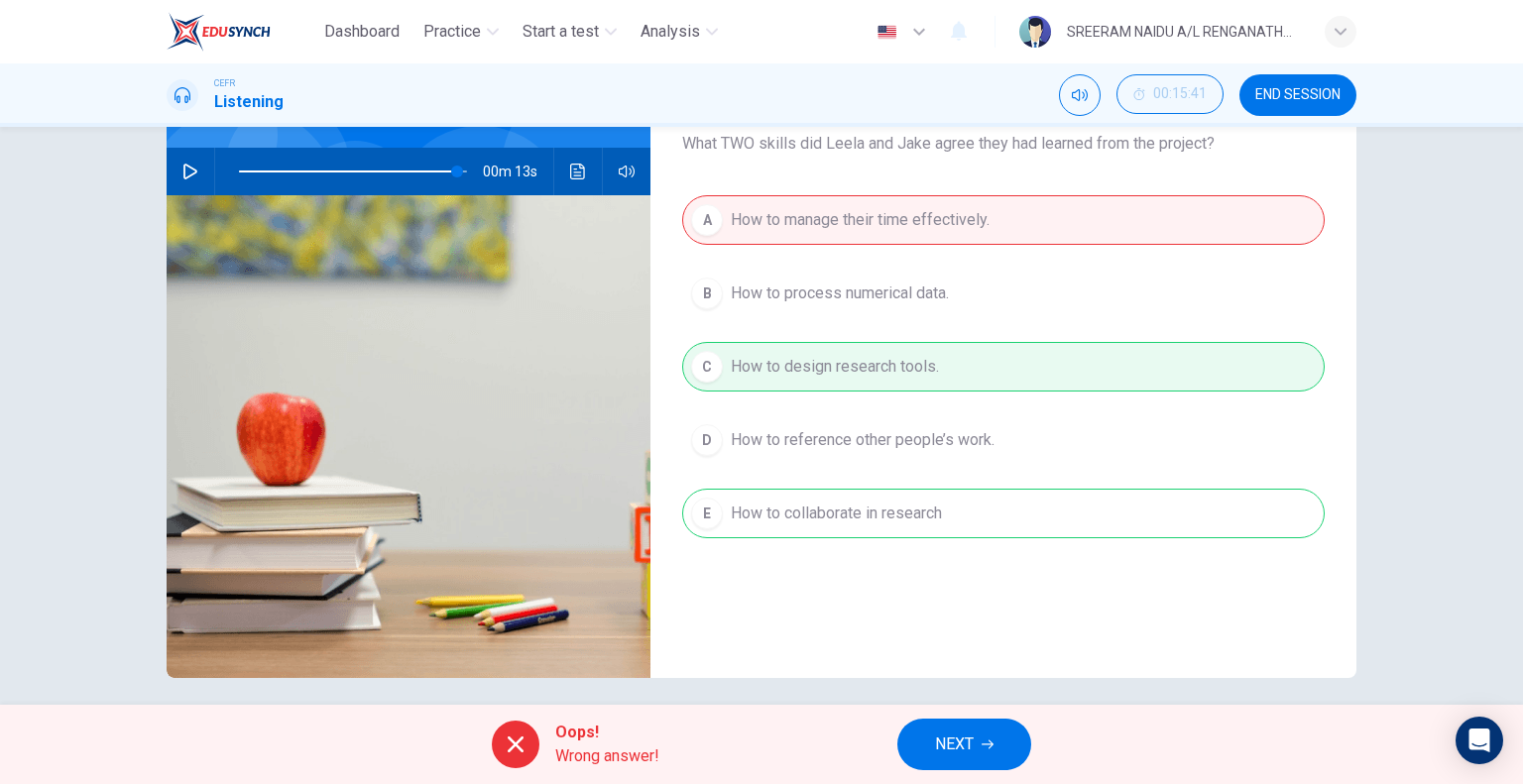 scroll, scrollTop: 178, scrollLeft: 0, axis: vertical 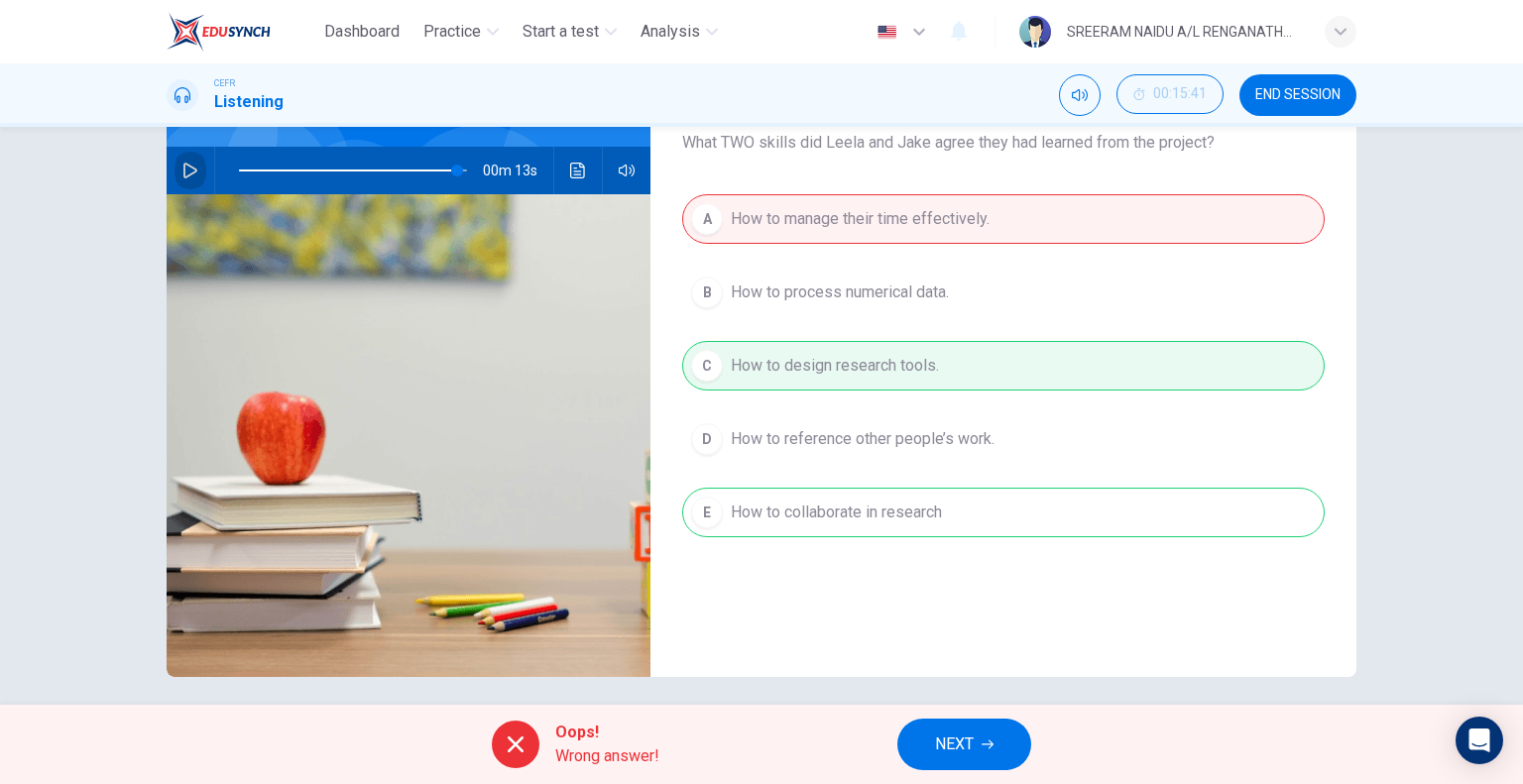 click at bounding box center [190, 170] 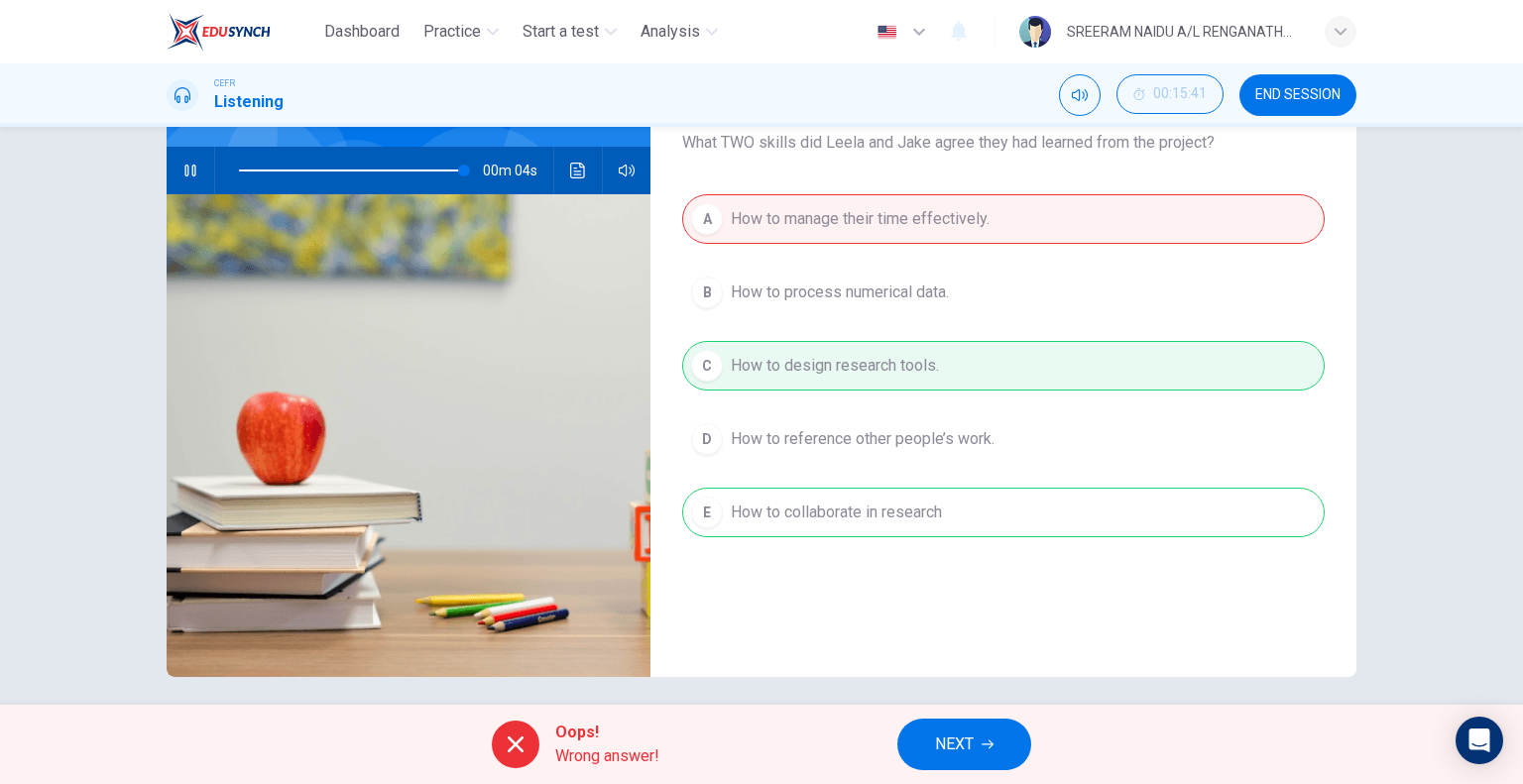 click at bounding box center [190, 170] 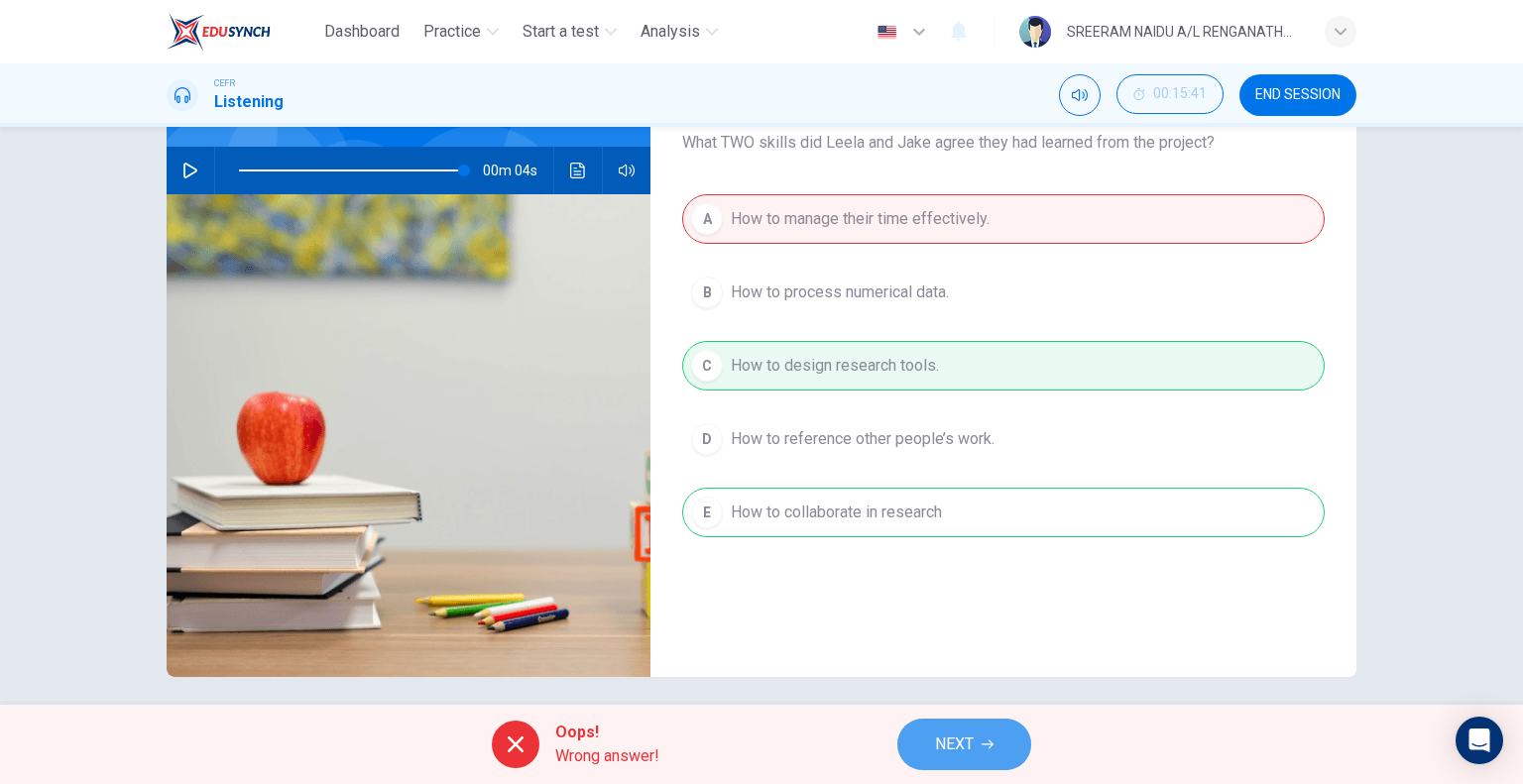 click on "NEXT" at bounding box center [964, 744] 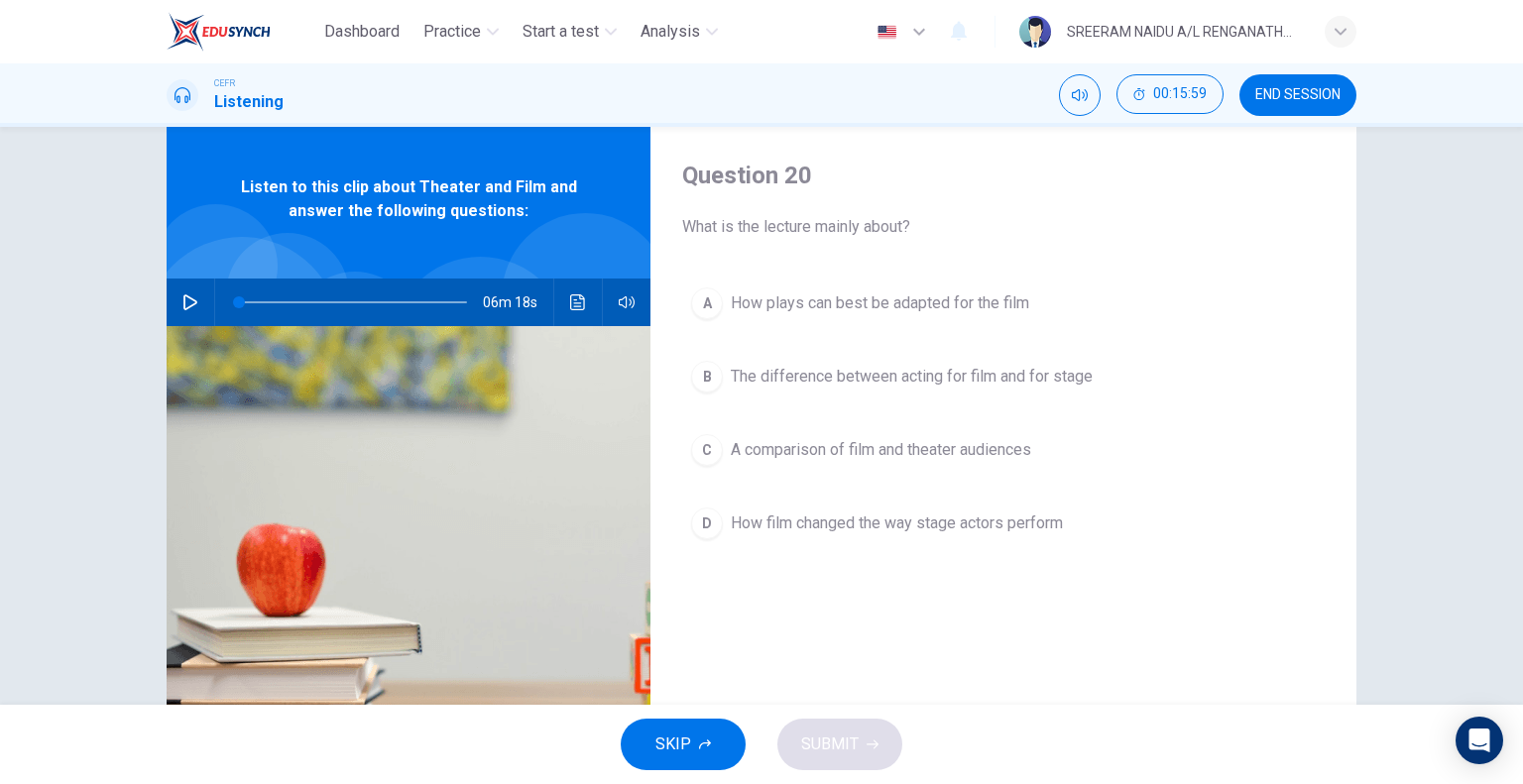 scroll, scrollTop: 42, scrollLeft: 0, axis: vertical 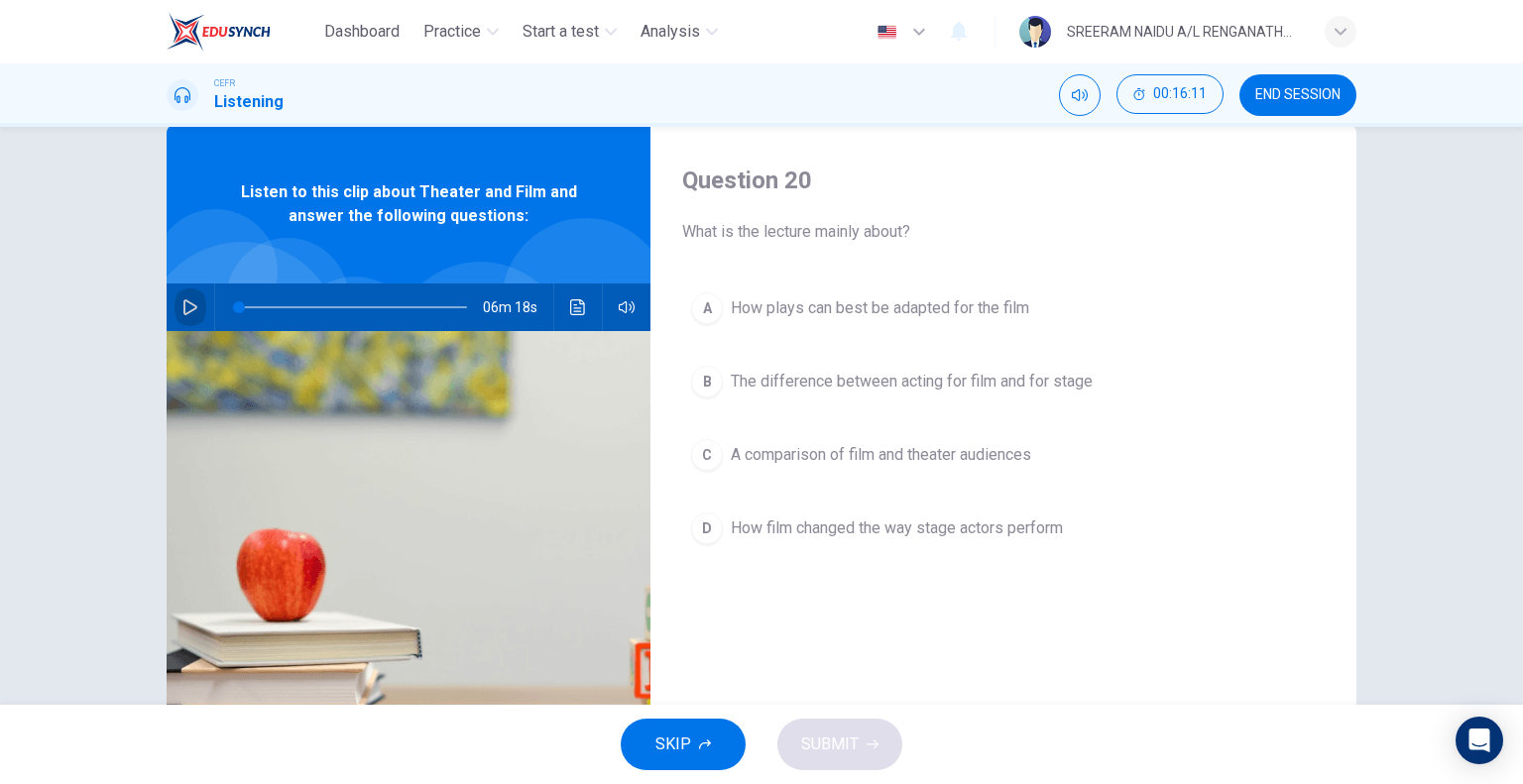 click at bounding box center [190, 307] 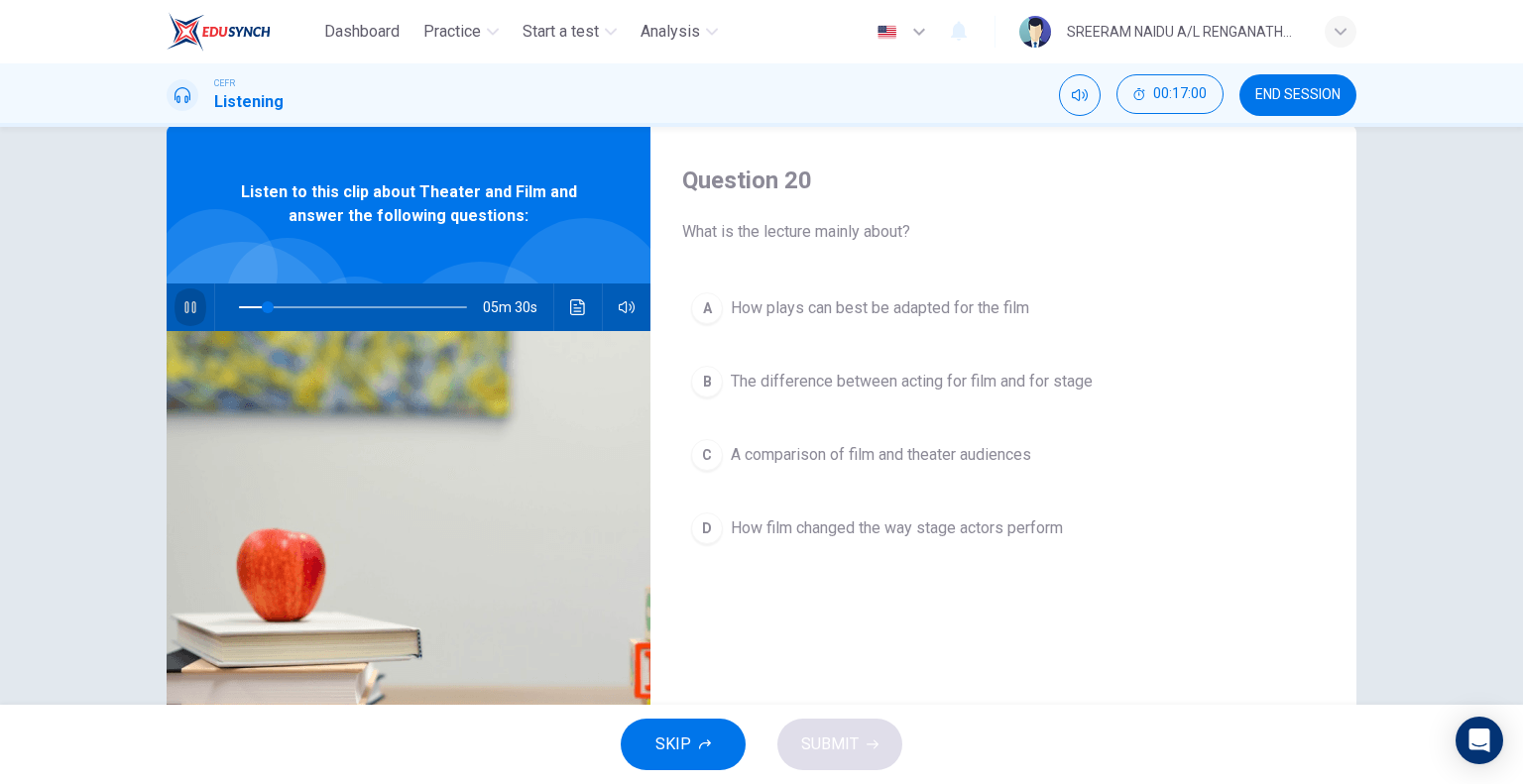click at bounding box center [190, 307] 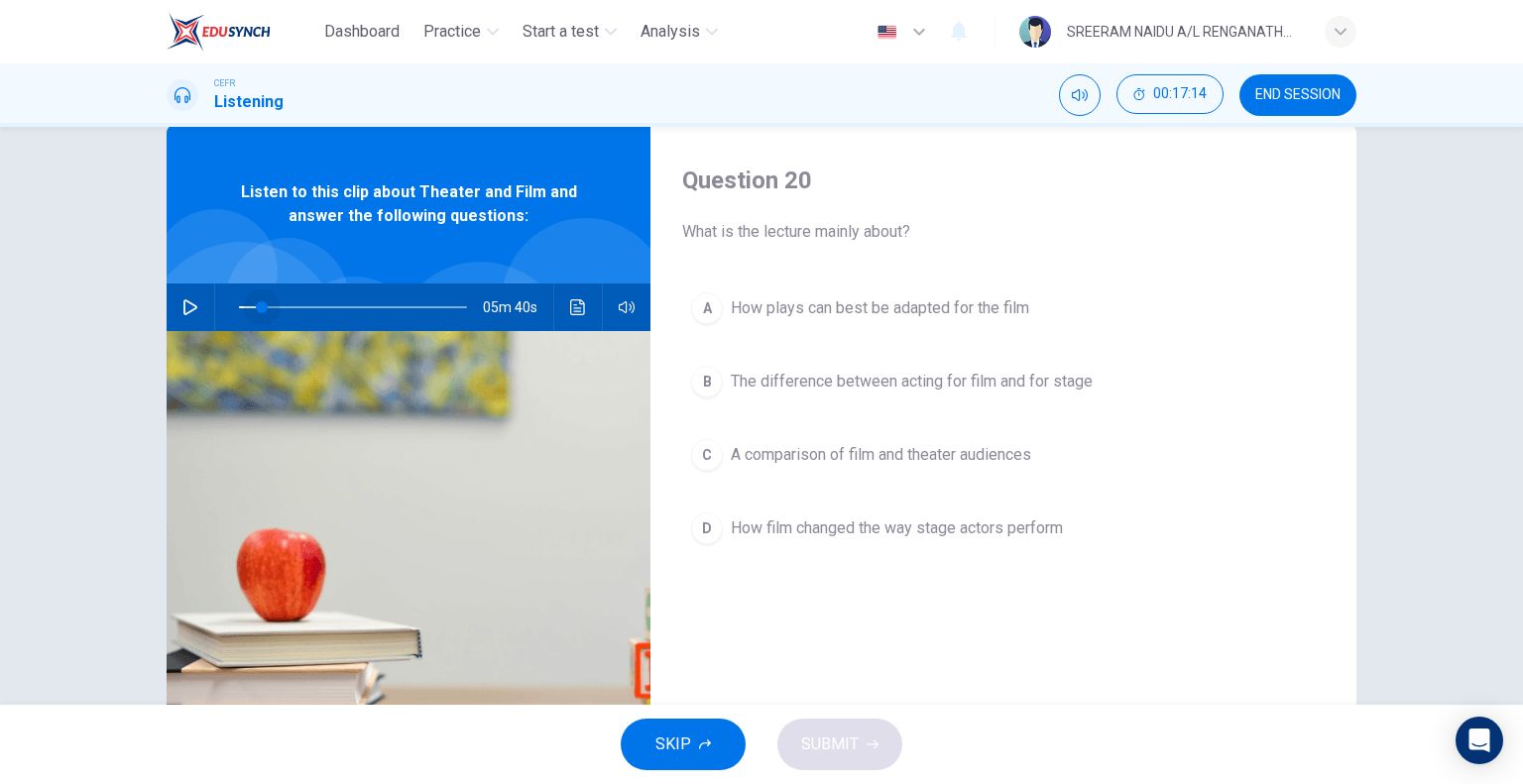 click at bounding box center [262, 307] 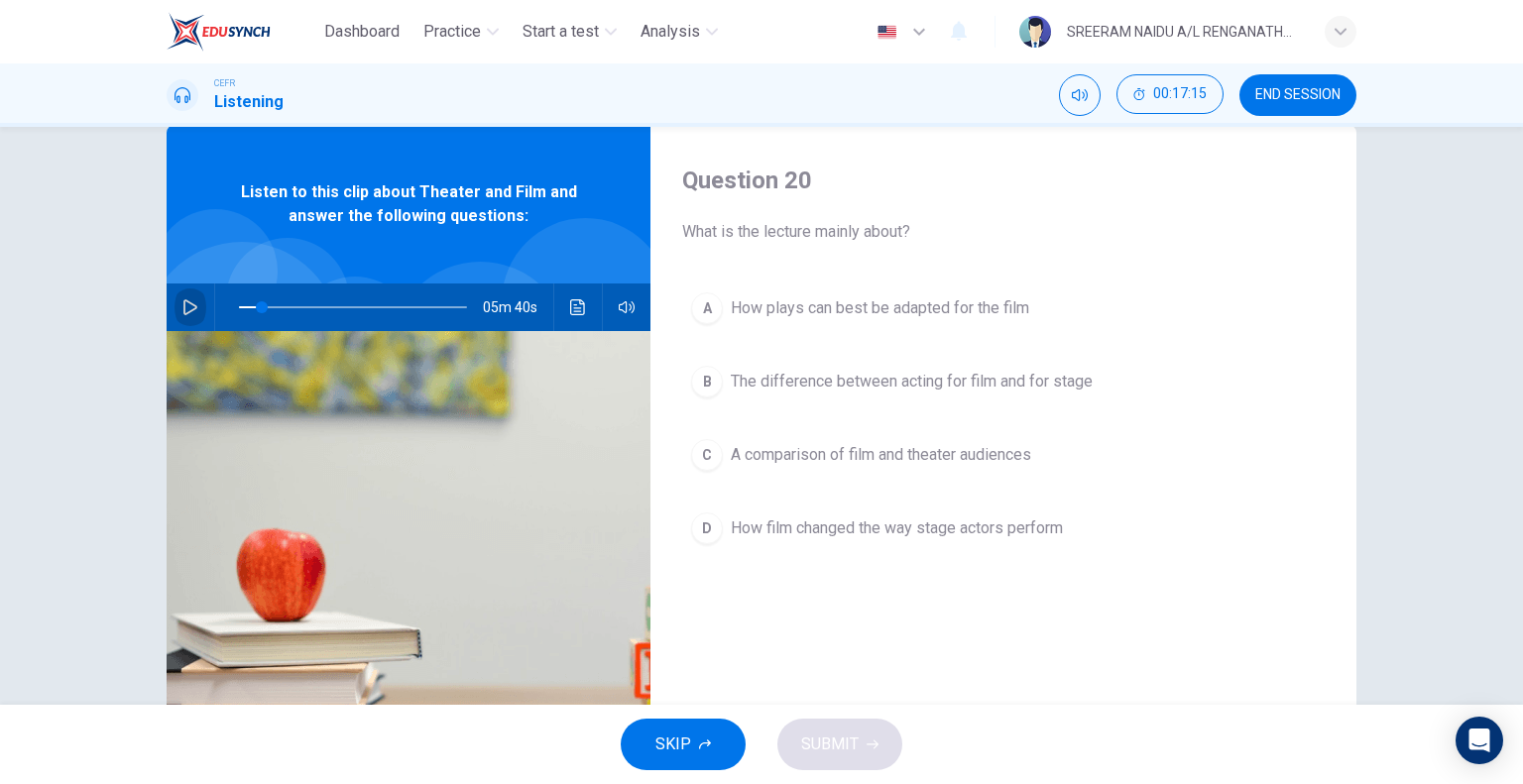click at bounding box center (190, 307) 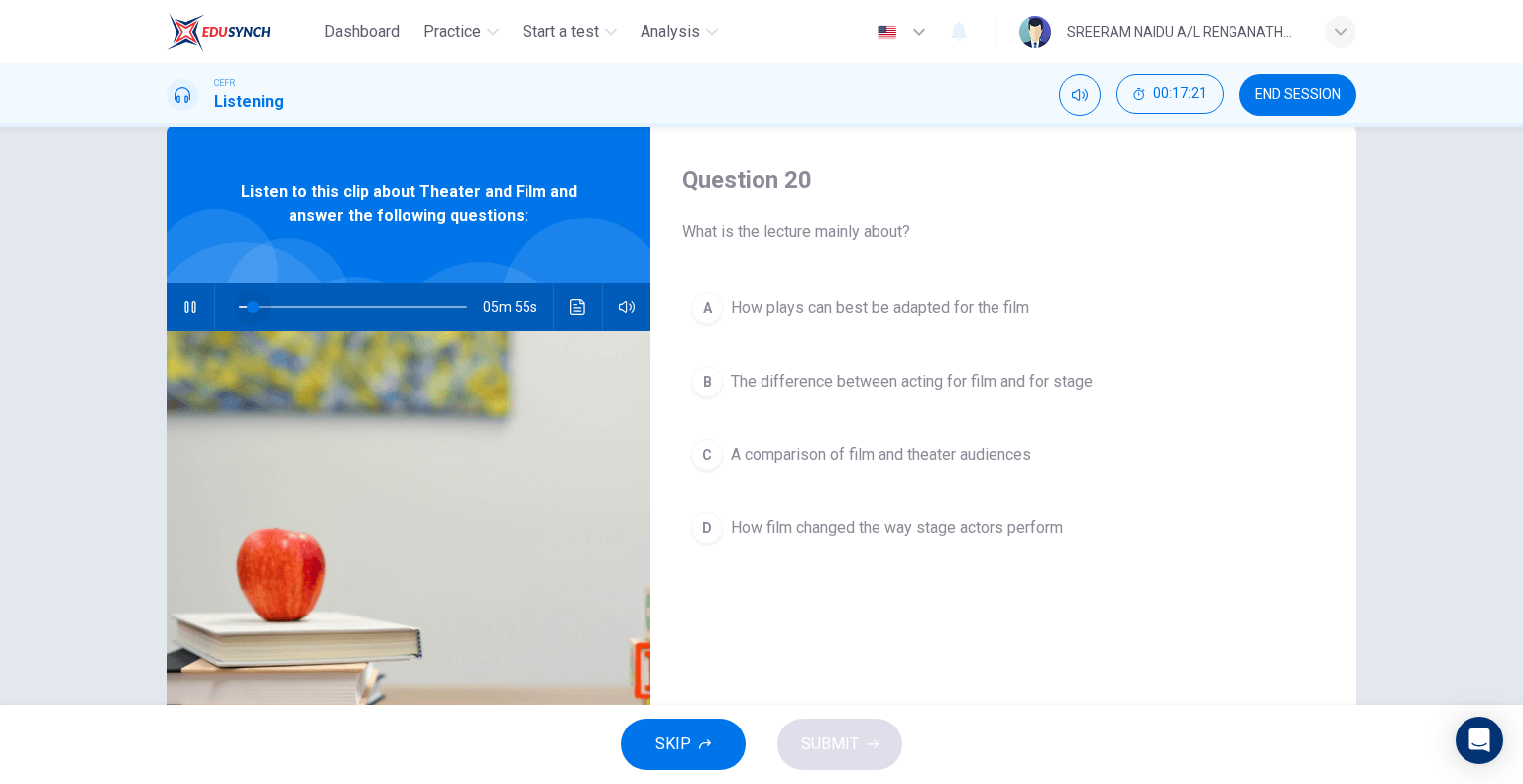 click at bounding box center (253, 307) 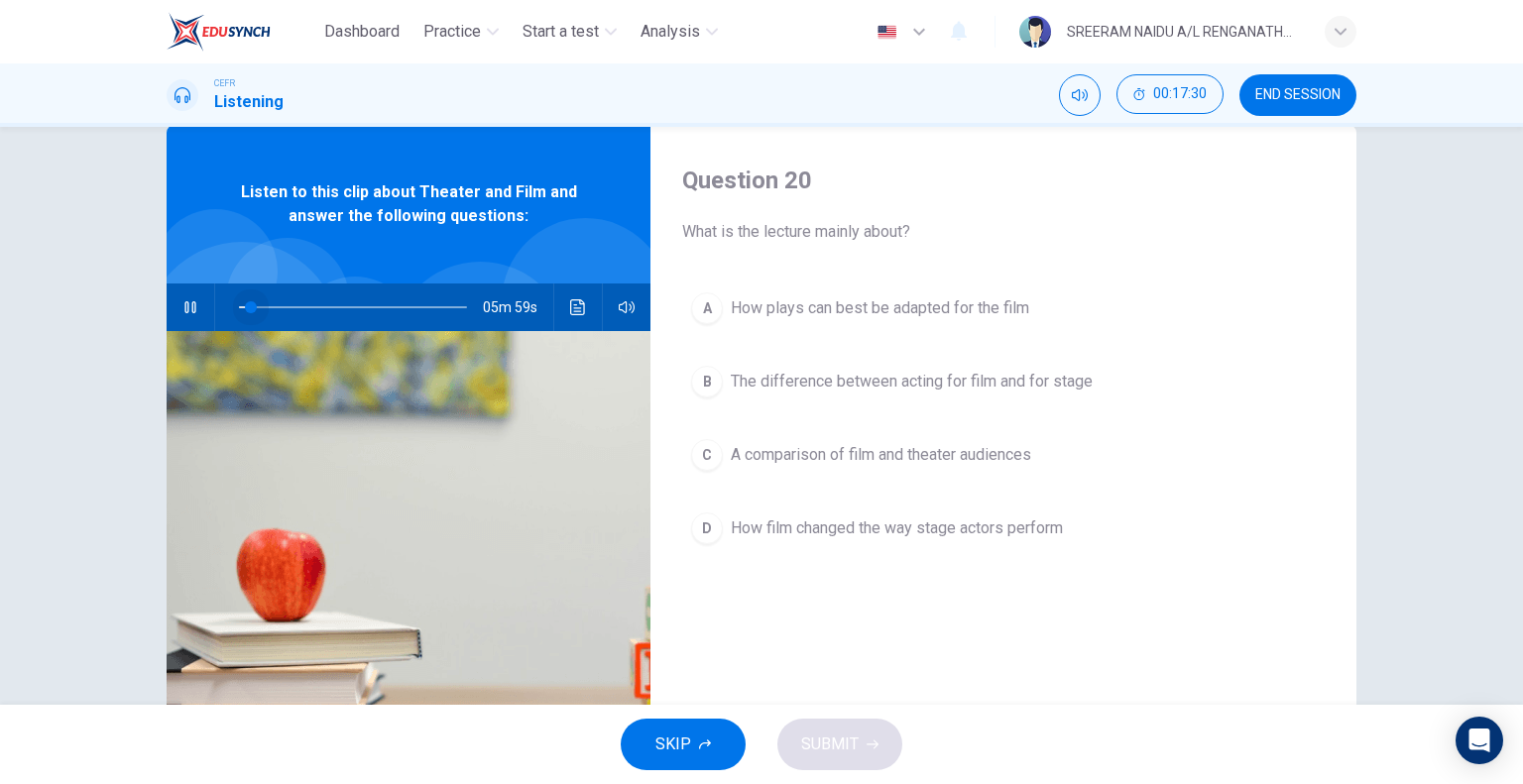 click at bounding box center (251, 307) 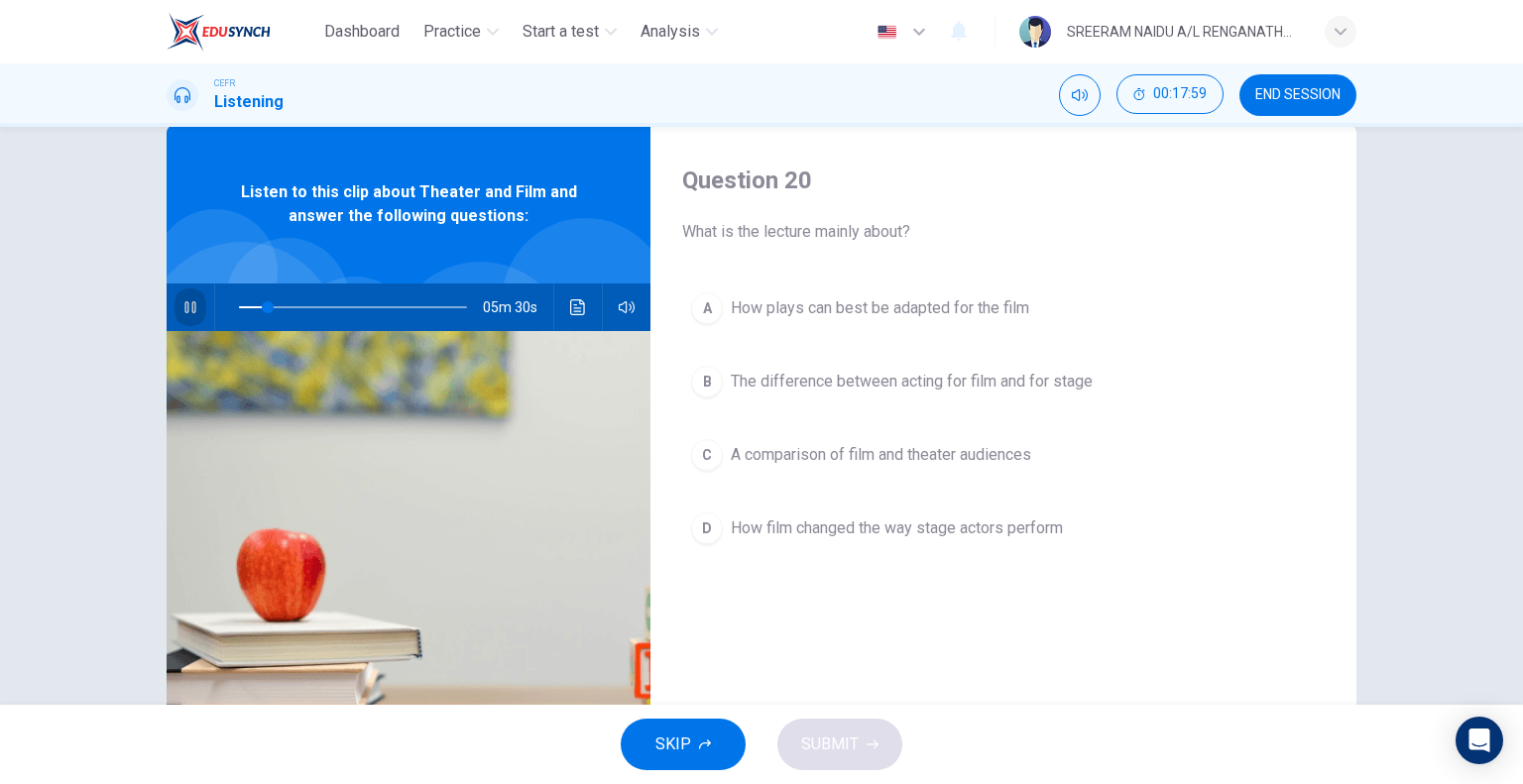 click at bounding box center [190, 307] 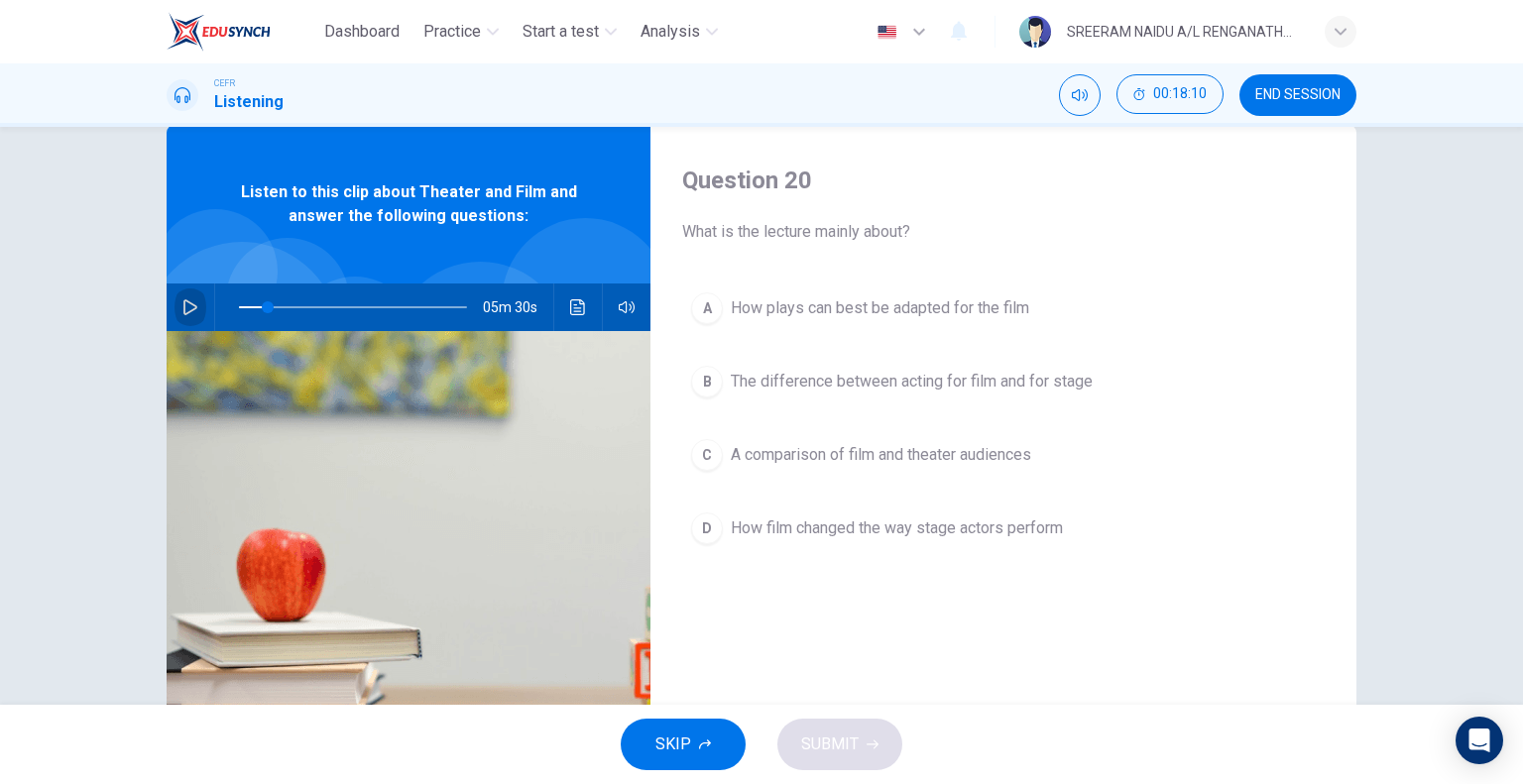 click at bounding box center [190, 307] 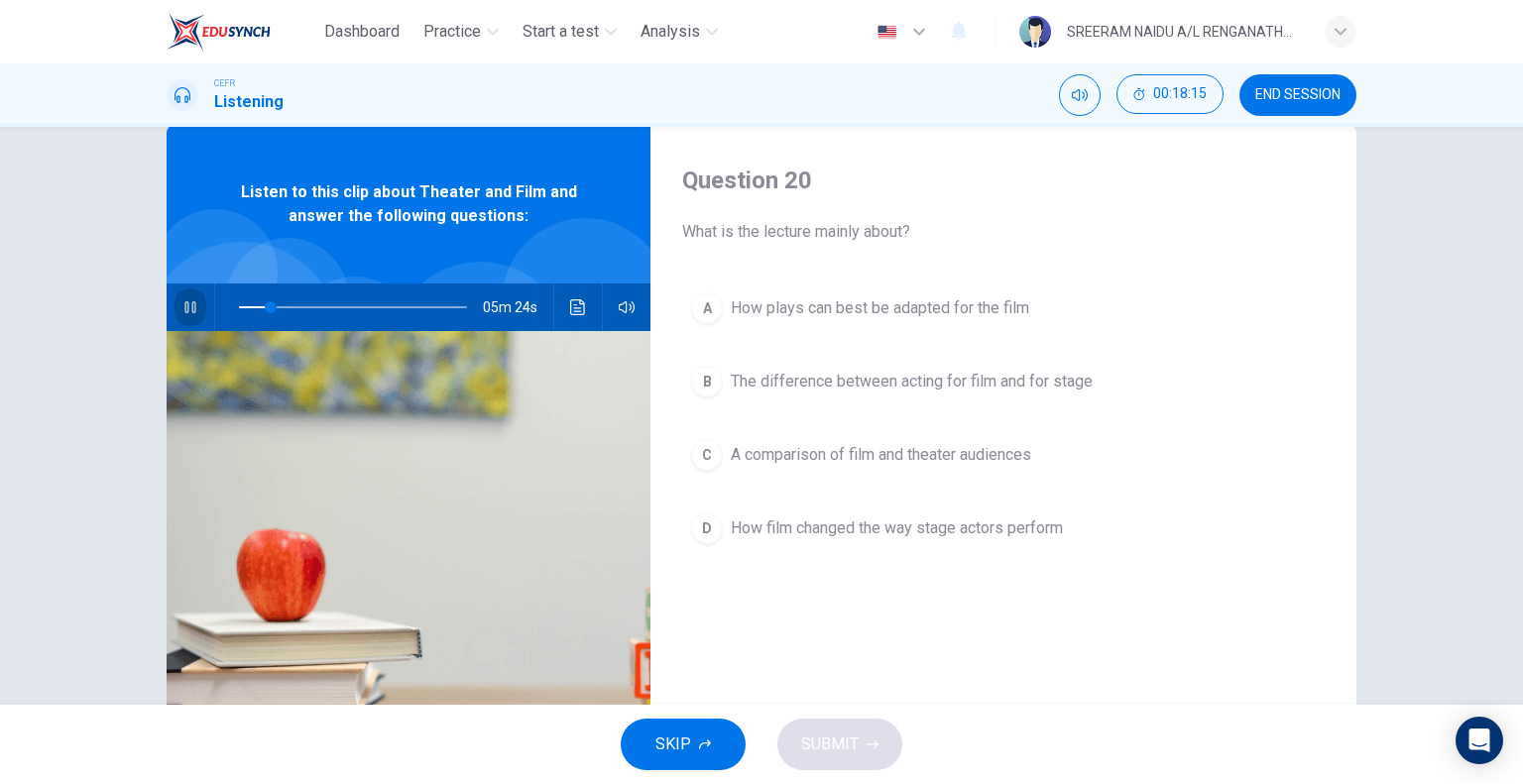 click at bounding box center [190, 307] 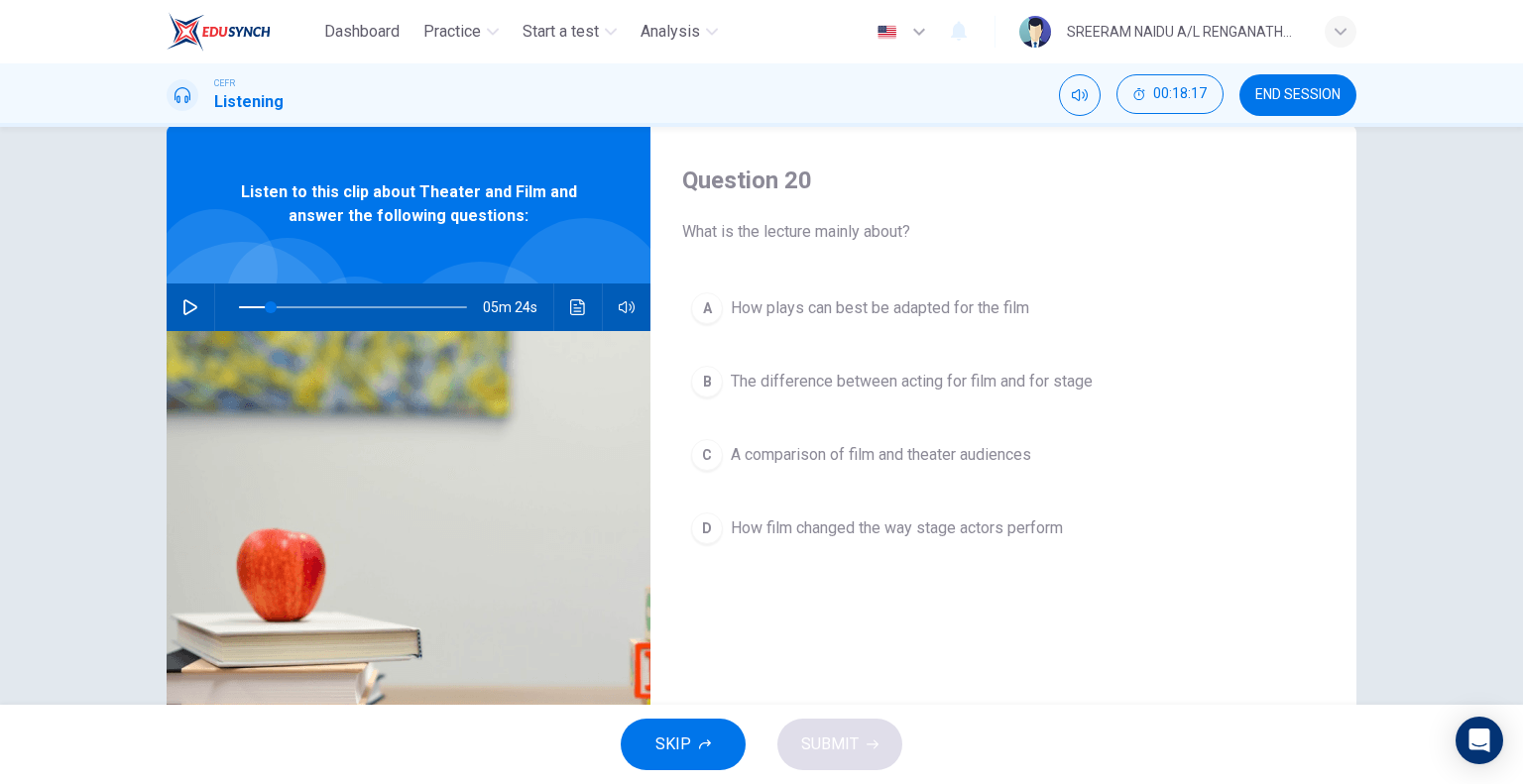 click on "B The difference between acting for film and for stage" at bounding box center [1003, 382] 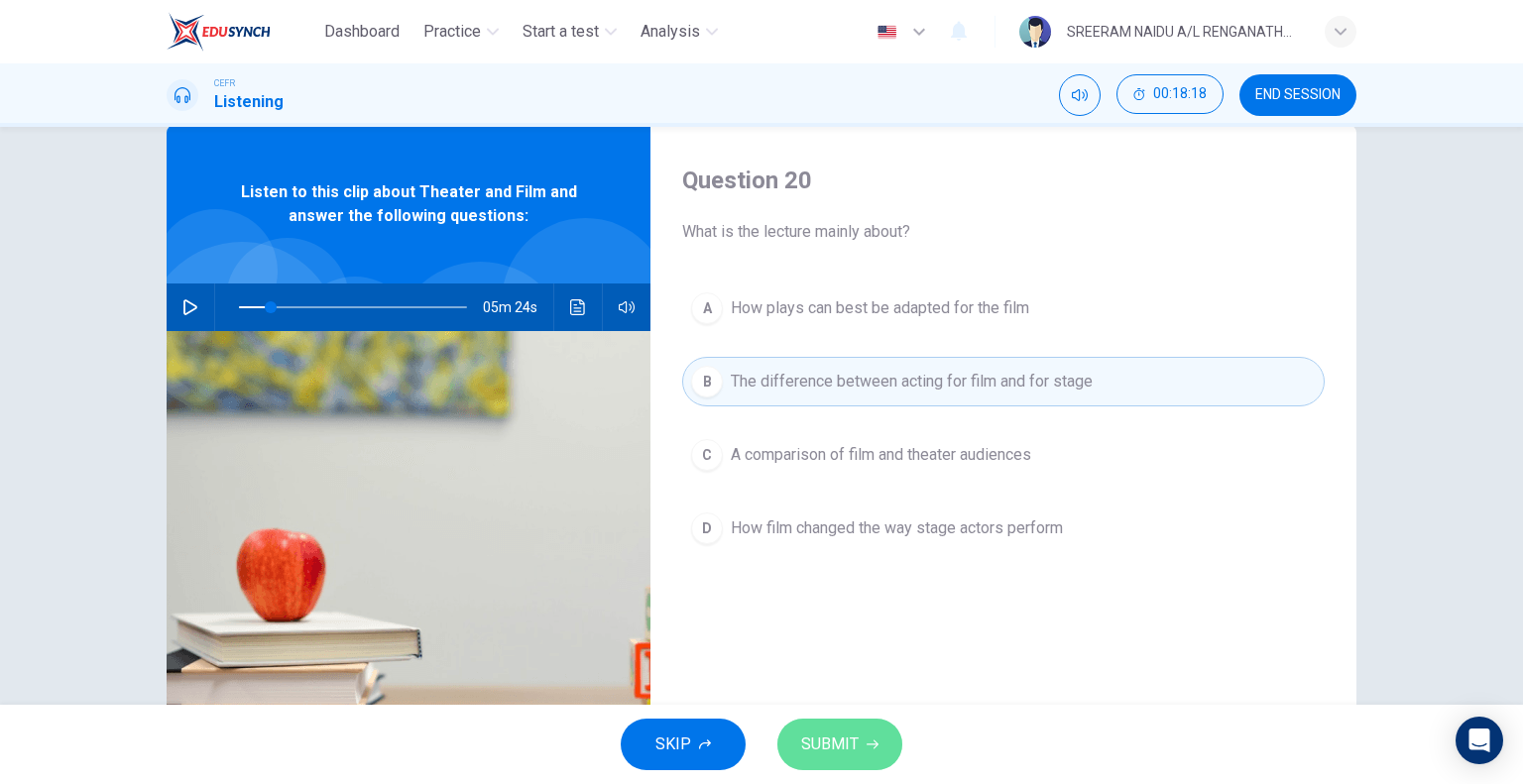 click on "SUBMIT" at bounding box center (830, 744) 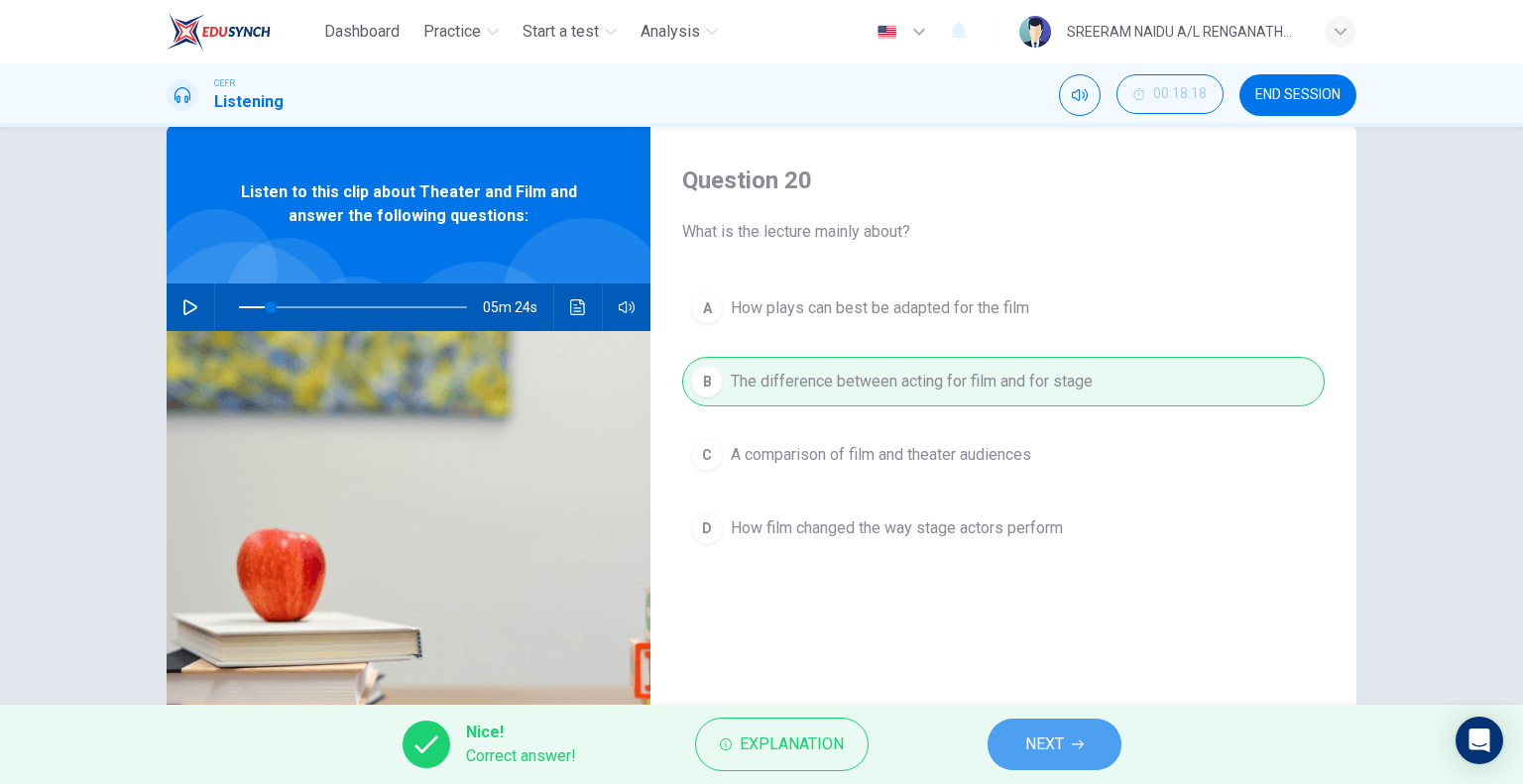 click on "NEXT" at bounding box center (1054, 744) 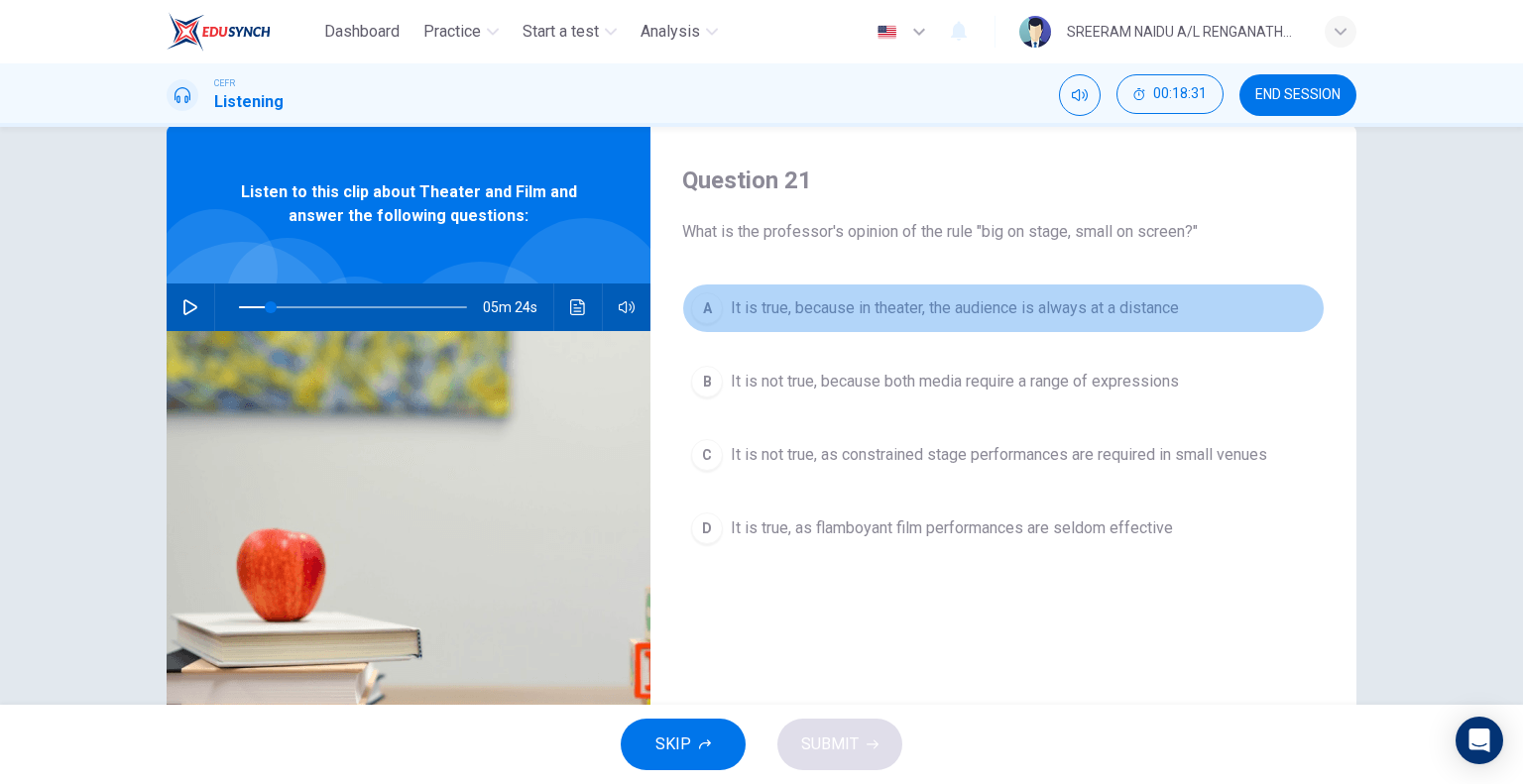 click on "It is true, because in theater, the audience is always at a distance" at bounding box center [955, 308] 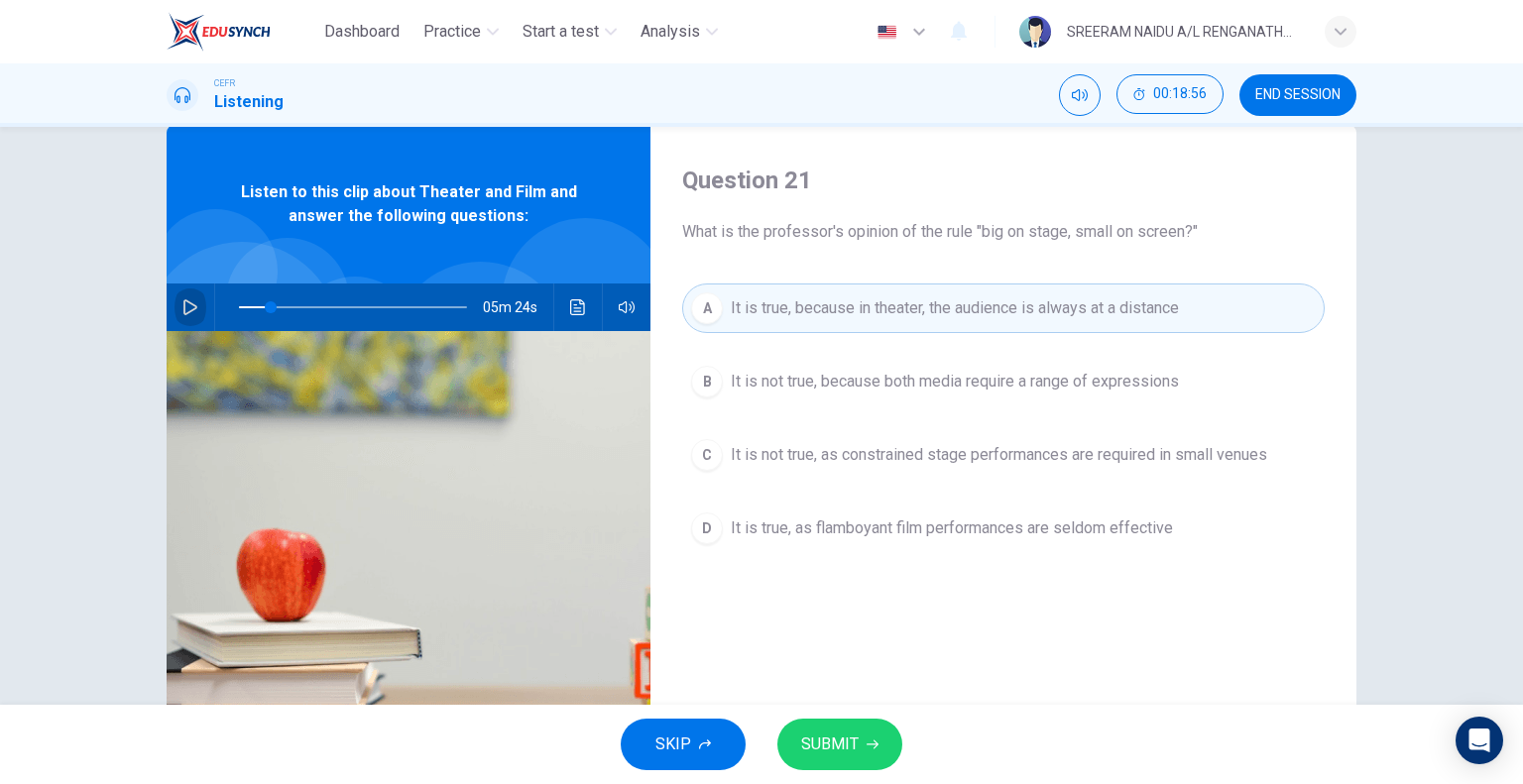 click at bounding box center (190, 307) 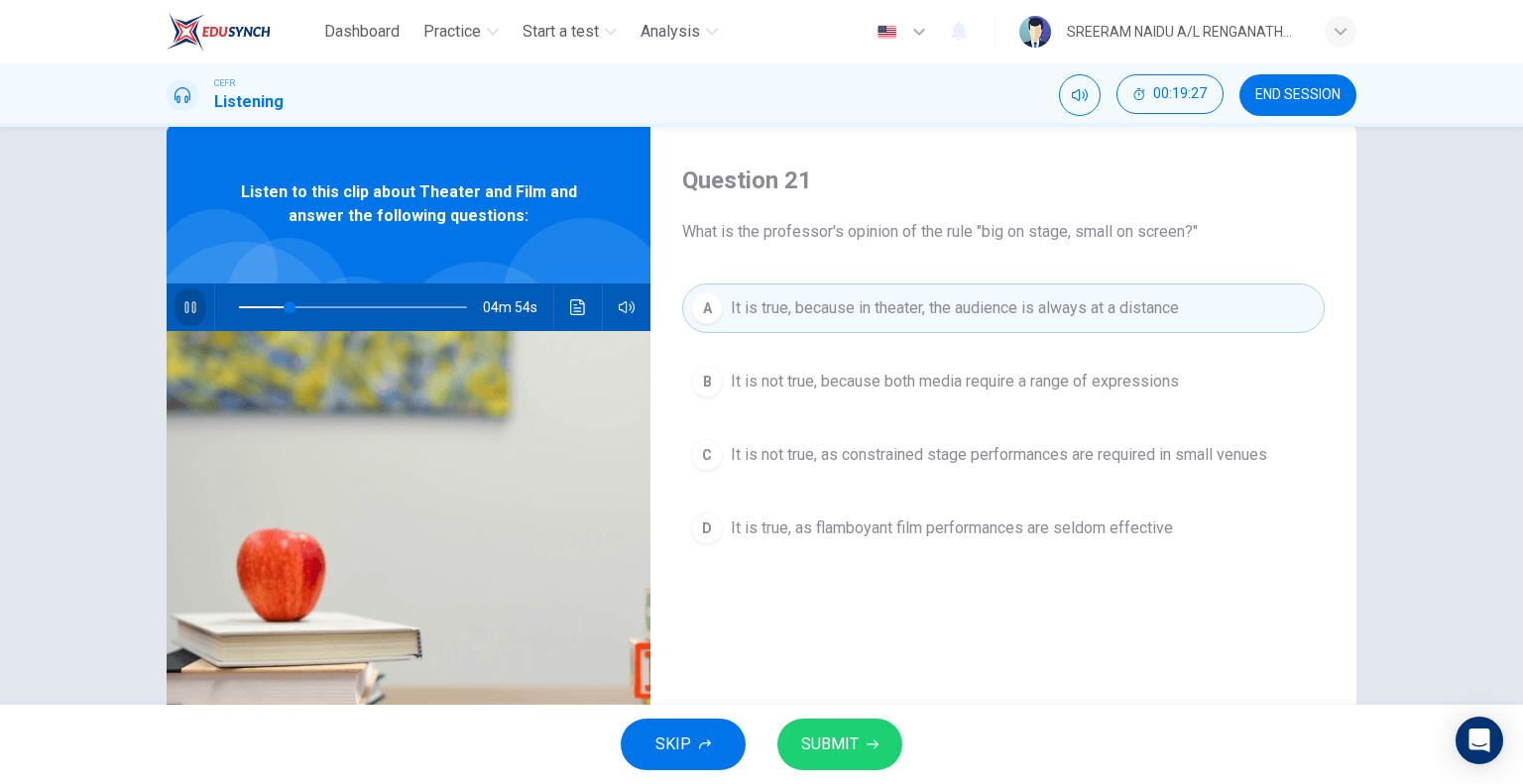 click at bounding box center (189, 307) 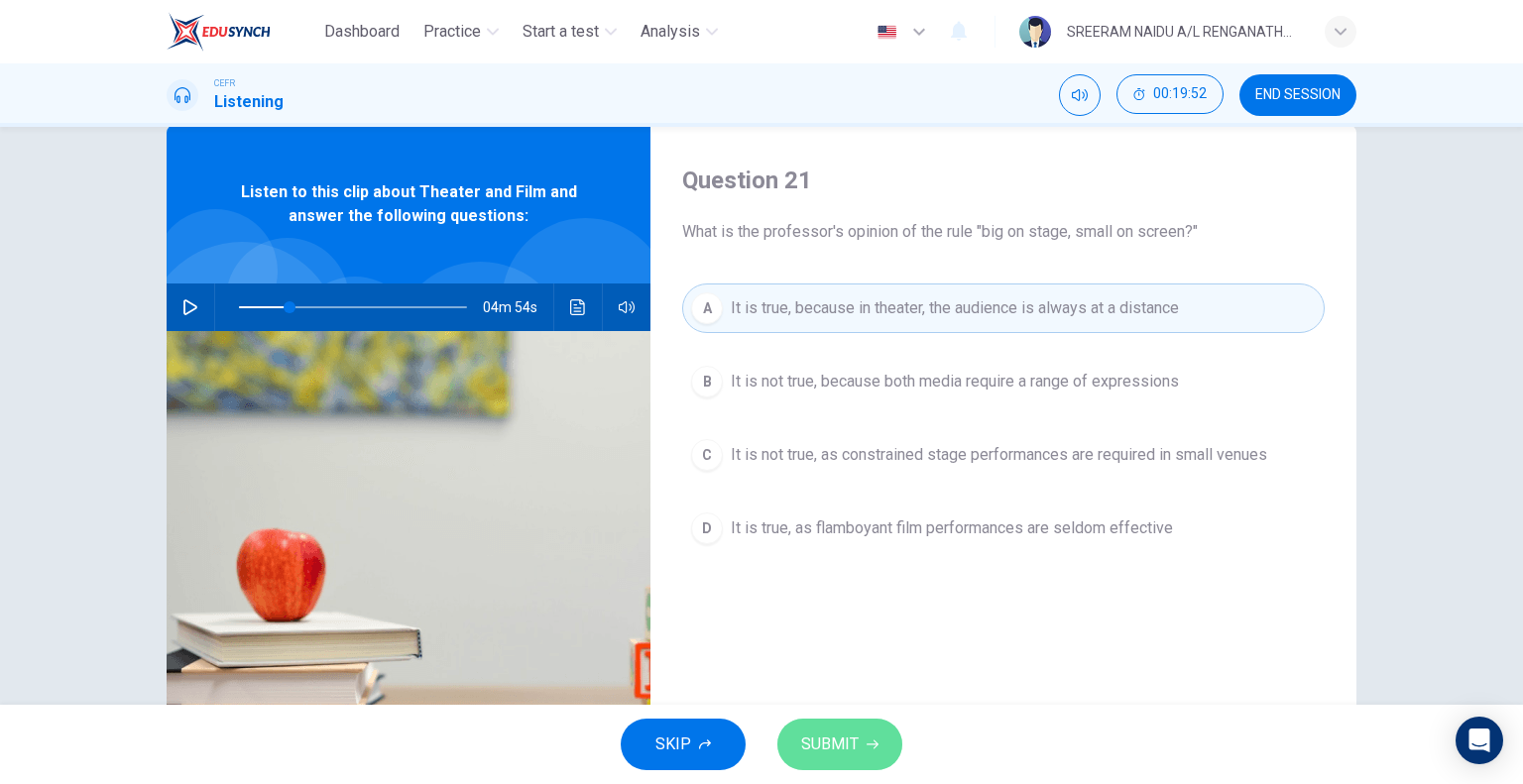 click on "SUBMIT" at bounding box center [830, 744] 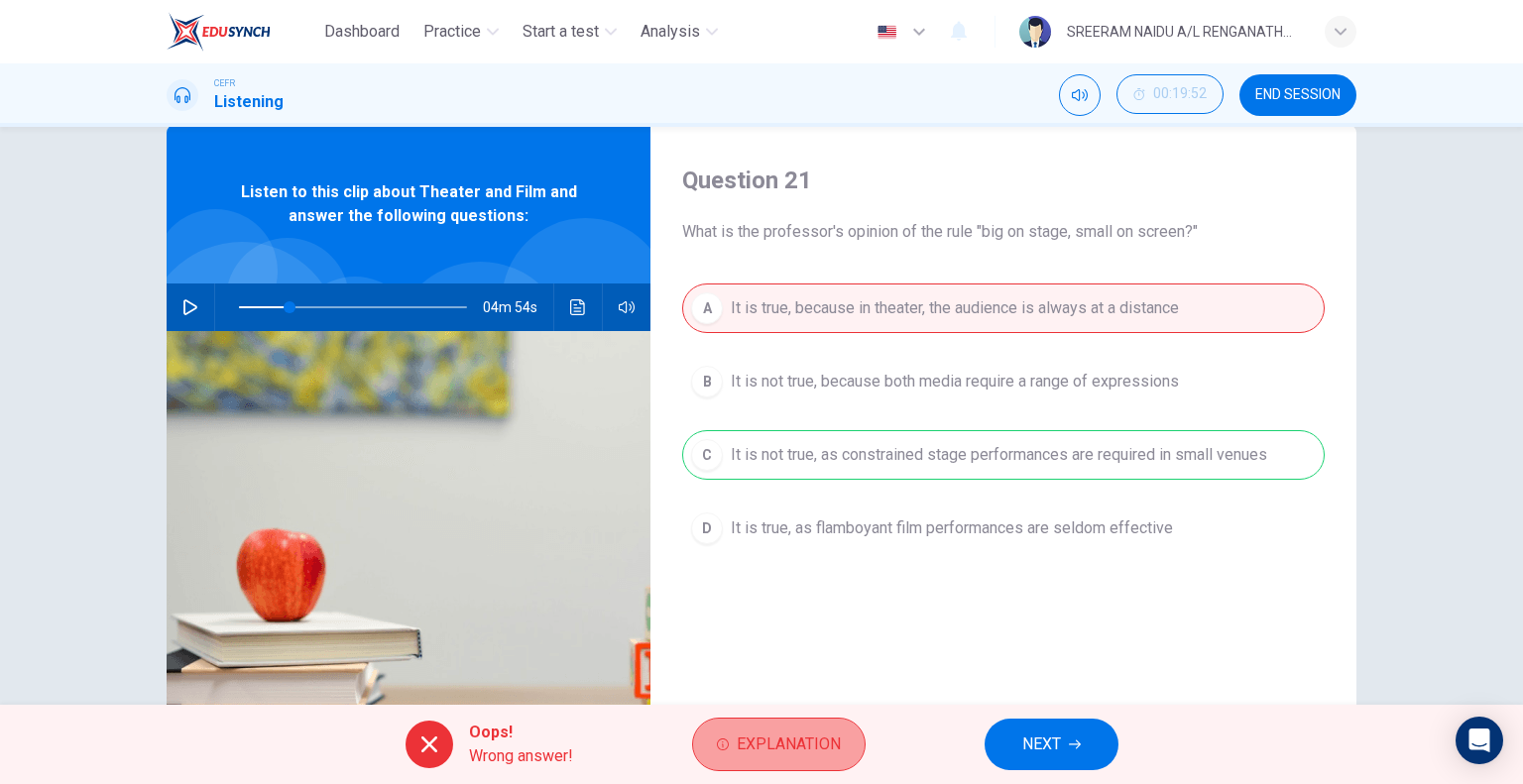 click on "Explanation" at bounding box center (788, 744) 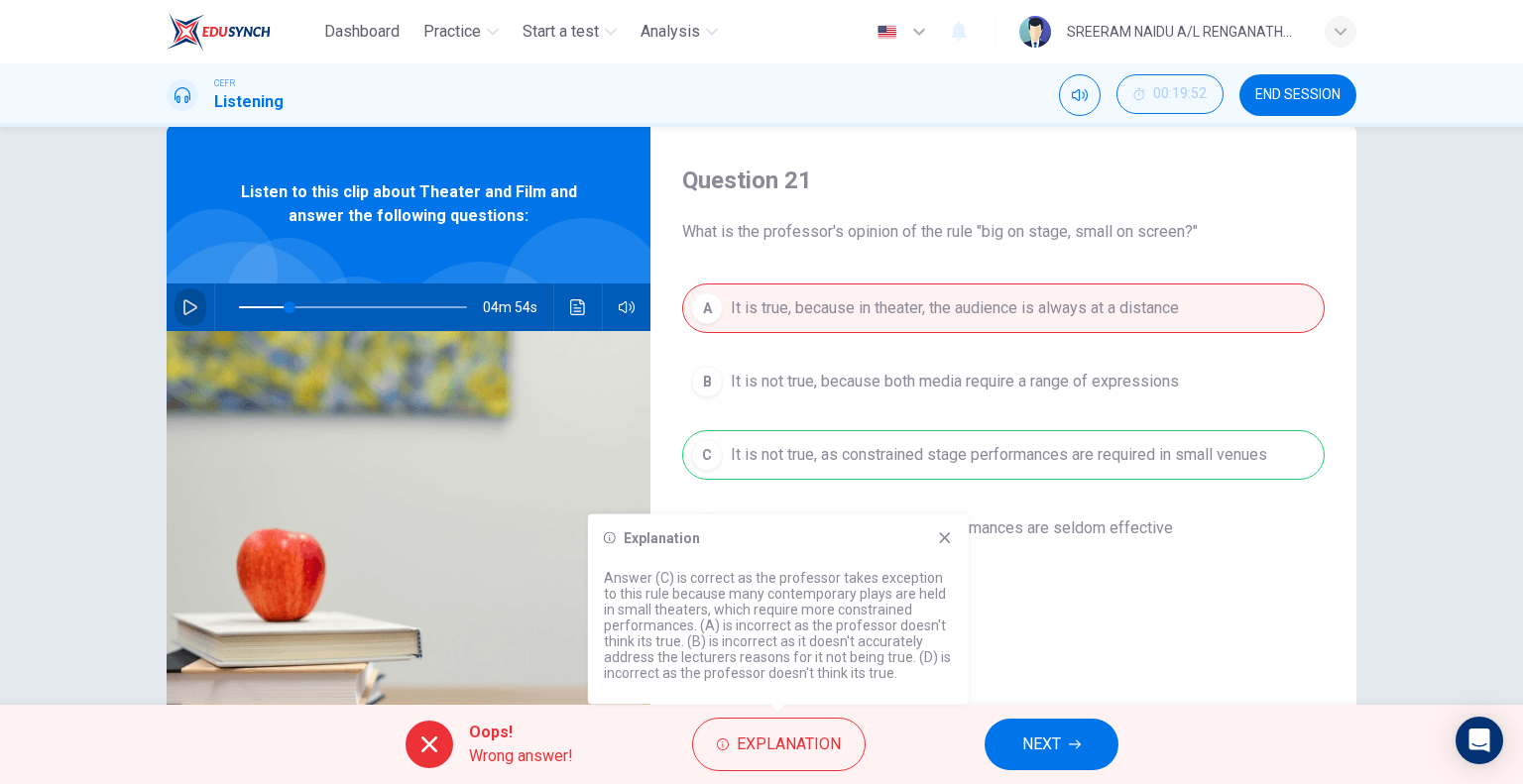 click at bounding box center [190, 307] 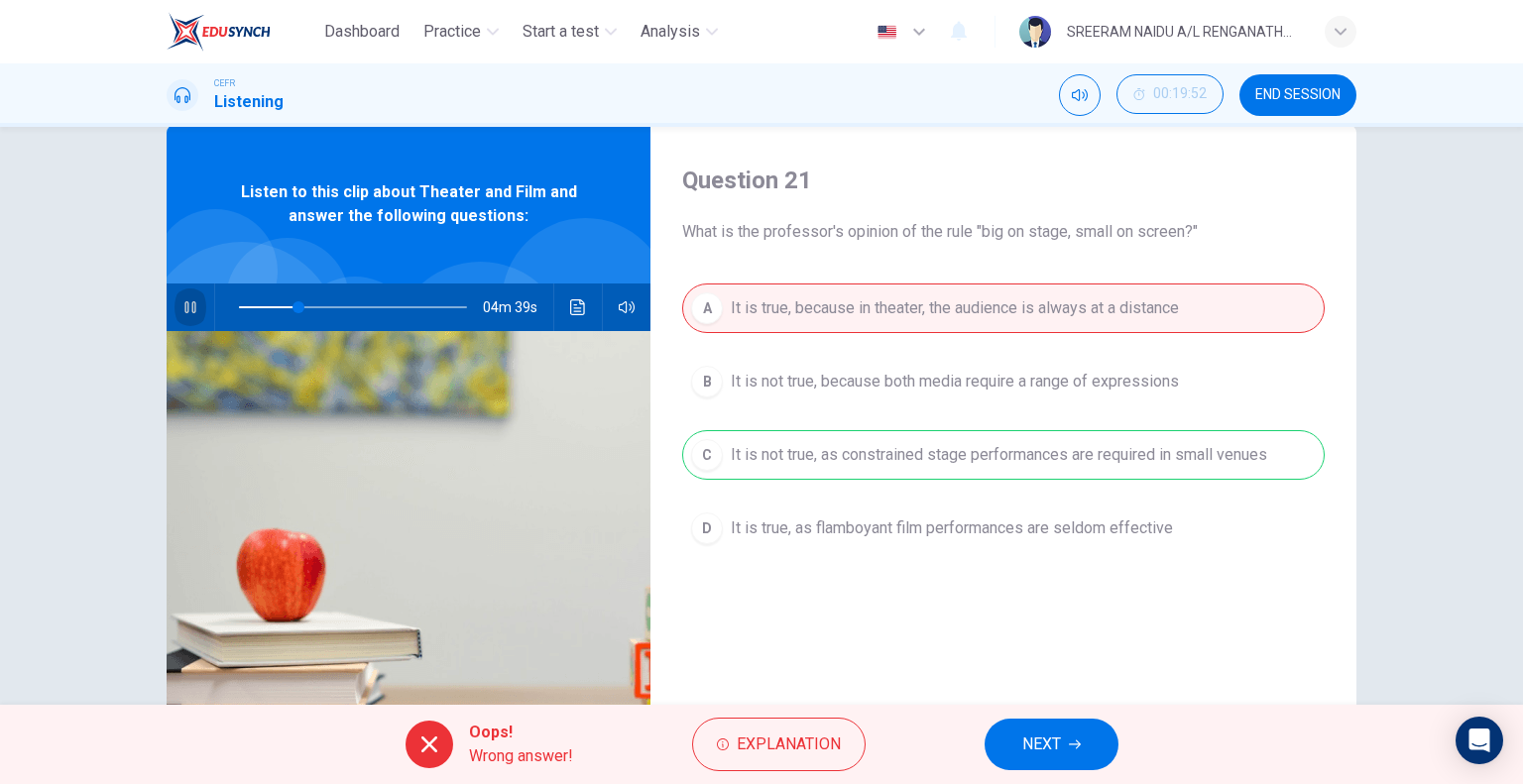 click at bounding box center (190, 307) 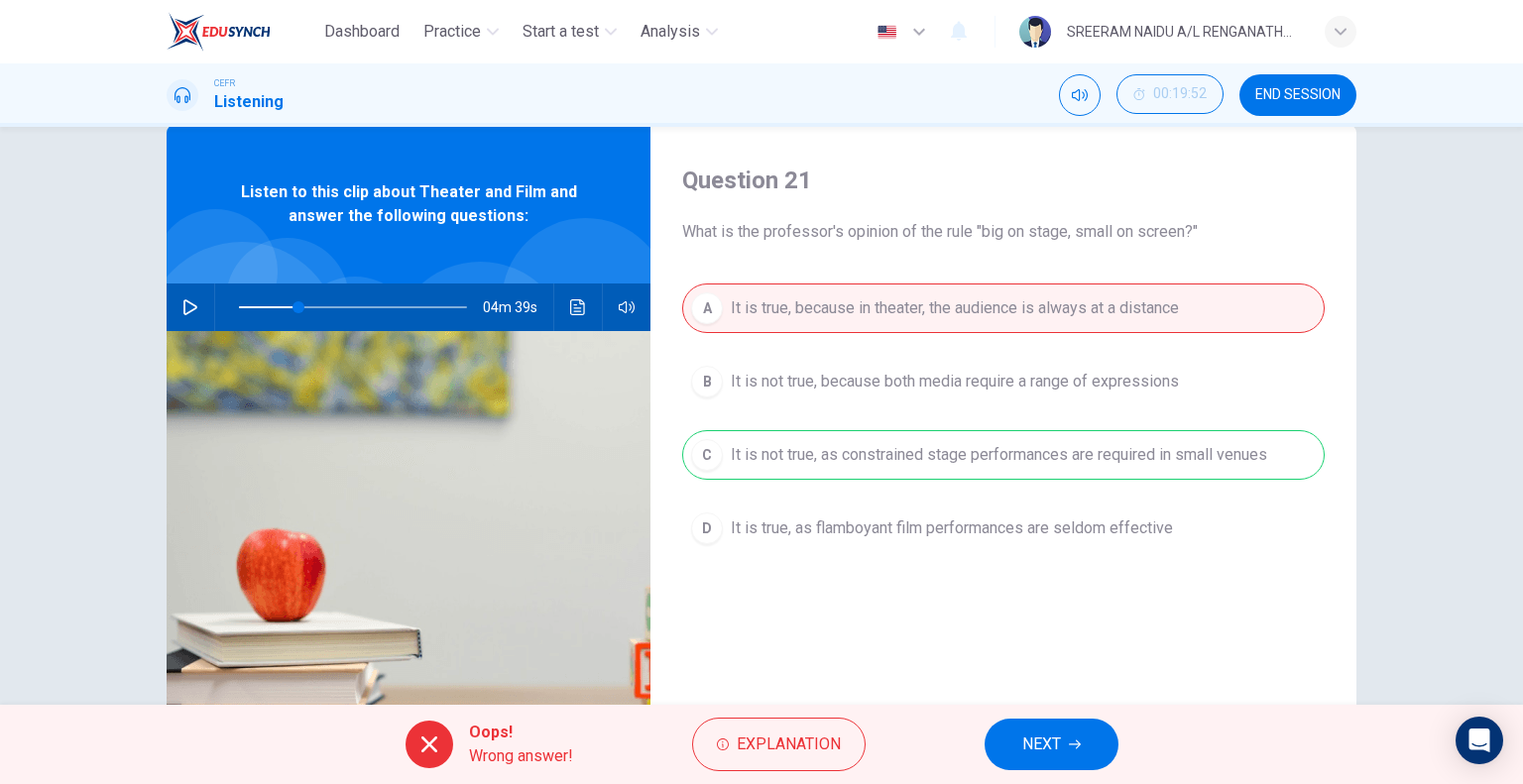 click on "NEXT" at bounding box center [1041, 744] 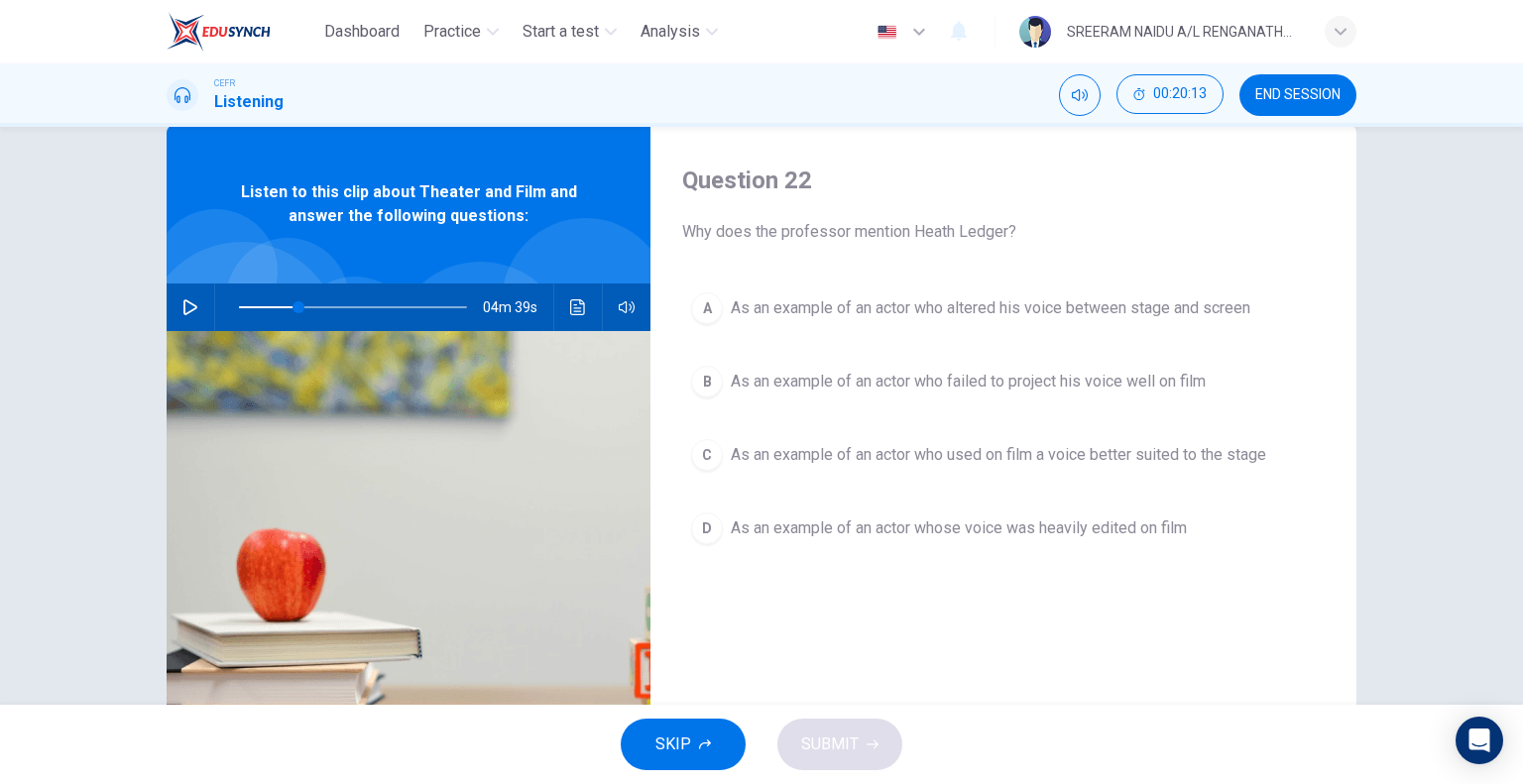 drag, startPoint x: 167, startPoint y: 307, endPoint x: 186, endPoint y: 304, distance: 19.23538 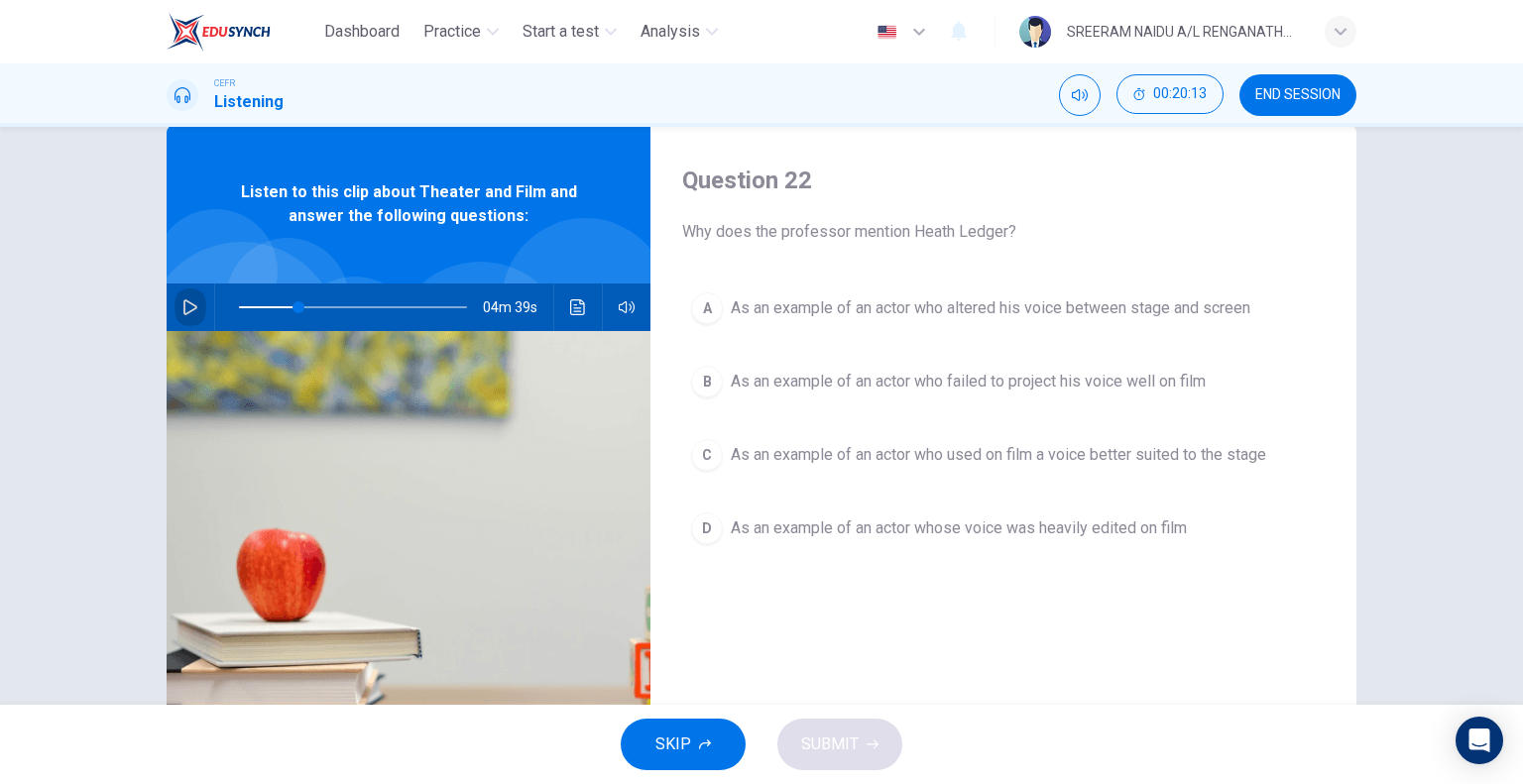 click at bounding box center [190, 307] 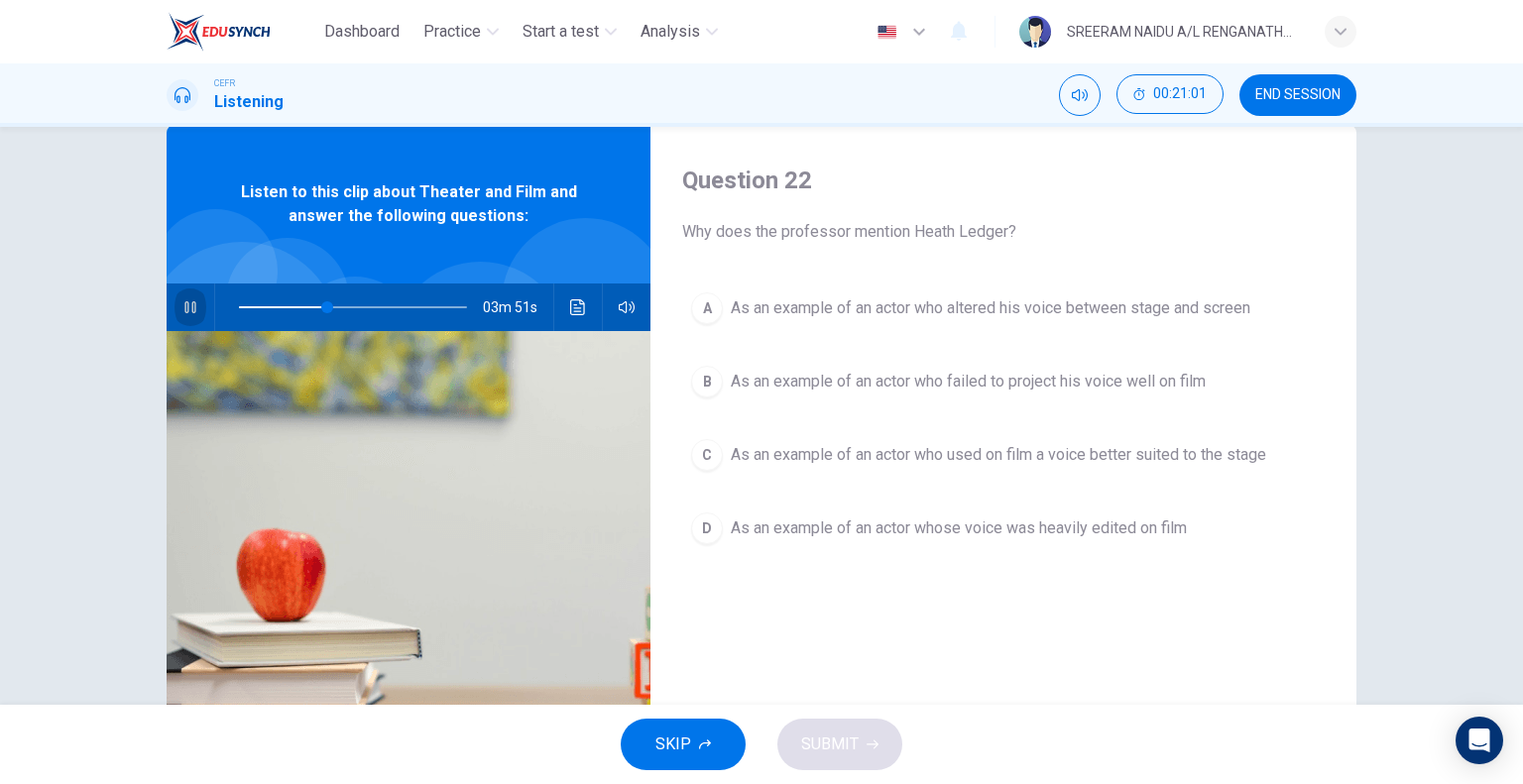 click at bounding box center [189, 307] 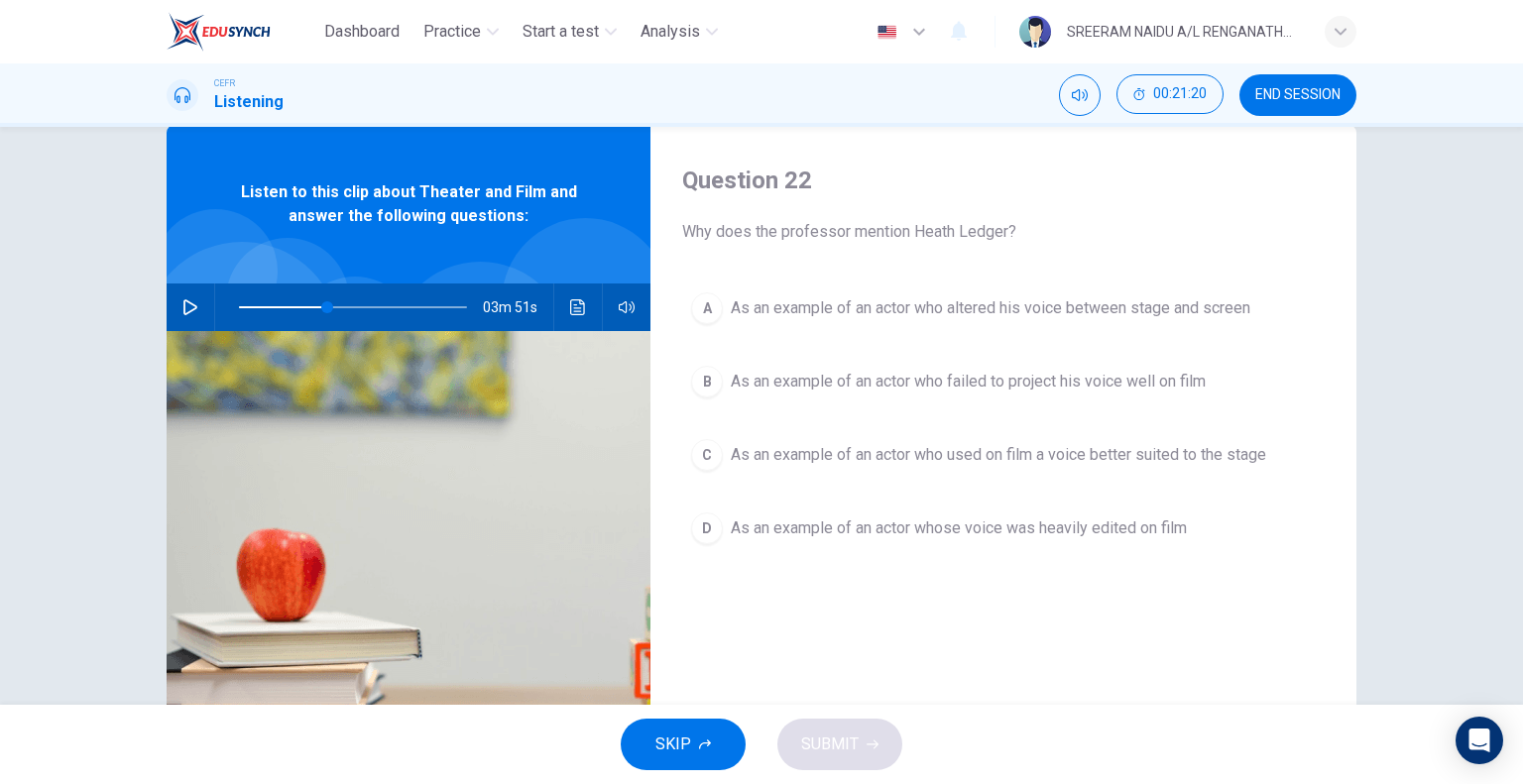 click at bounding box center (190, 307) 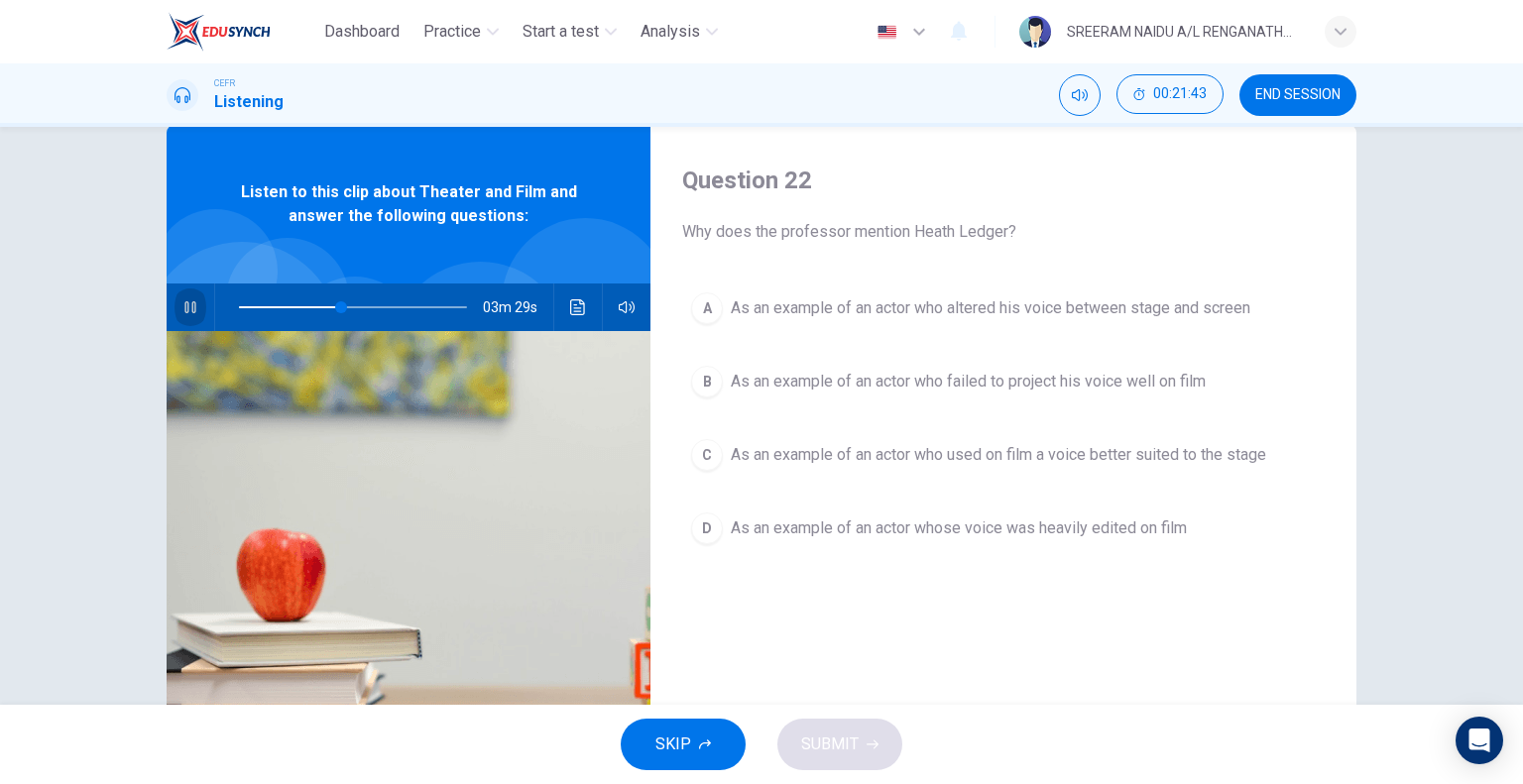 click at bounding box center (189, 307) 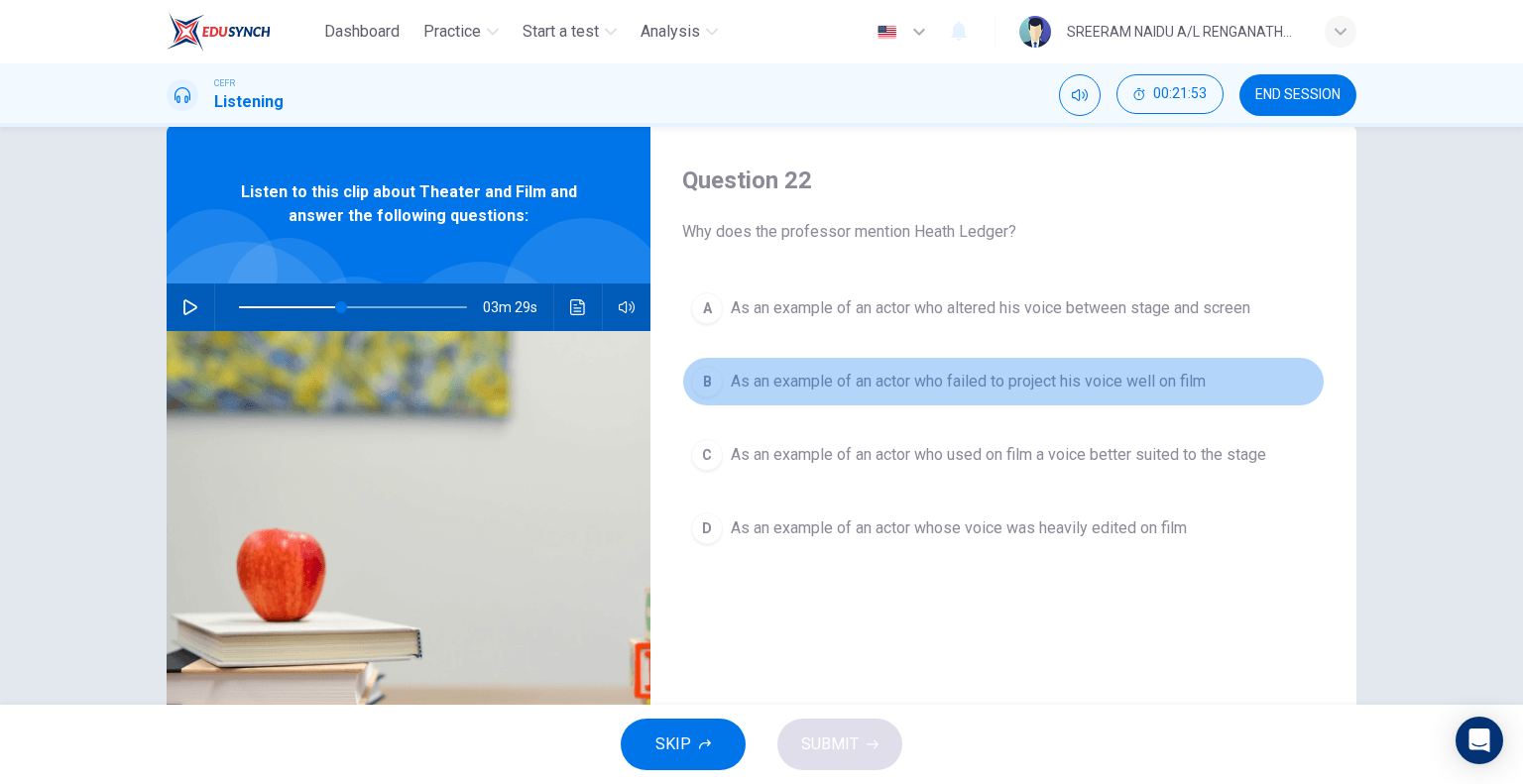 click on "B As an example of an actor who failed to project his voice well on film" at bounding box center (1003, 382) 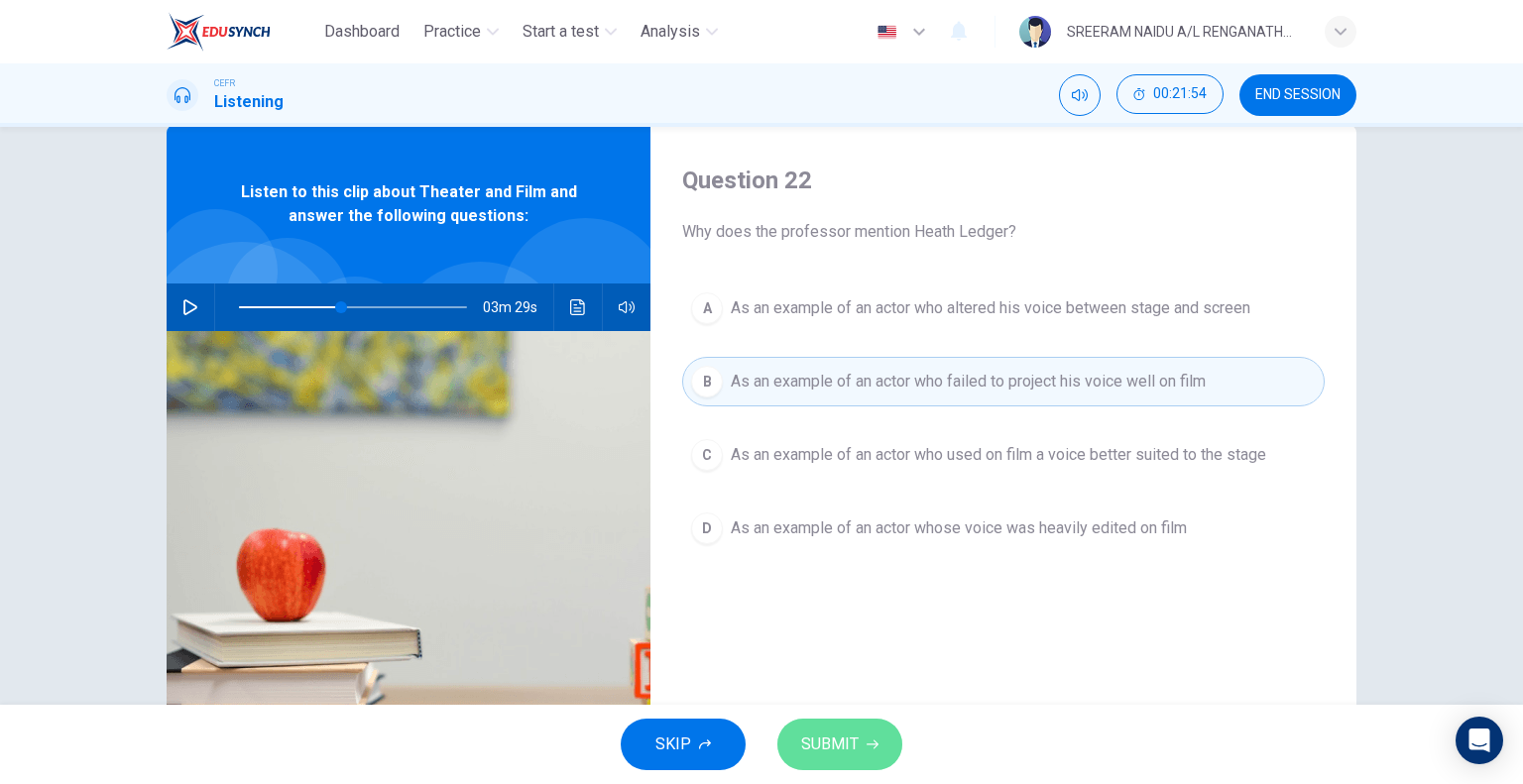 click on "SUBMIT" at bounding box center [830, 744] 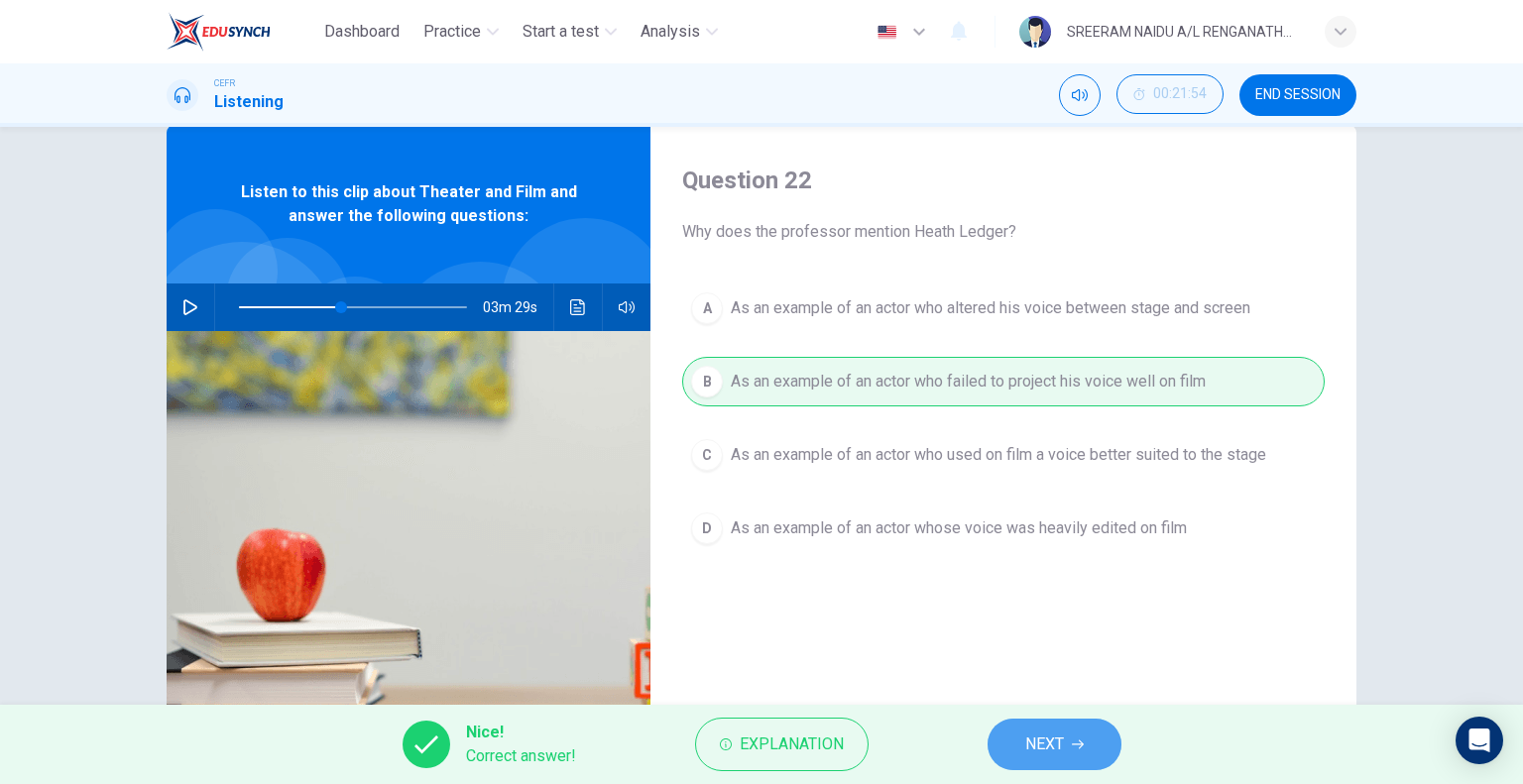 click on "NEXT" at bounding box center (1044, 744) 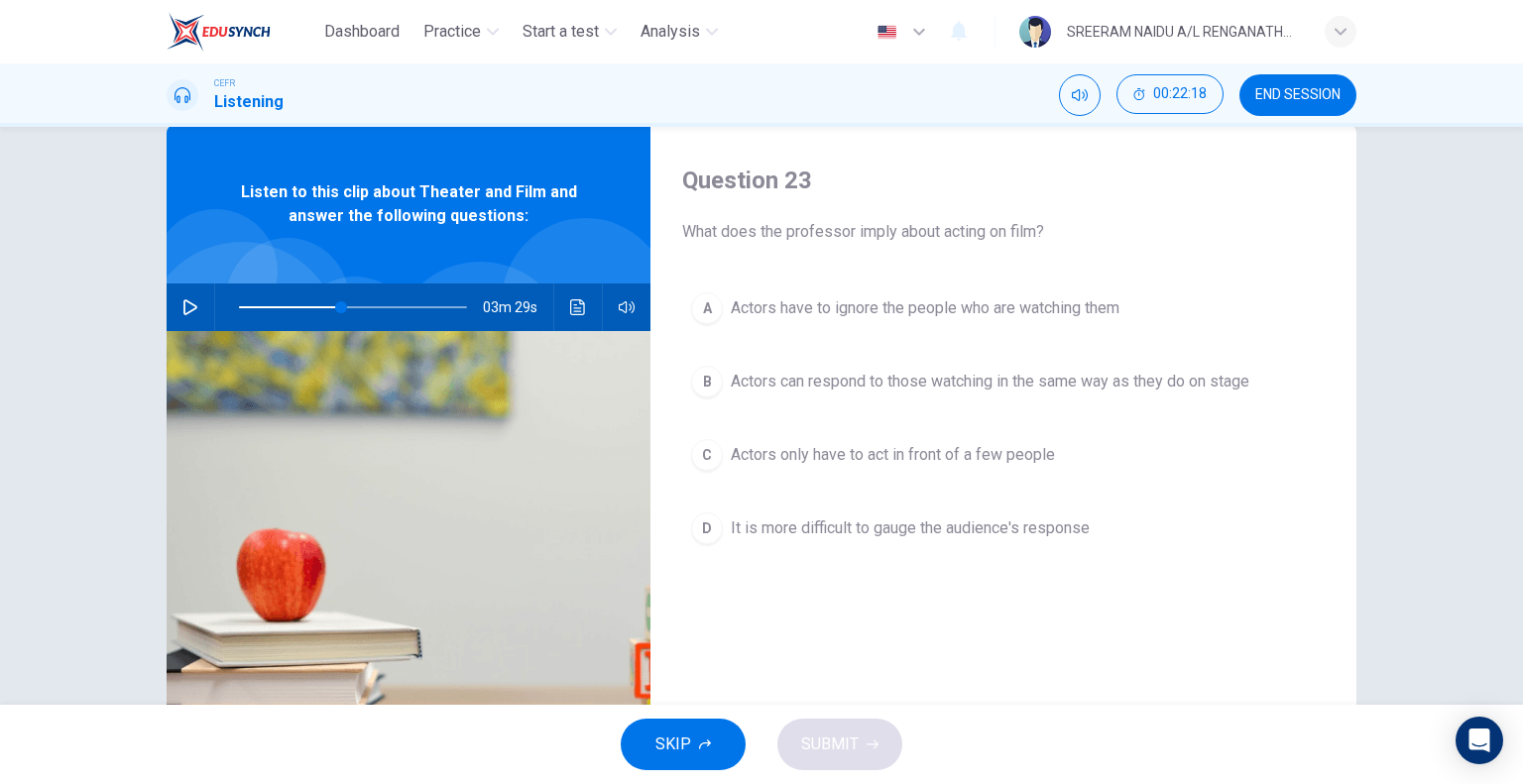 click at bounding box center [190, 307] 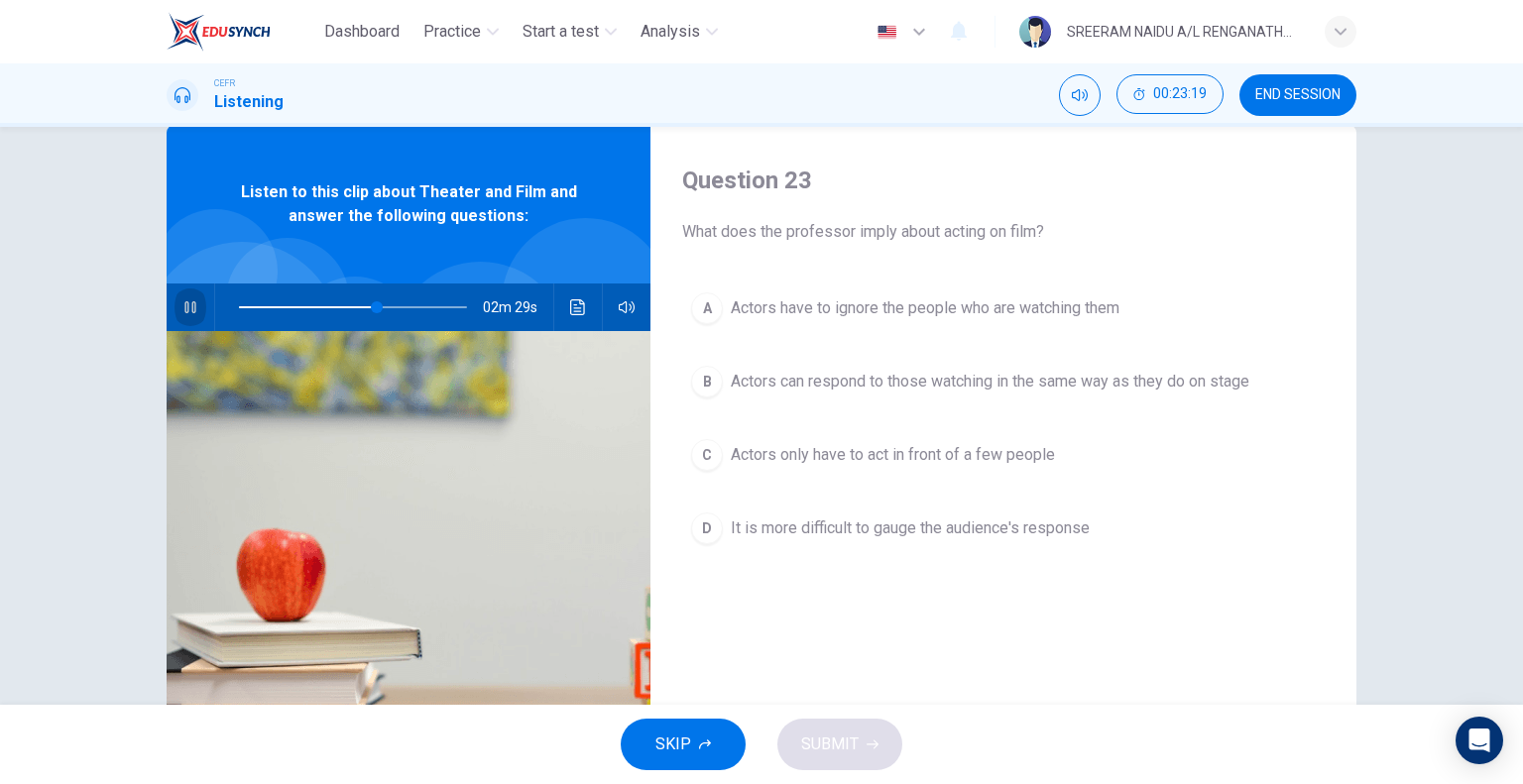 click at bounding box center [190, 307] 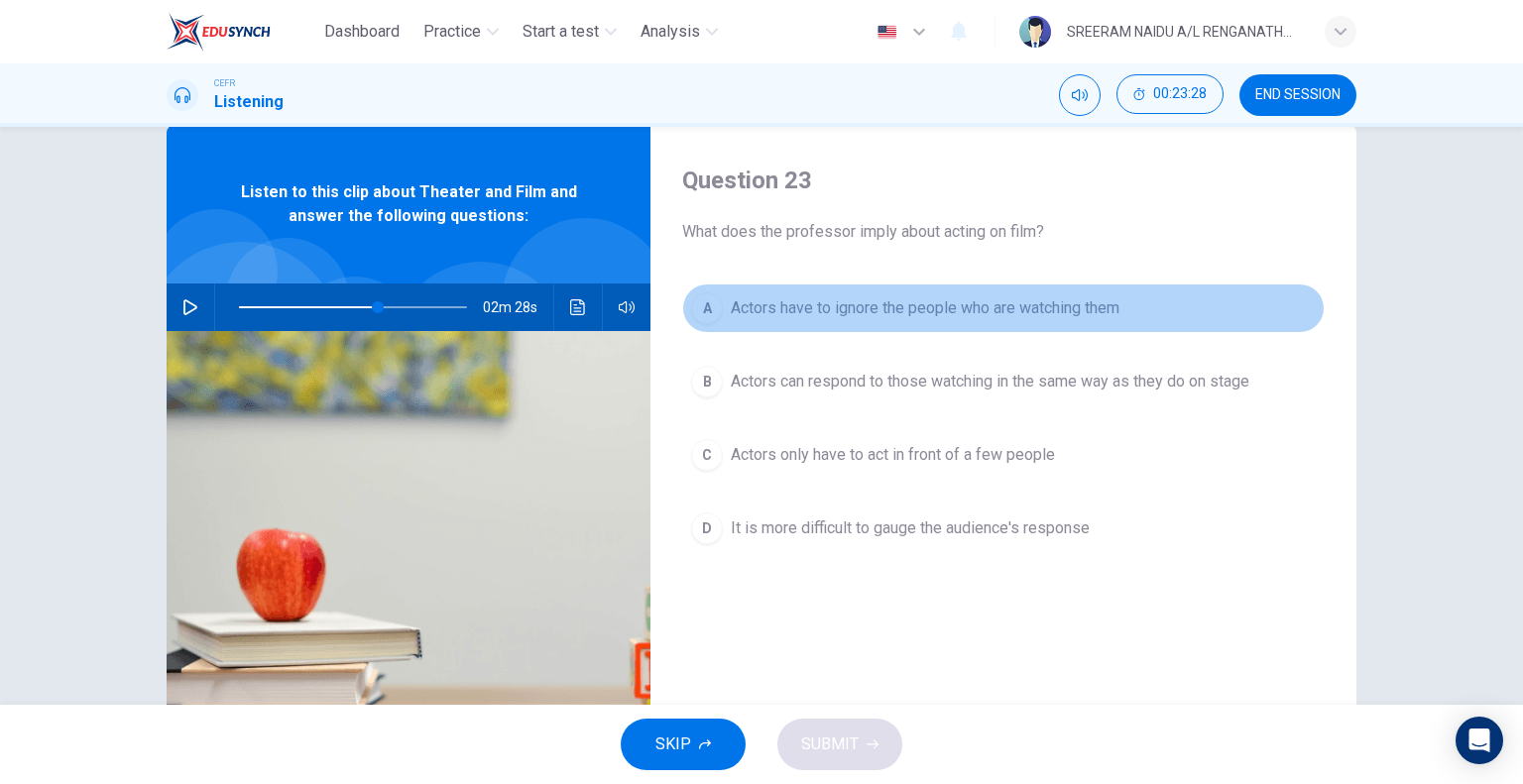 click on "A Actors have to ignore the people who are watching them" at bounding box center [1003, 308] 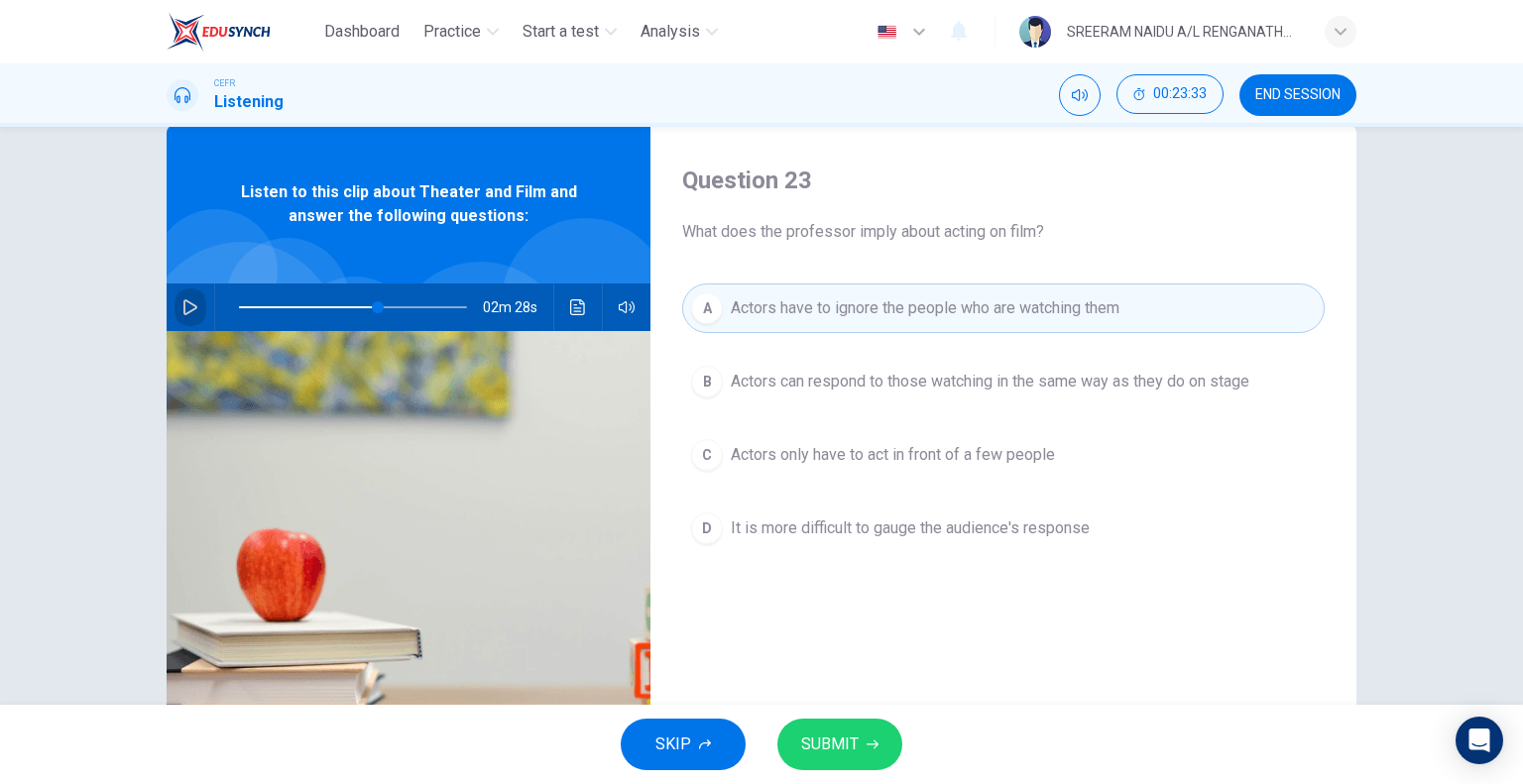 click at bounding box center (190, 307) 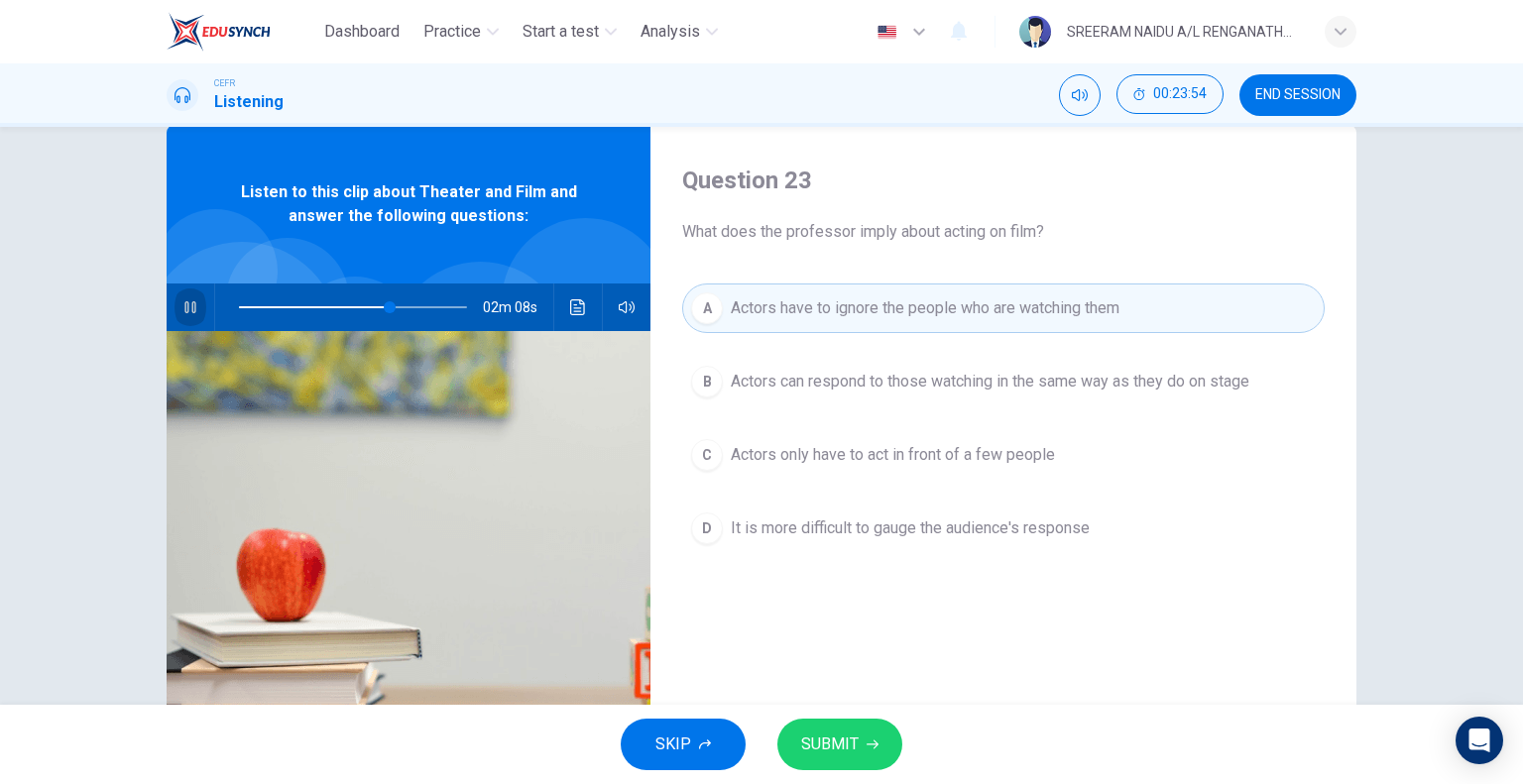 click at bounding box center (190, 307) 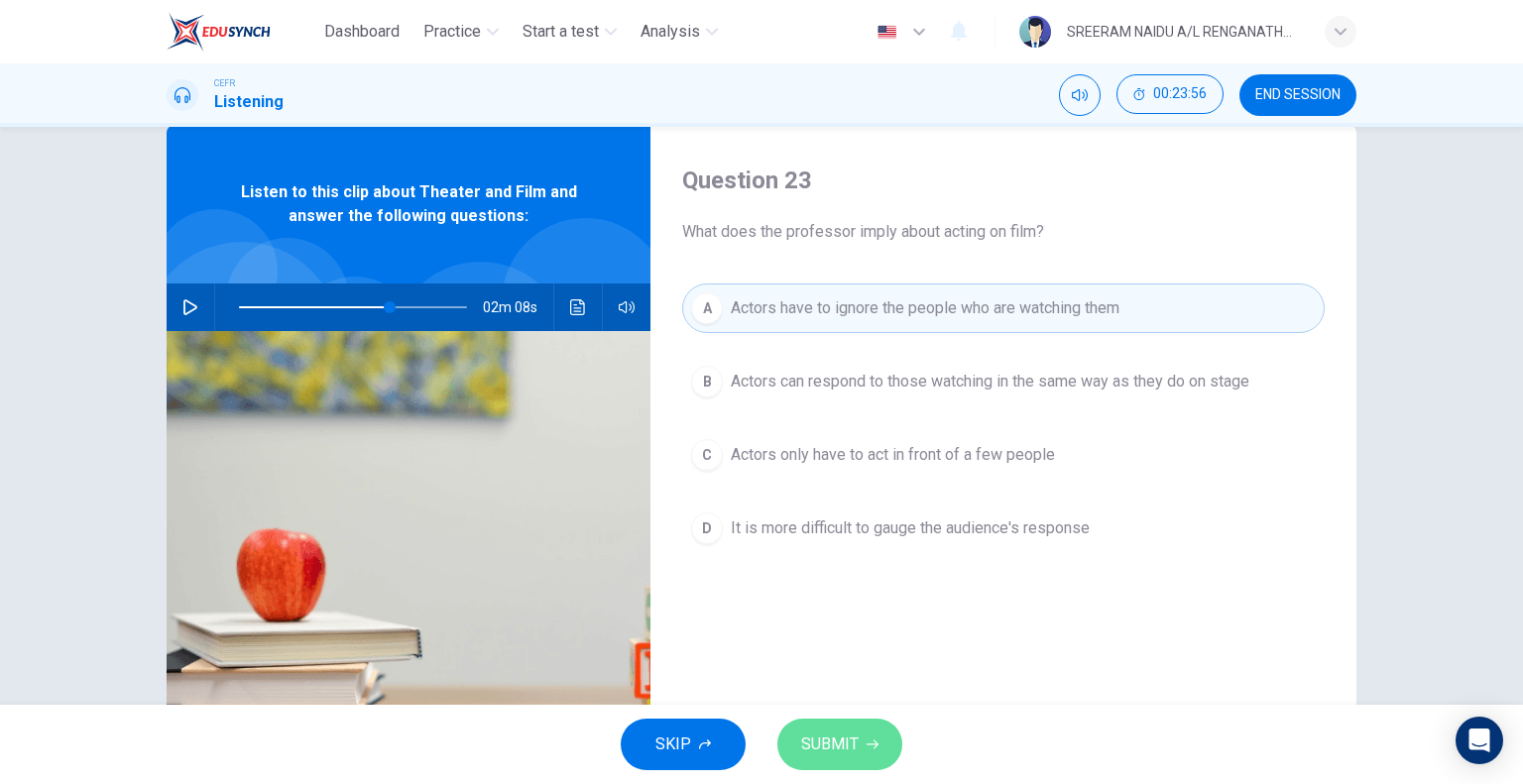 click on "SUBMIT" at bounding box center [830, 744] 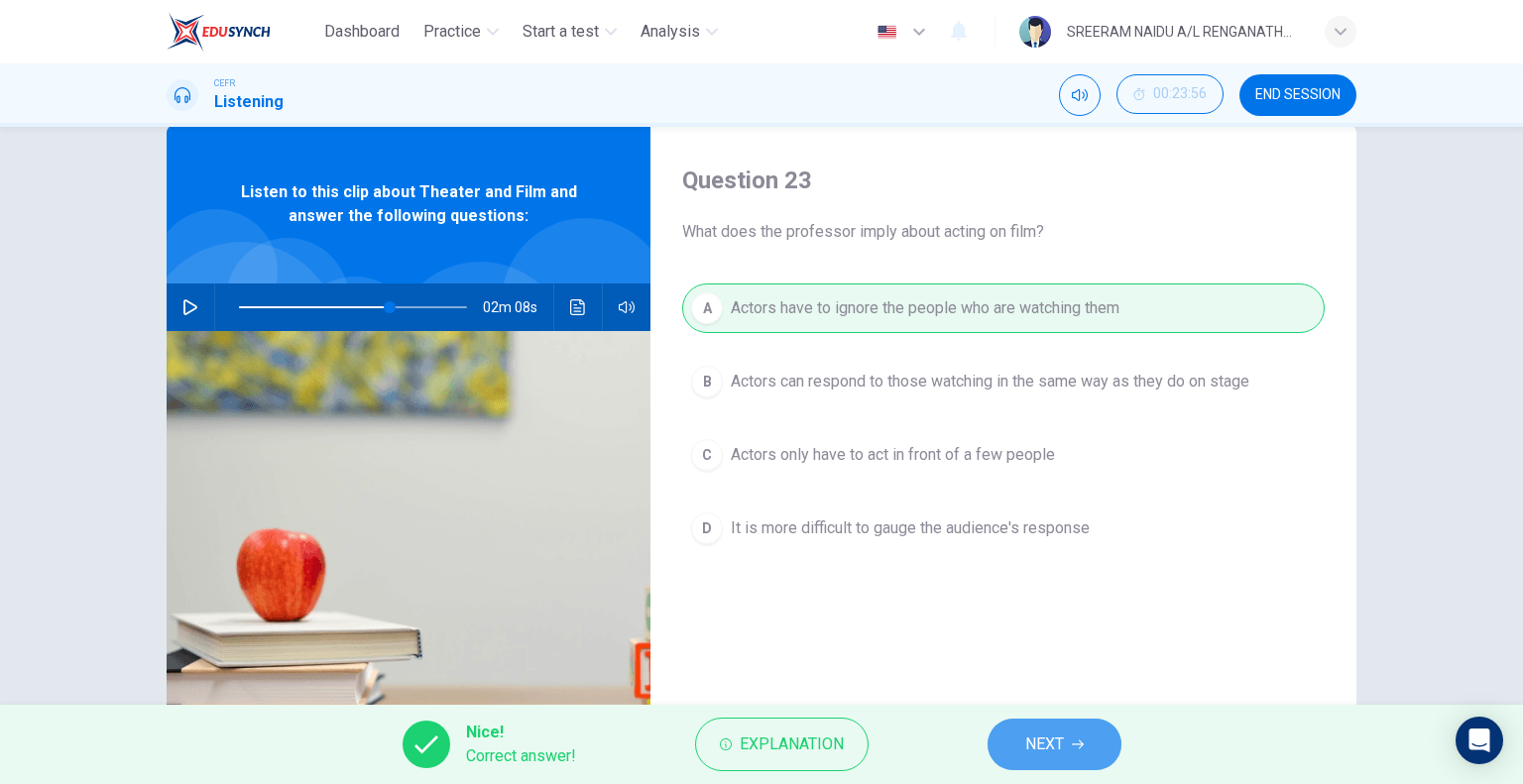 click on "NEXT" at bounding box center [1054, 744] 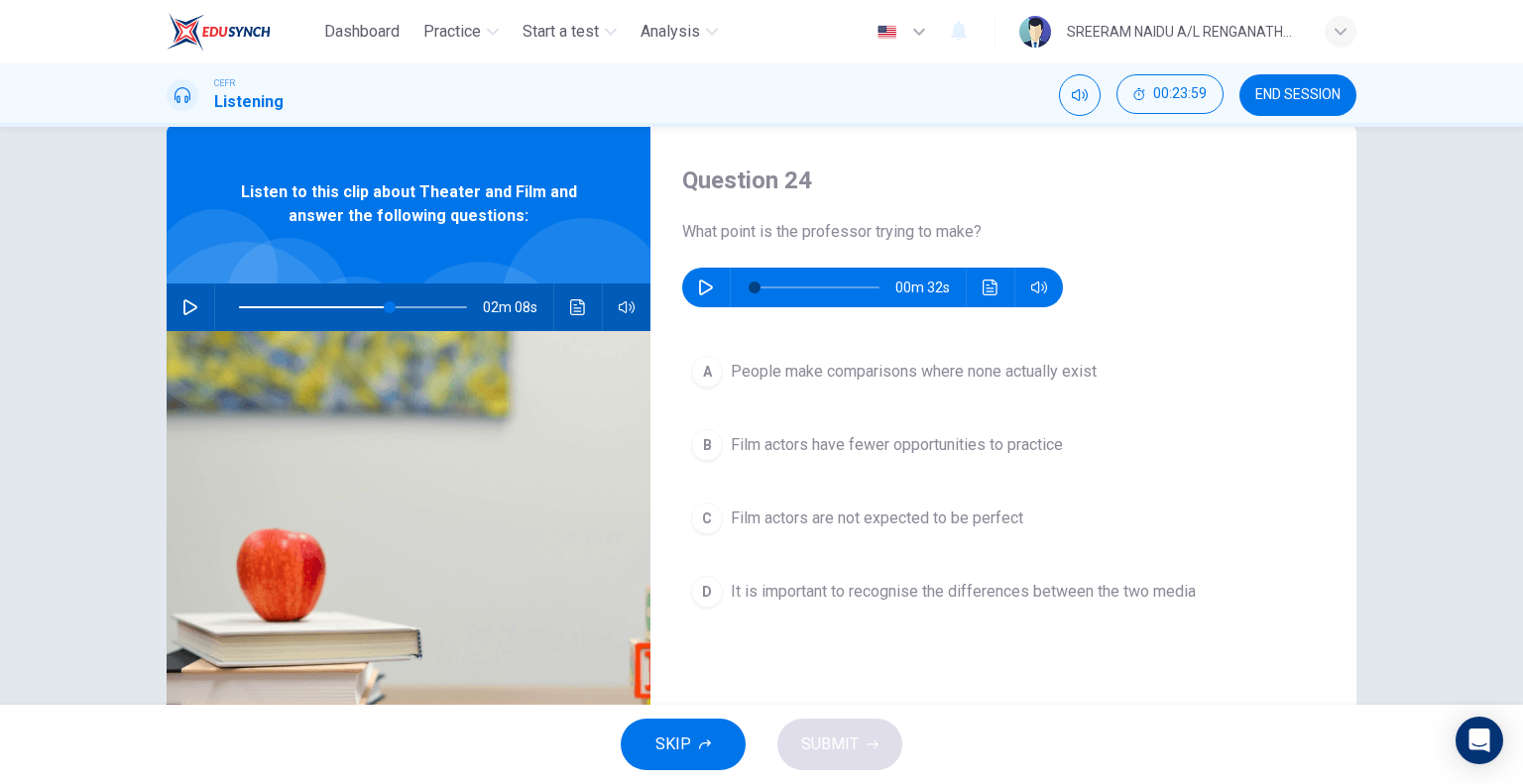 click at bounding box center [706, 287] 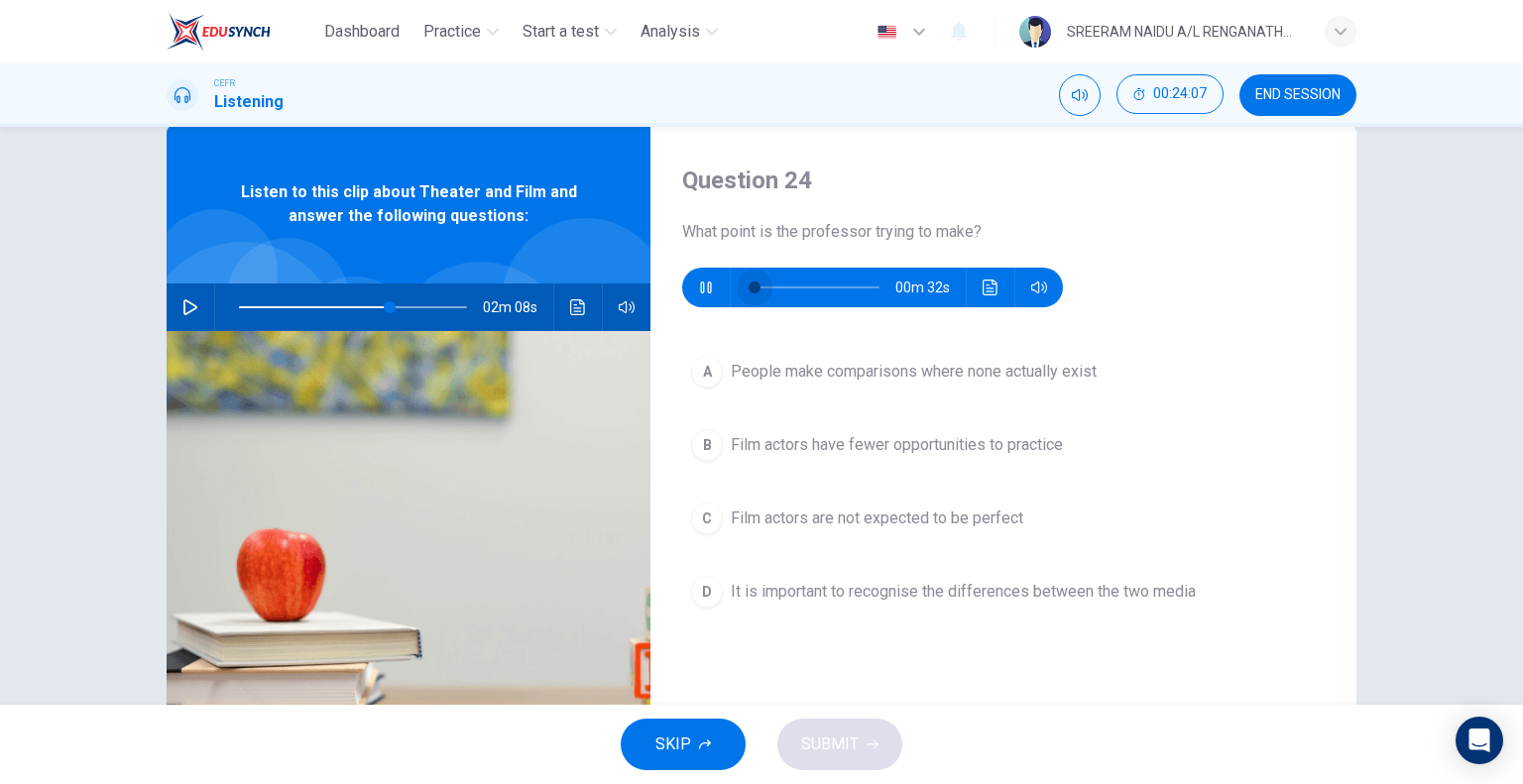 click at bounding box center [817, 287] 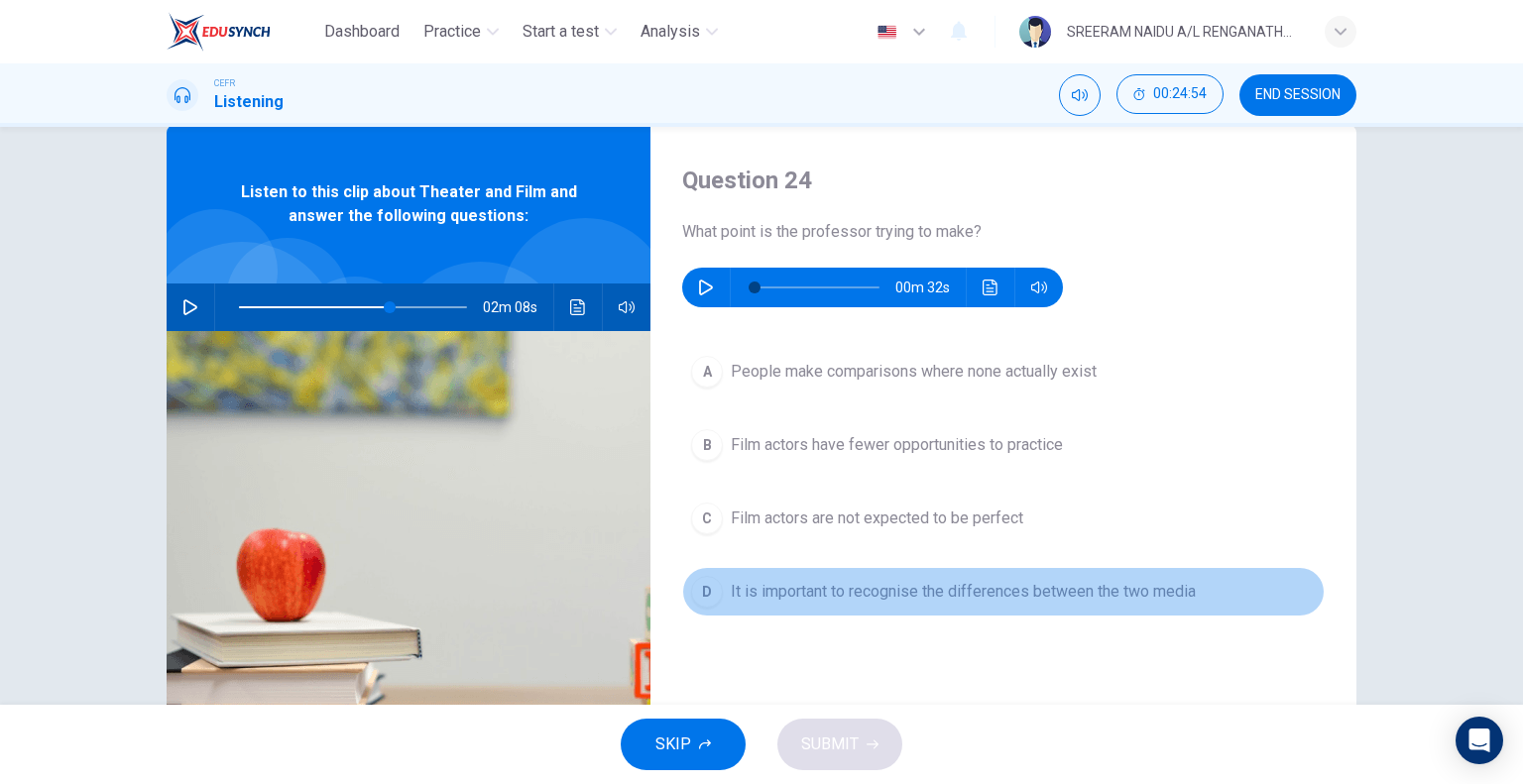 click on "It is important to recognise the differences between the two media" at bounding box center [913, 372] 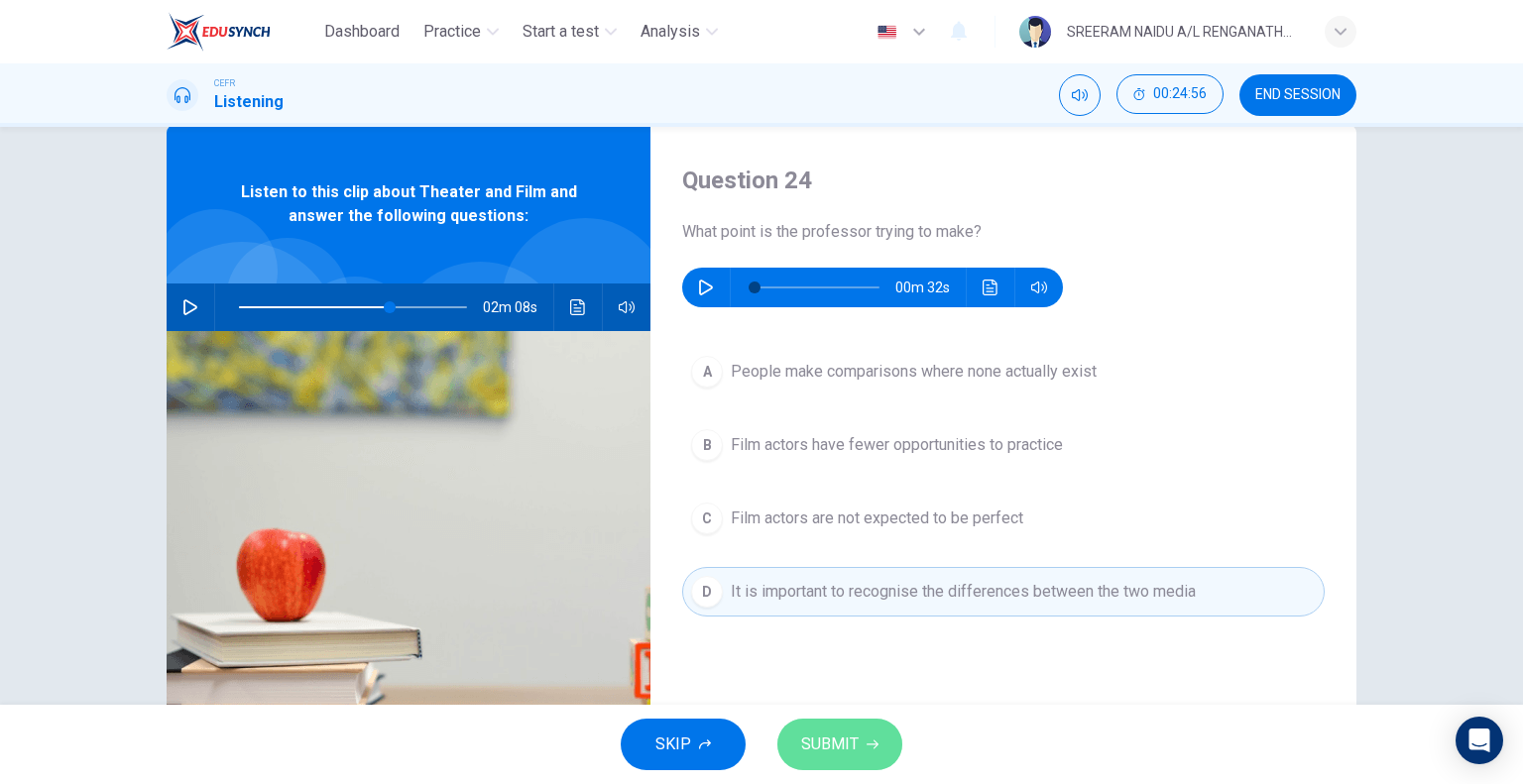 click on "SUBMIT" at bounding box center [830, 744] 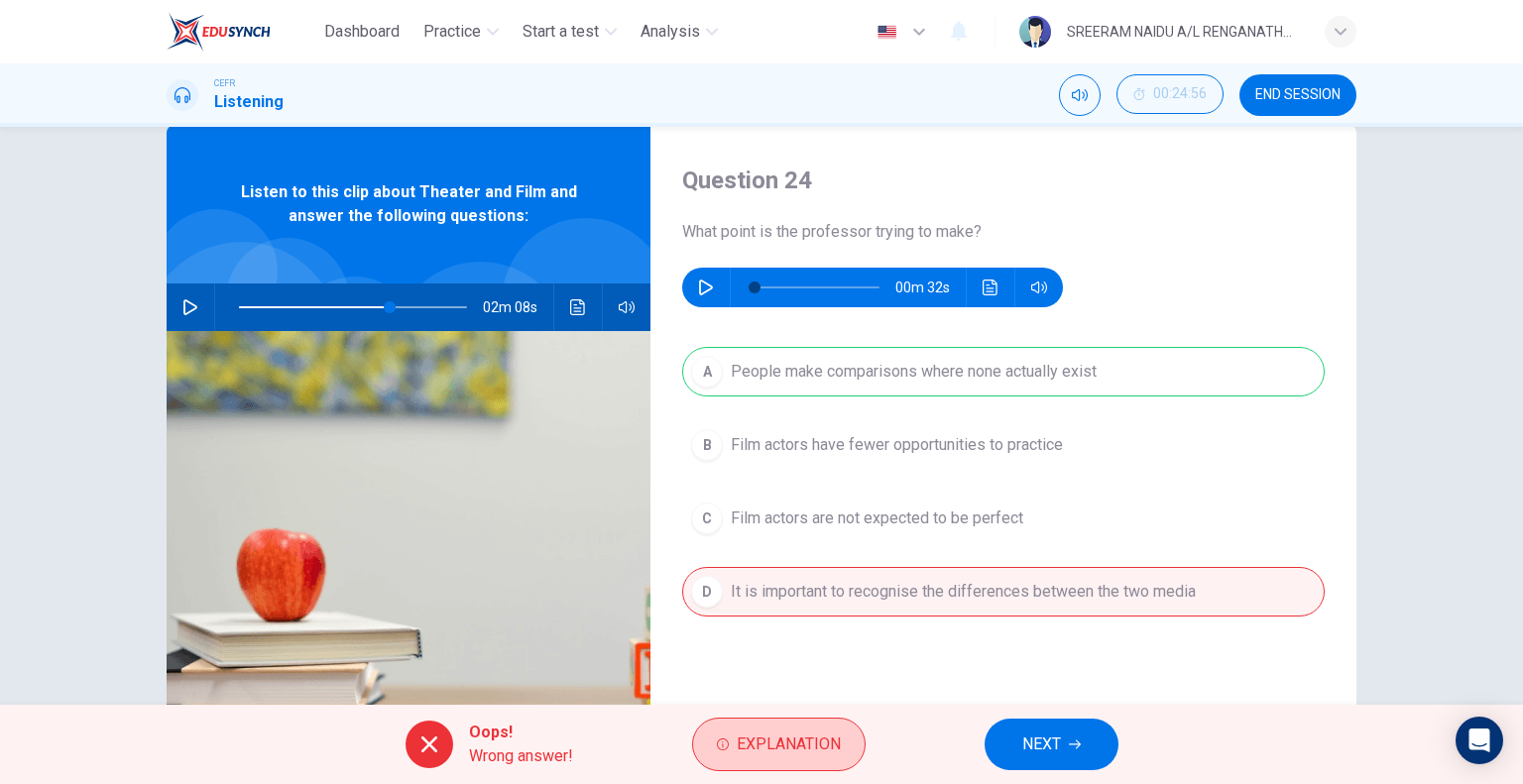 click on "Explanation" at bounding box center (778, 744) 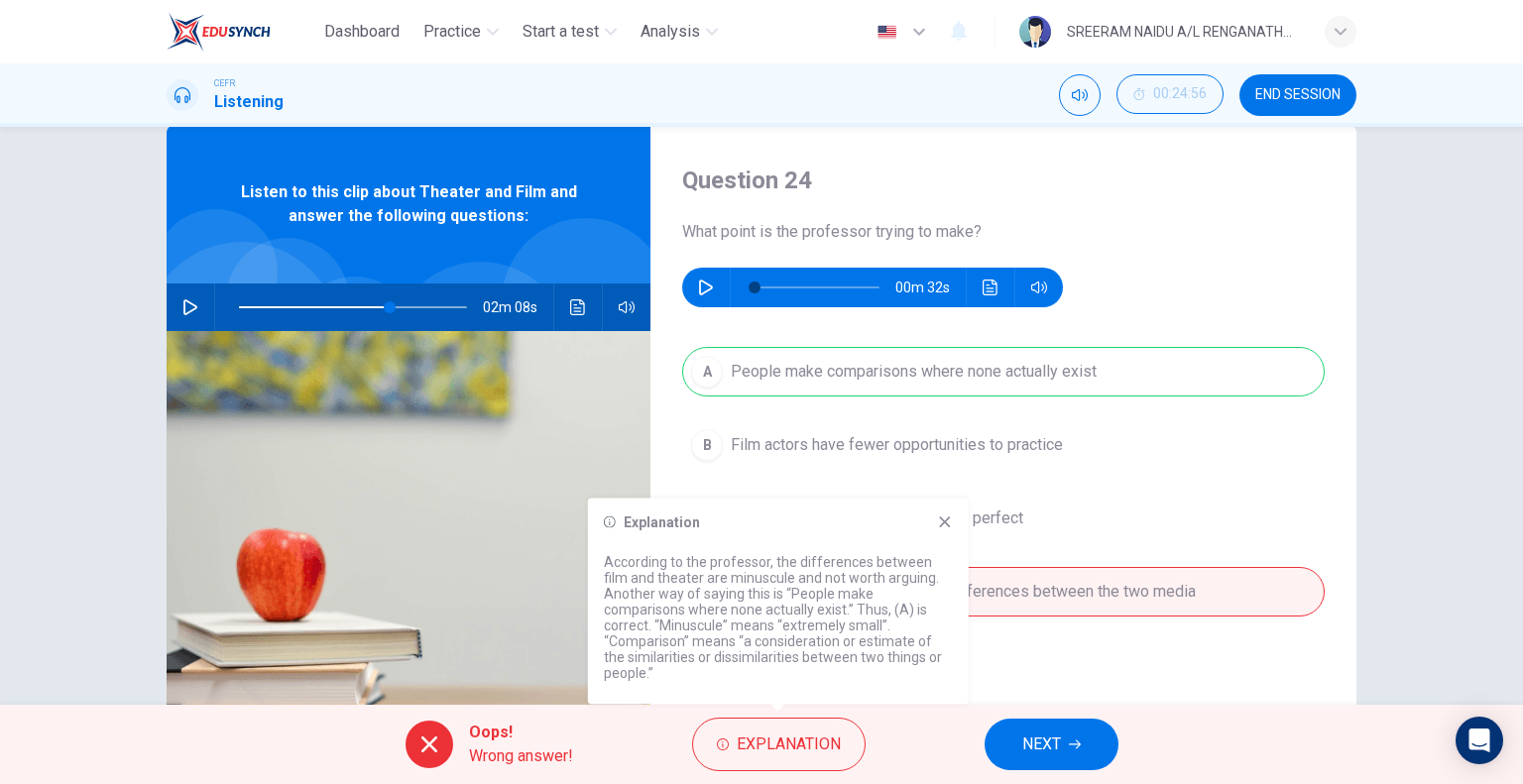 click on "According to the professor, the differences between film and theater are minuscule and not worth arguing. Another way of saying this is “People make comparisons where none actually exist.” Thus, (A) is correct.
“Minuscule” means “extremely small”. “Comparison” means “a consideration or estimate of the similarities or dissimilarities between two things or people.”" at bounding box center (778, 617) 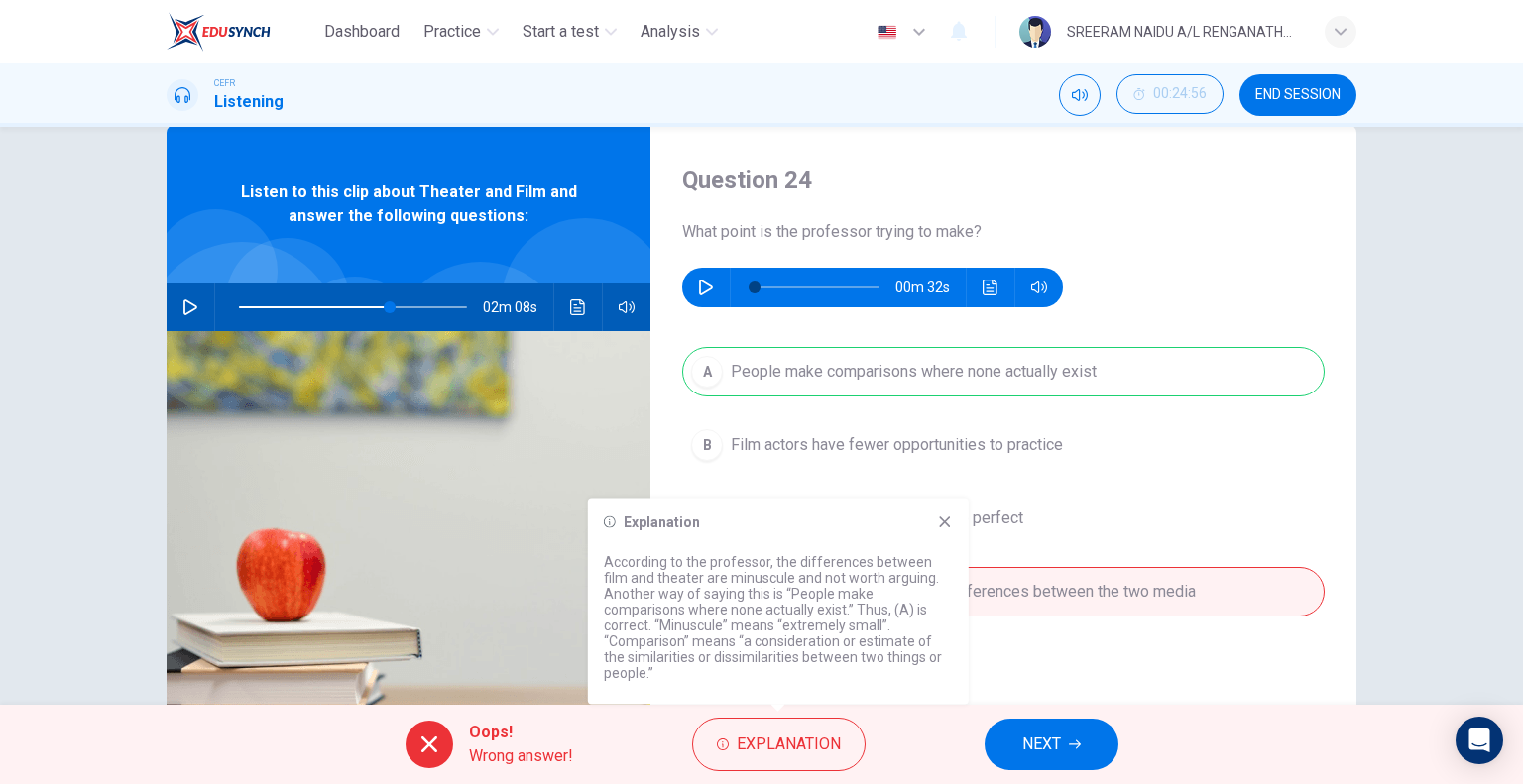drag, startPoint x: 949, startPoint y: 528, endPoint x: 942, endPoint y: 538, distance: 12.206556 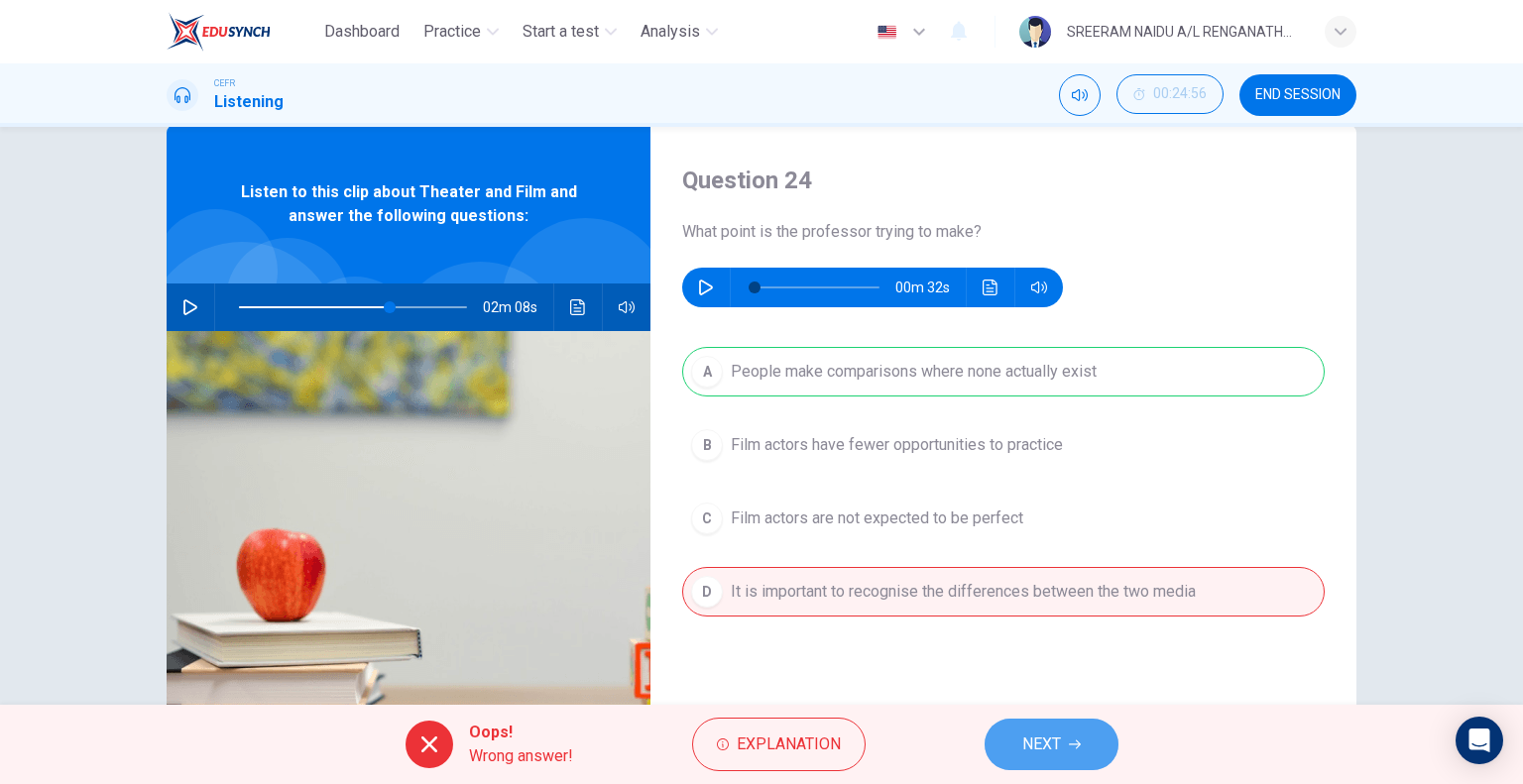 click on "NEXT" at bounding box center (1051, 744) 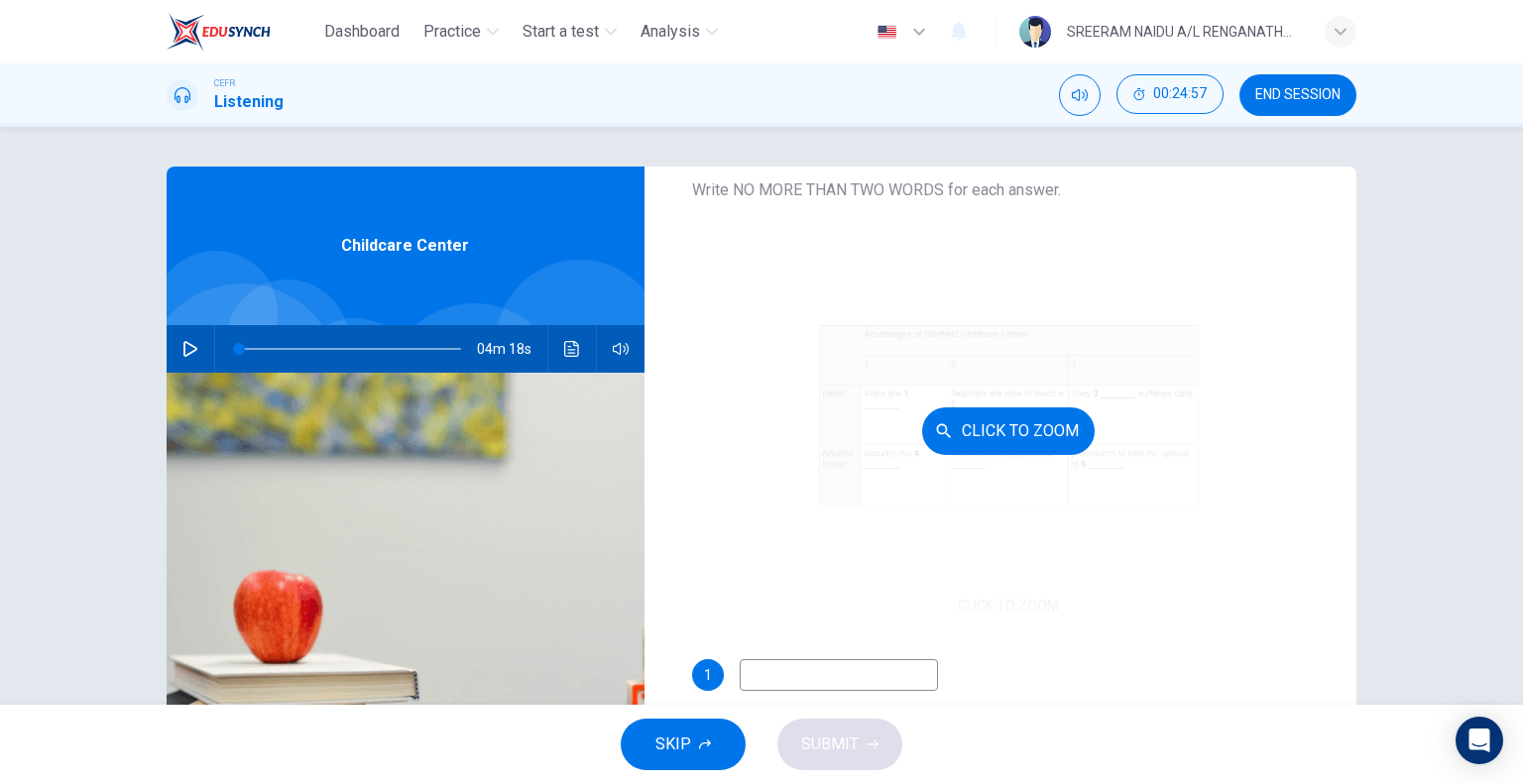 scroll, scrollTop: 147, scrollLeft: 0, axis: vertical 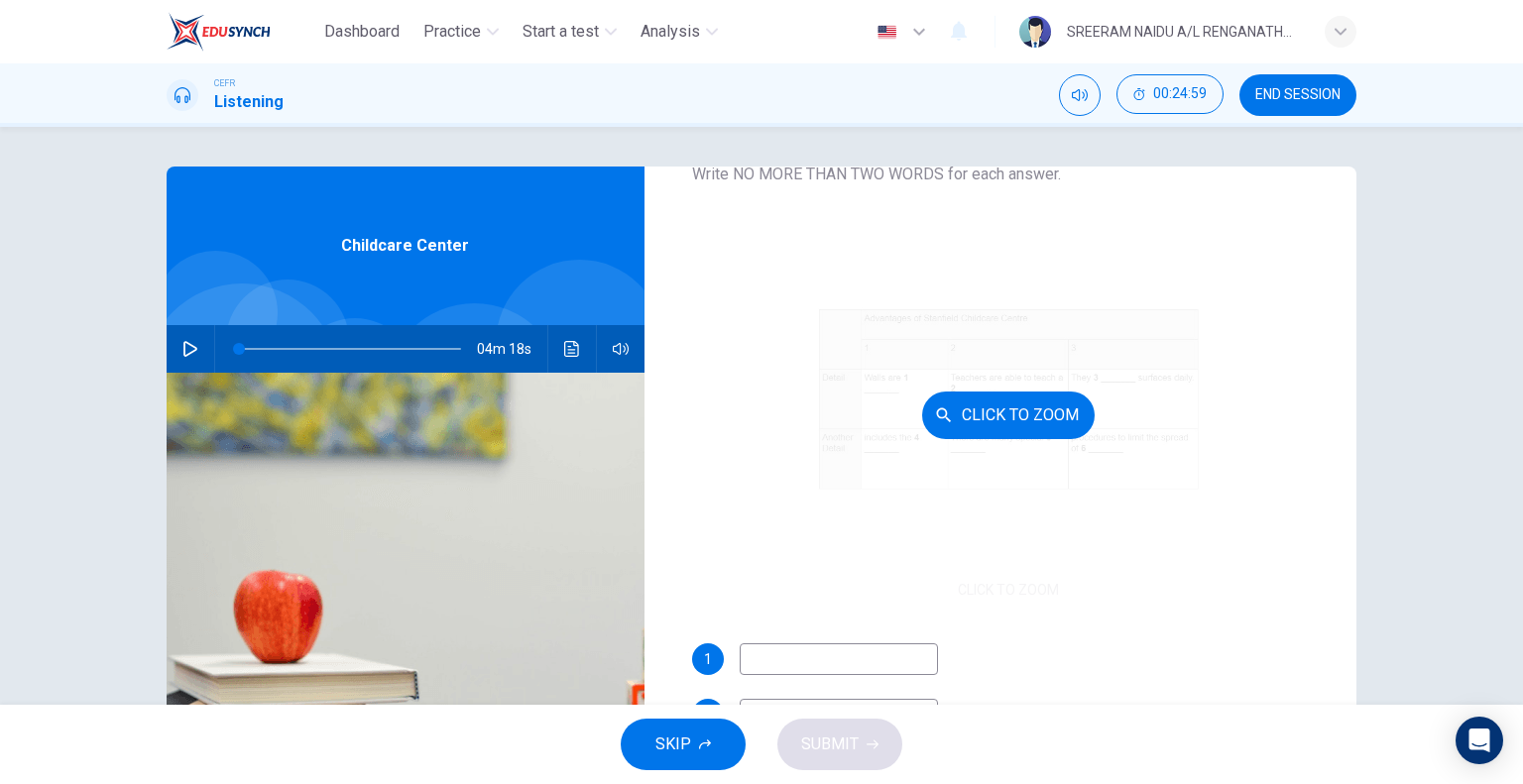 click on "Click to Zoom" at bounding box center [1008, 414] 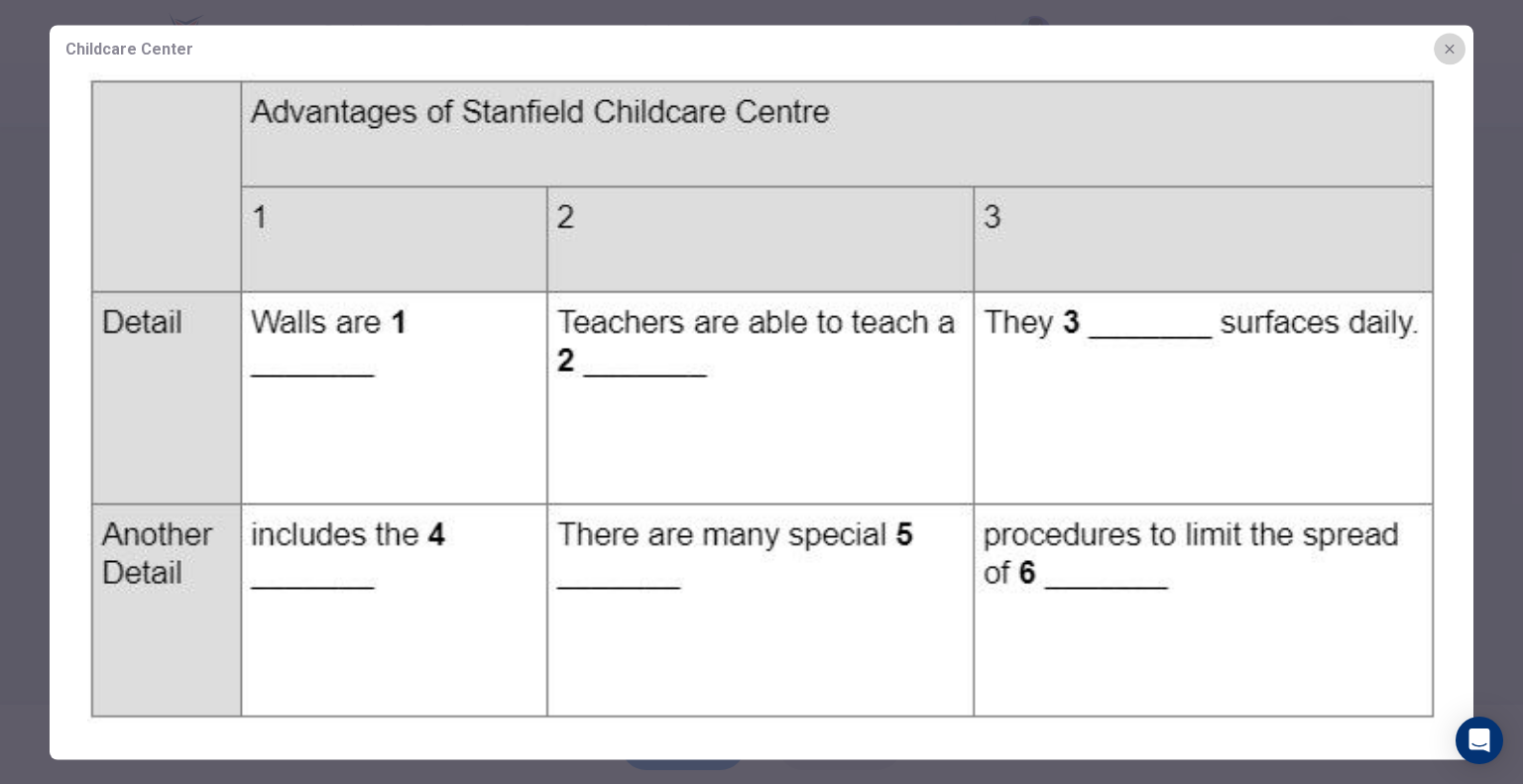 click at bounding box center [1450, 49] 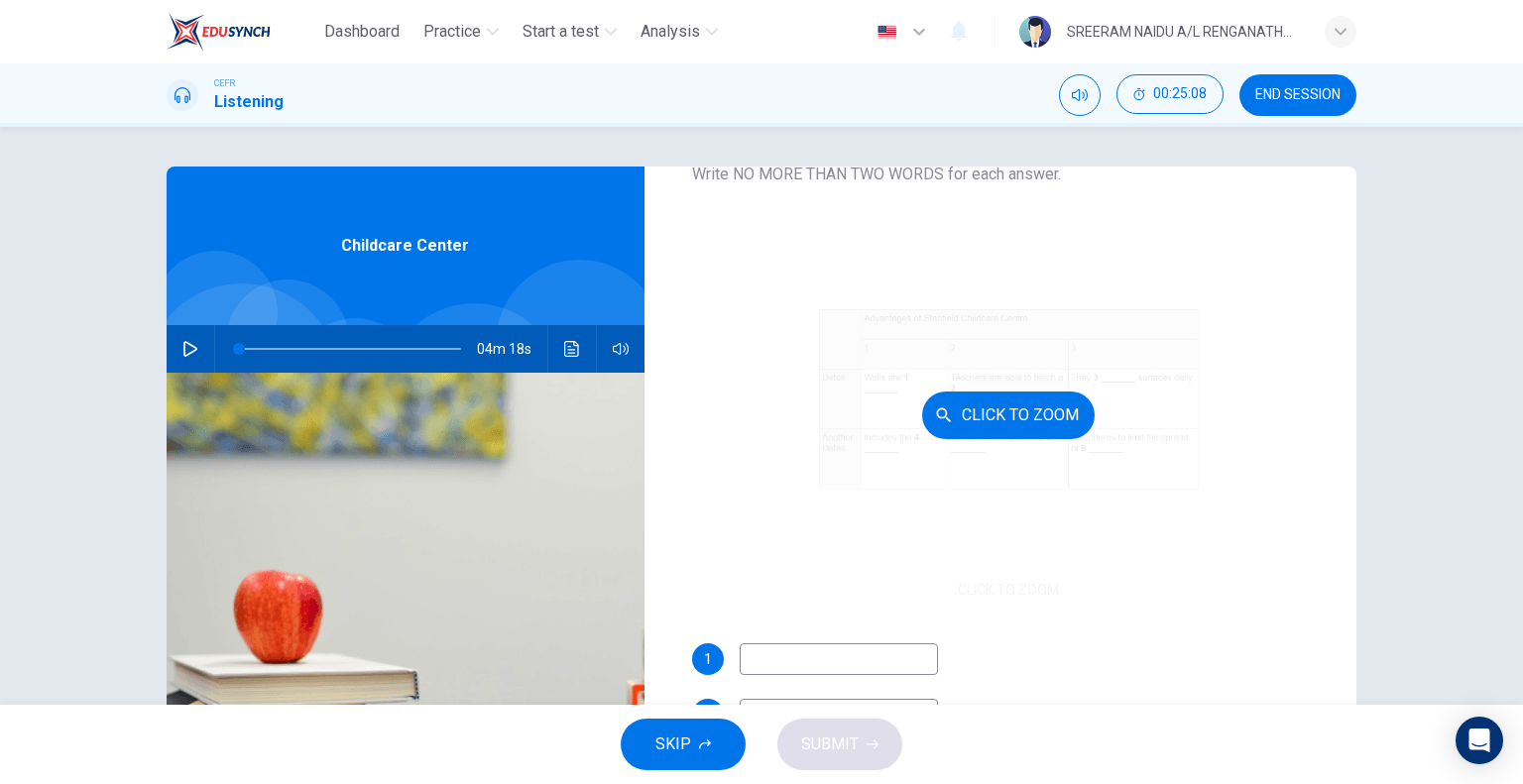 scroll, scrollTop: 282, scrollLeft: 0, axis: vertical 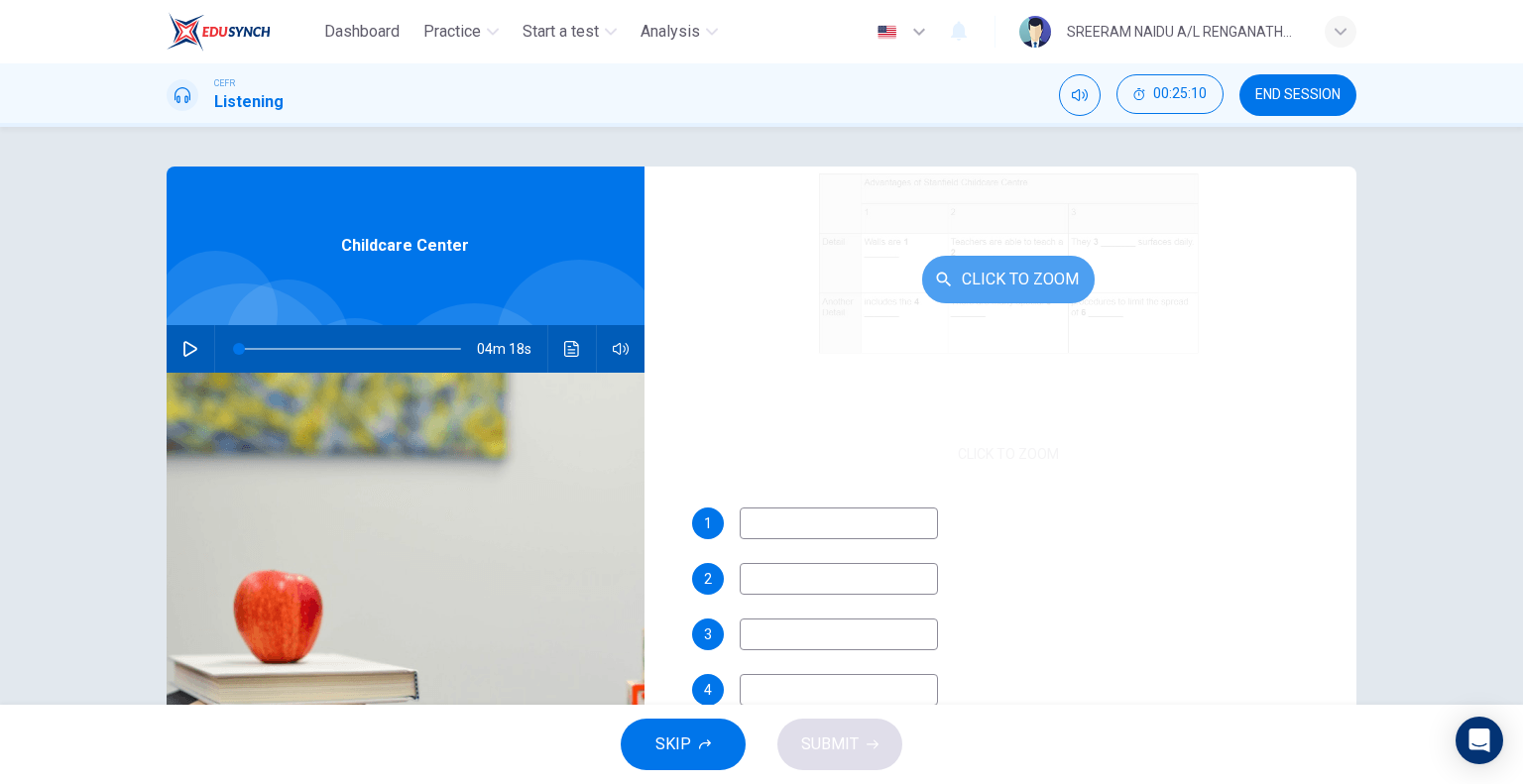 click on "Click to Zoom" at bounding box center (1008, 280) 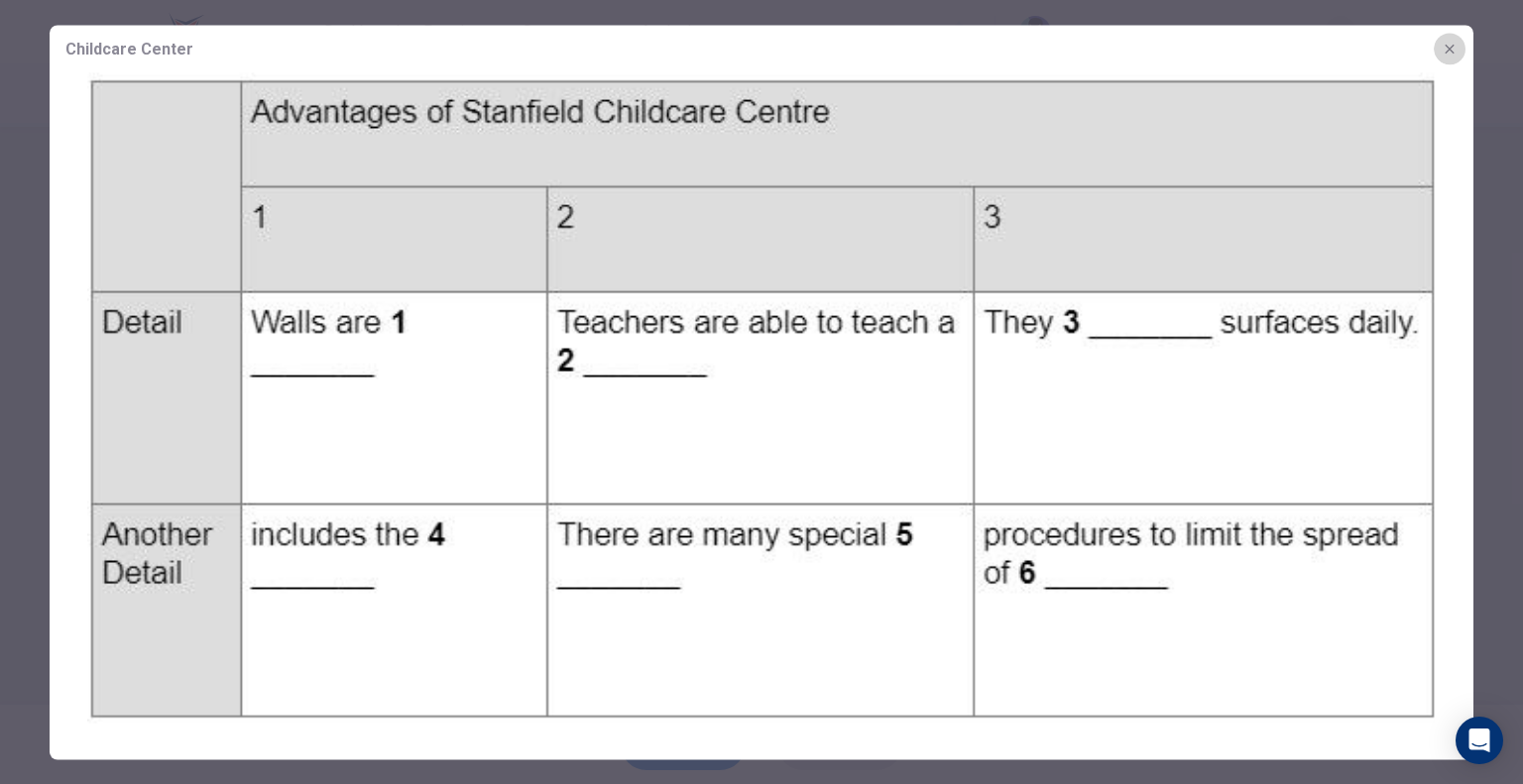 click at bounding box center [1449, 48] 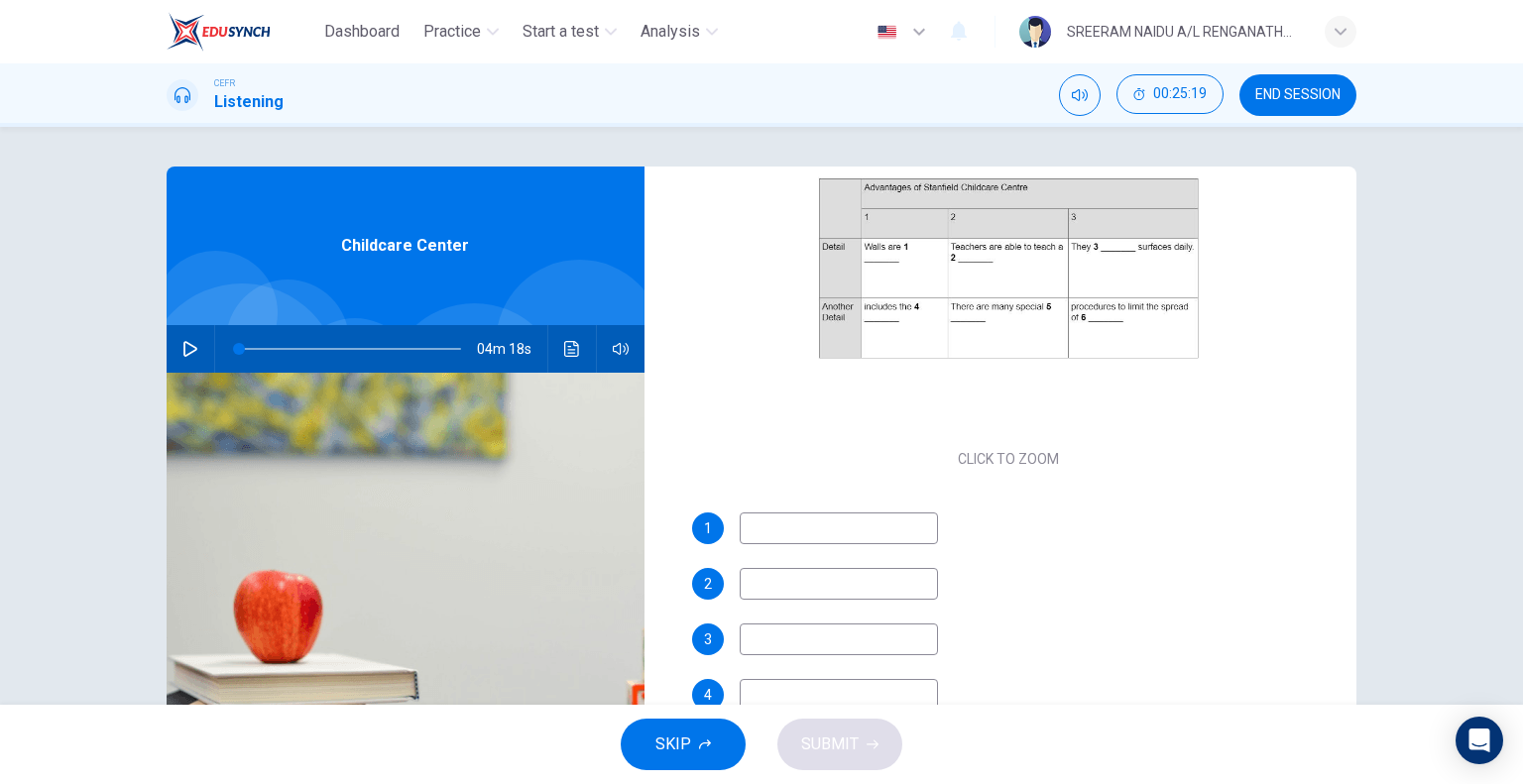 scroll, scrollTop: 280, scrollLeft: 0, axis: vertical 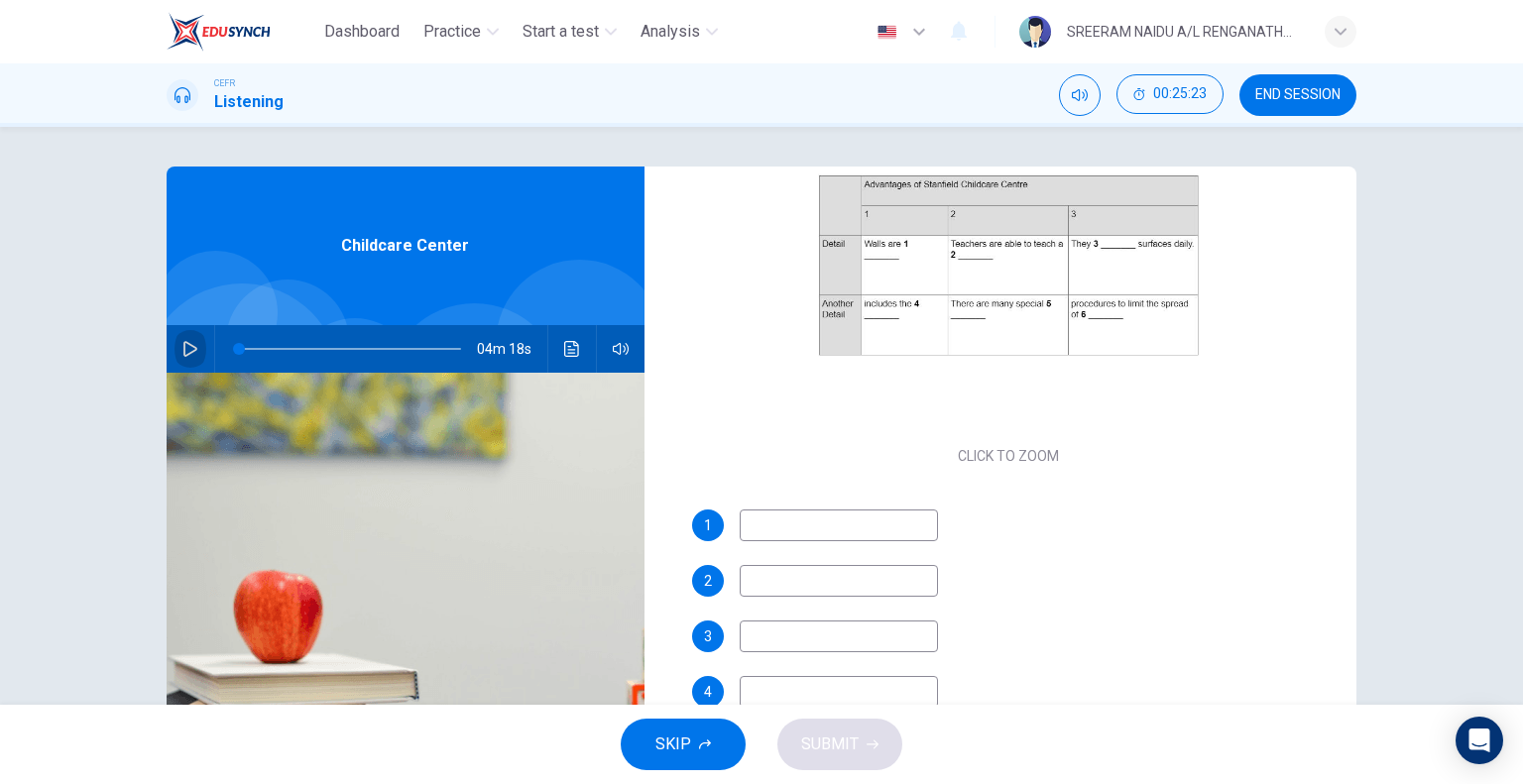 click at bounding box center [190, 349] 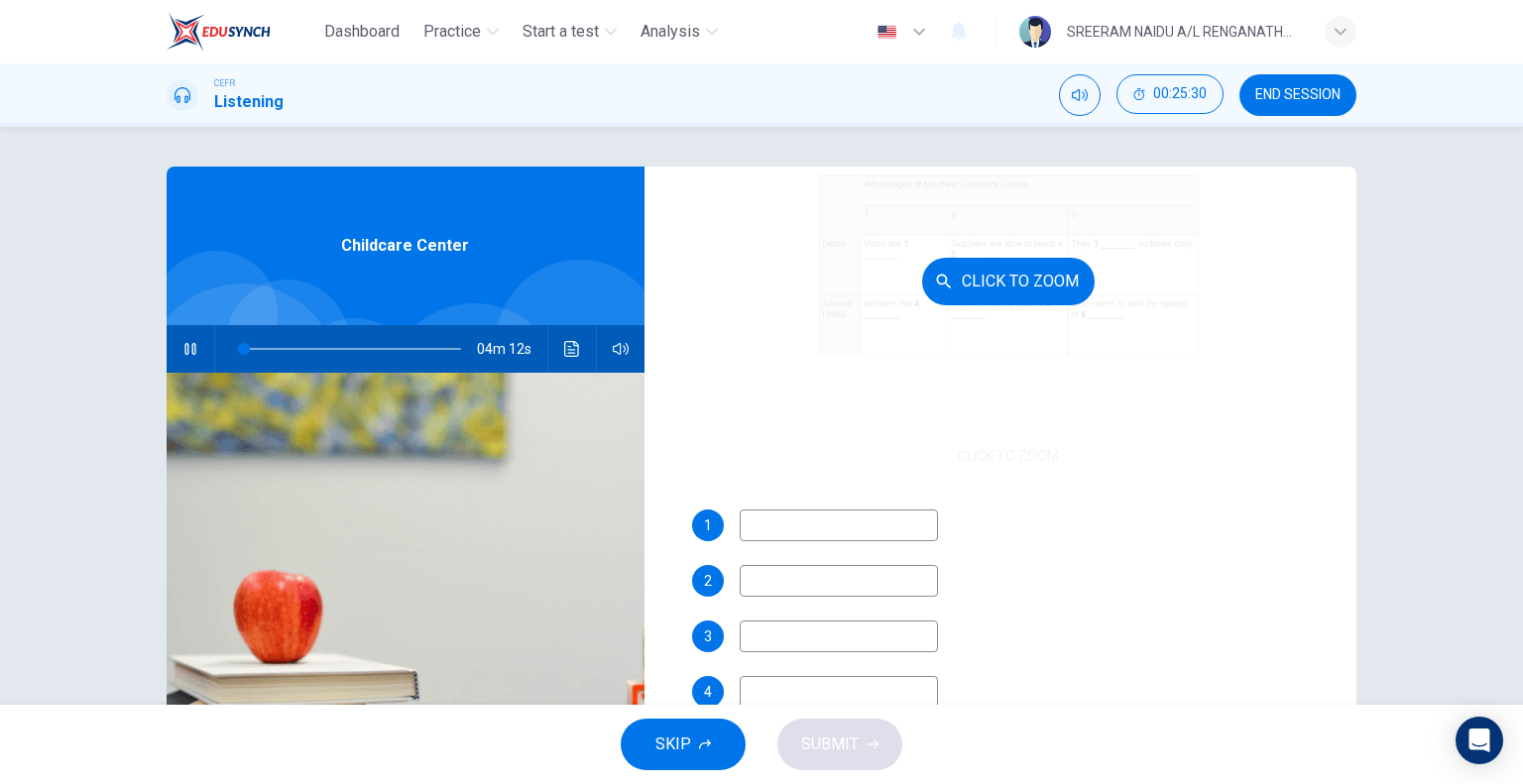 scroll, scrollTop: 282, scrollLeft: 0, axis: vertical 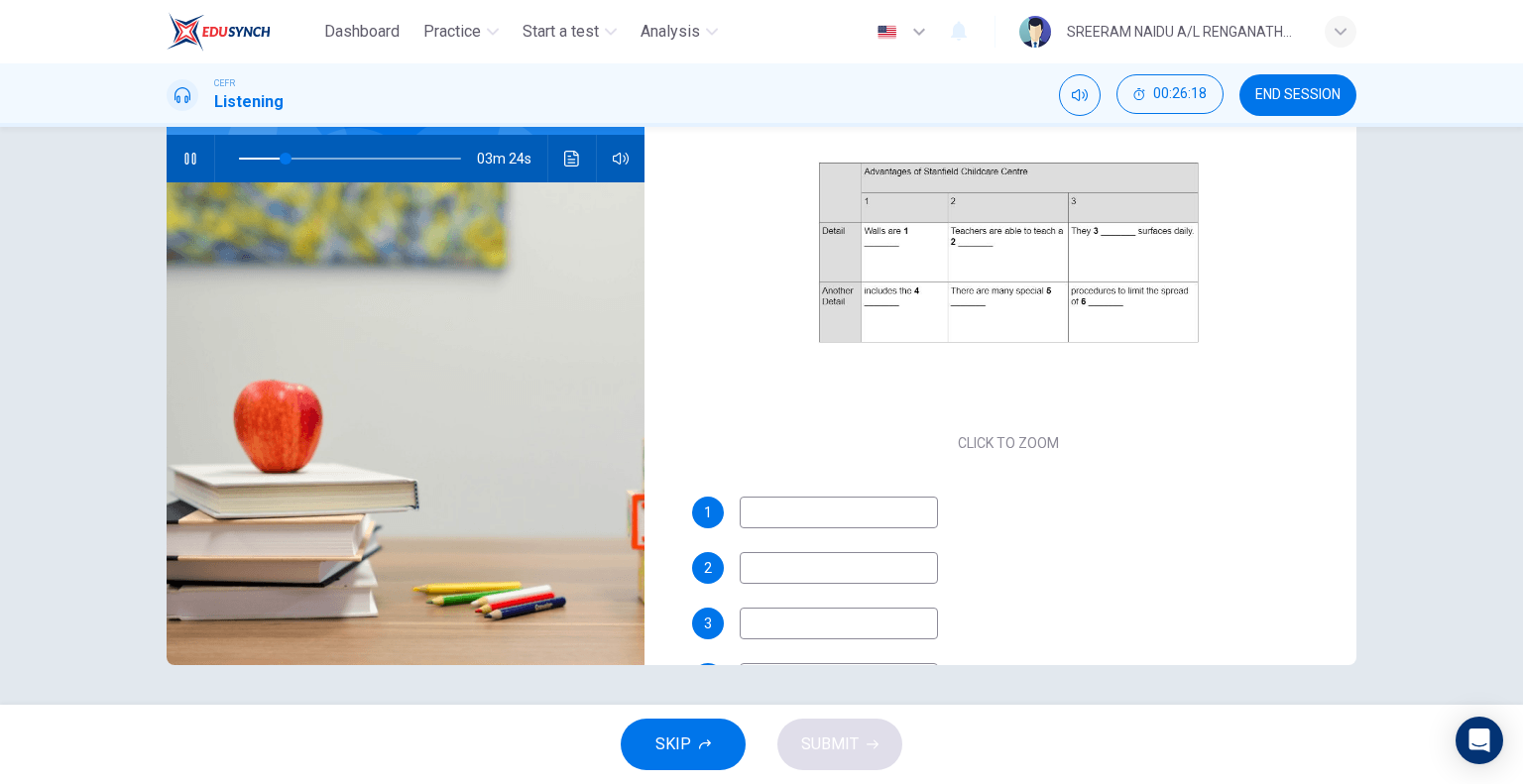click at bounding box center (839, 512) 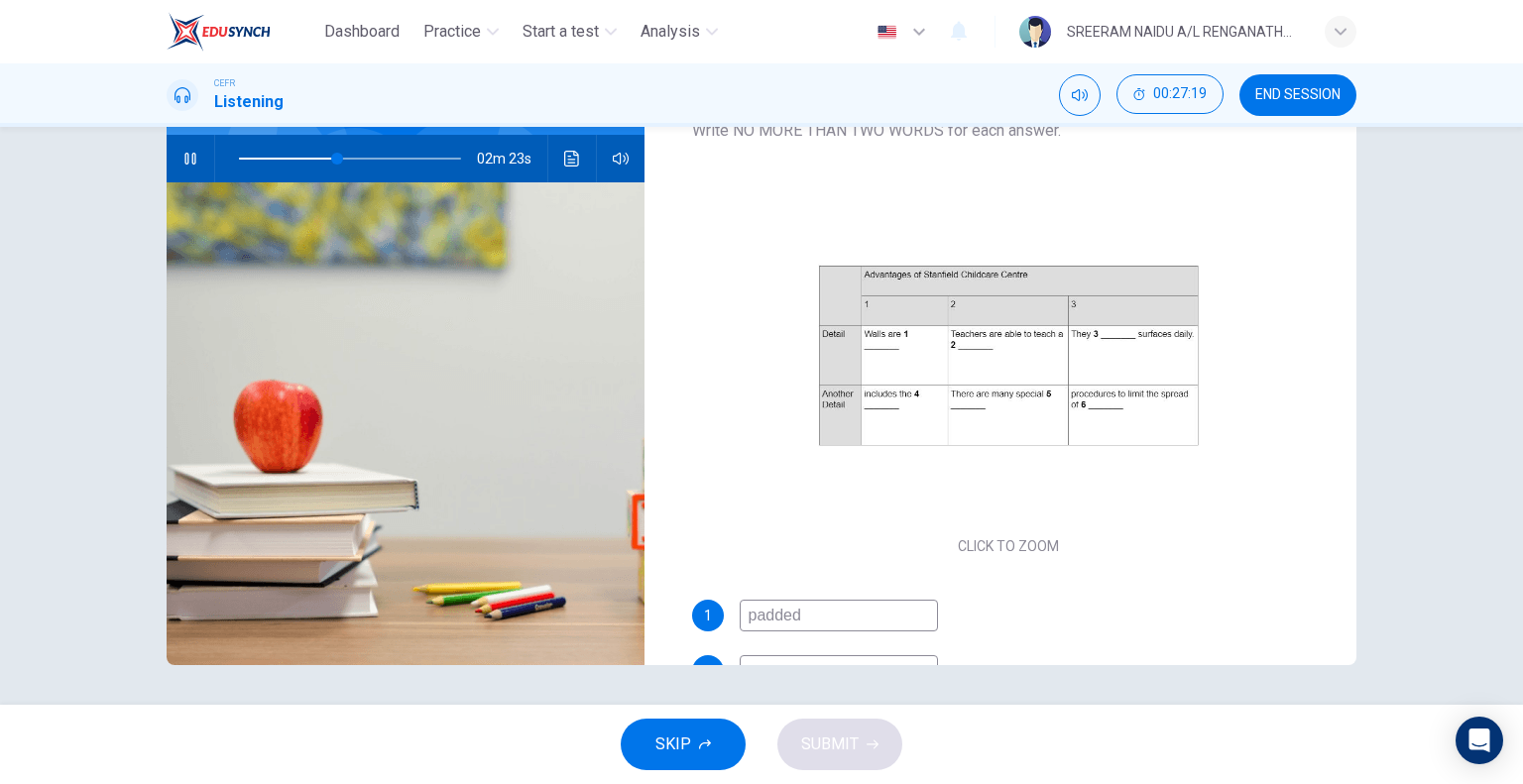 scroll, scrollTop: 0, scrollLeft: 0, axis: both 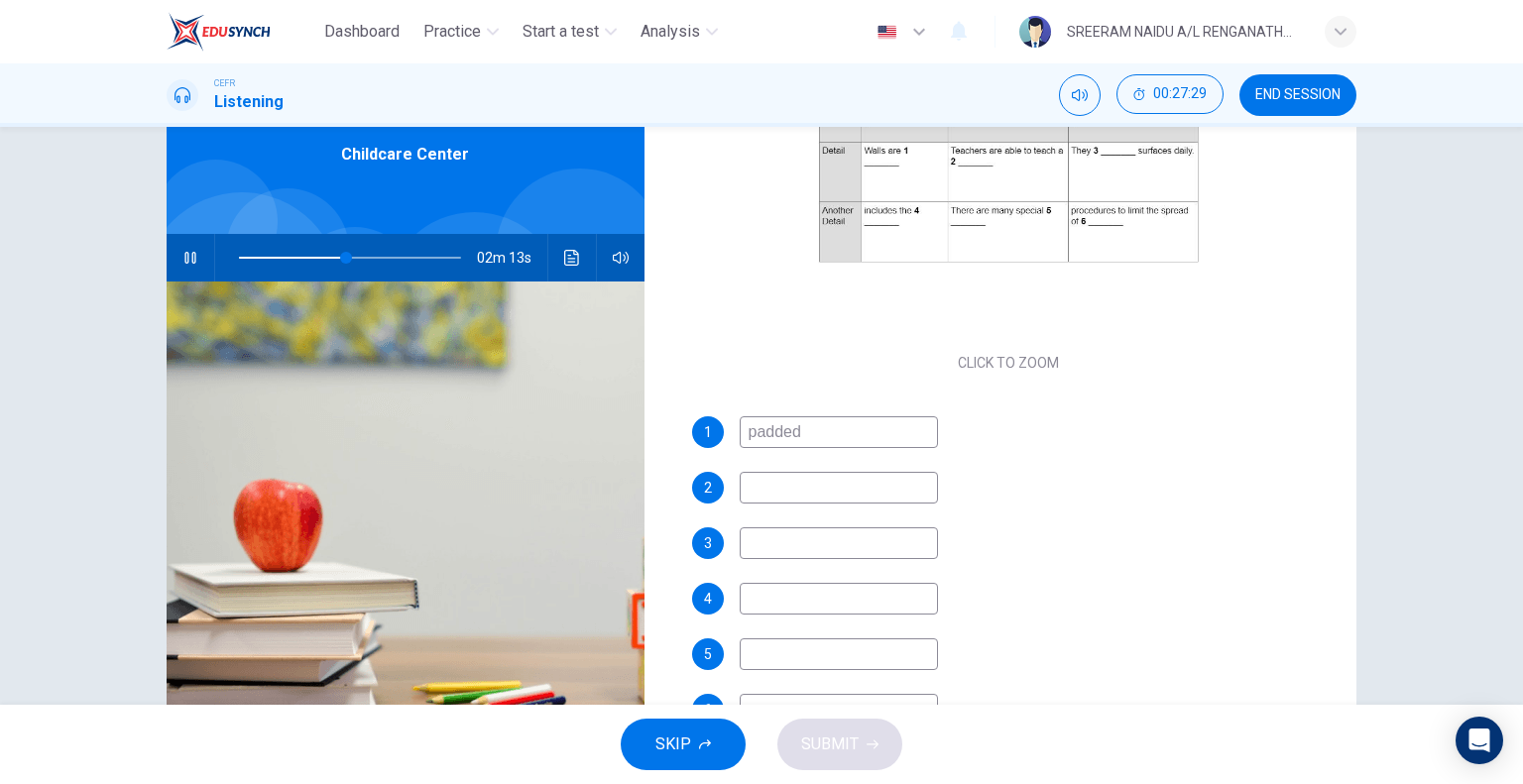 type on "padded" 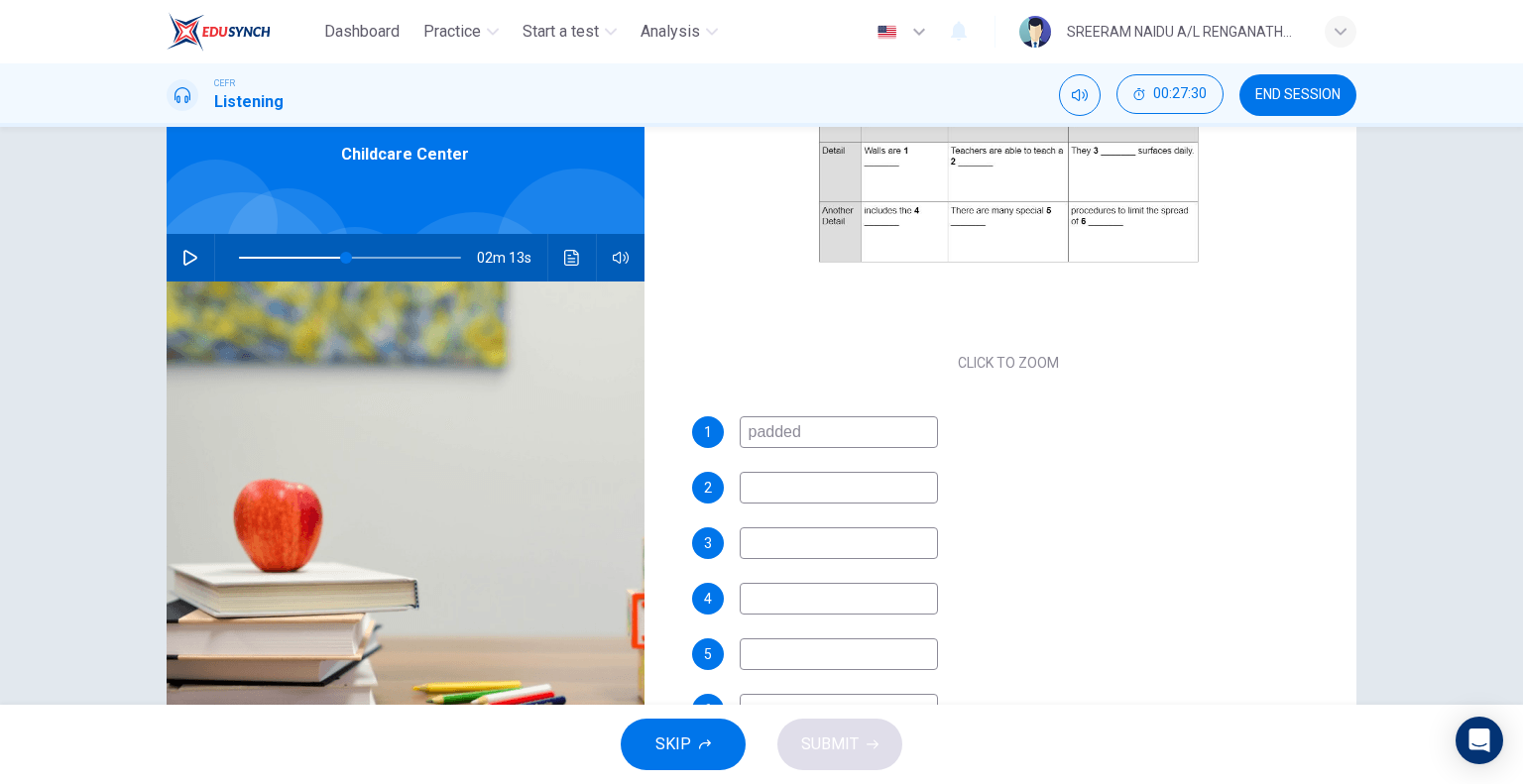 click at bounding box center [839, 432] 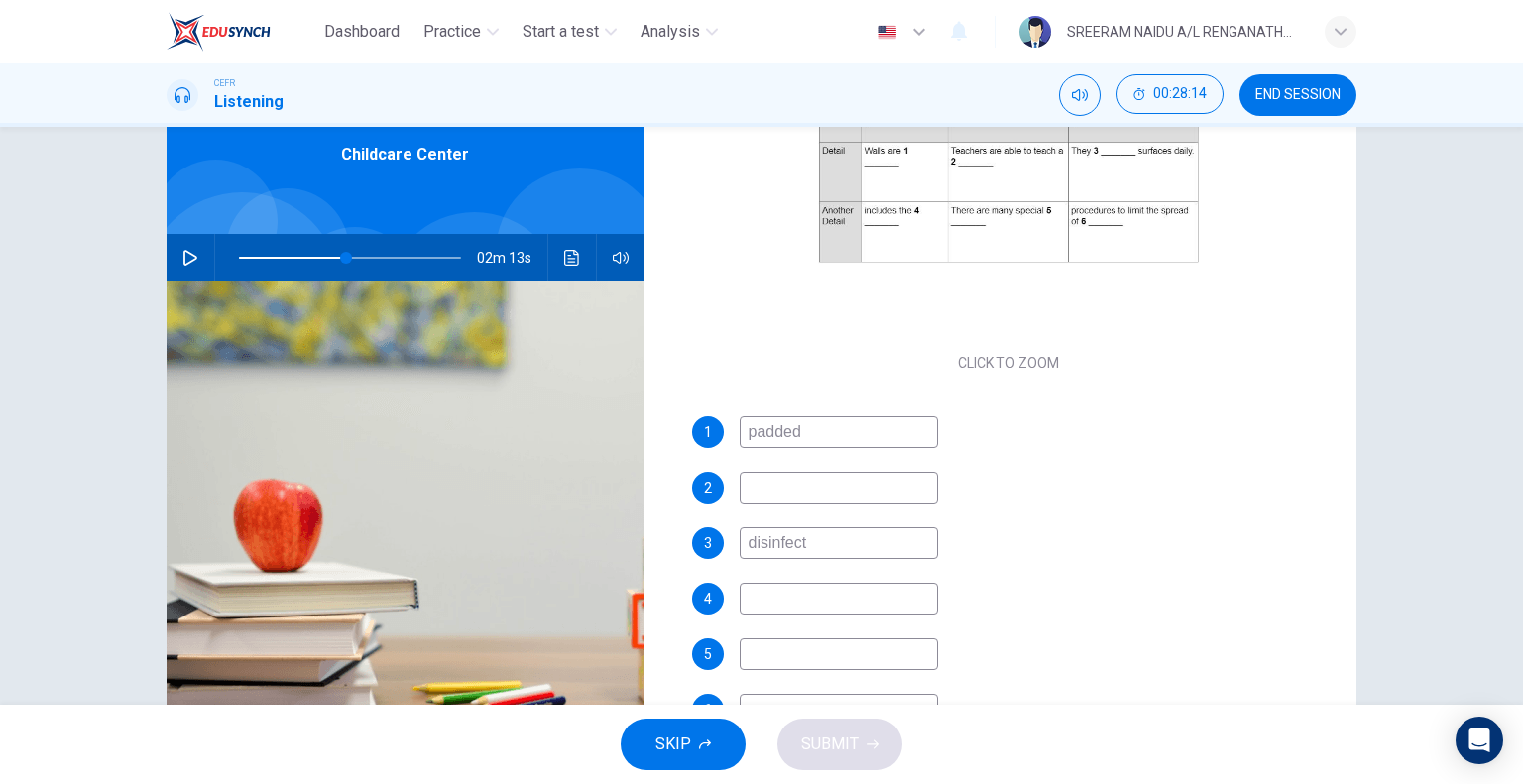 type on "disinfect" 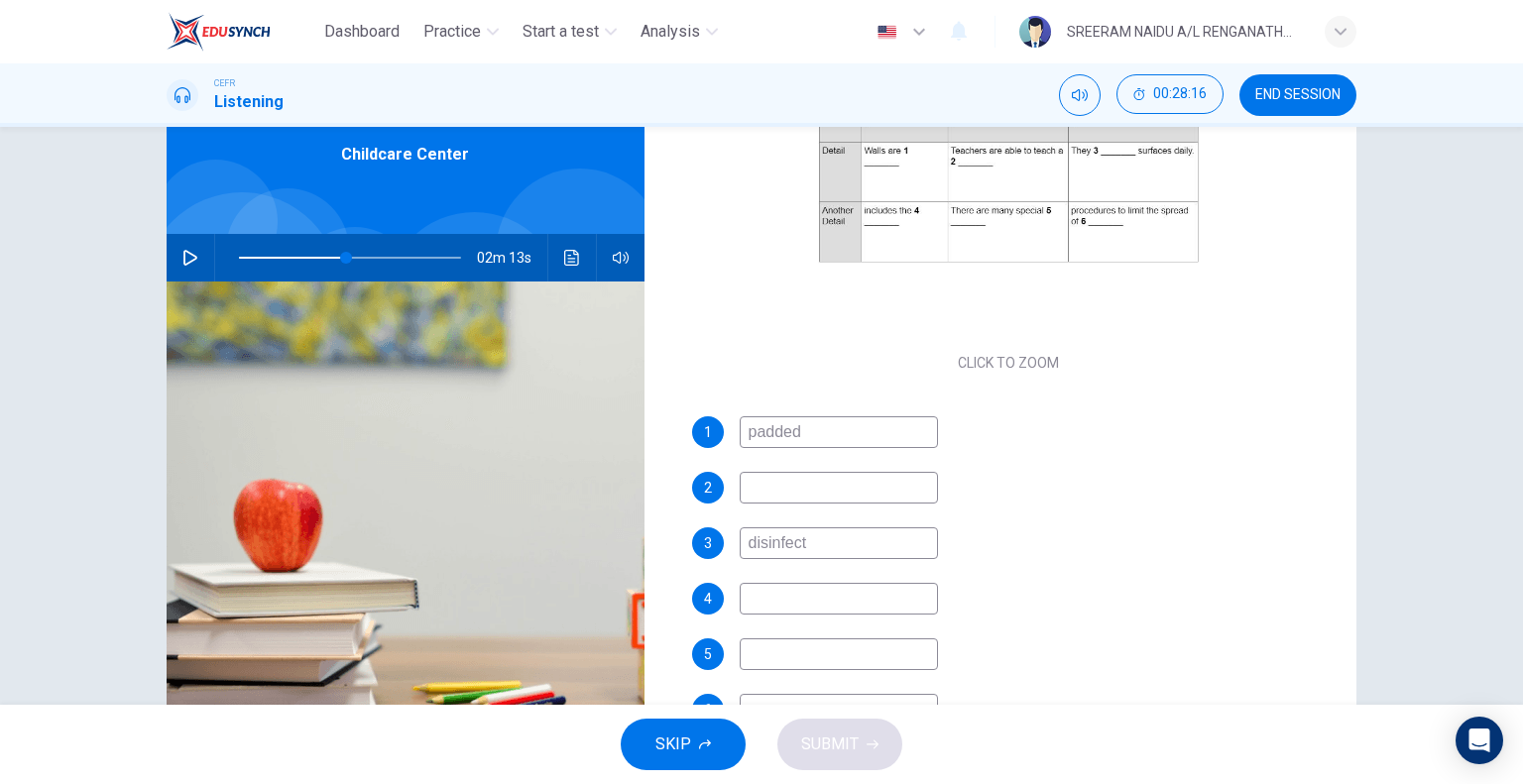 click at bounding box center [839, 432] 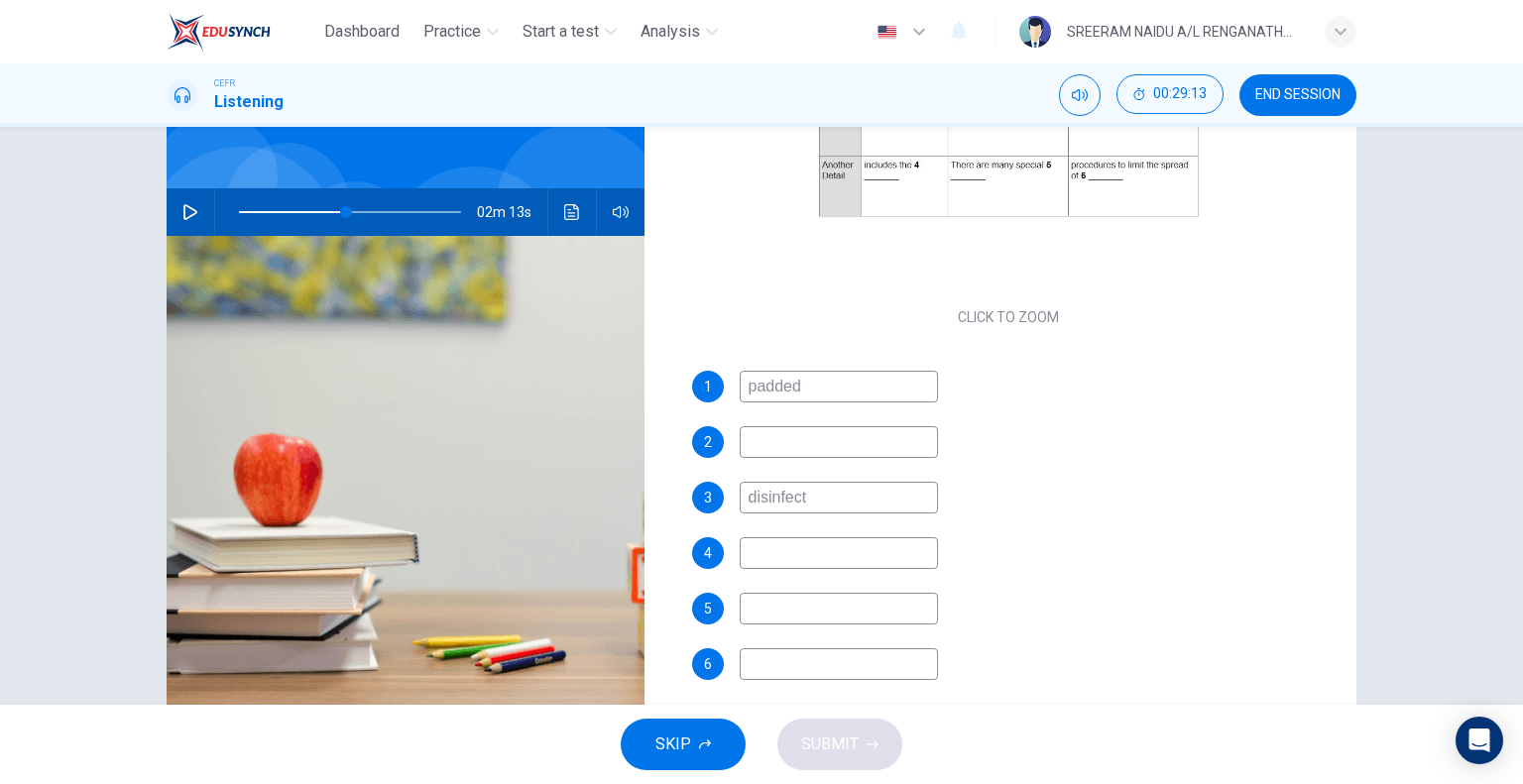 scroll, scrollTop: 139, scrollLeft: 0, axis: vertical 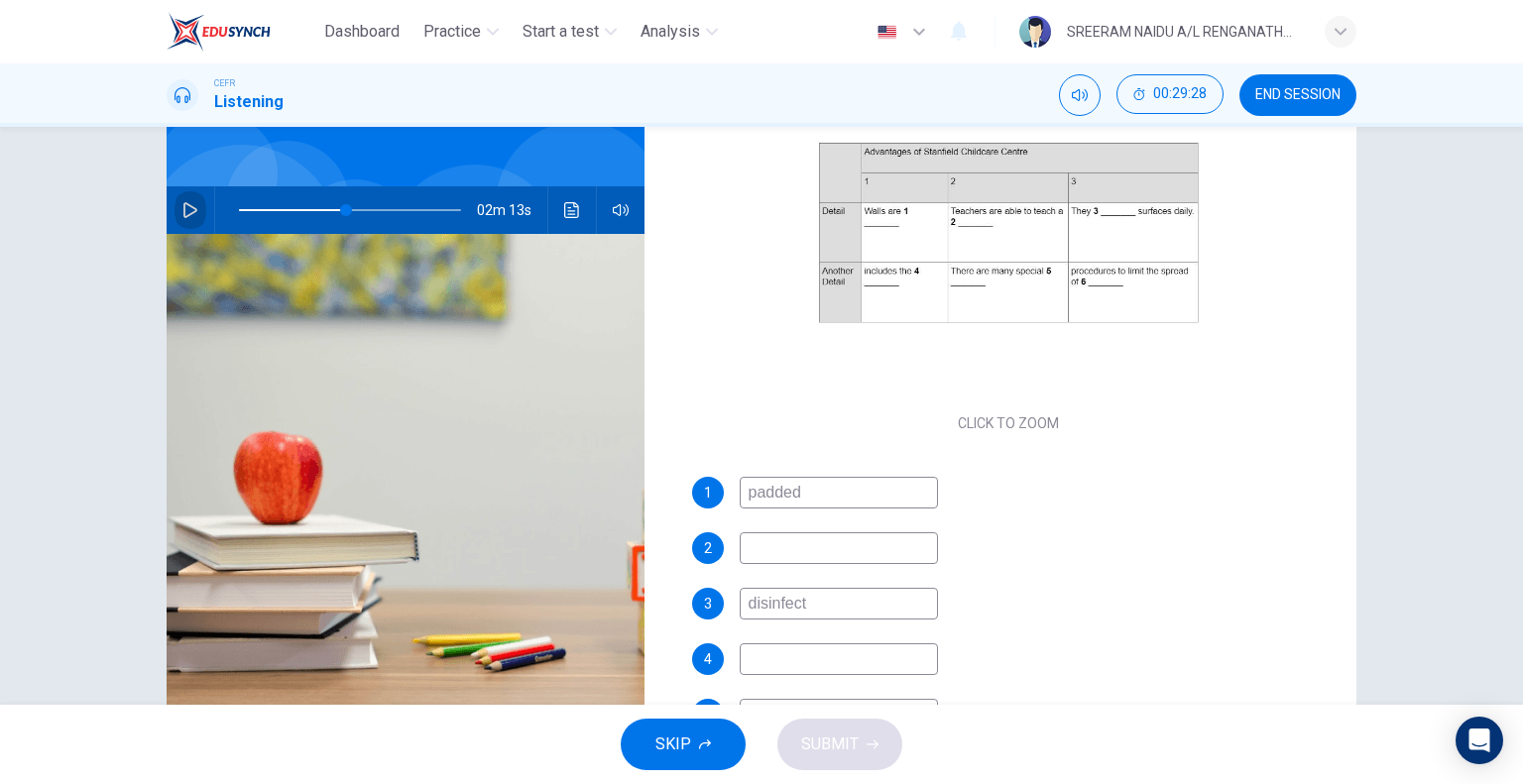 click at bounding box center [190, 210] 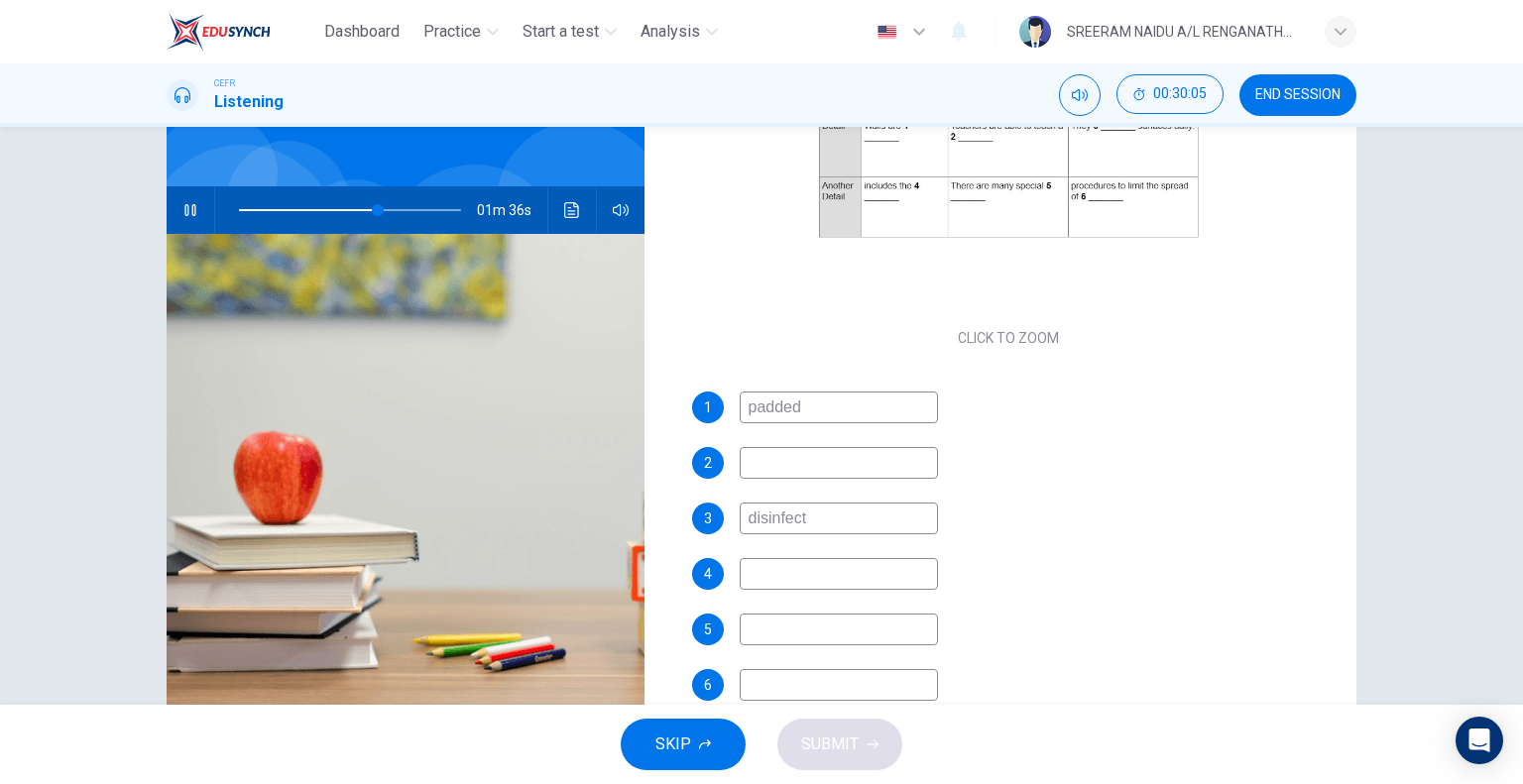 scroll, scrollTop: 262, scrollLeft: 0, axis: vertical 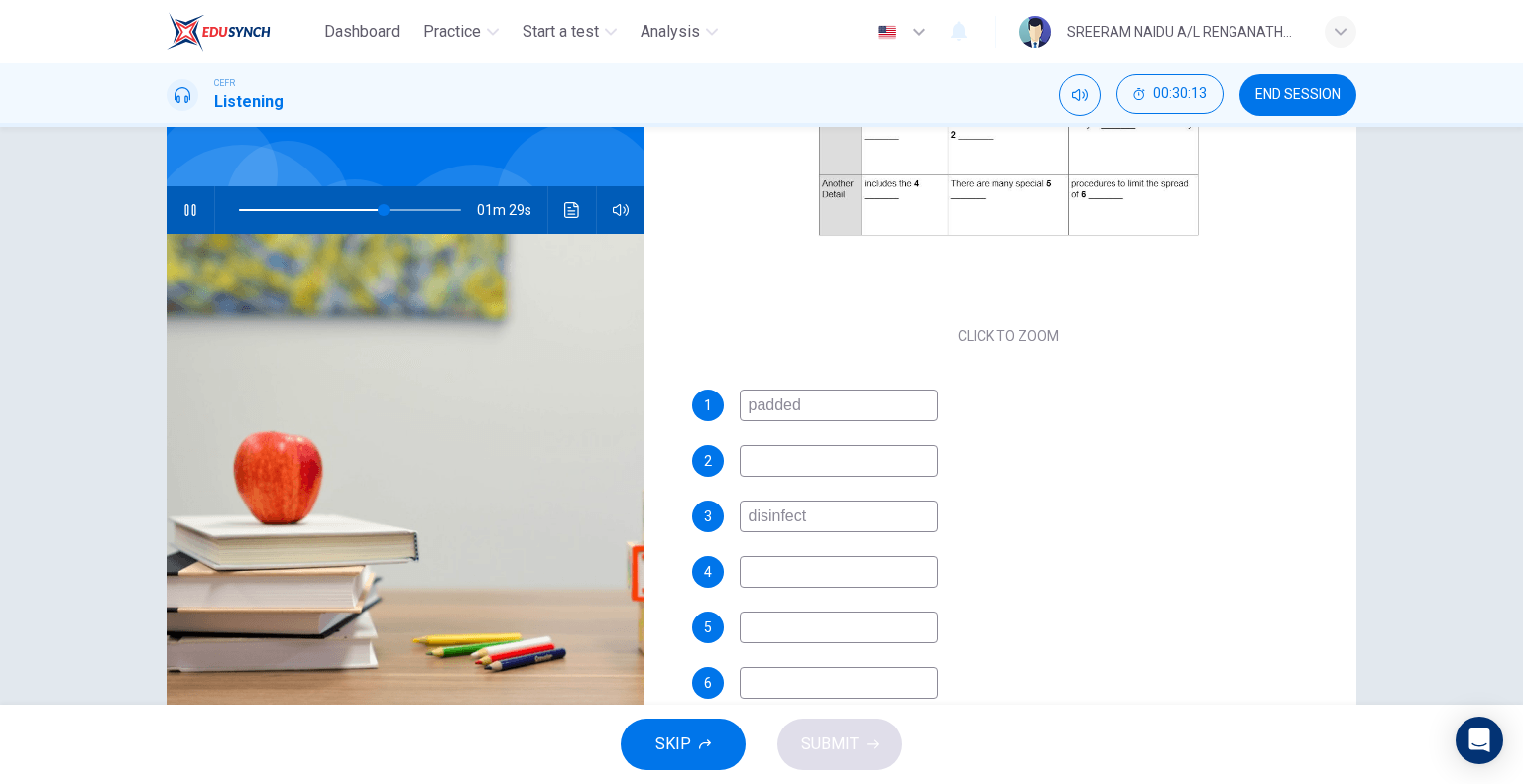 click at bounding box center [839, 405] 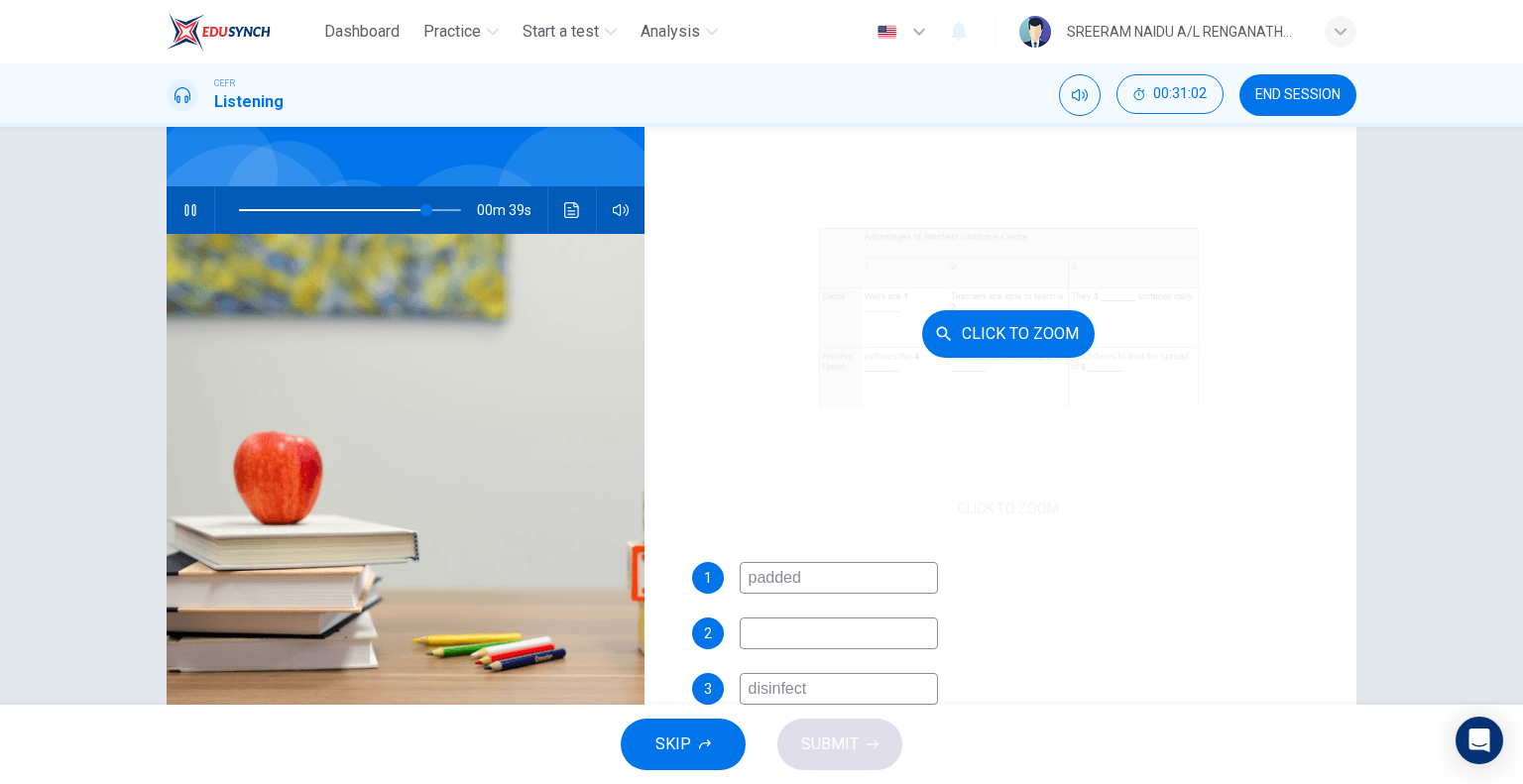 scroll, scrollTop: 67, scrollLeft: 0, axis: vertical 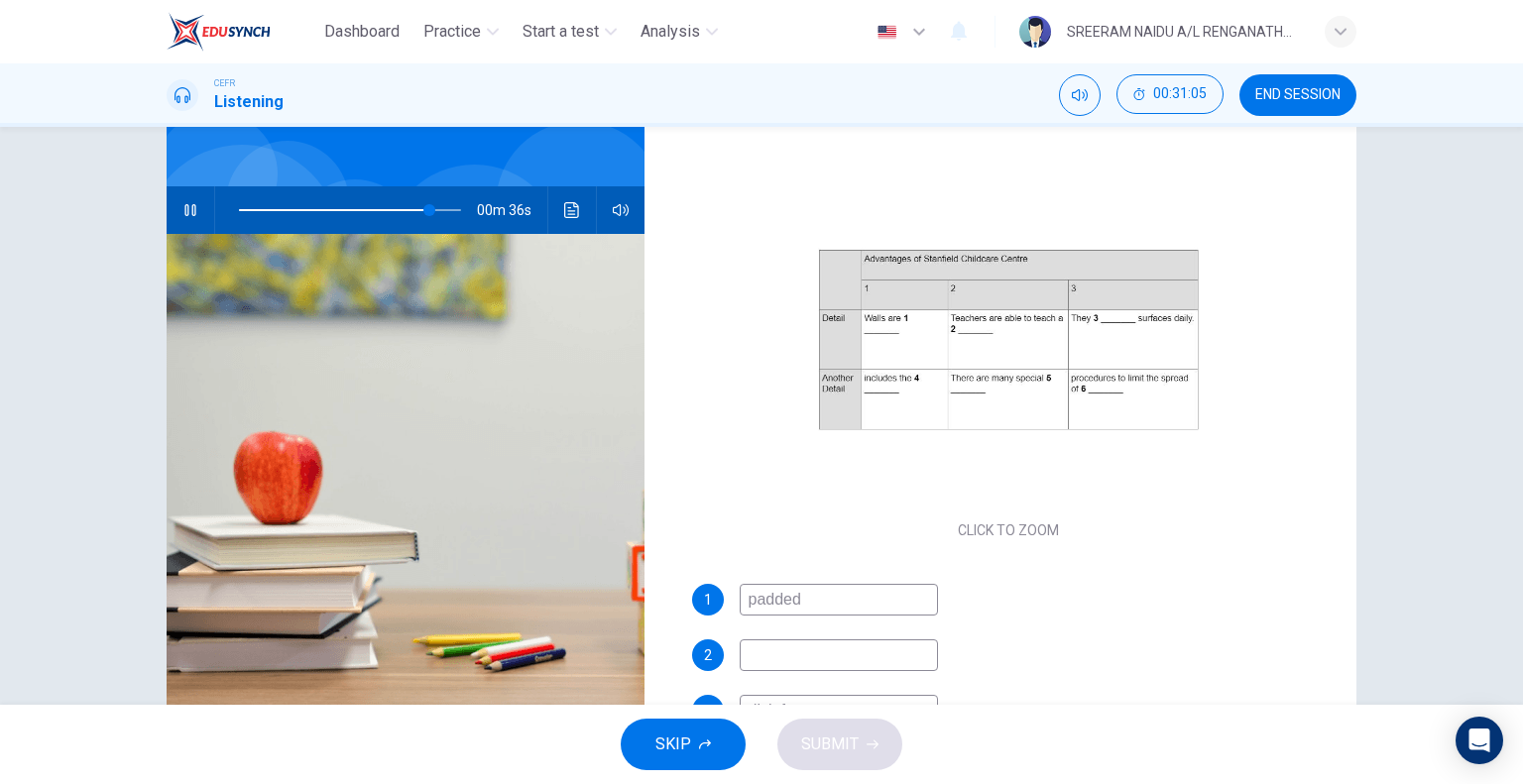 type on "officers" 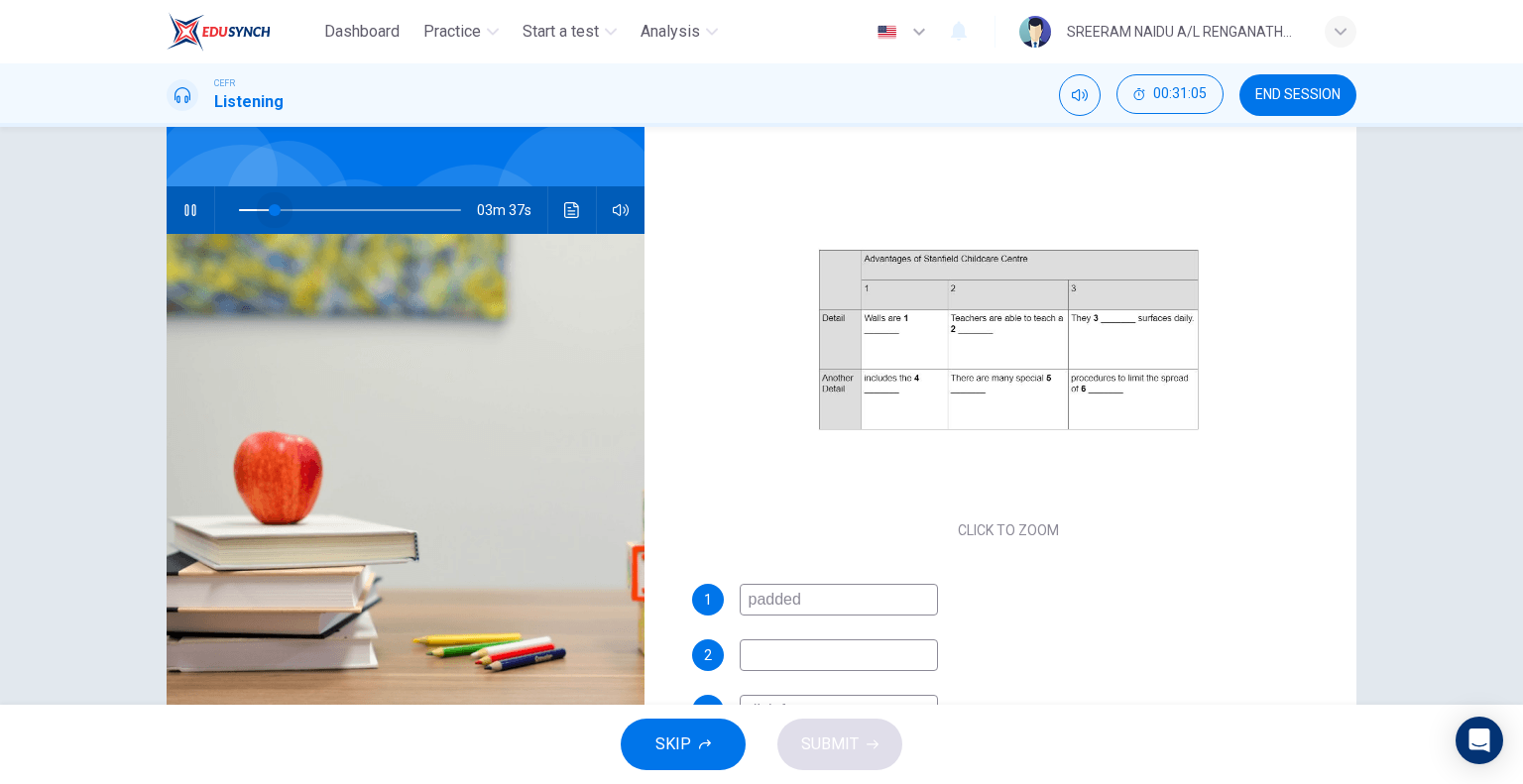 click at bounding box center (350, 210) 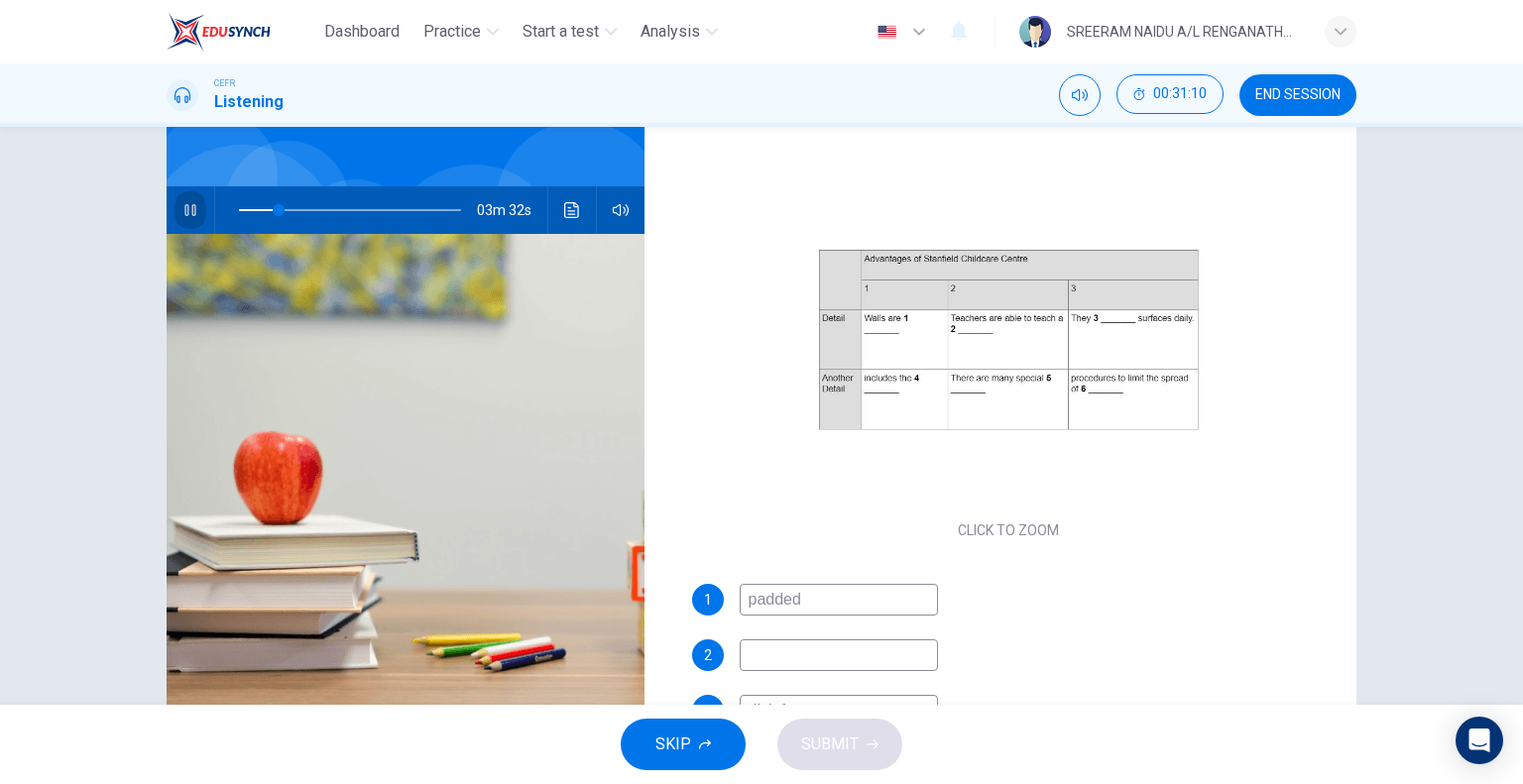 click at bounding box center [190, 210] 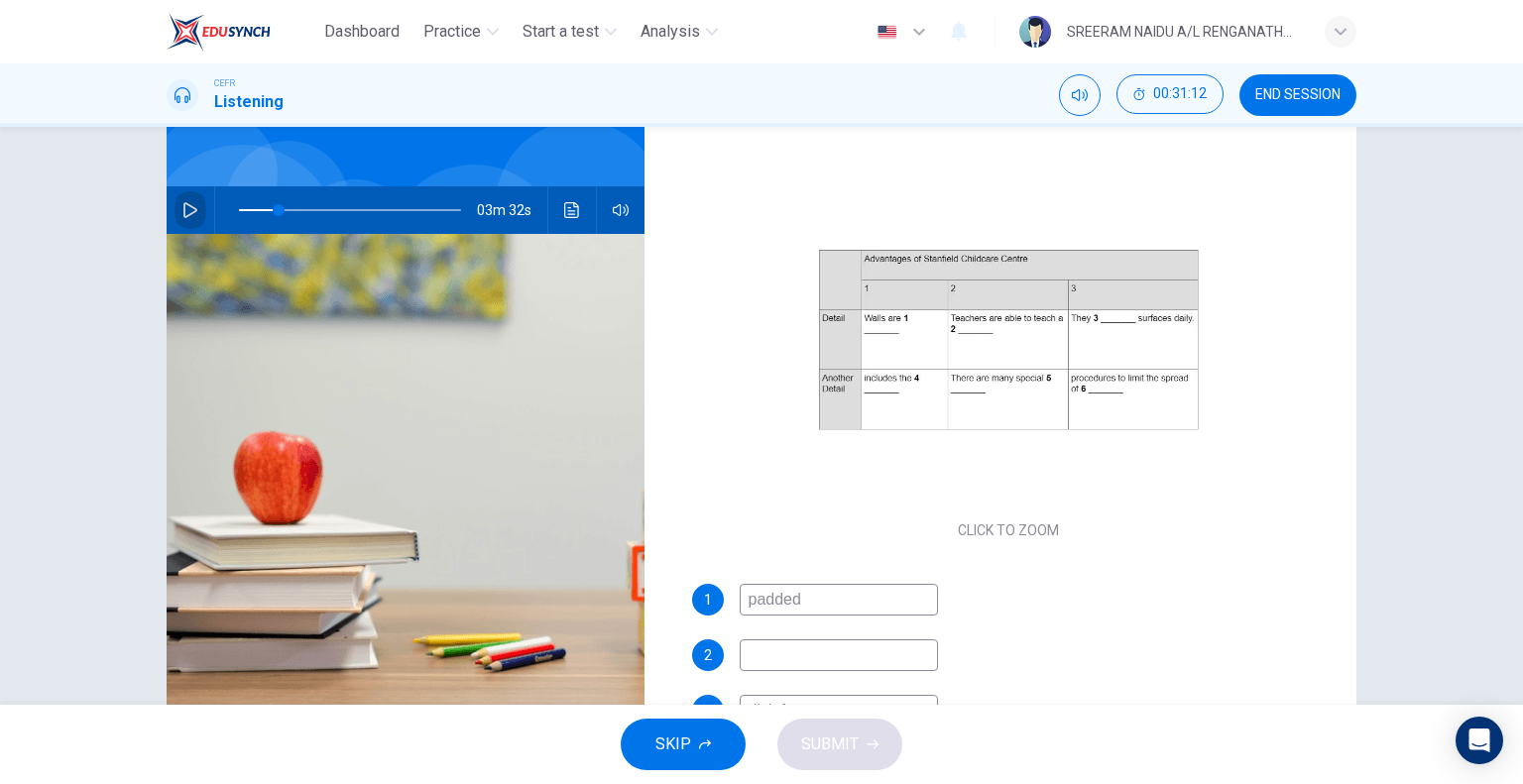 click at bounding box center (190, 210) 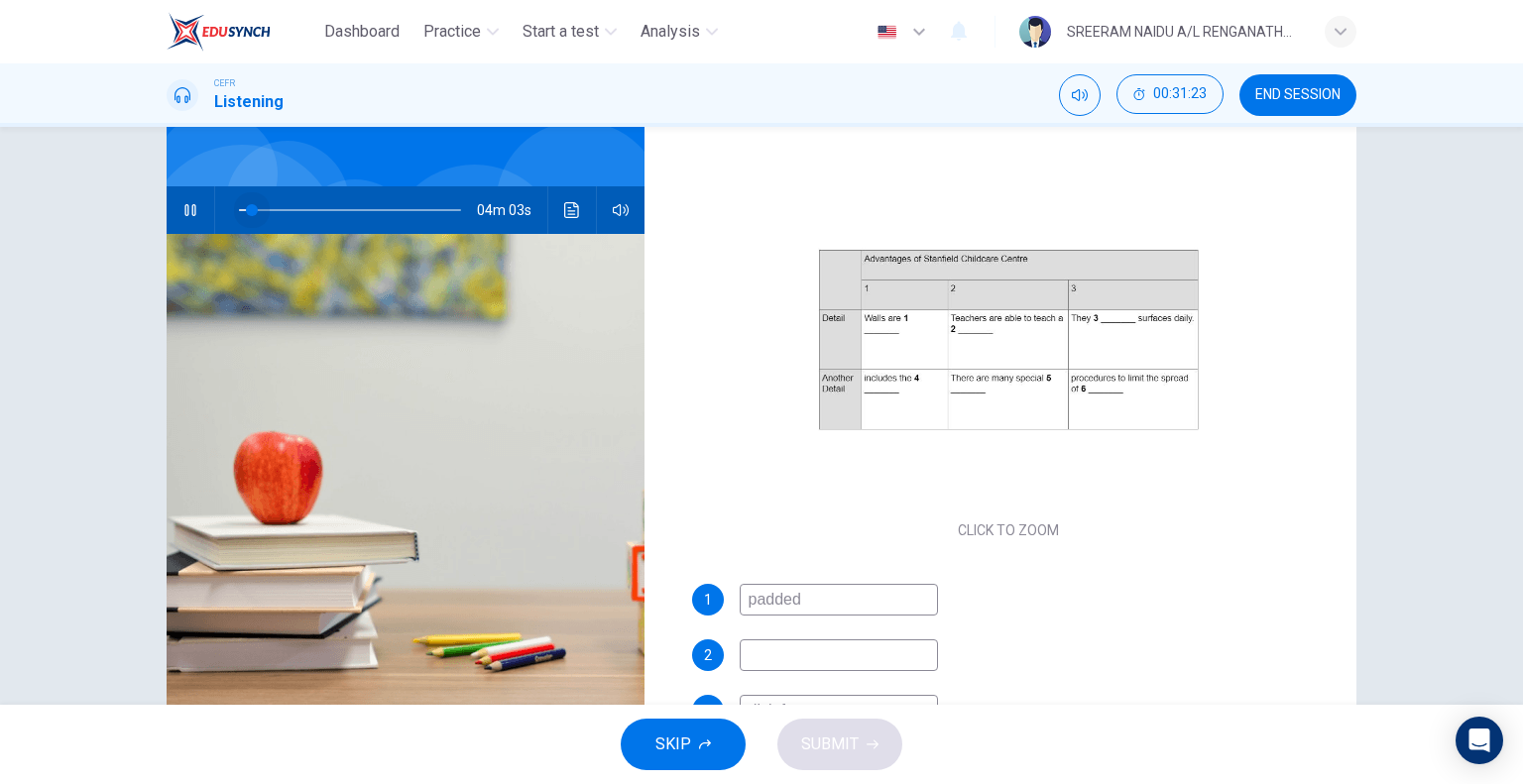 click at bounding box center (350, 210) 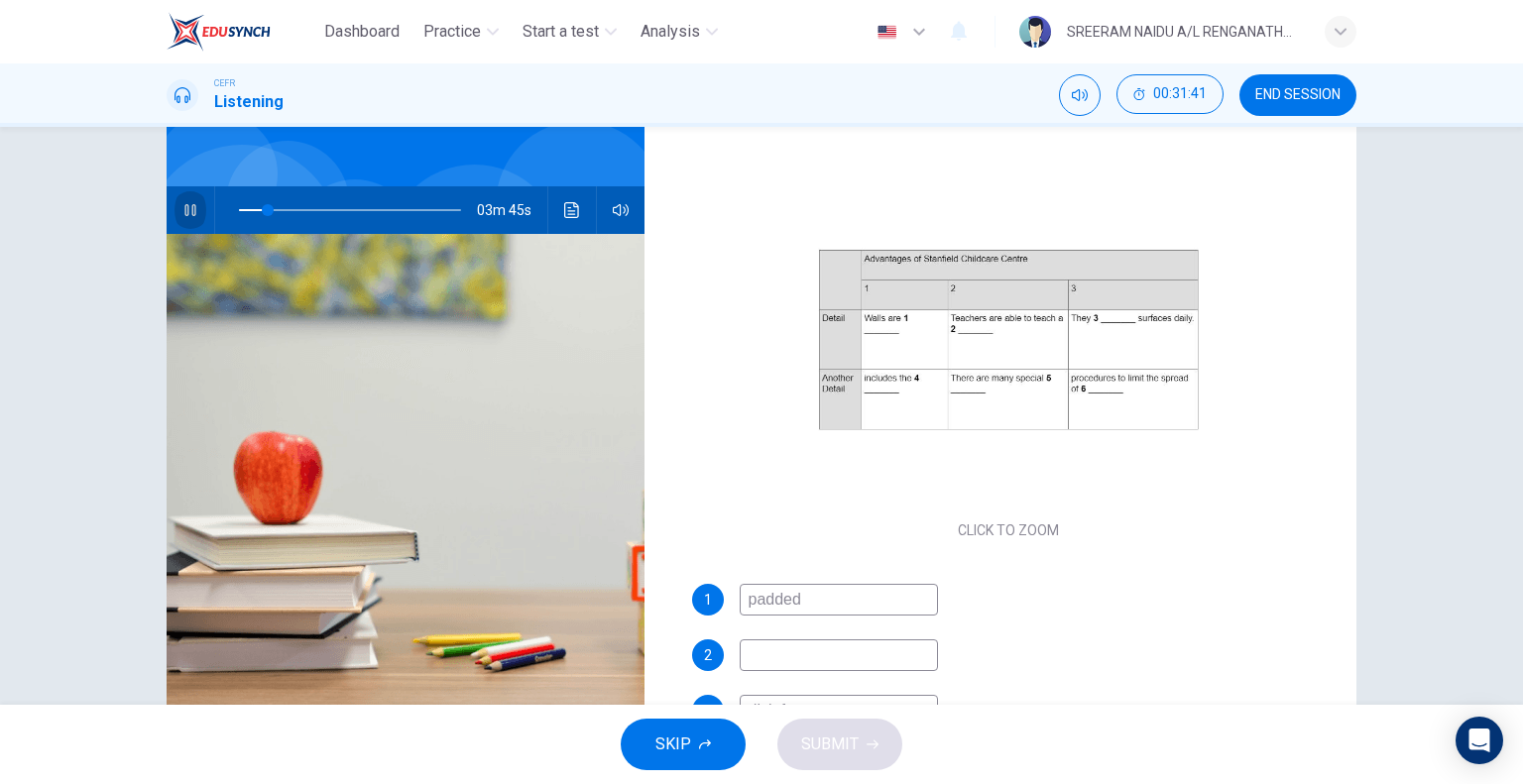 click at bounding box center [190, 210] 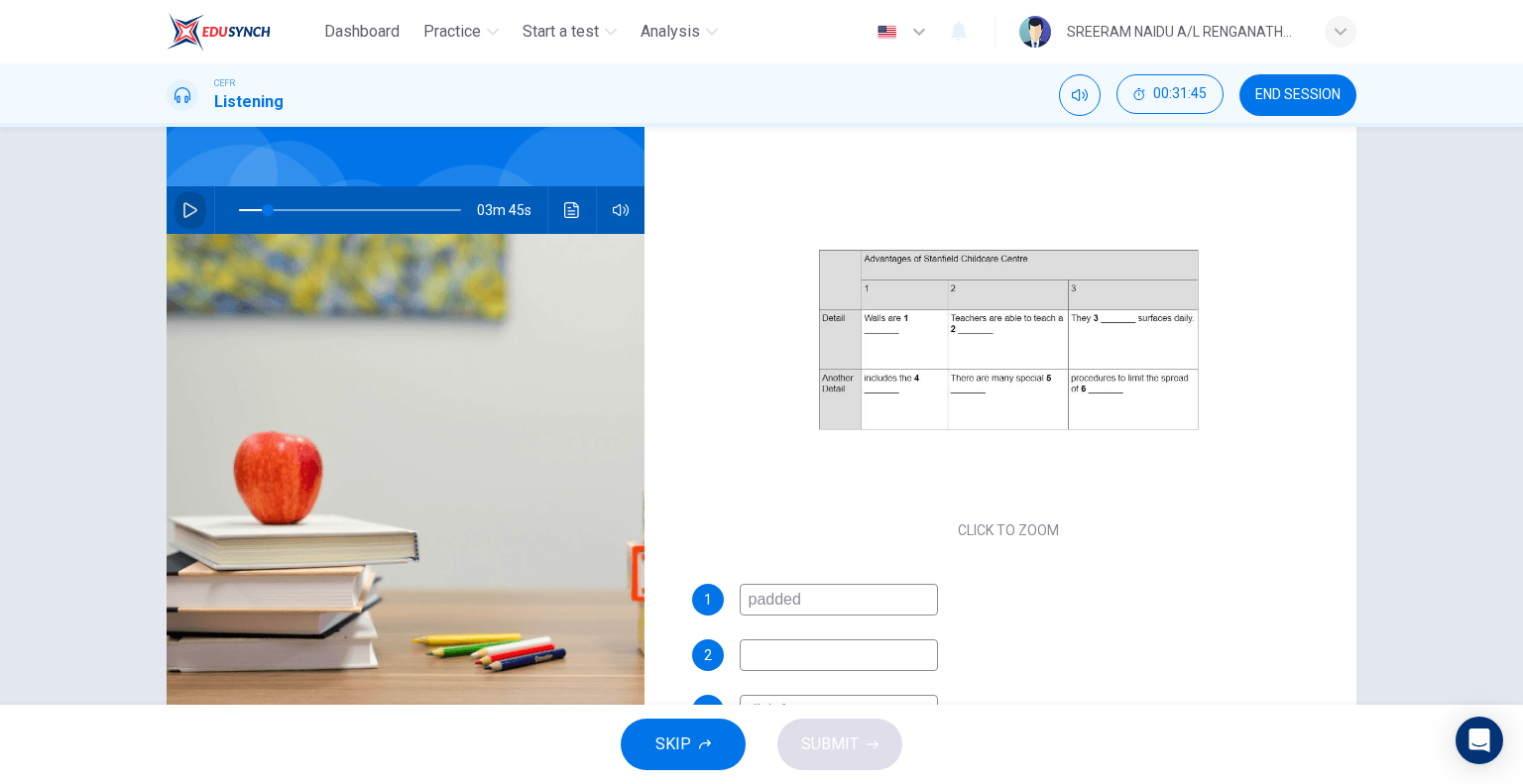 click at bounding box center [190, 210] 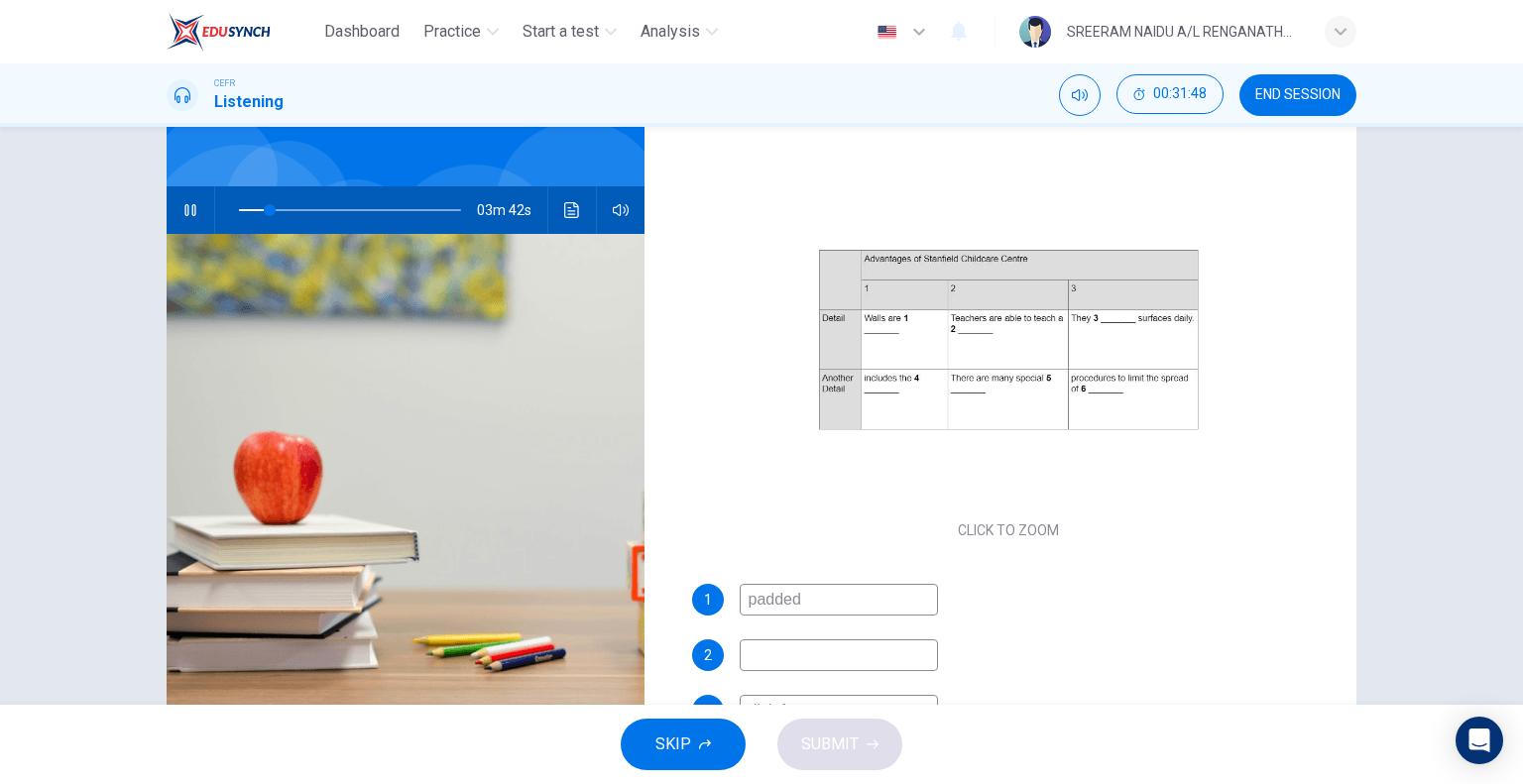 type 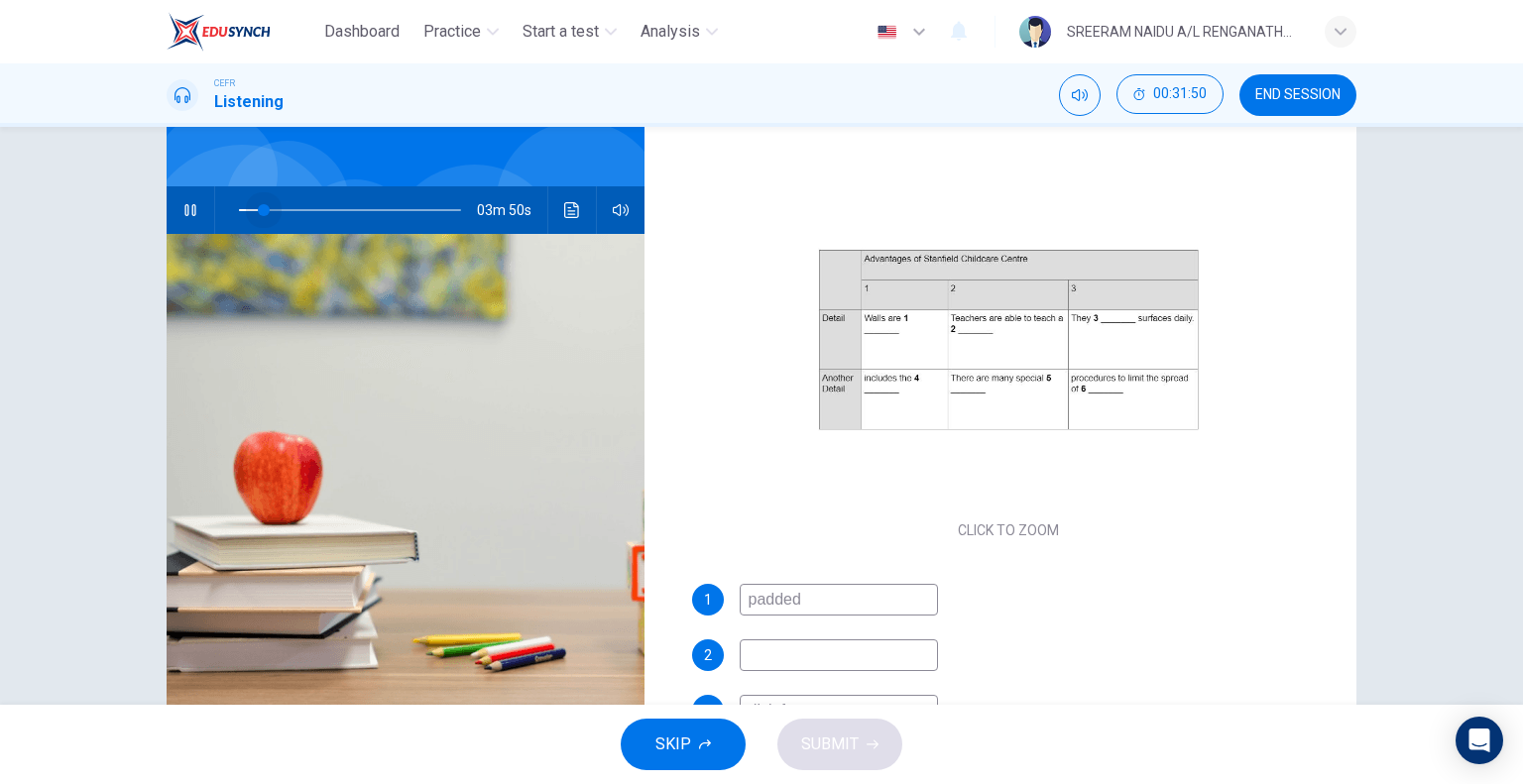 click at bounding box center [264, 210] 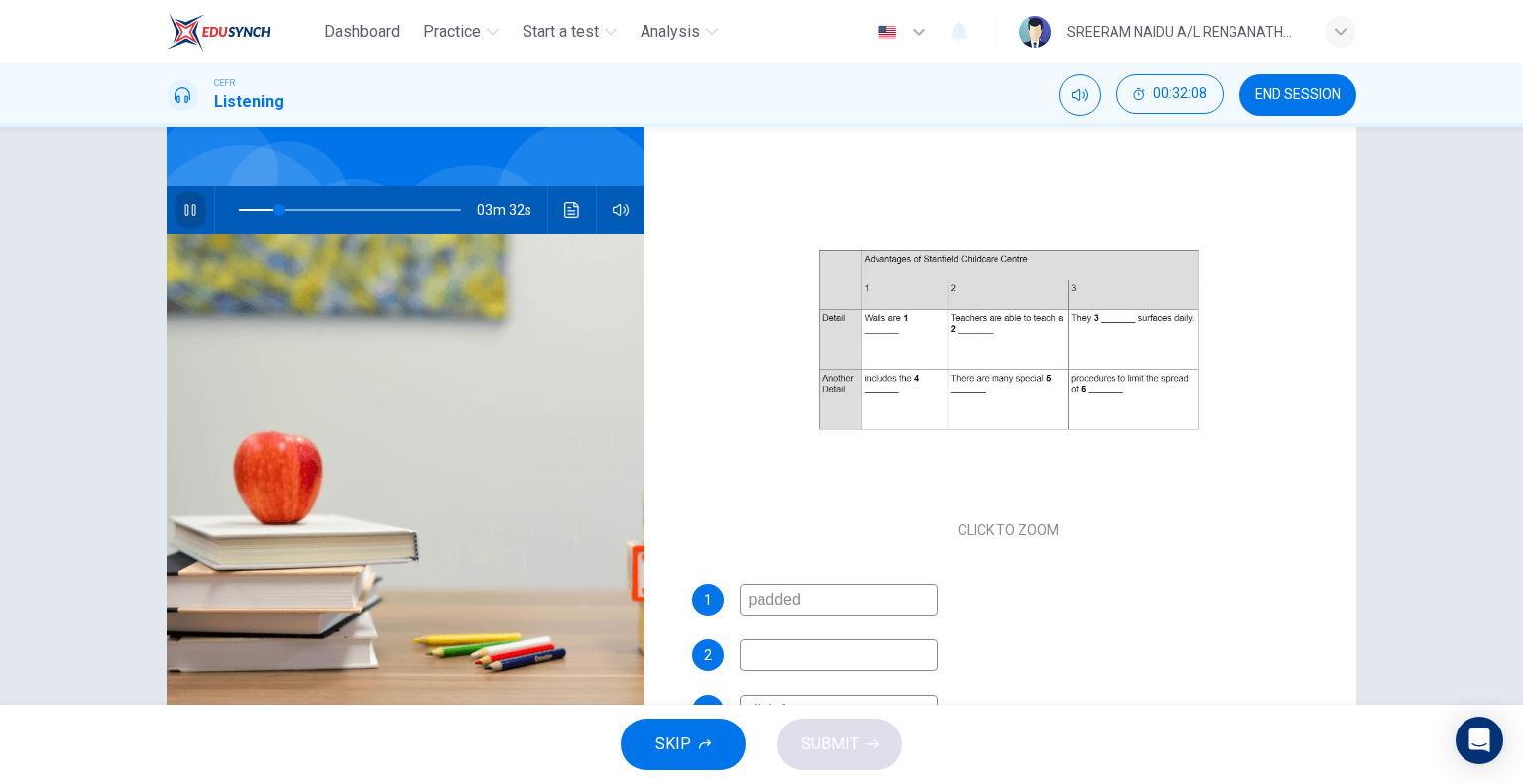 click at bounding box center [190, 210] 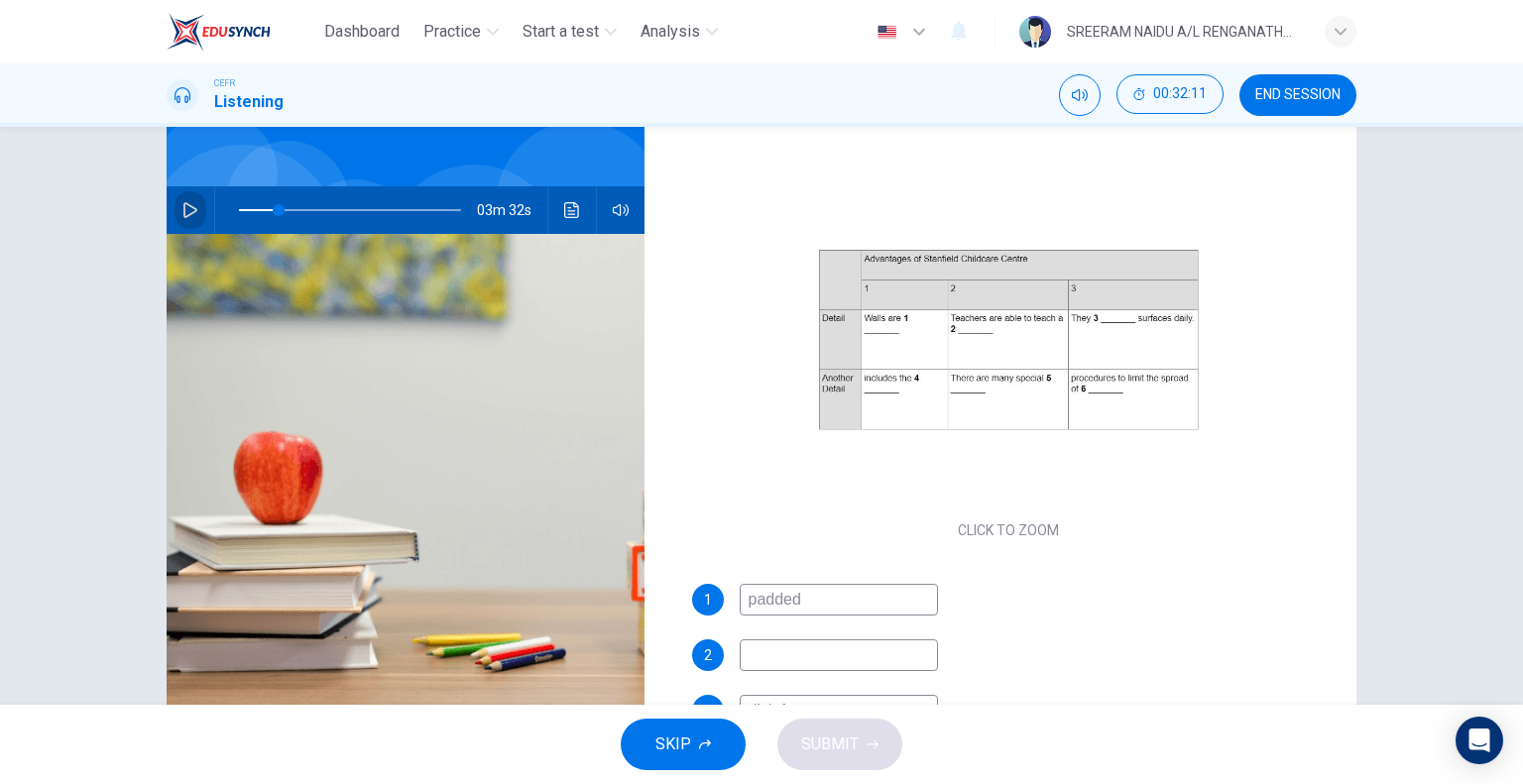 click at bounding box center [190, 210] 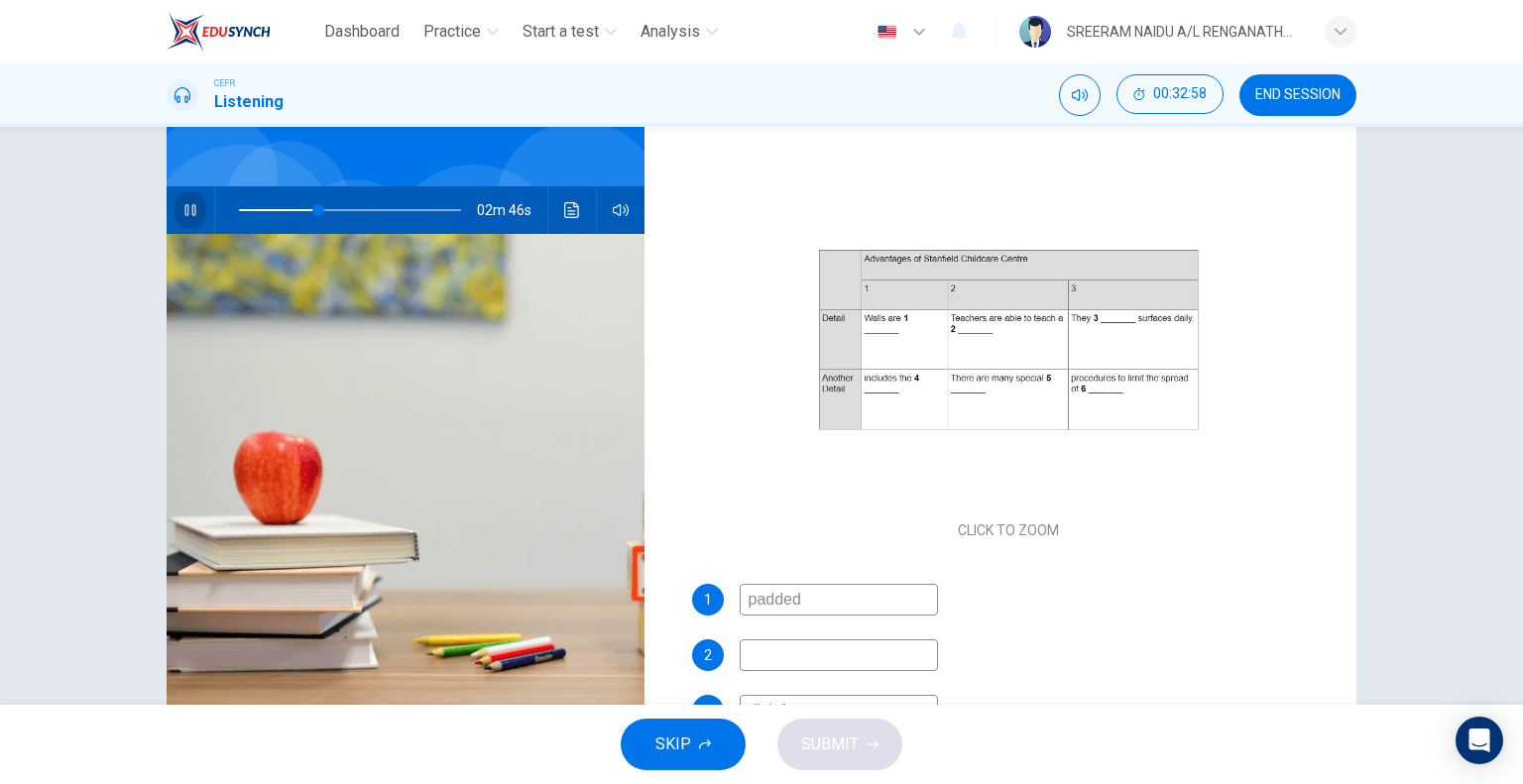 click at bounding box center [190, 210] 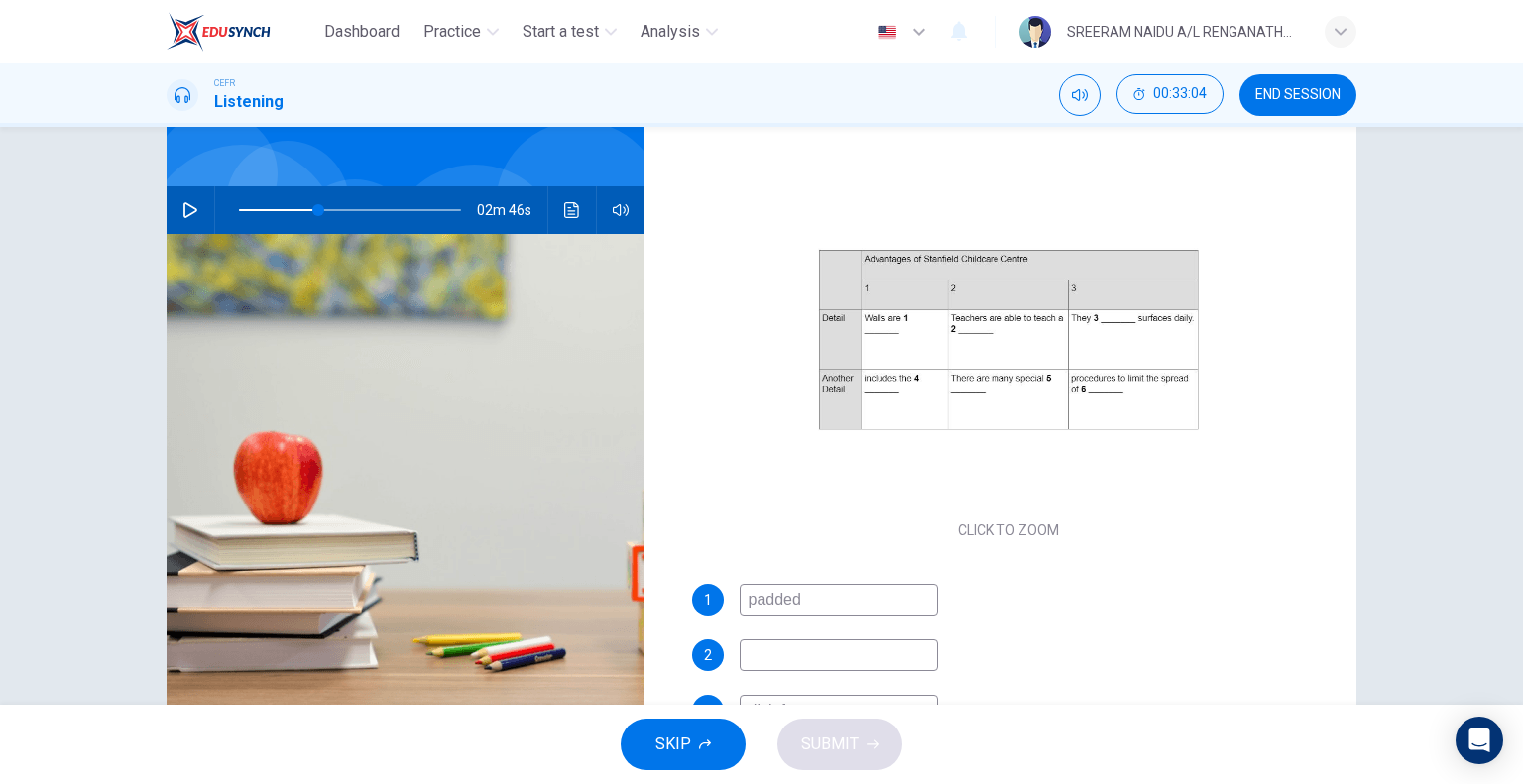 click on "Questions 25 - 30 Complete the table. Write NO MORE THAN TWO WORDS for each answer.
CLICK TO ZOOM Click to Zoom 1 padded 2 3 disinfect 4 5 officers 6" at bounding box center [1008, 304] 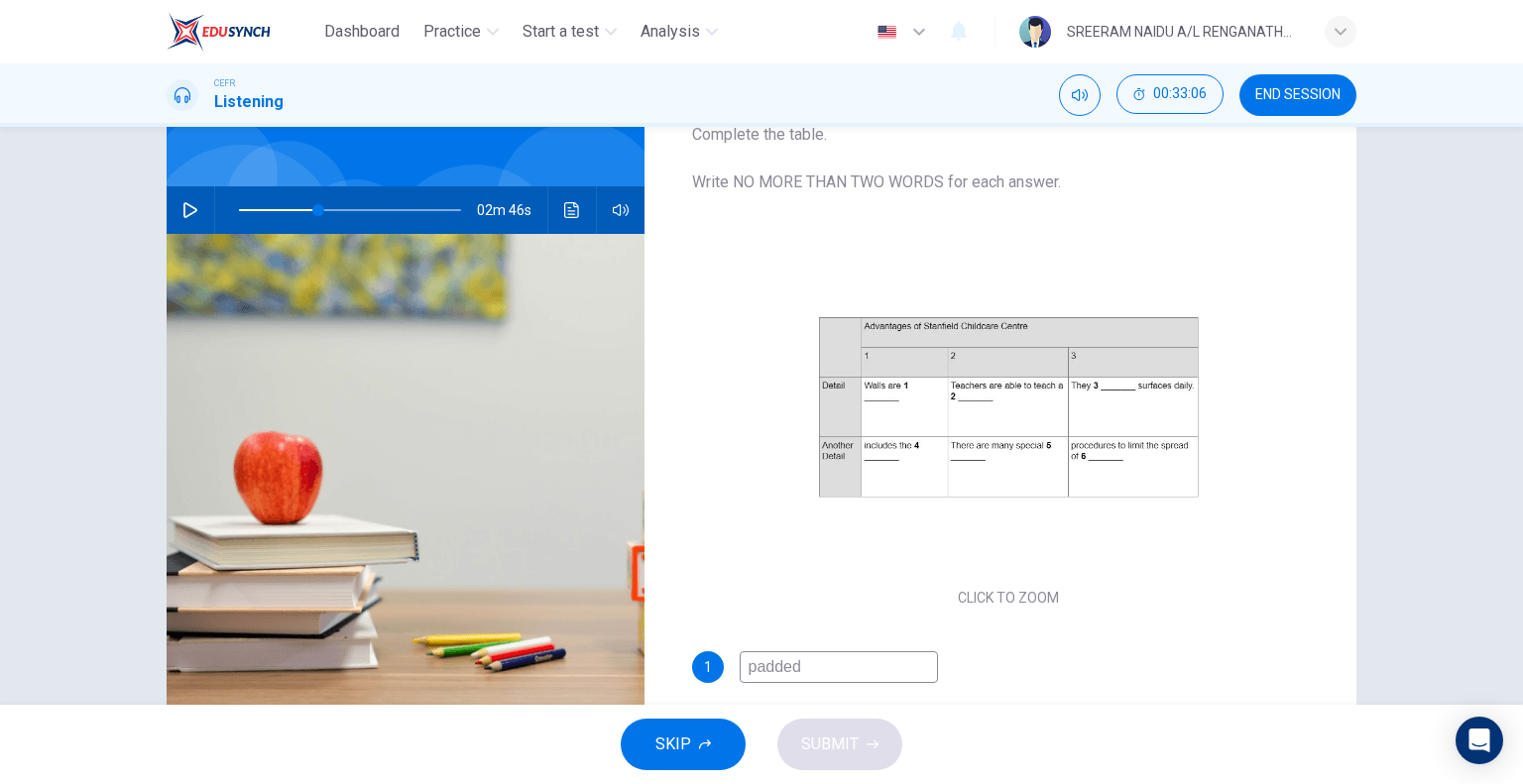 scroll, scrollTop: 0, scrollLeft: 0, axis: both 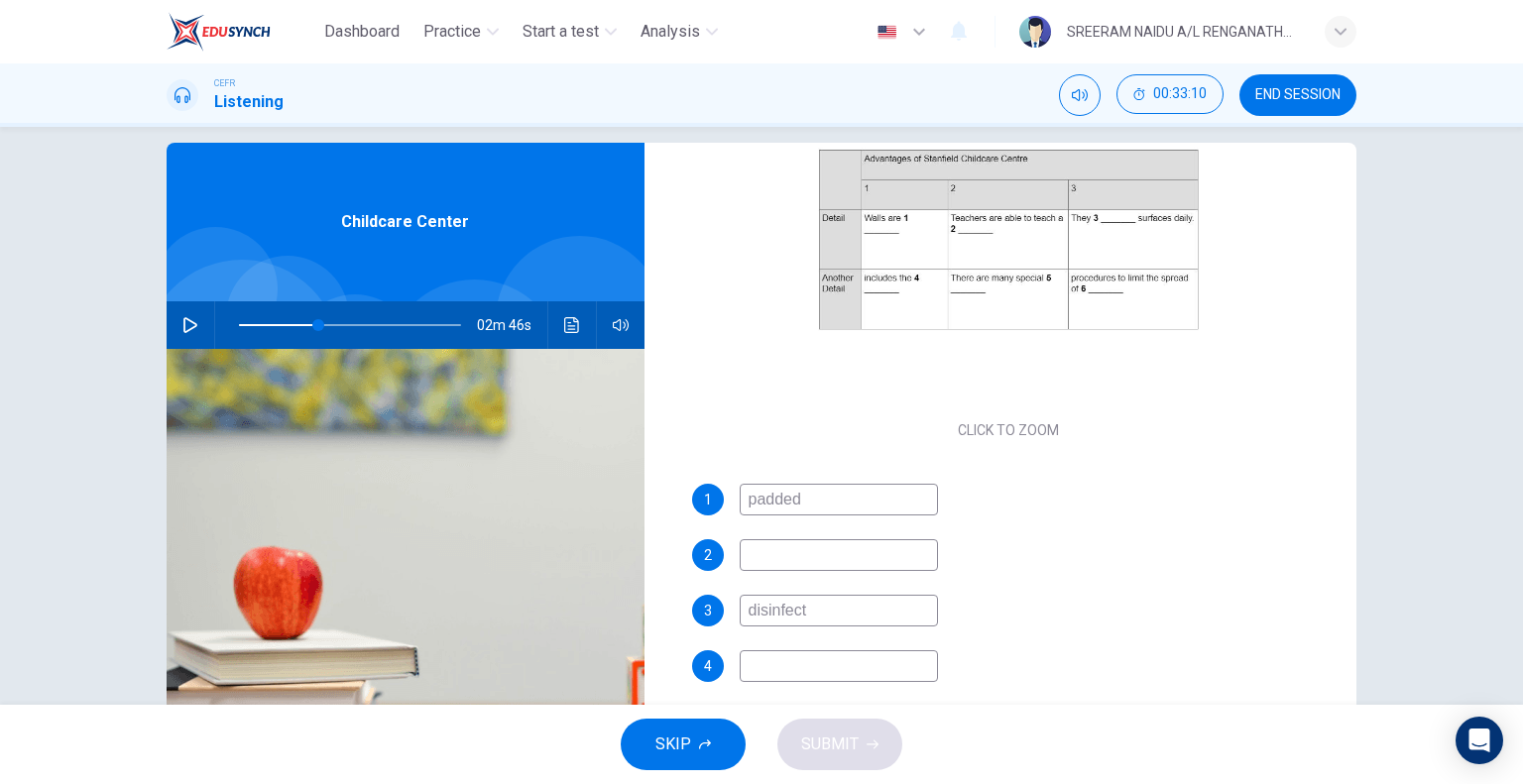 click at bounding box center [839, 500] 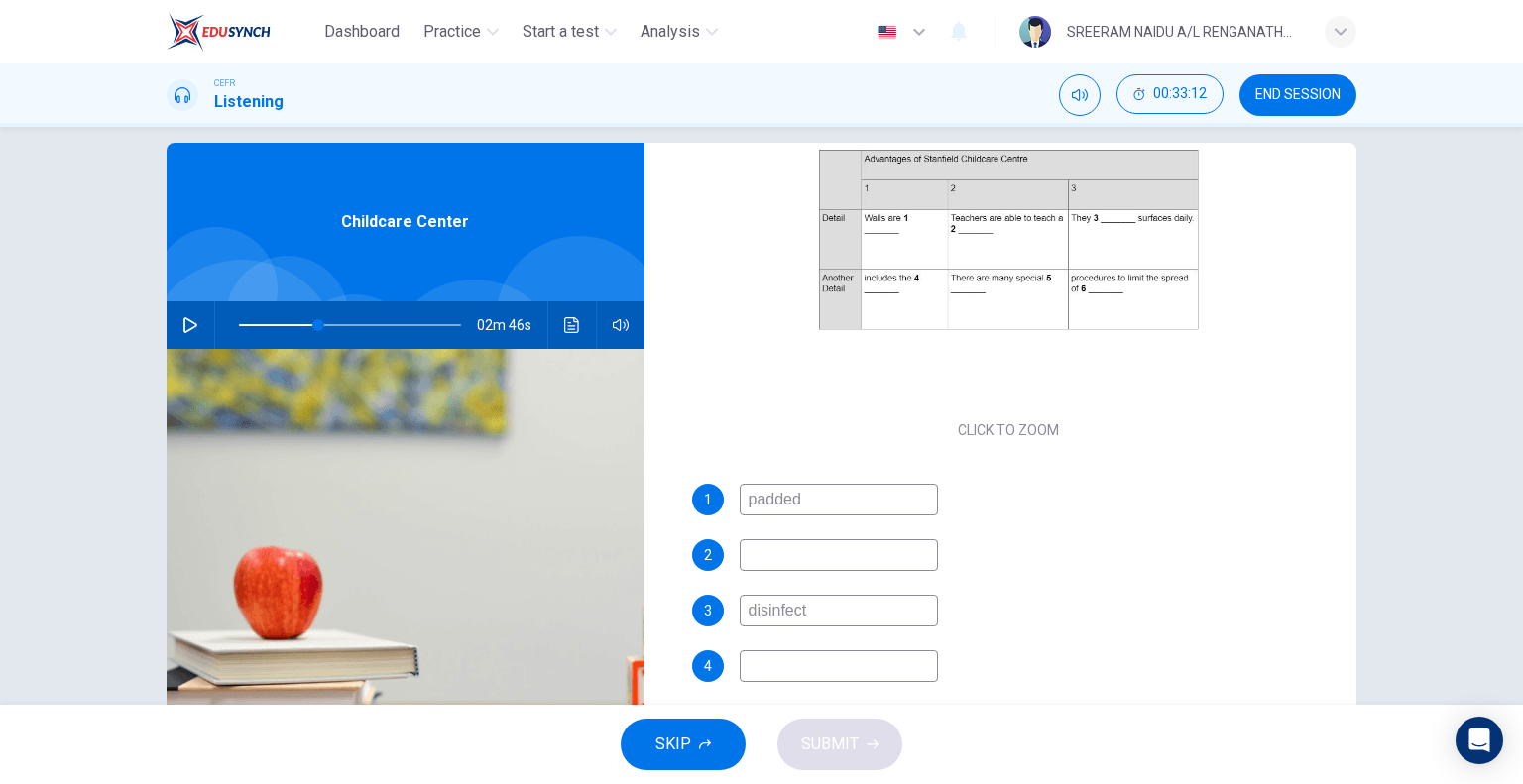 scroll, scrollTop: 151, scrollLeft: 0, axis: vertical 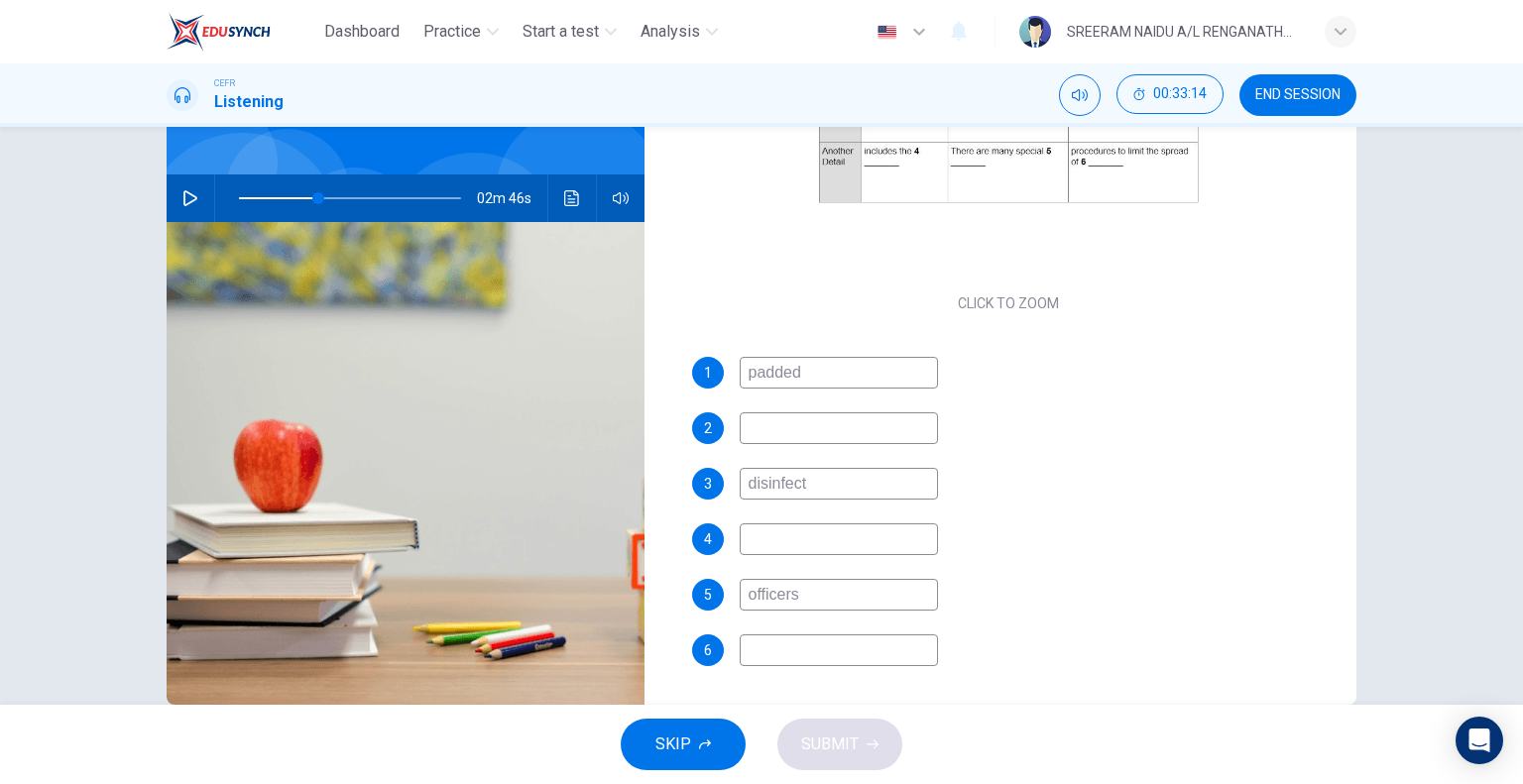 click on "officers" at bounding box center (839, 373) 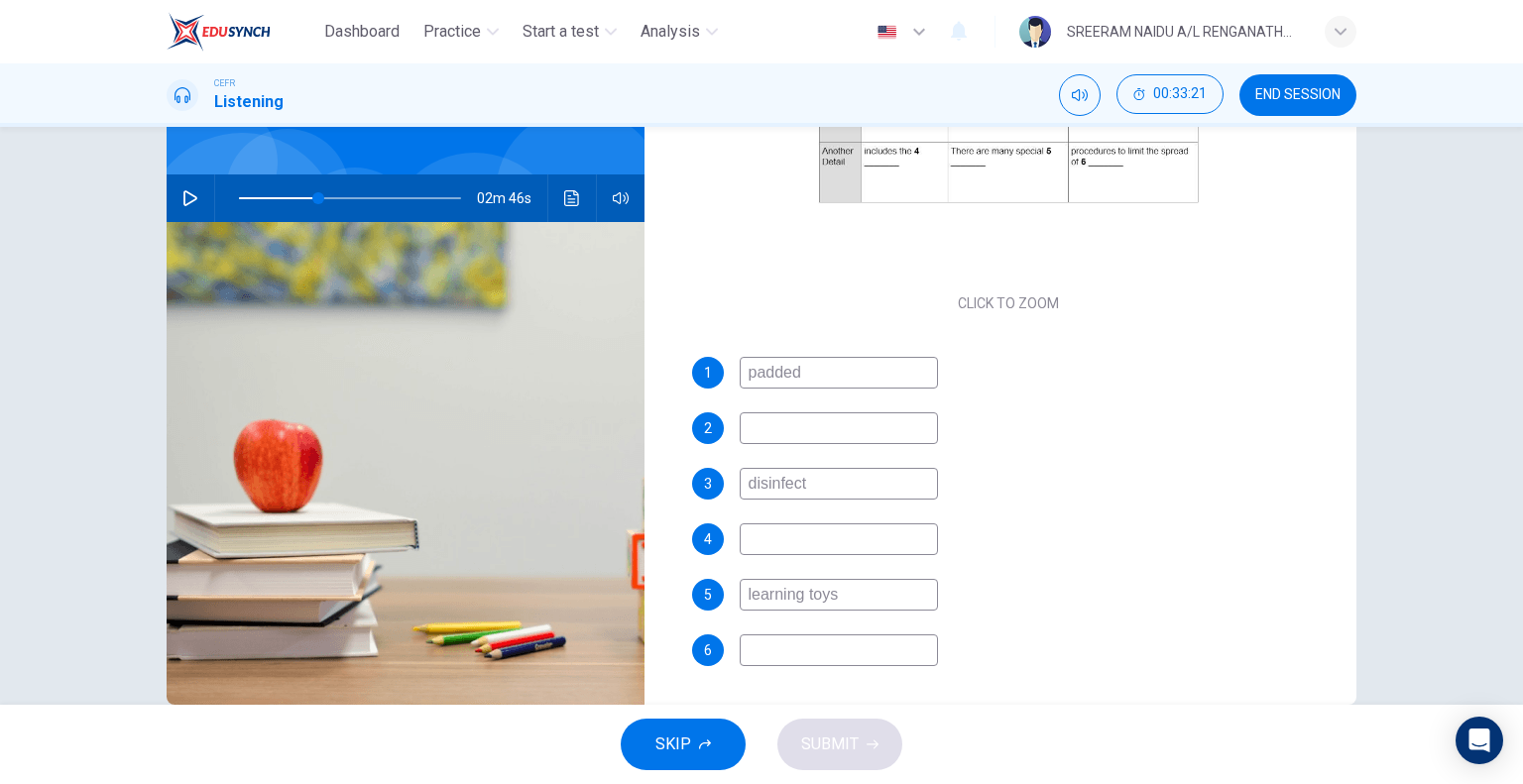 scroll, scrollTop: 0, scrollLeft: 0, axis: both 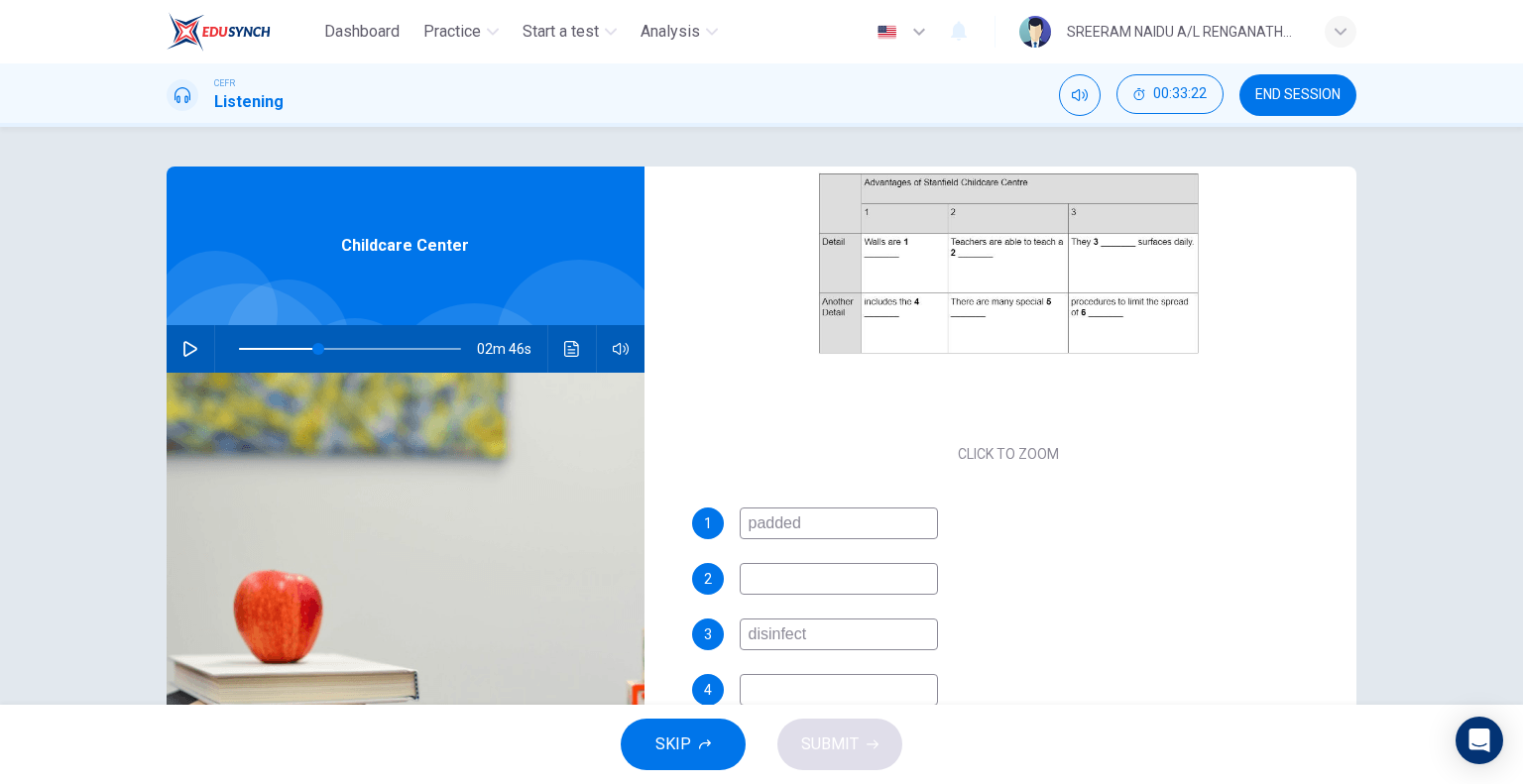 type on "learning toys" 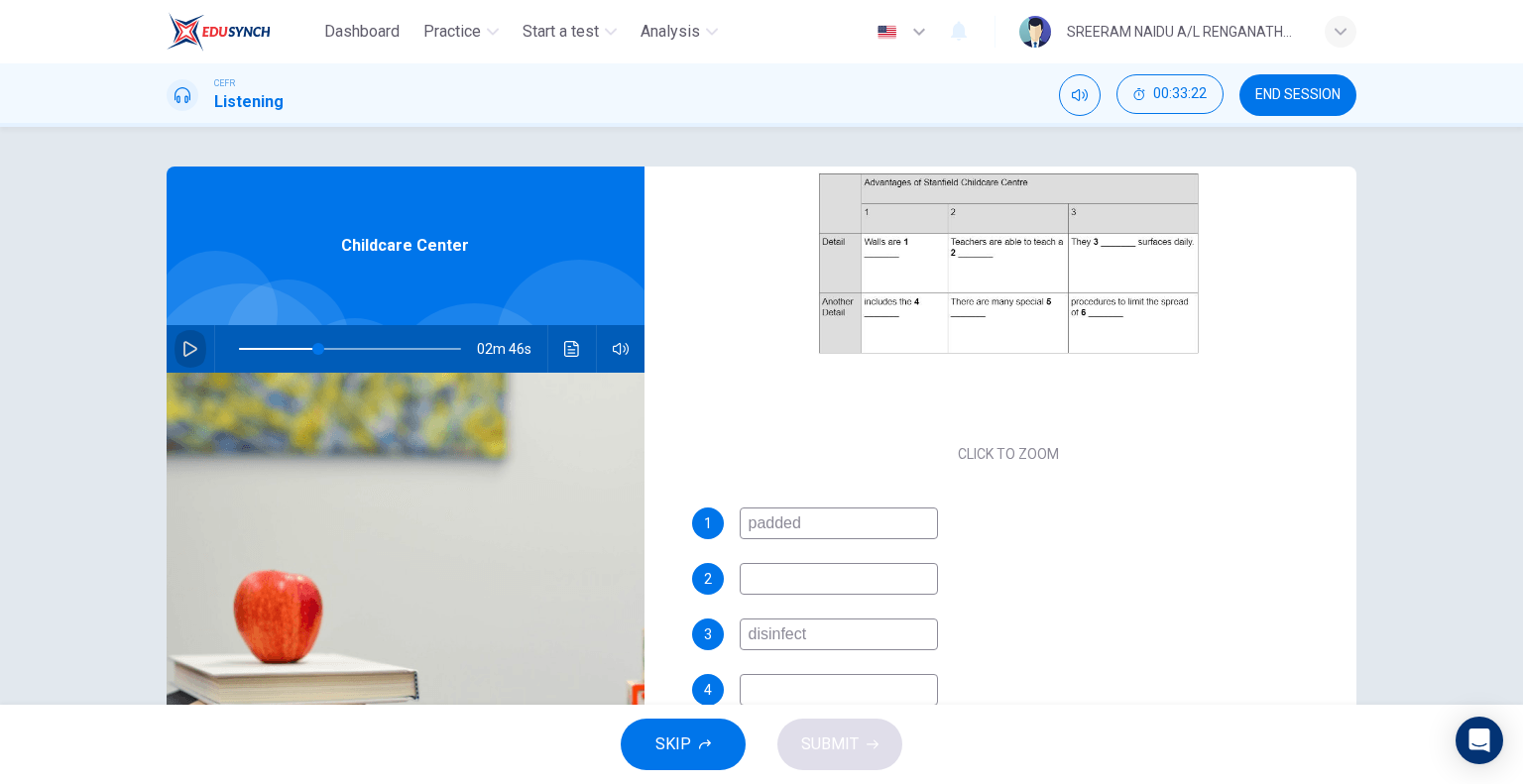 click at bounding box center (190, 349) 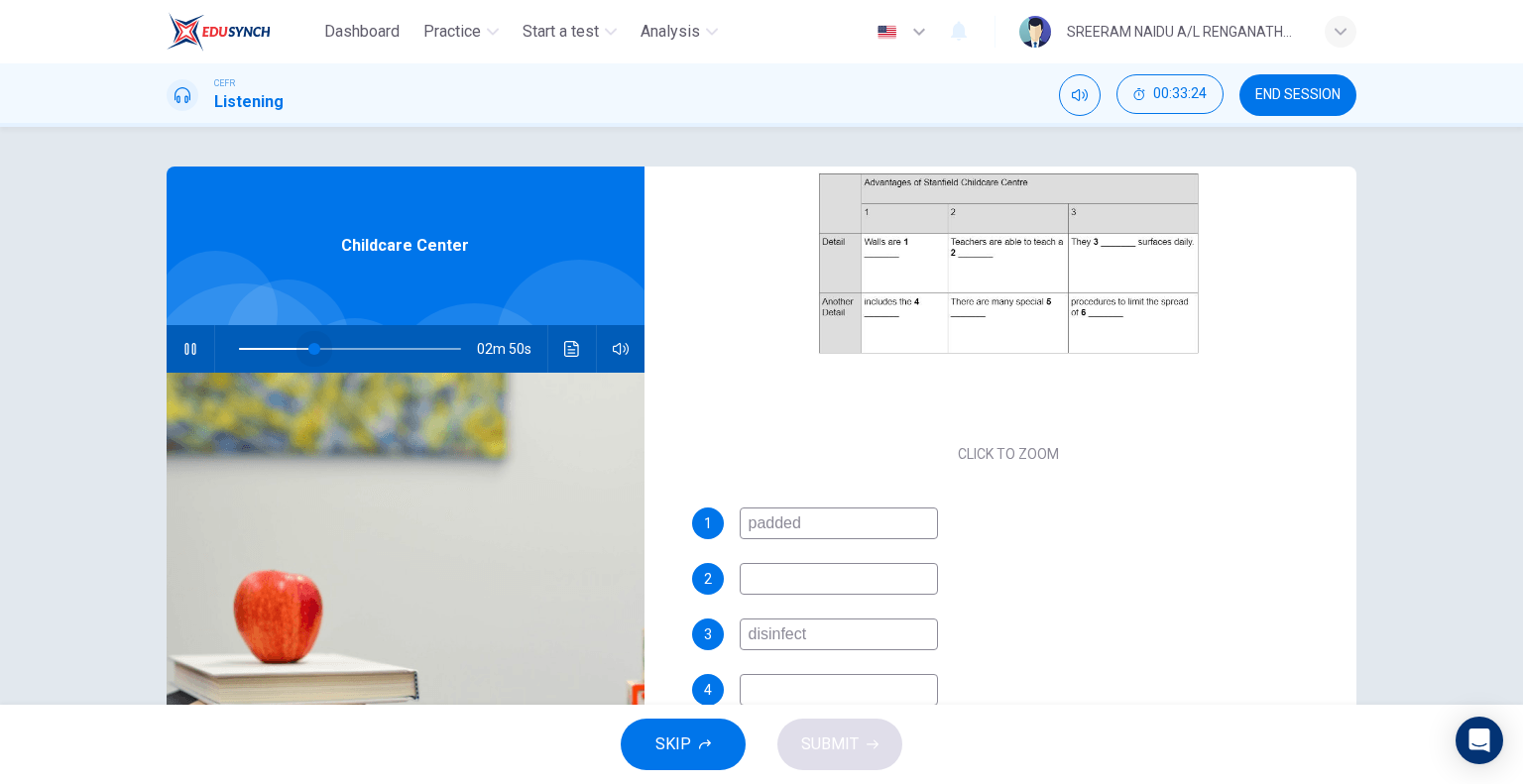 click at bounding box center [314, 349] 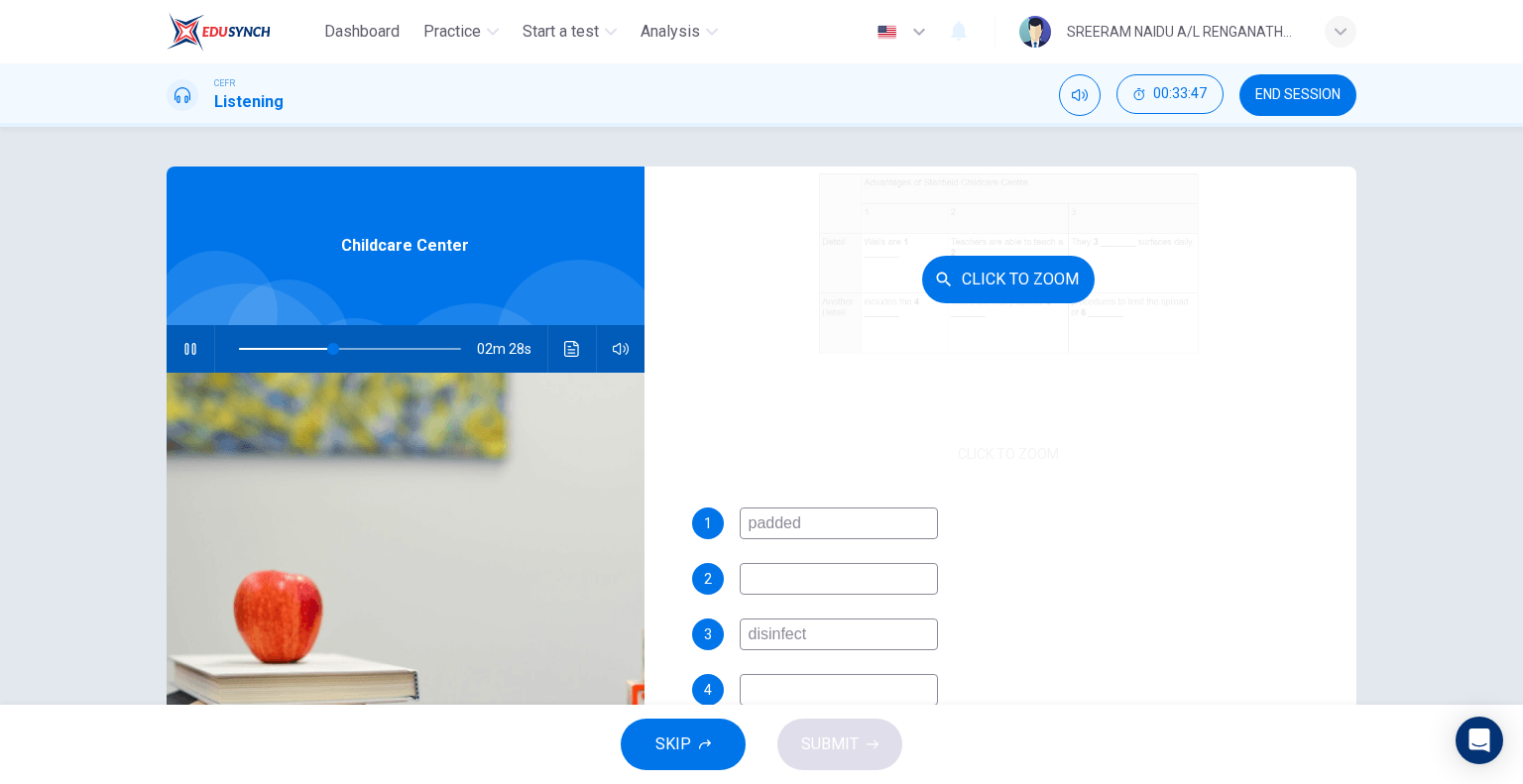 scroll, scrollTop: 190, scrollLeft: 0, axis: vertical 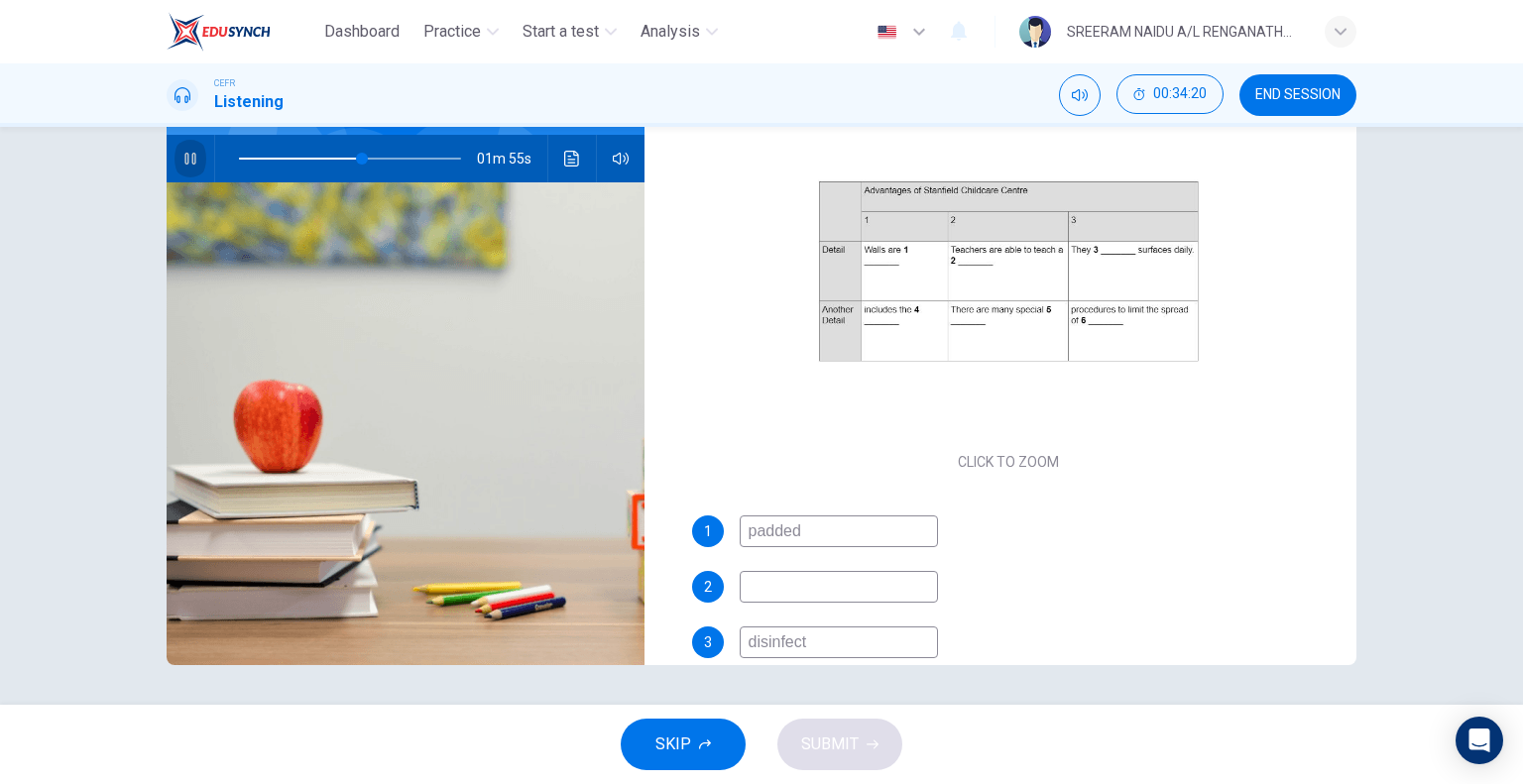 click at bounding box center [190, 159] 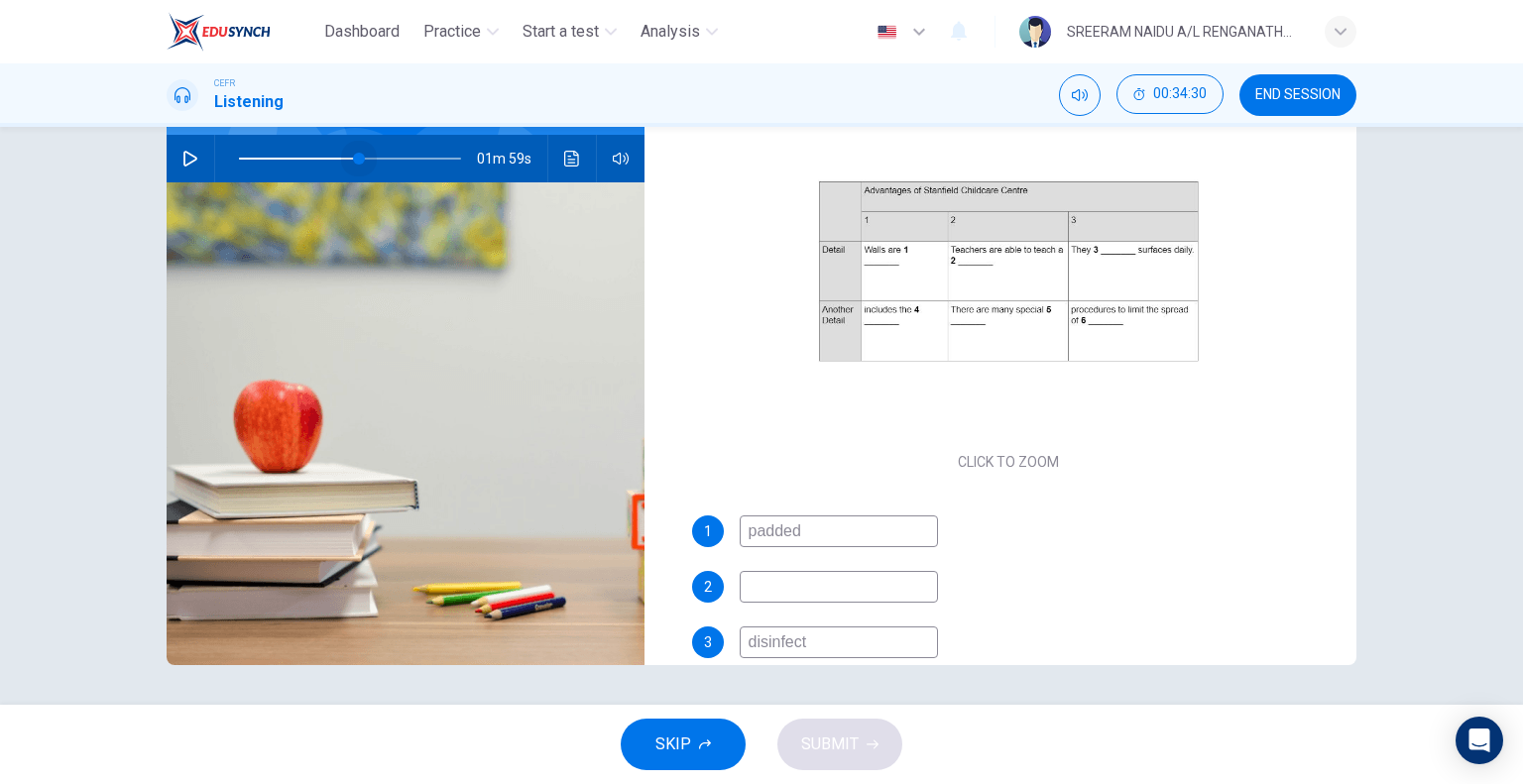 click at bounding box center (359, 159) 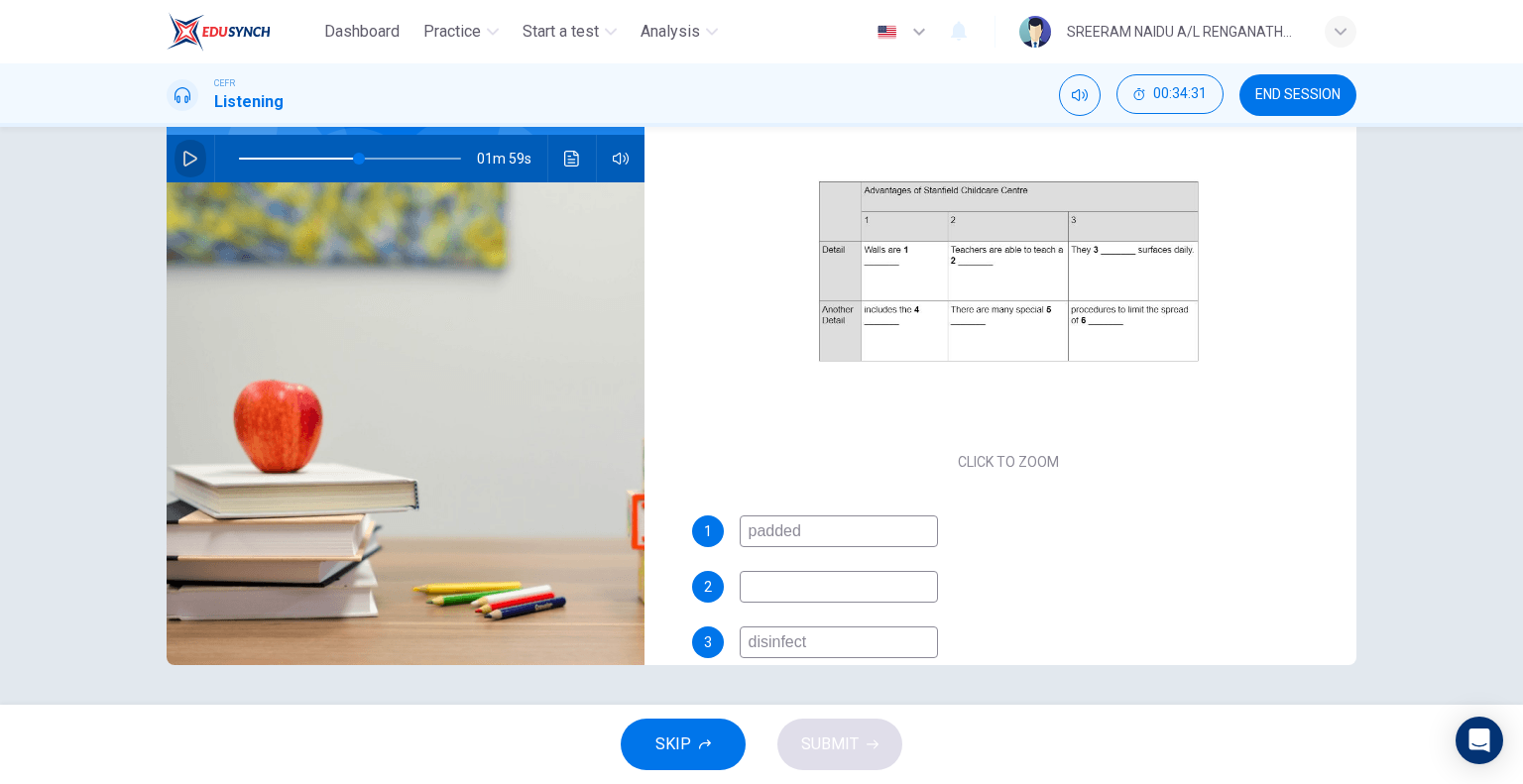 click at bounding box center (190, 159) 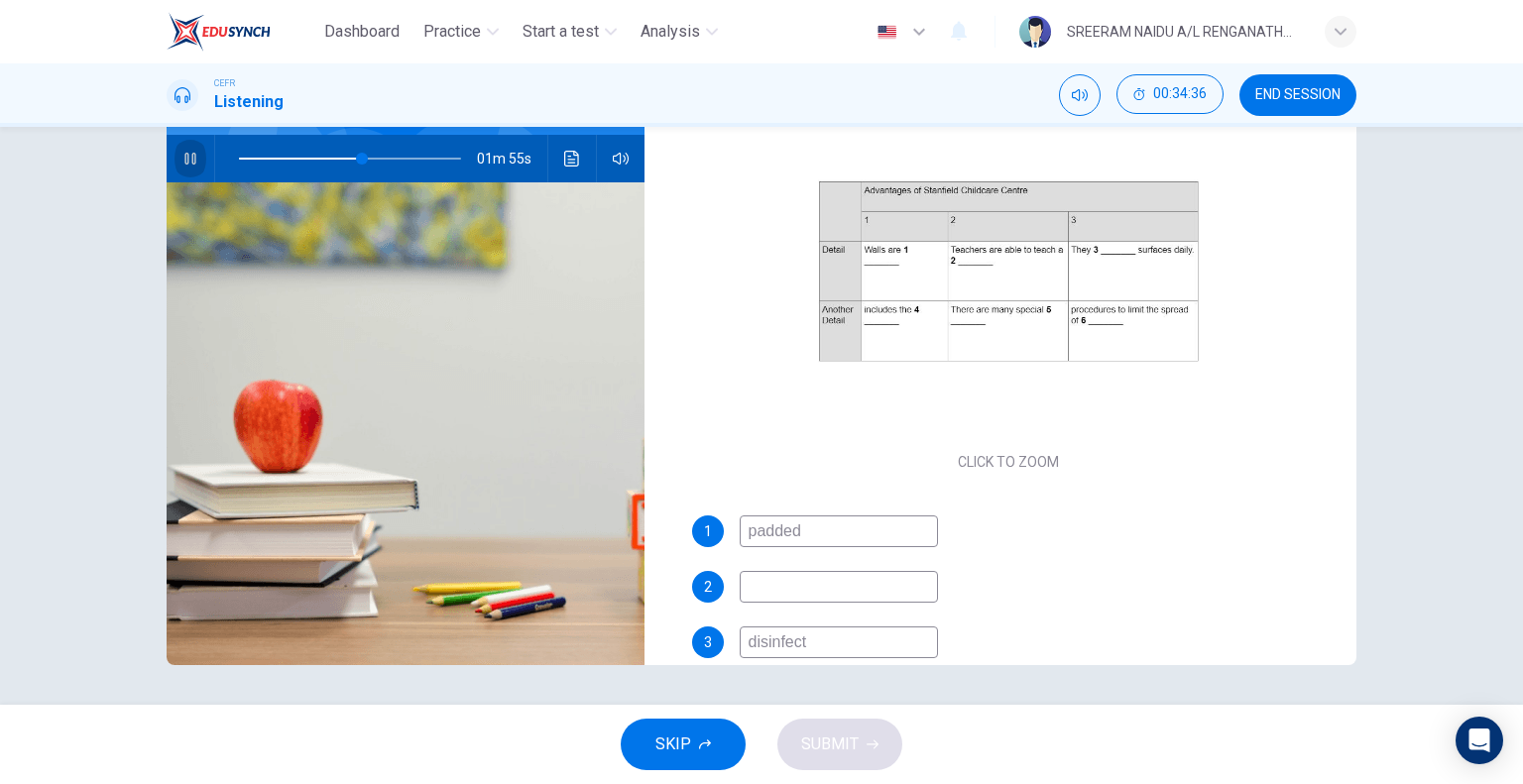 click at bounding box center (190, 159) 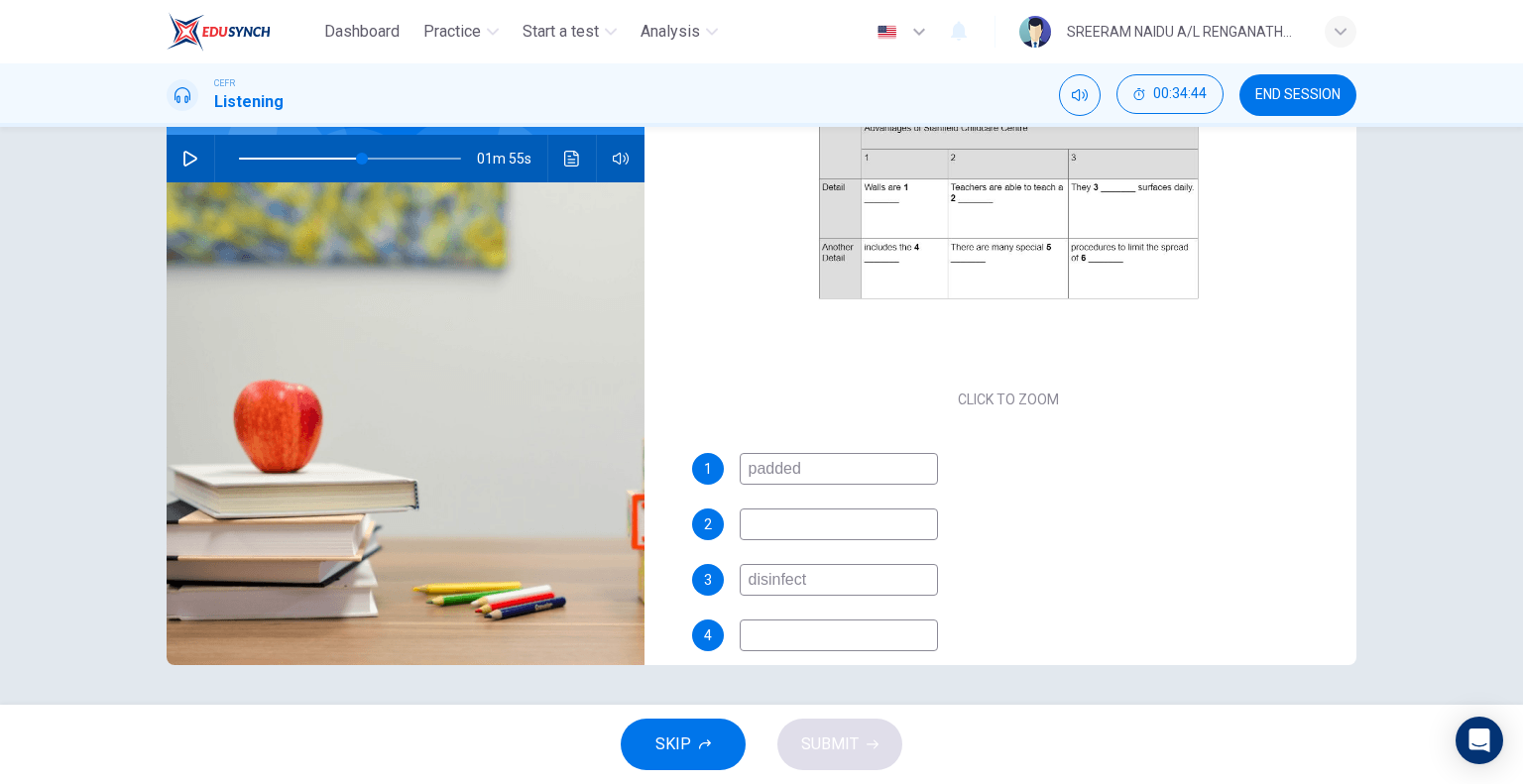 scroll, scrollTop: 282, scrollLeft: 0, axis: vertical 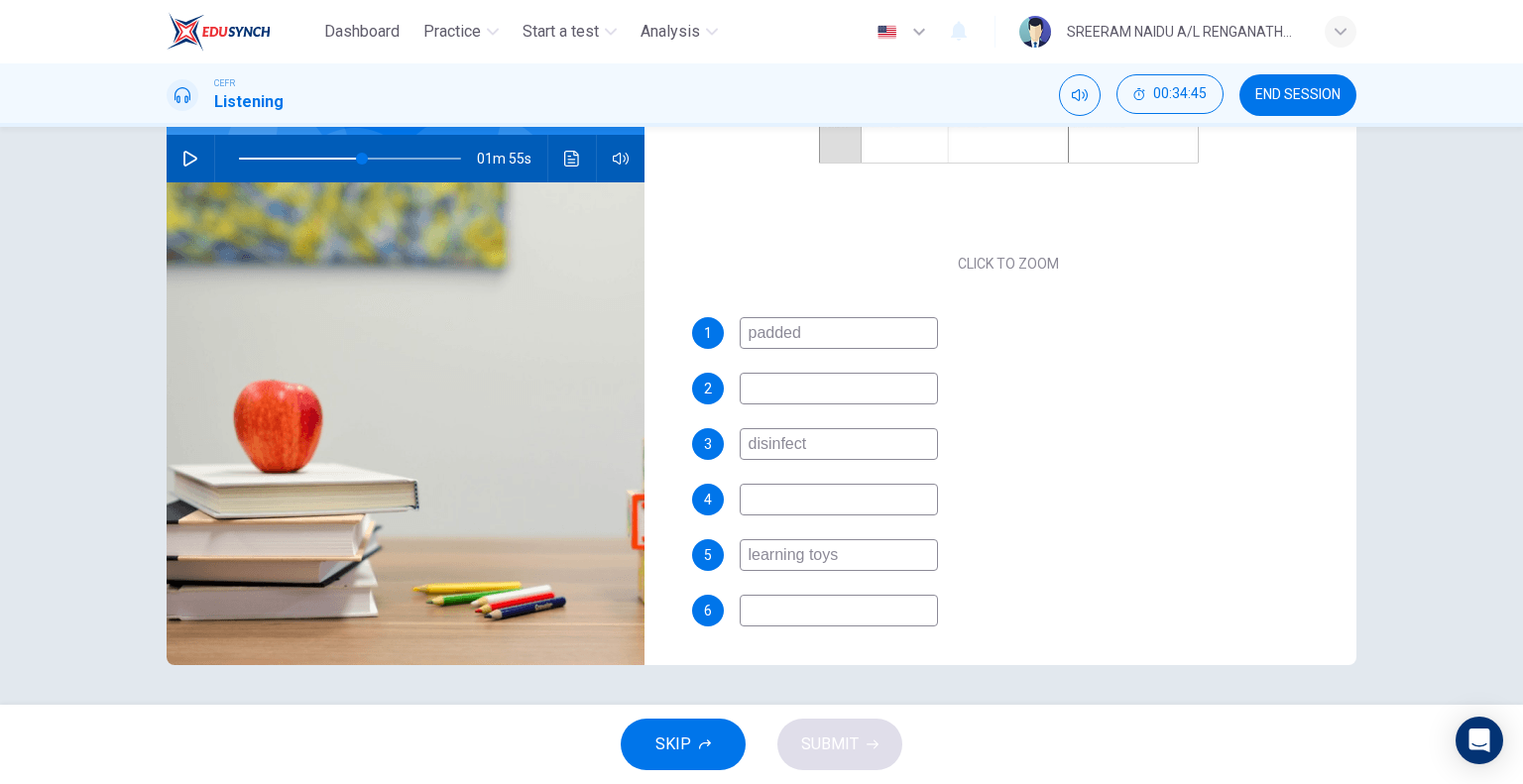 click at bounding box center [839, 333] 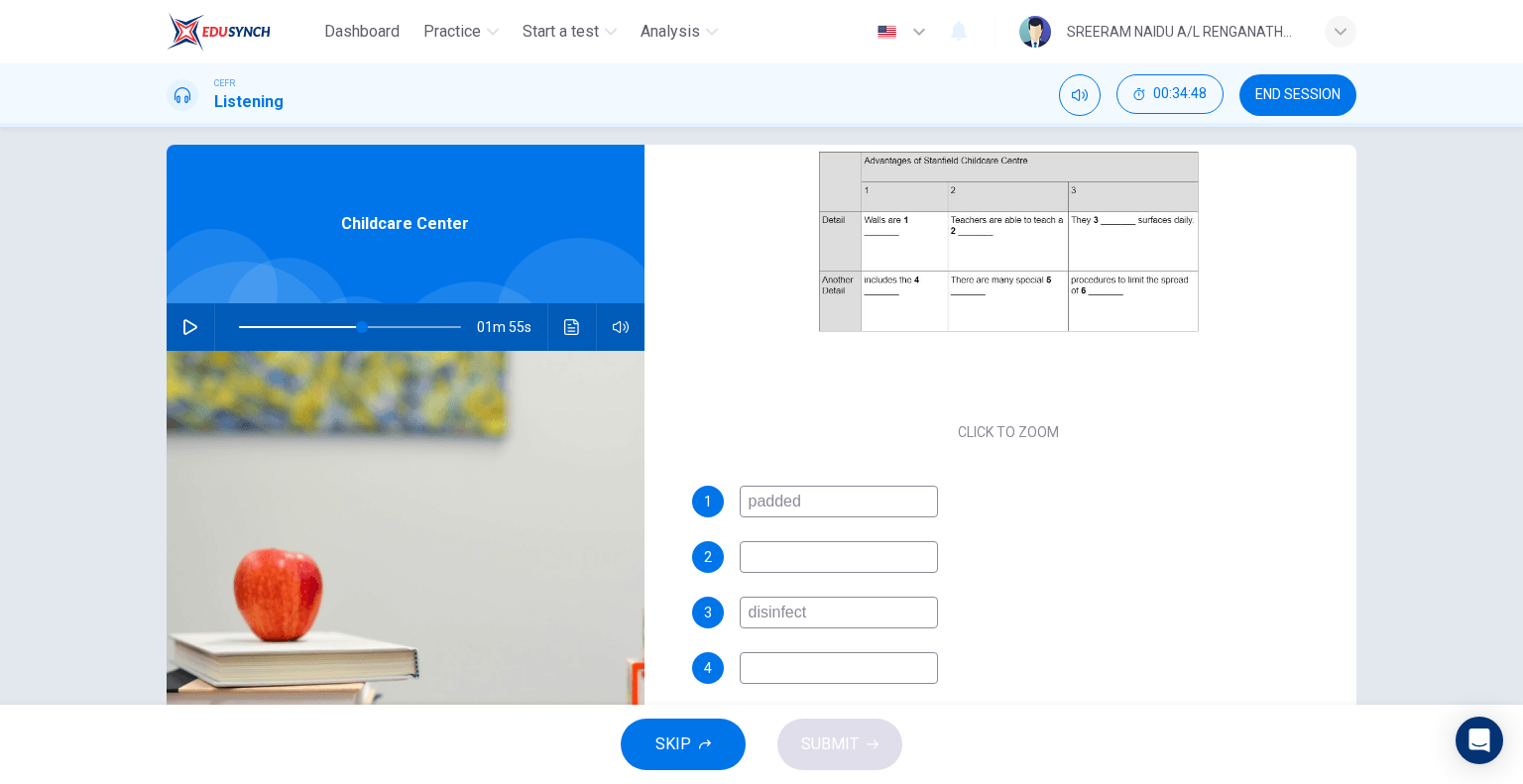 scroll, scrollTop: 14, scrollLeft: 0, axis: vertical 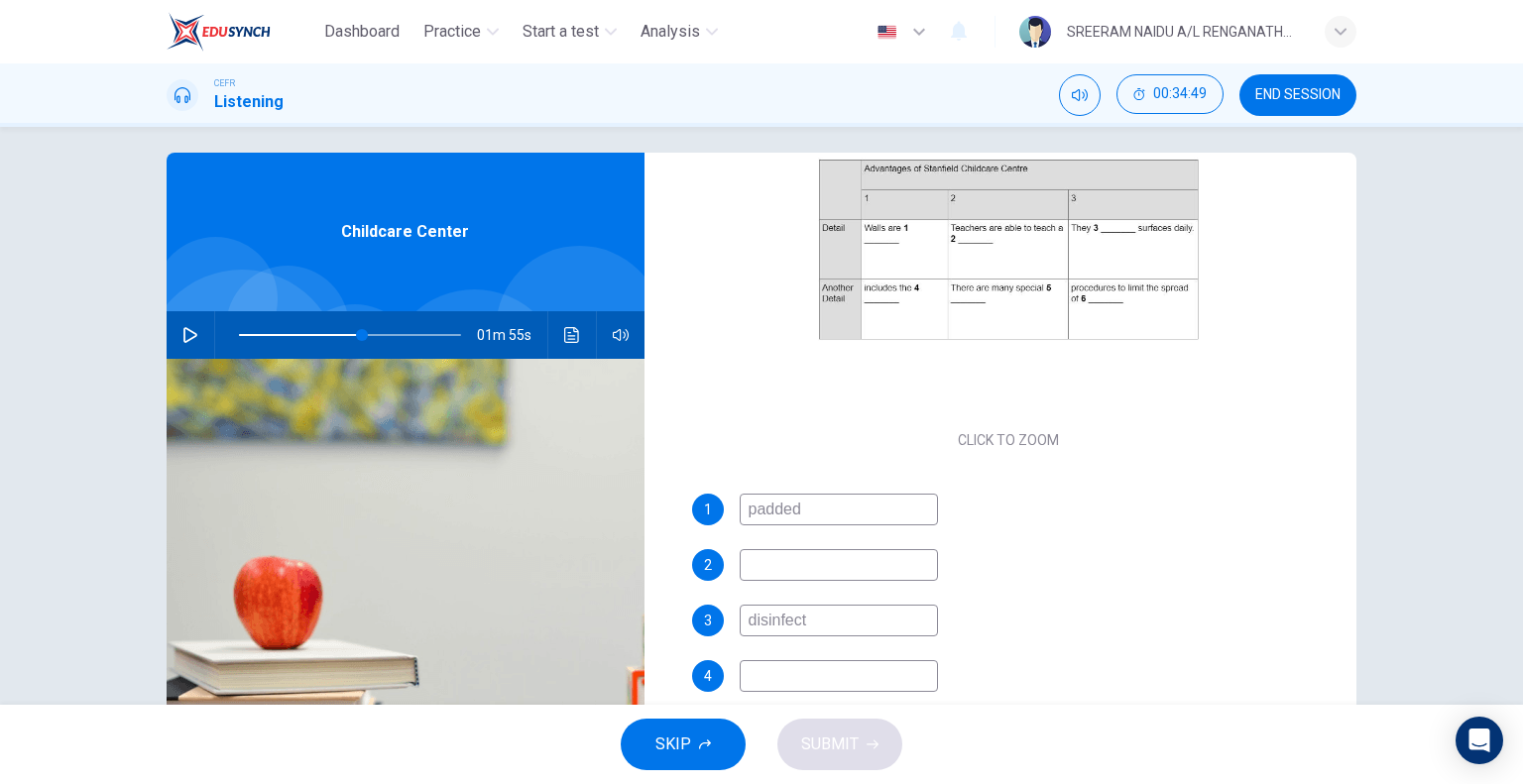 type on "germs" 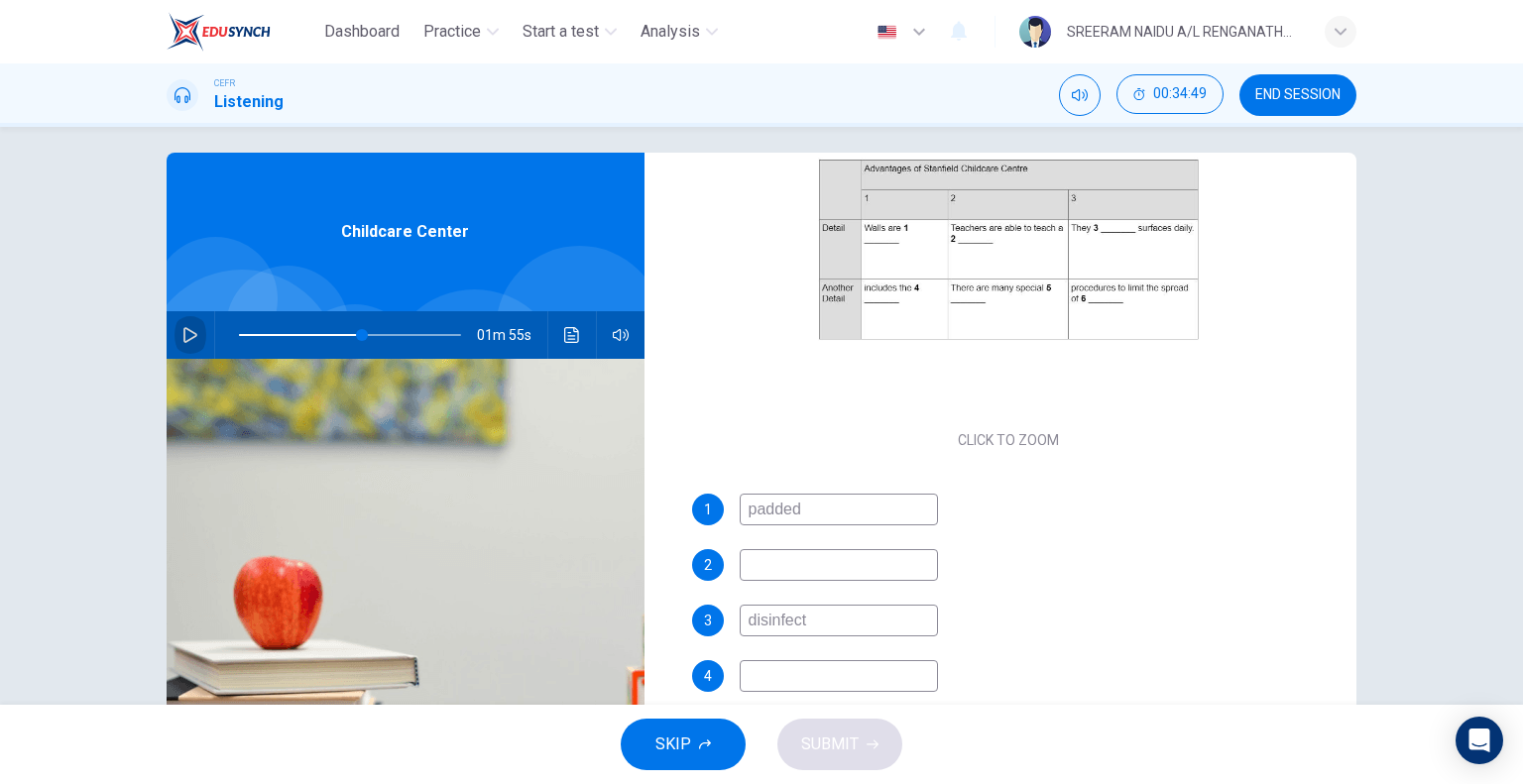 click at bounding box center [190, 335] 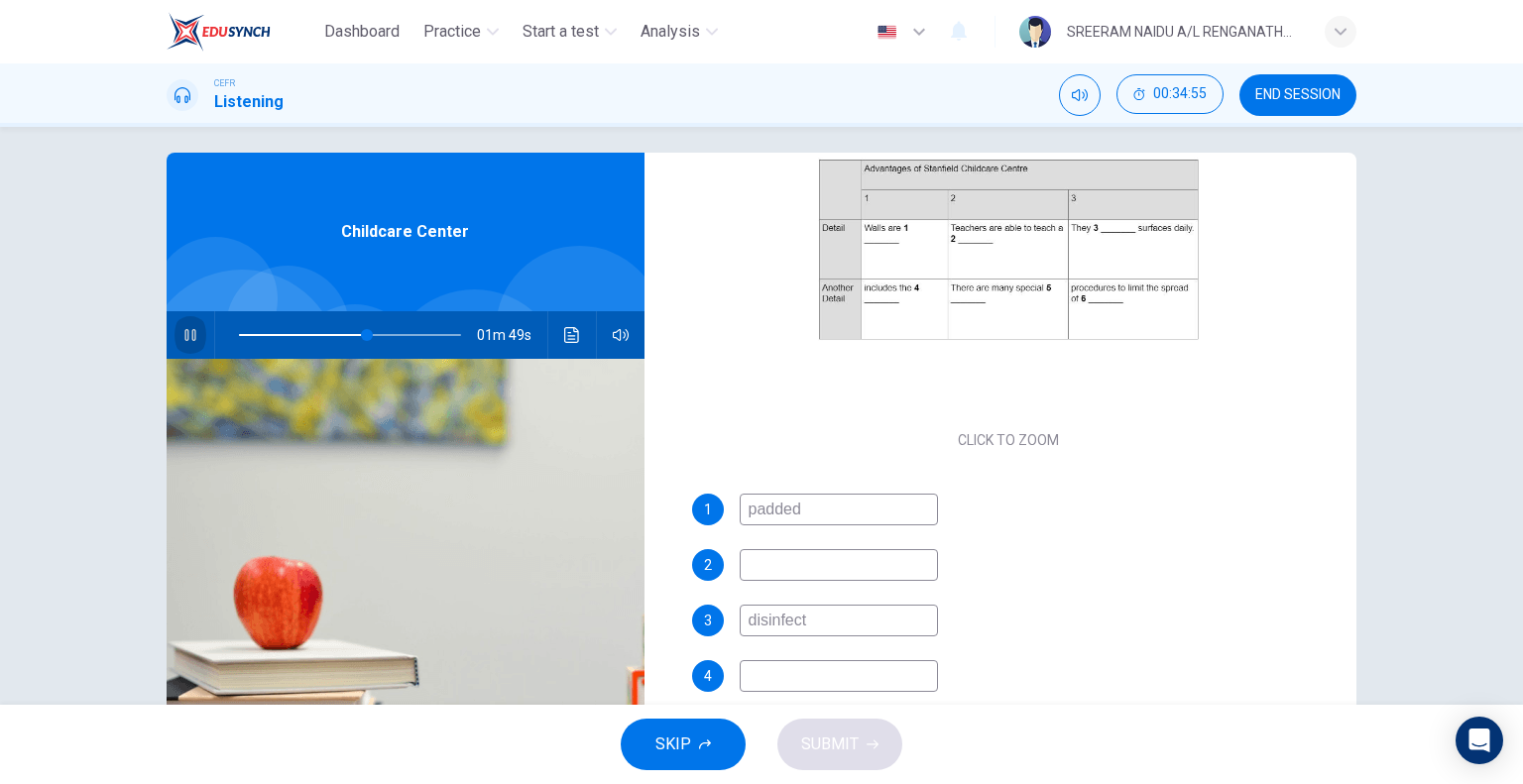 click at bounding box center [189, 335] 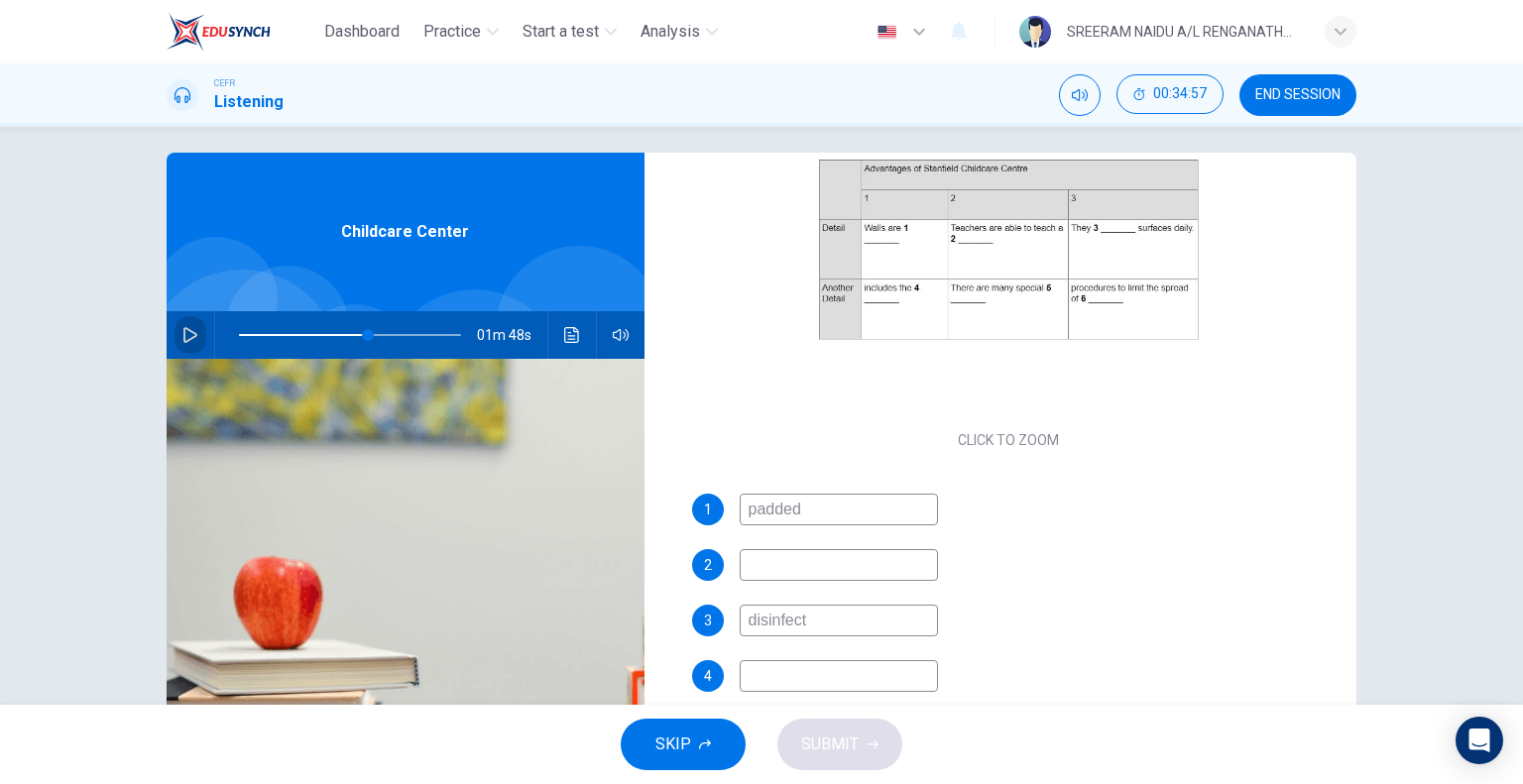 click at bounding box center (190, 335) 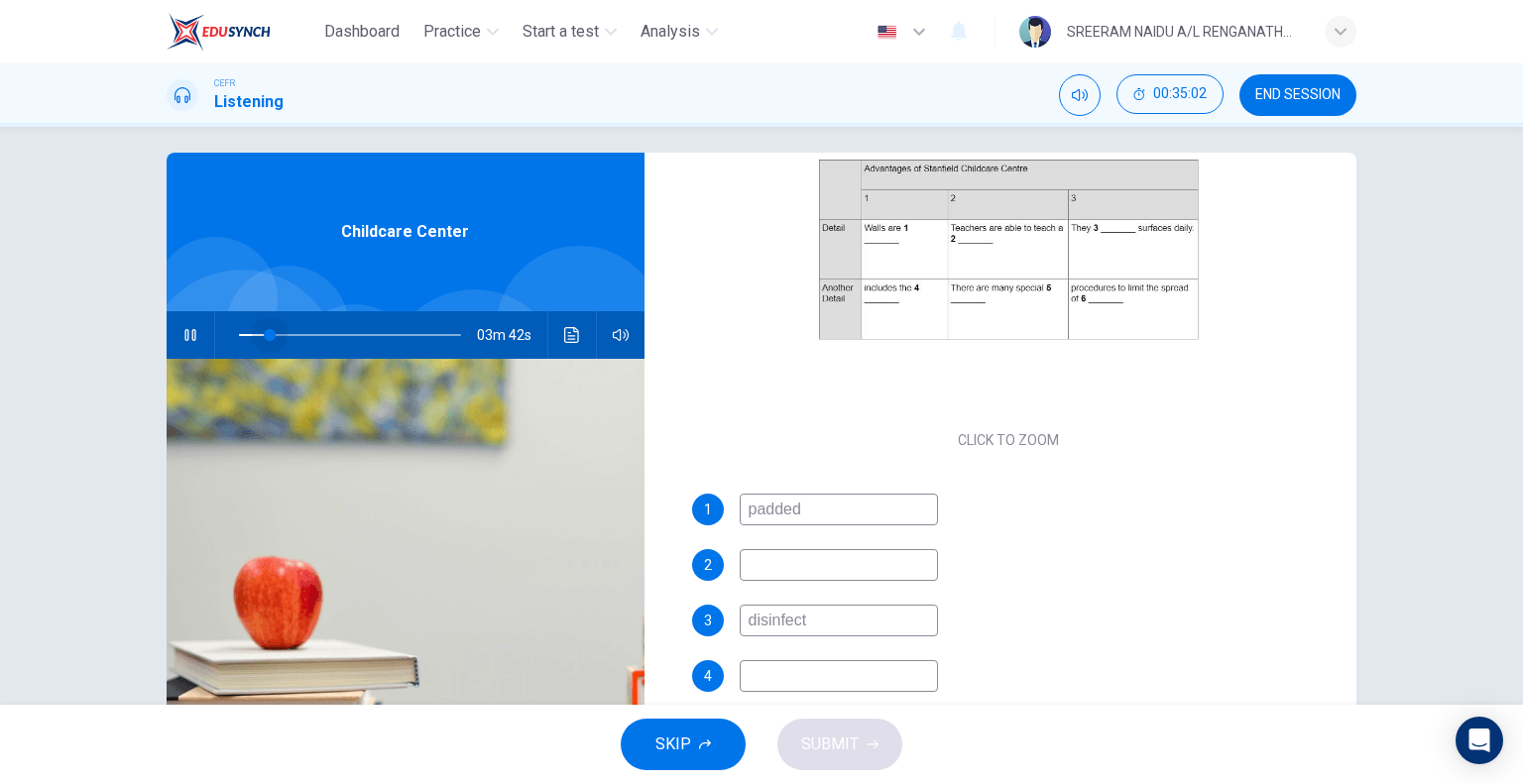 click at bounding box center (350, 335) 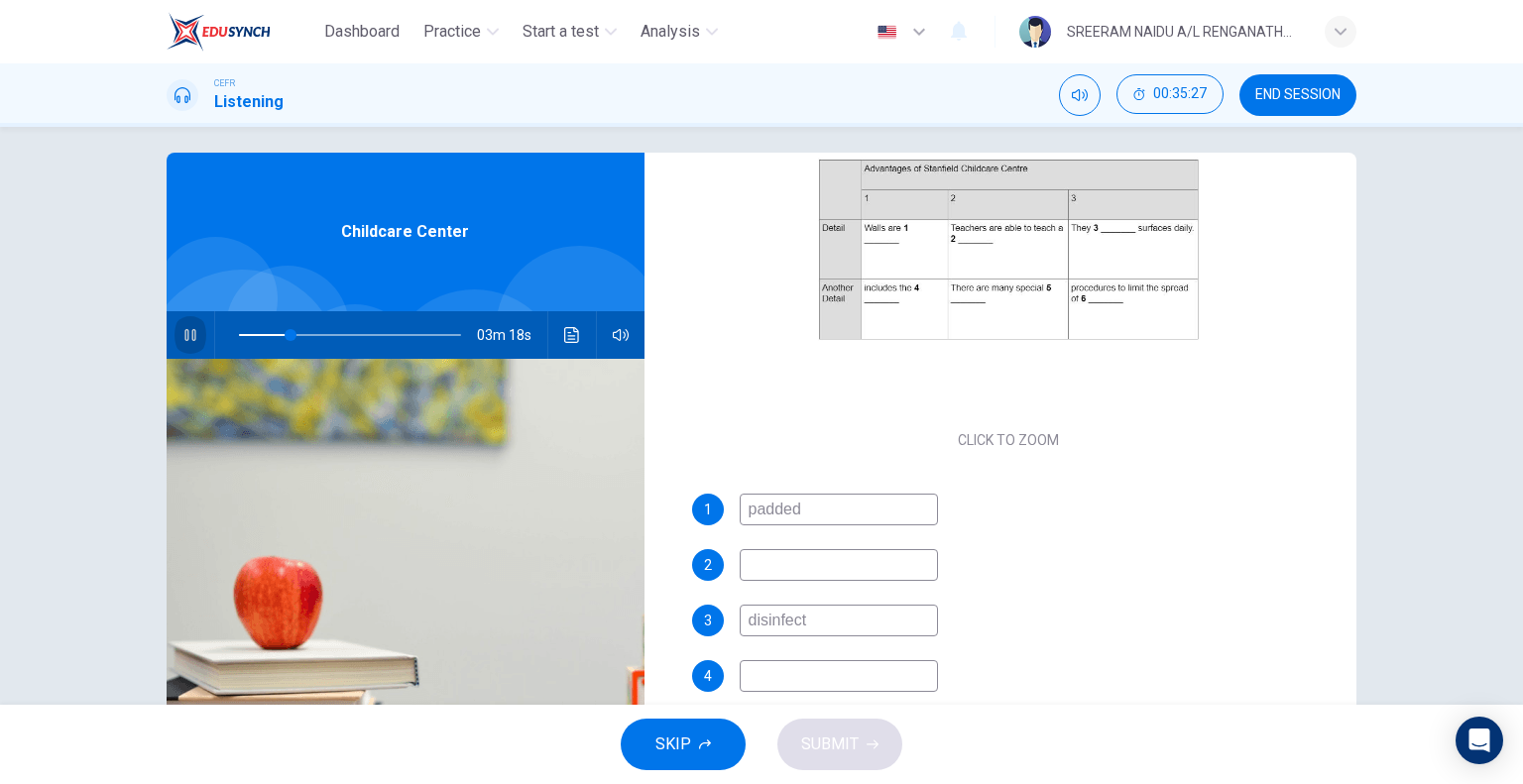 click at bounding box center (189, 335) 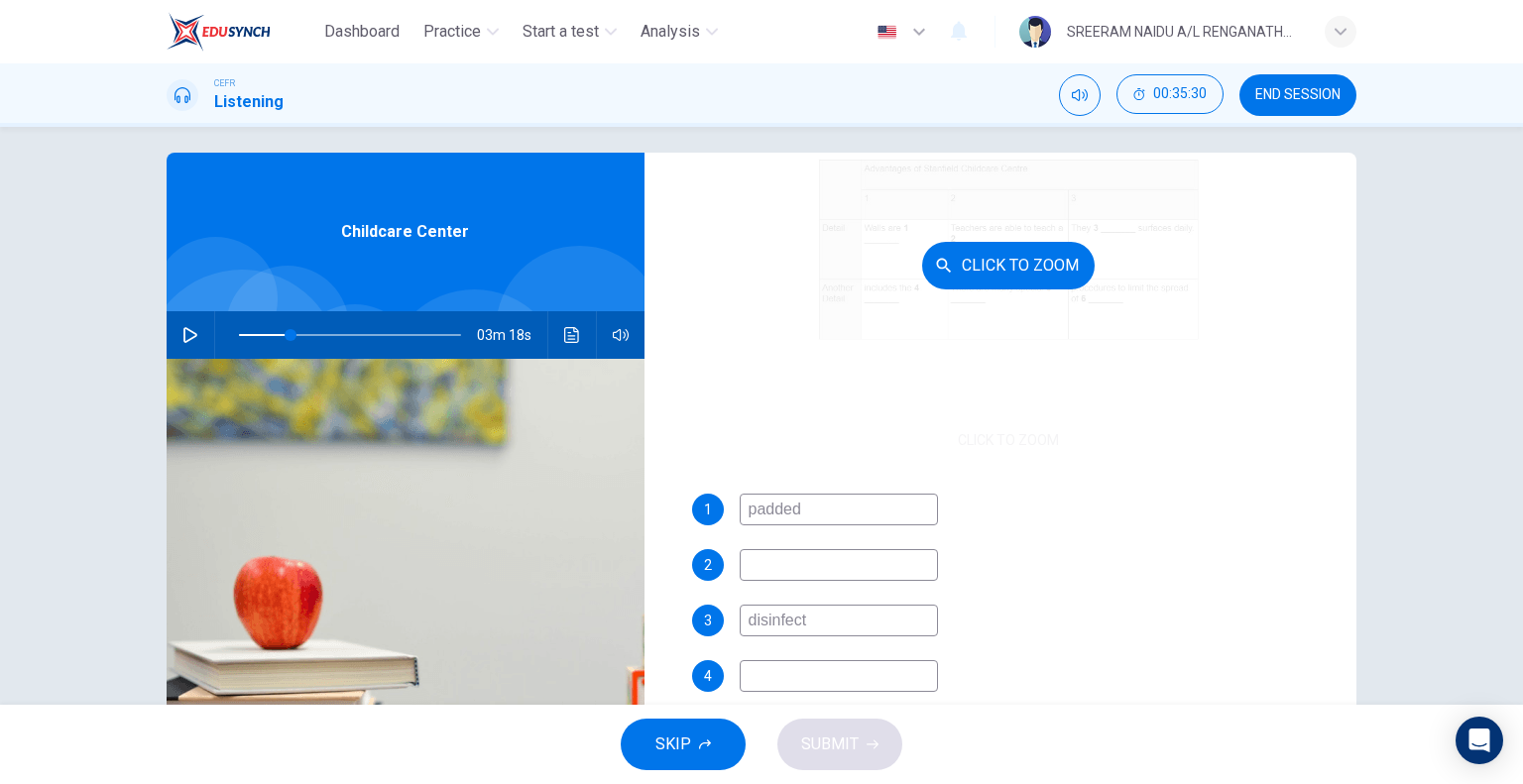 scroll, scrollTop: 113, scrollLeft: 0, axis: vertical 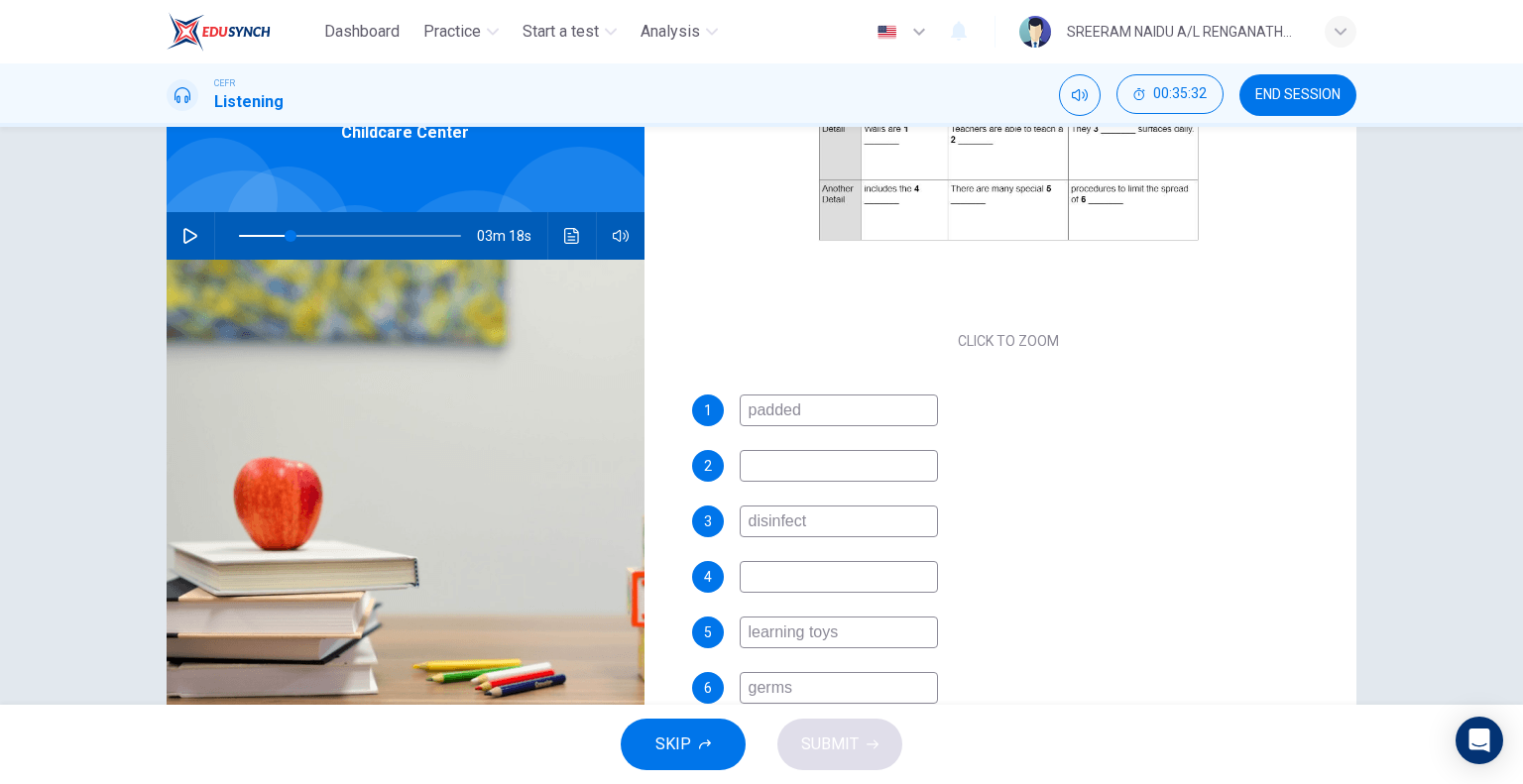 click at bounding box center (839, 410) 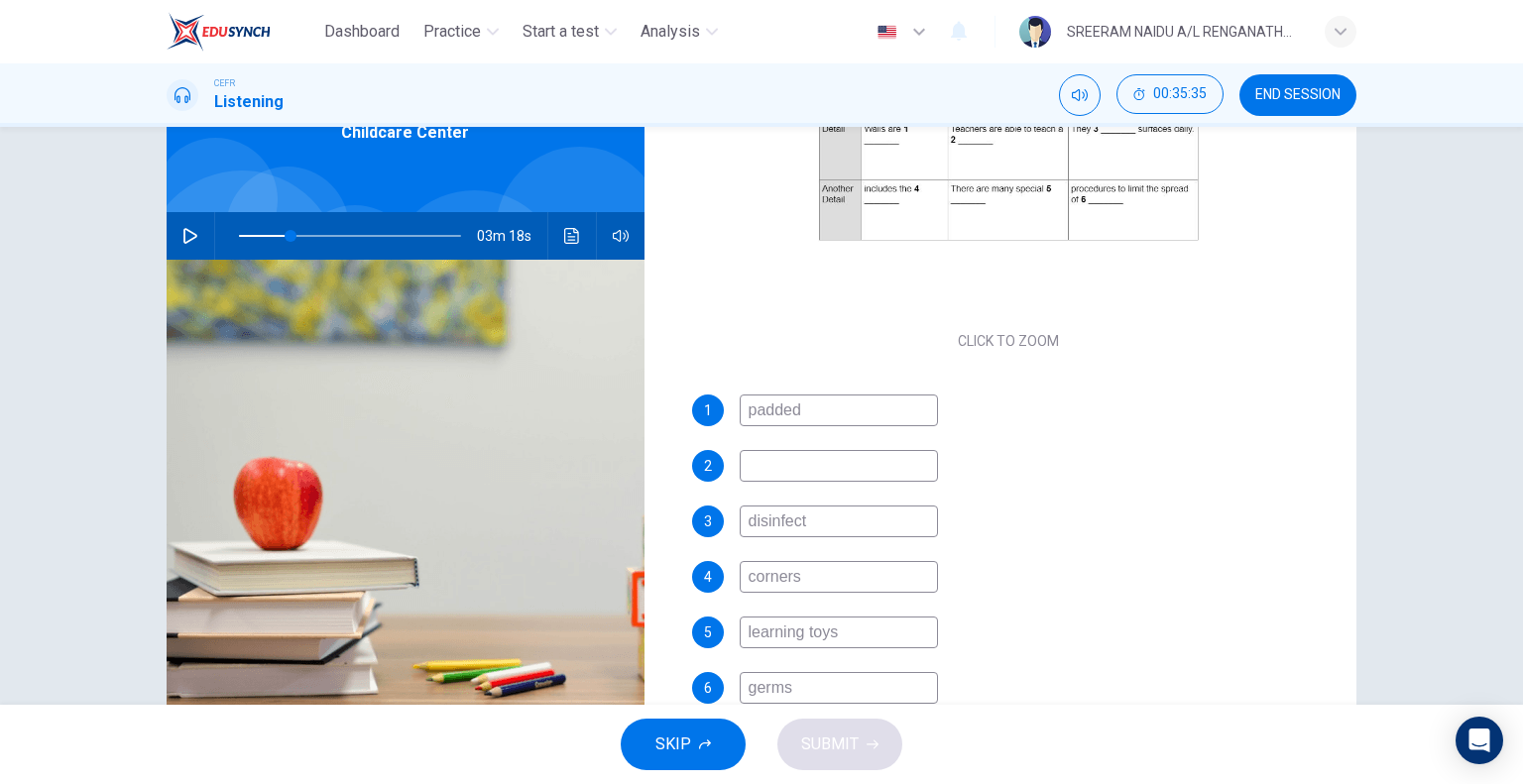 scroll, scrollTop: 55, scrollLeft: 0, axis: vertical 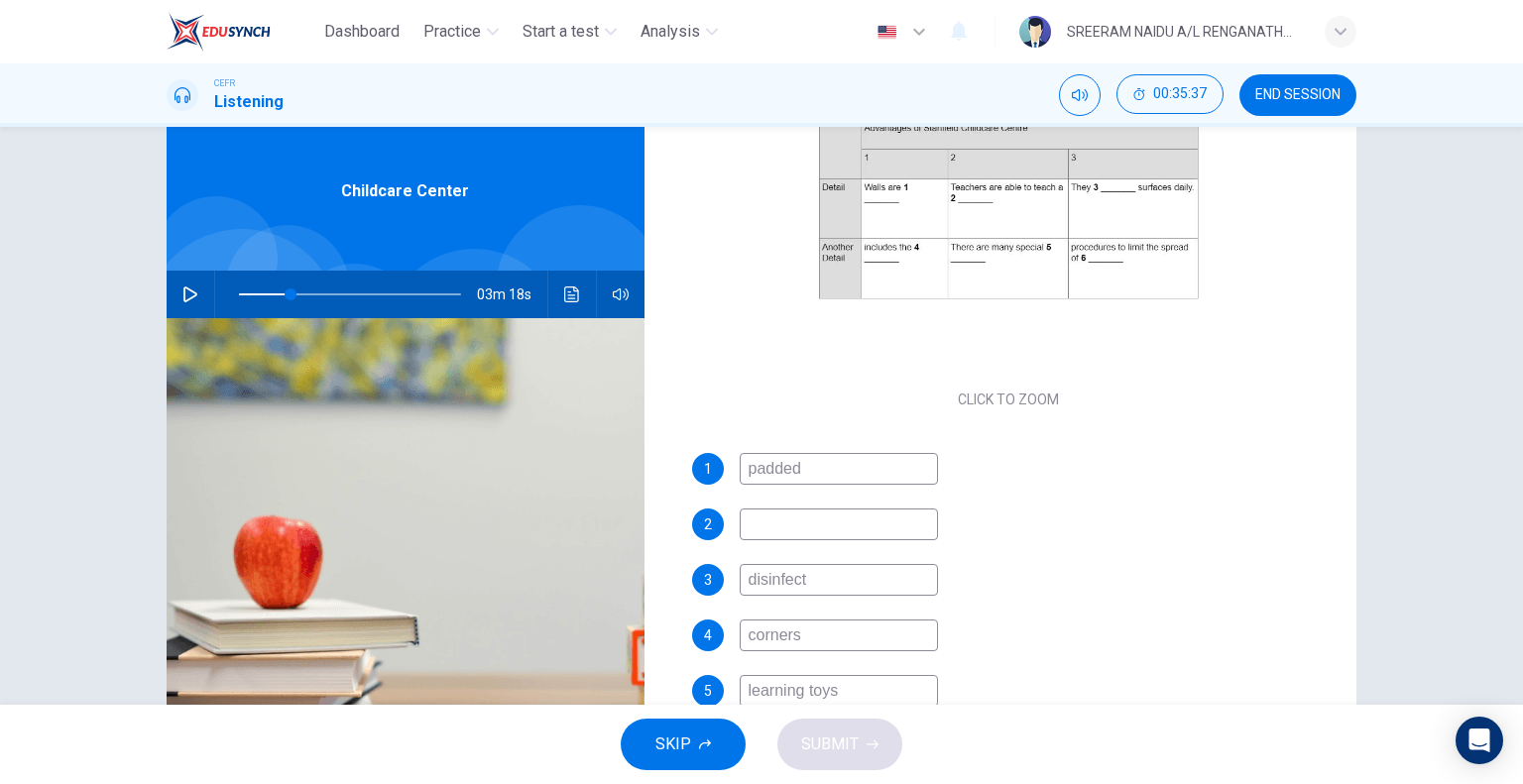 type on "corners" 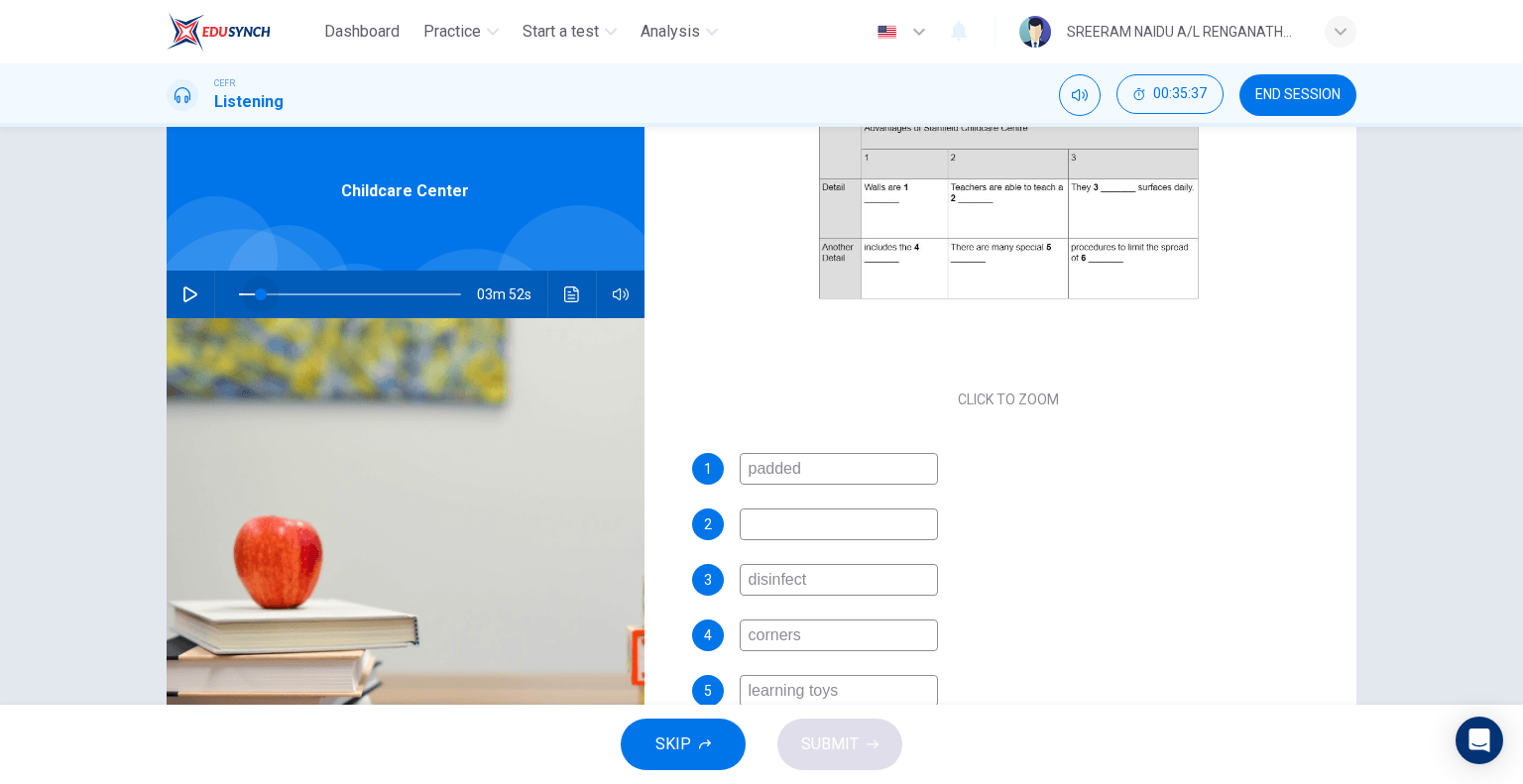 click at bounding box center [350, 294] 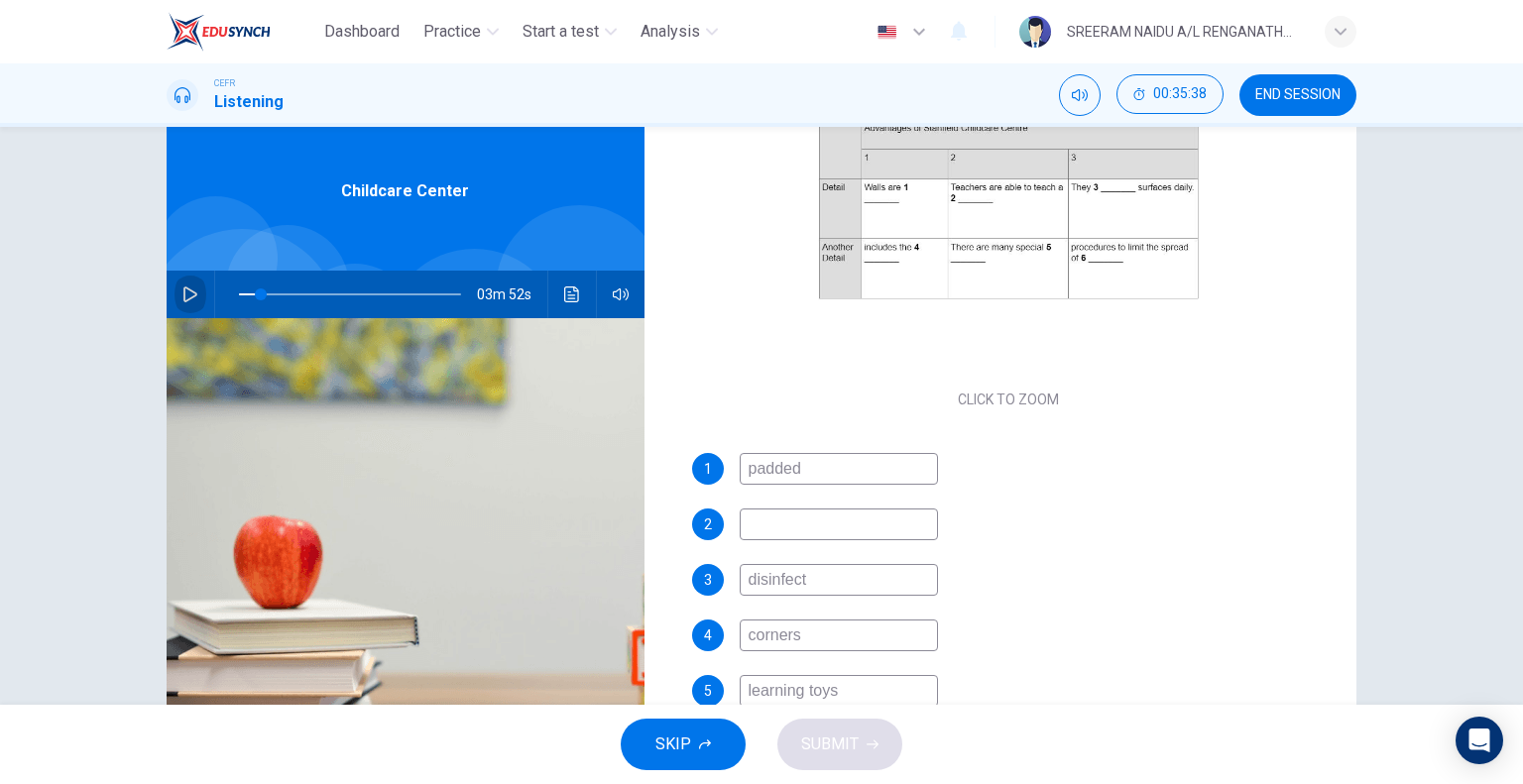click at bounding box center (190, 294) 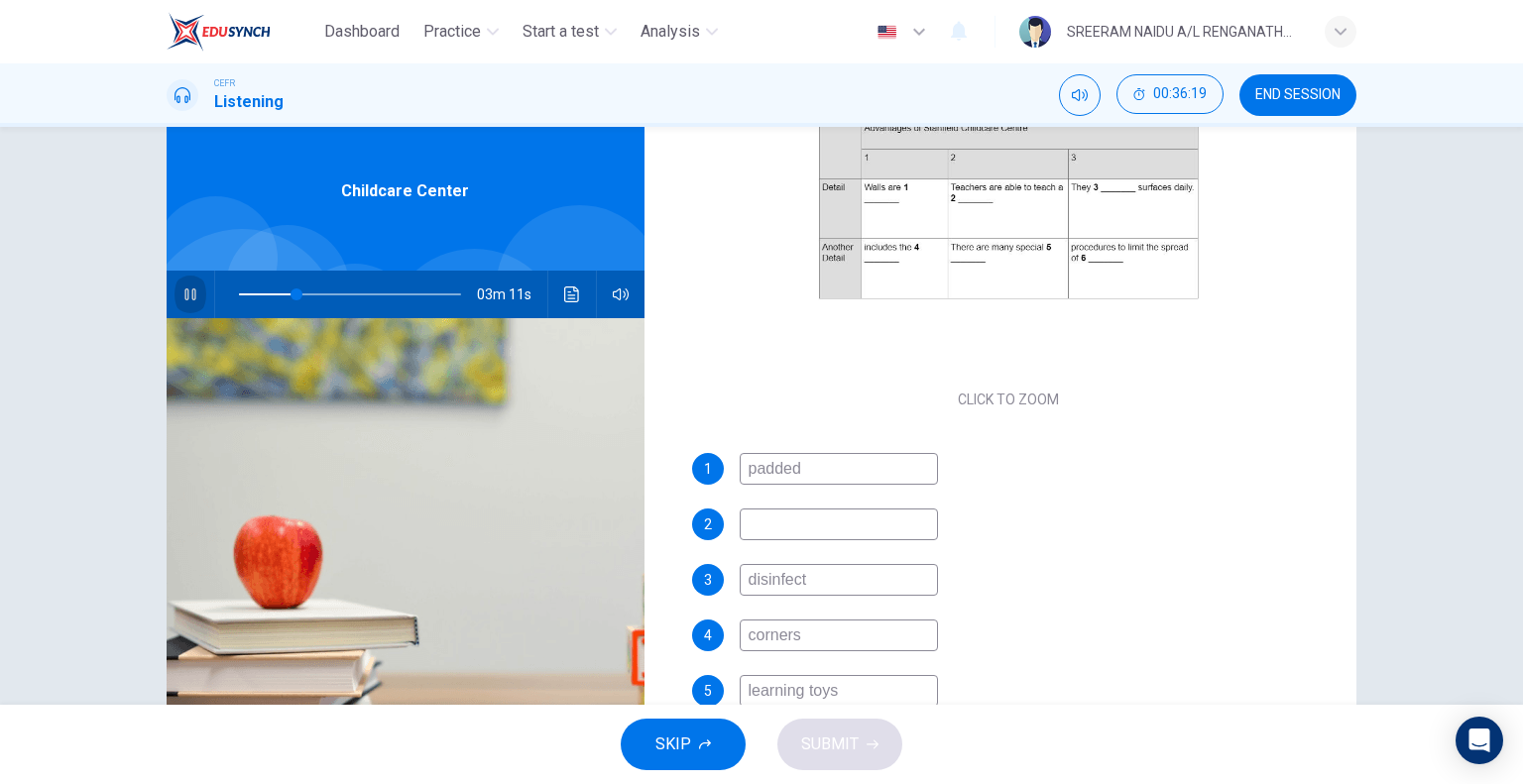 click at bounding box center [190, 294] 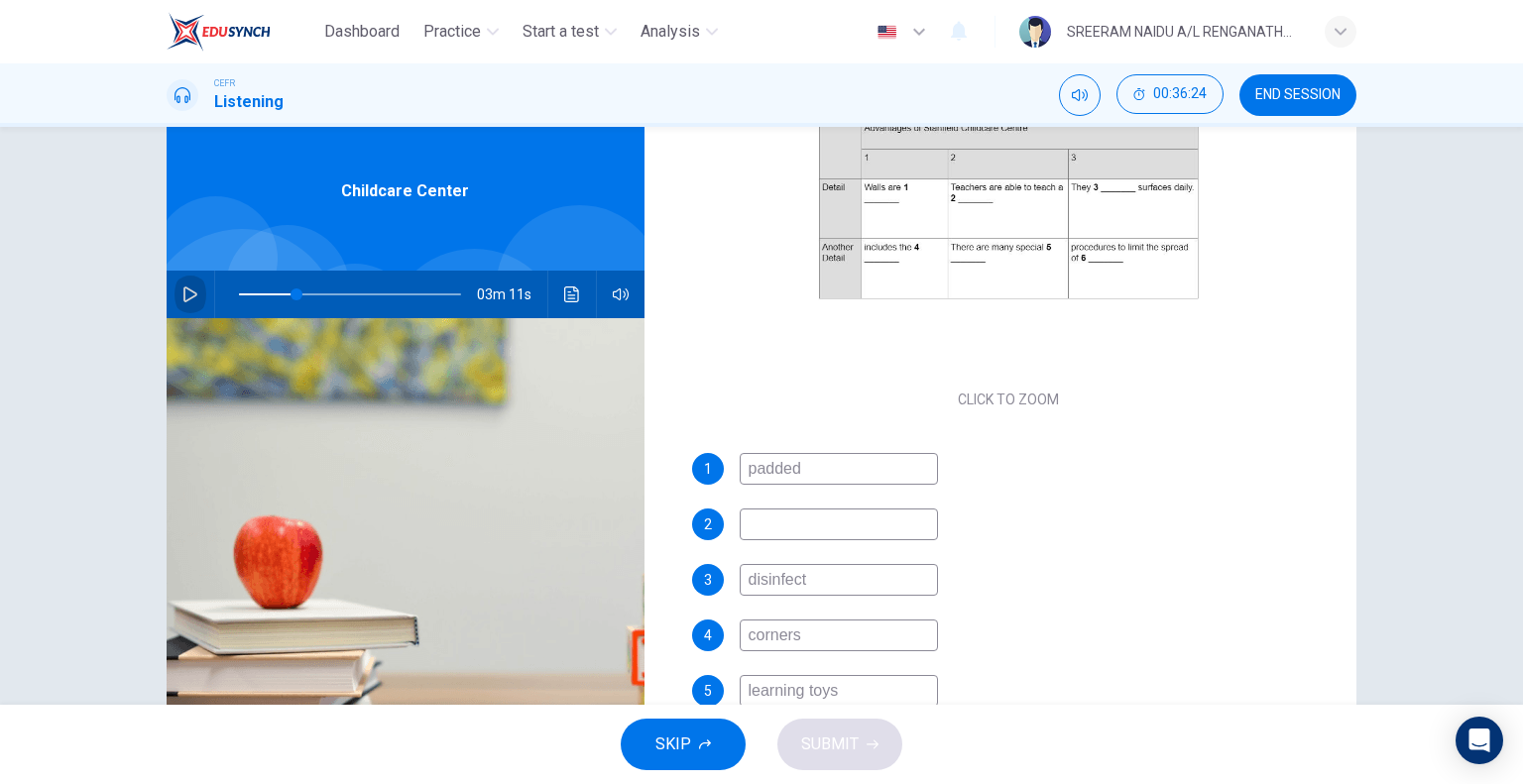 click at bounding box center [190, 294] 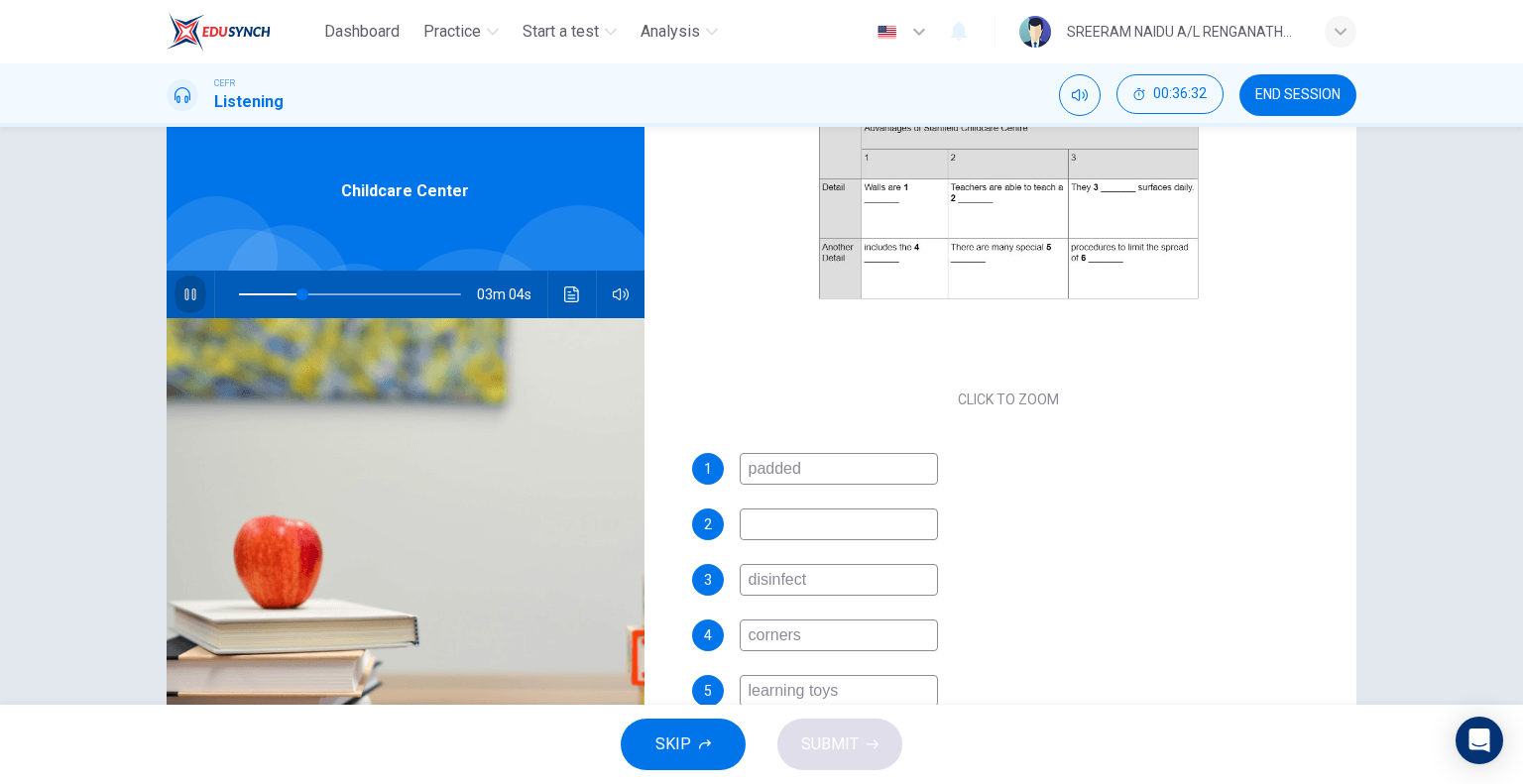 click at bounding box center [190, 294] 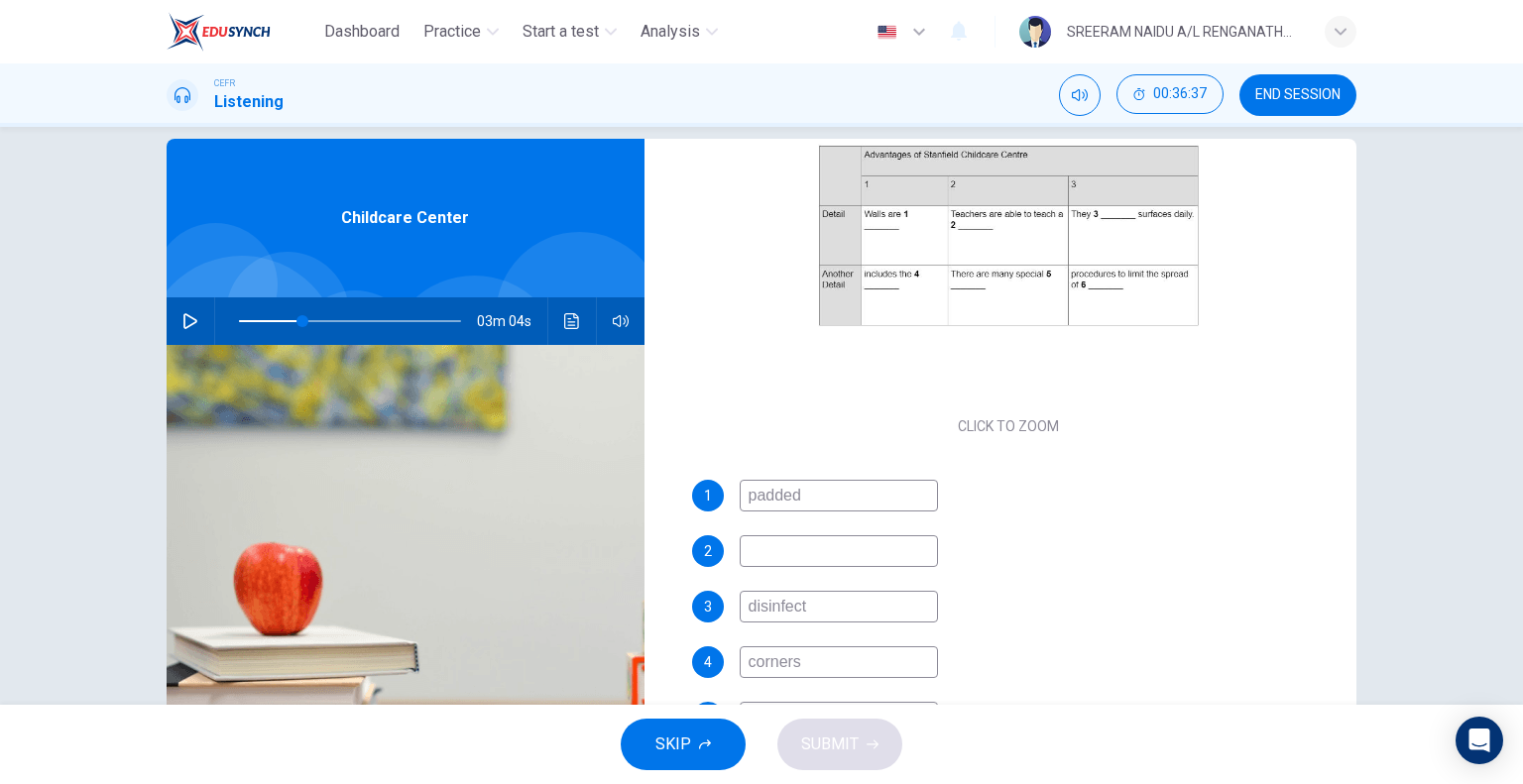 scroll, scrollTop: 28, scrollLeft: 0, axis: vertical 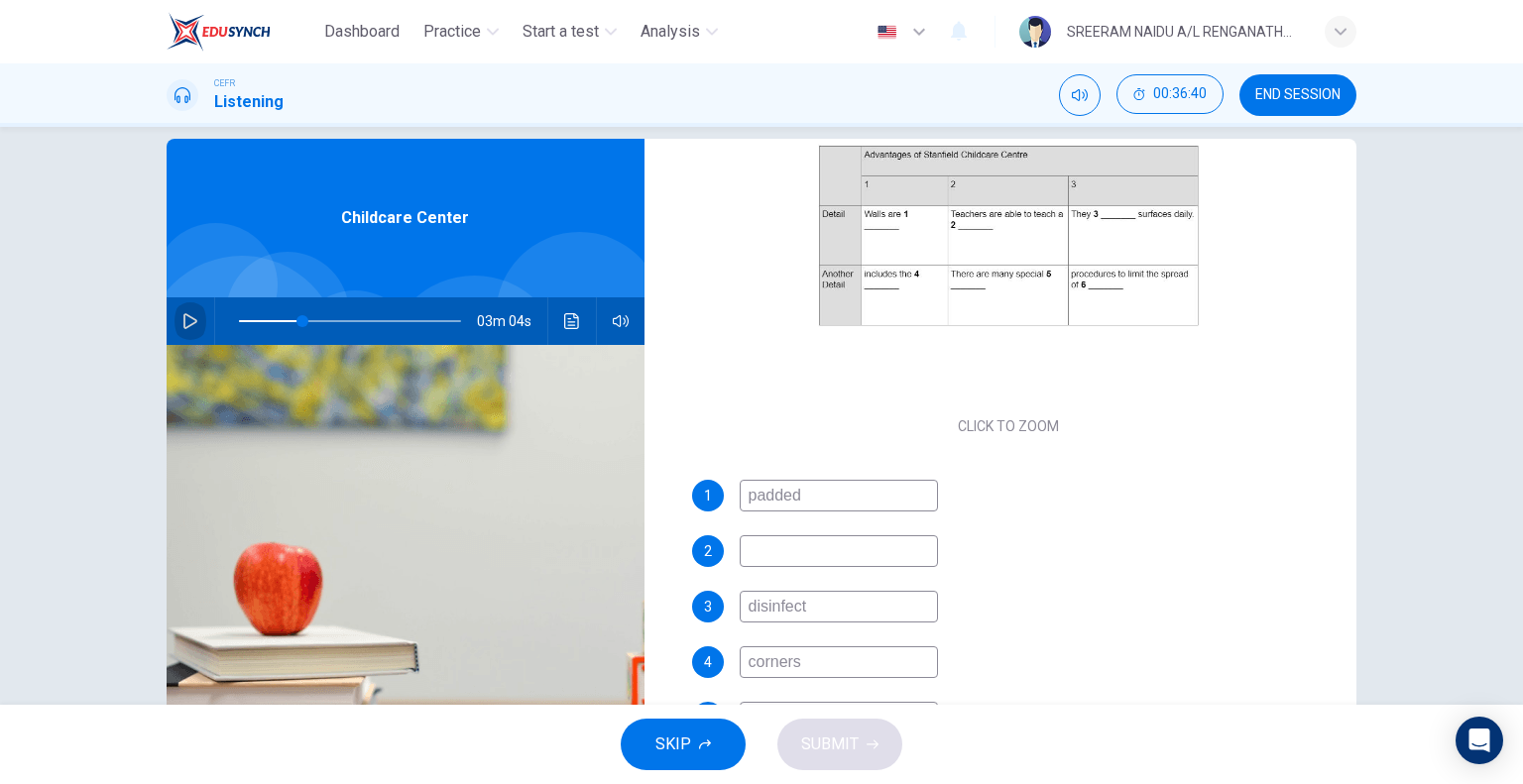 click at bounding box center [190, 321] 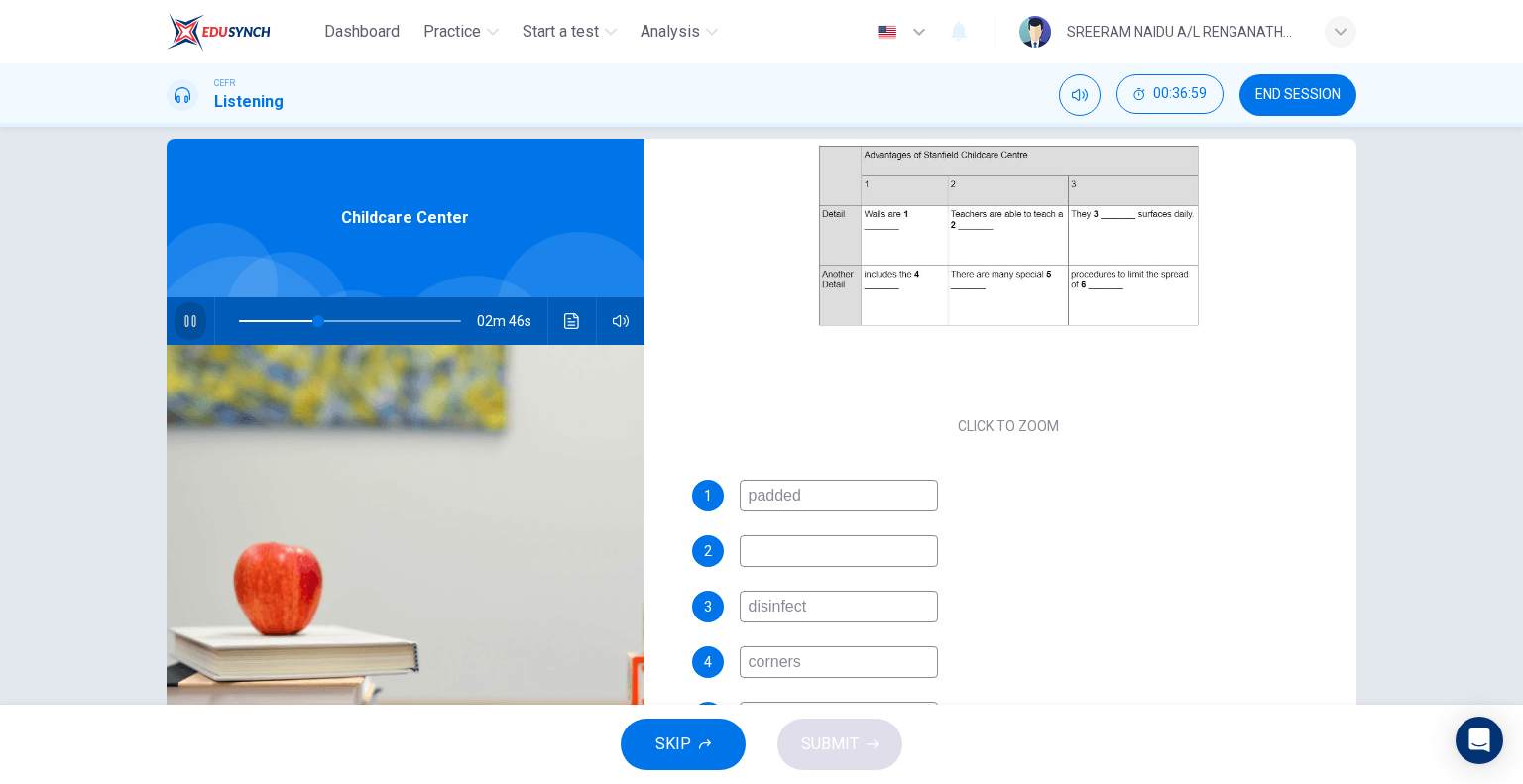 click at bounding box center (190, 321) 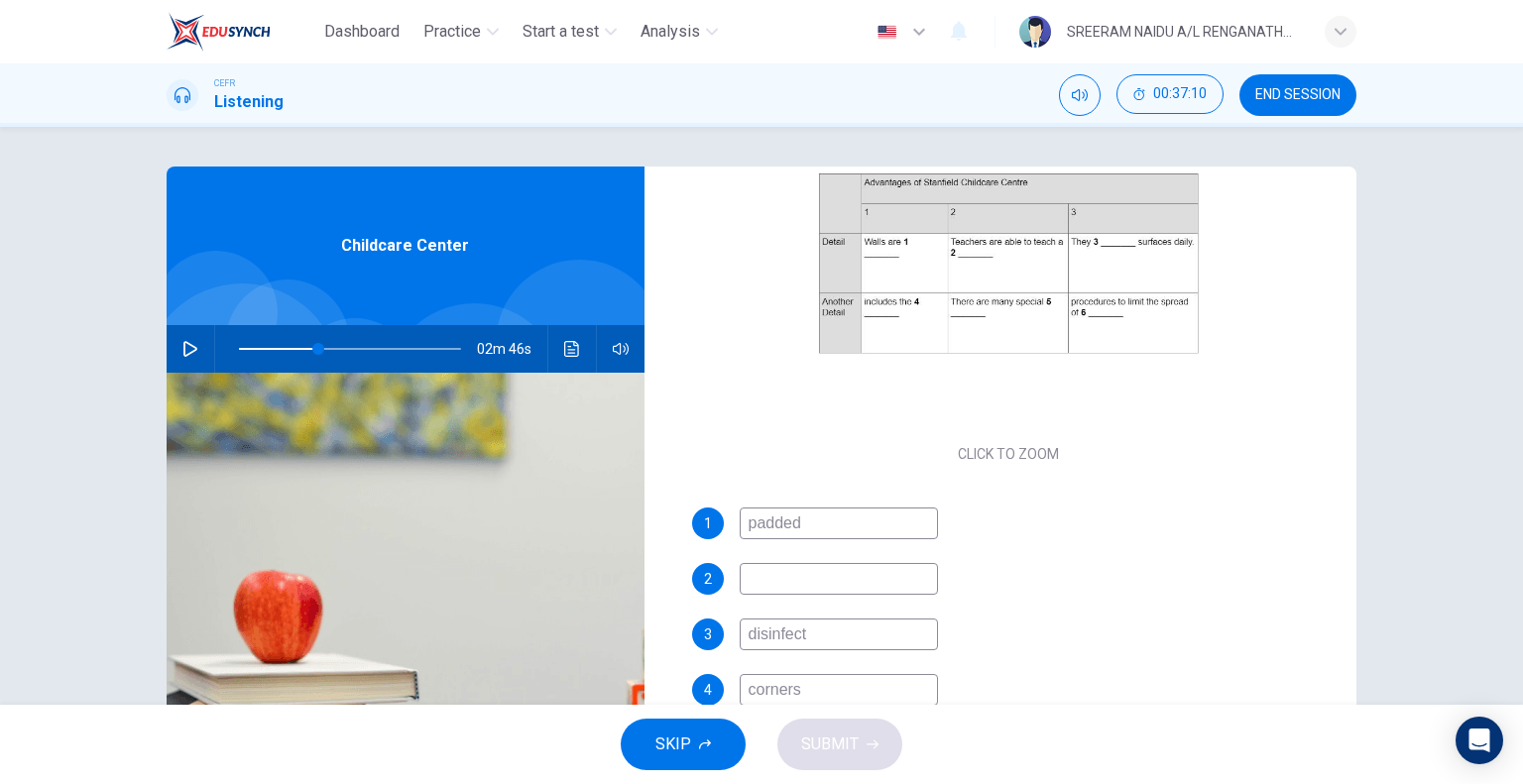 scroll, scrollTop: 190, scrollLeft: 0, axis: vertical 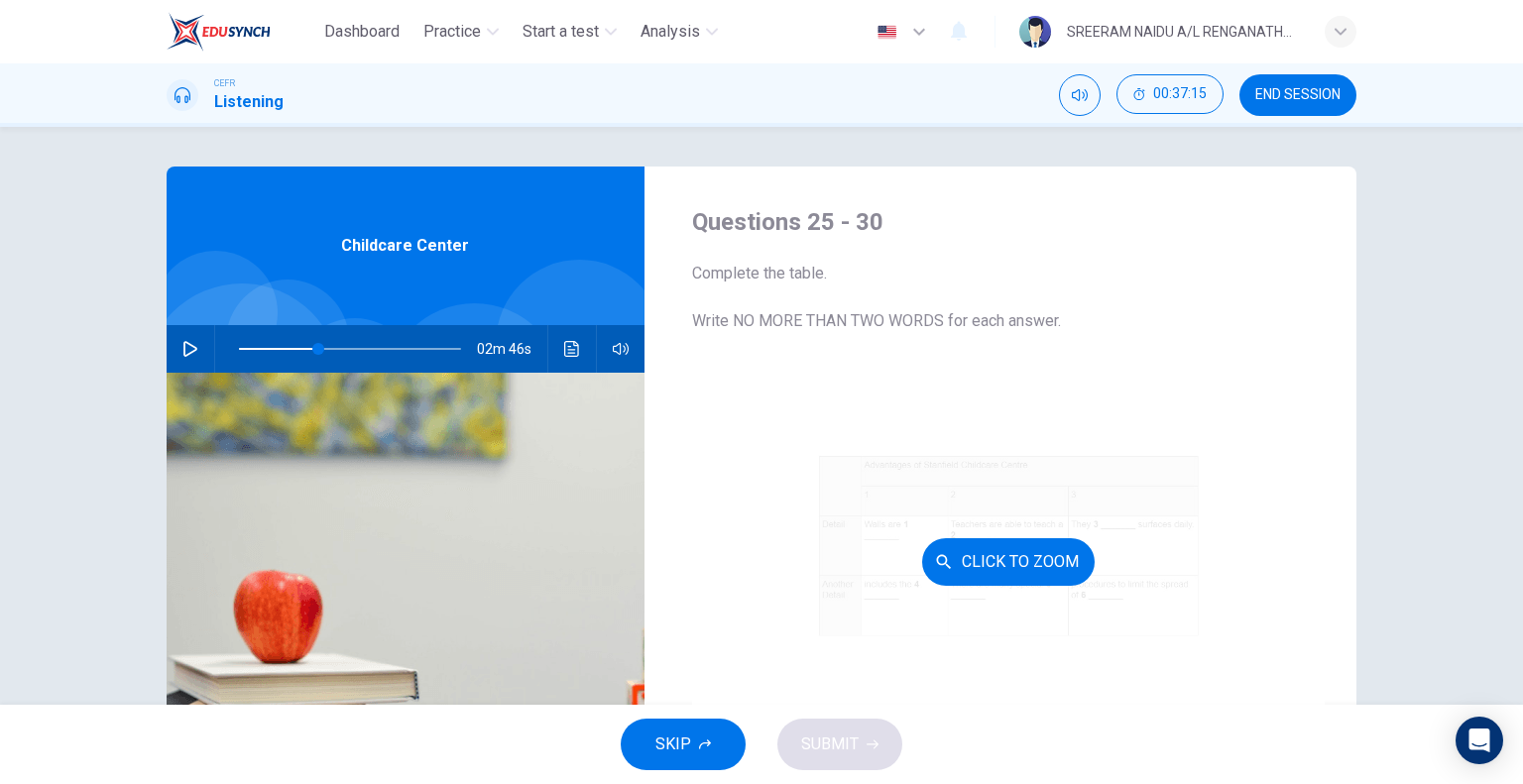click on "Click to Zoom" at bounding box center [1008, 561] 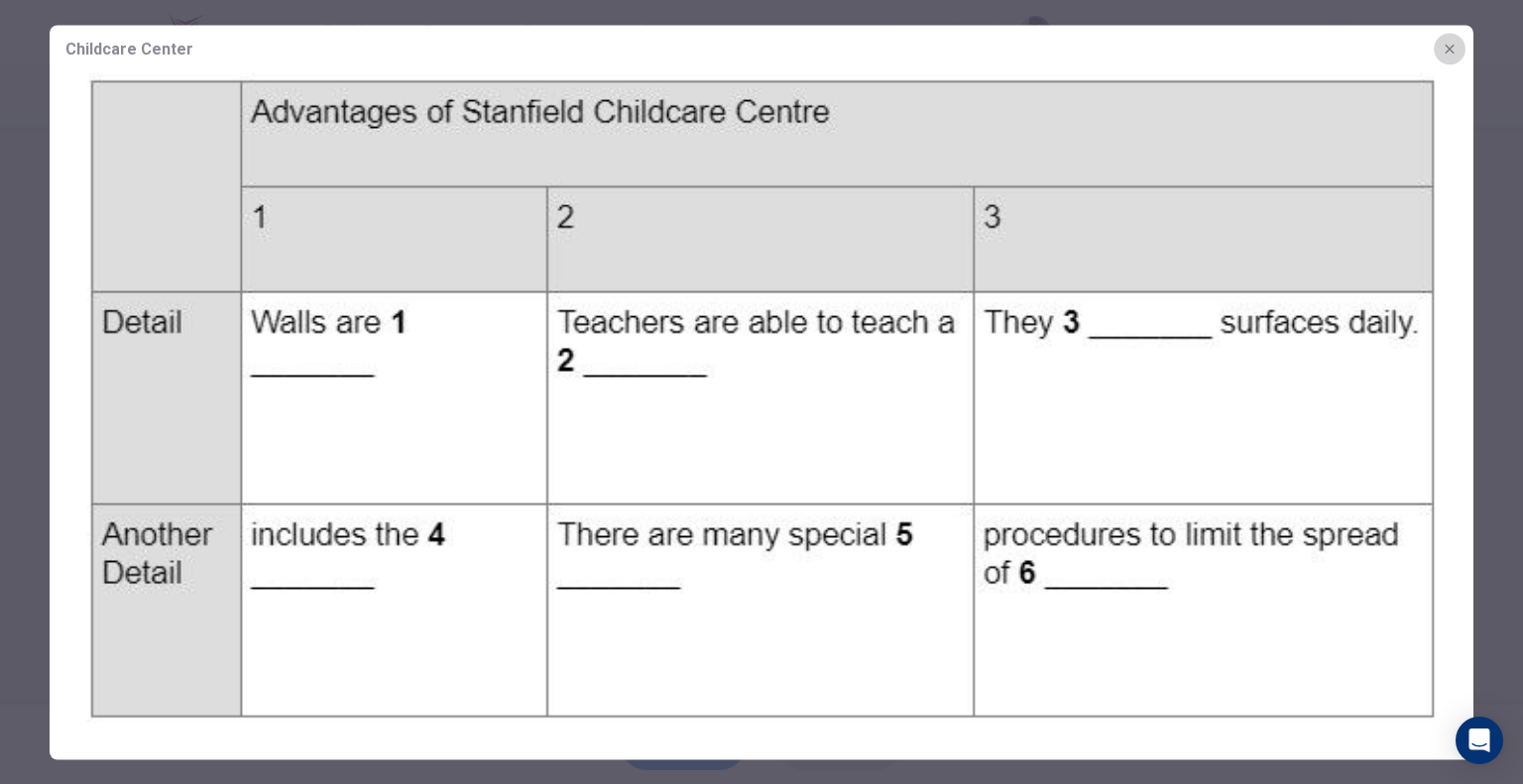 click at bounding box center [1450, 49] 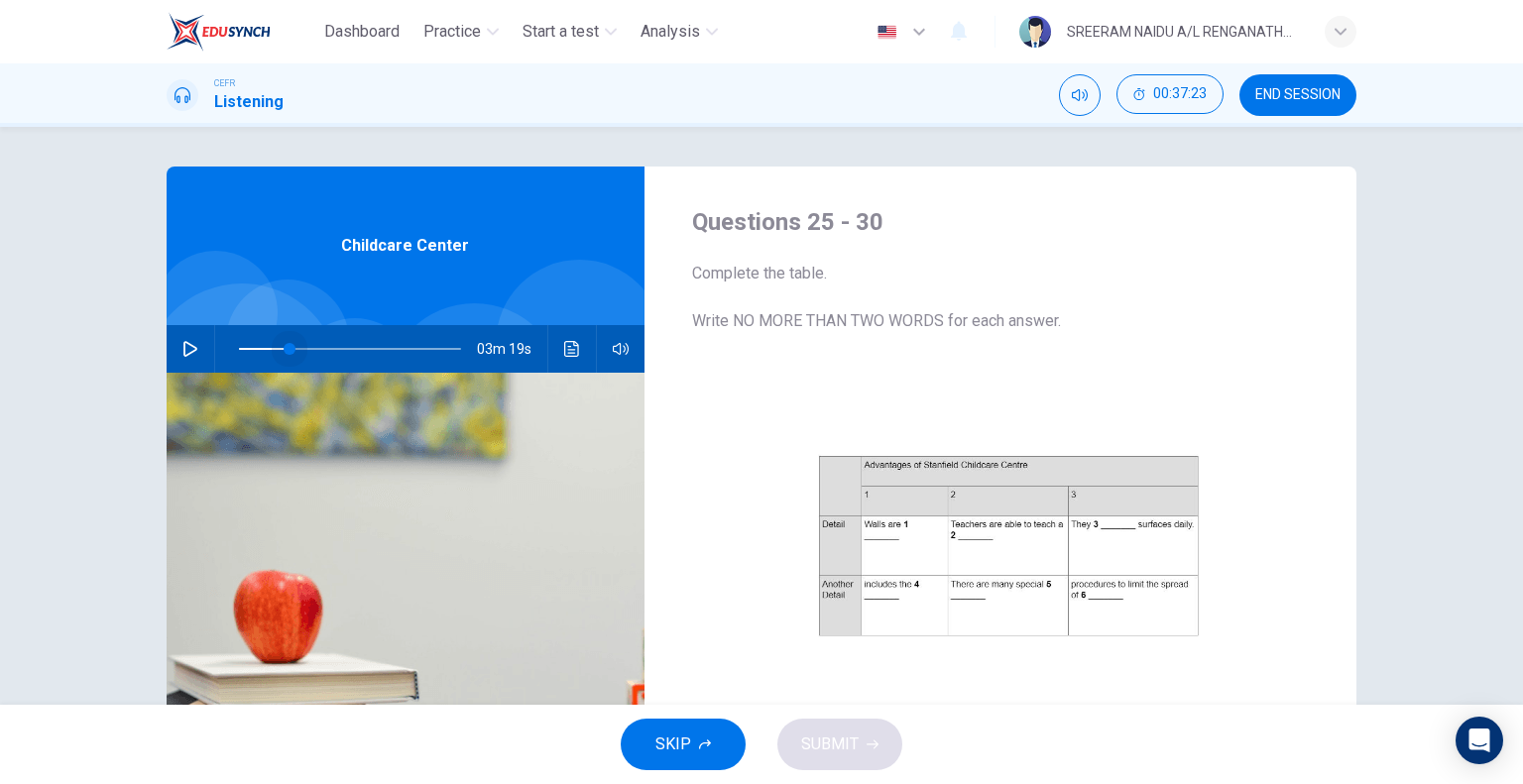 click at bounding box center (350, 349) 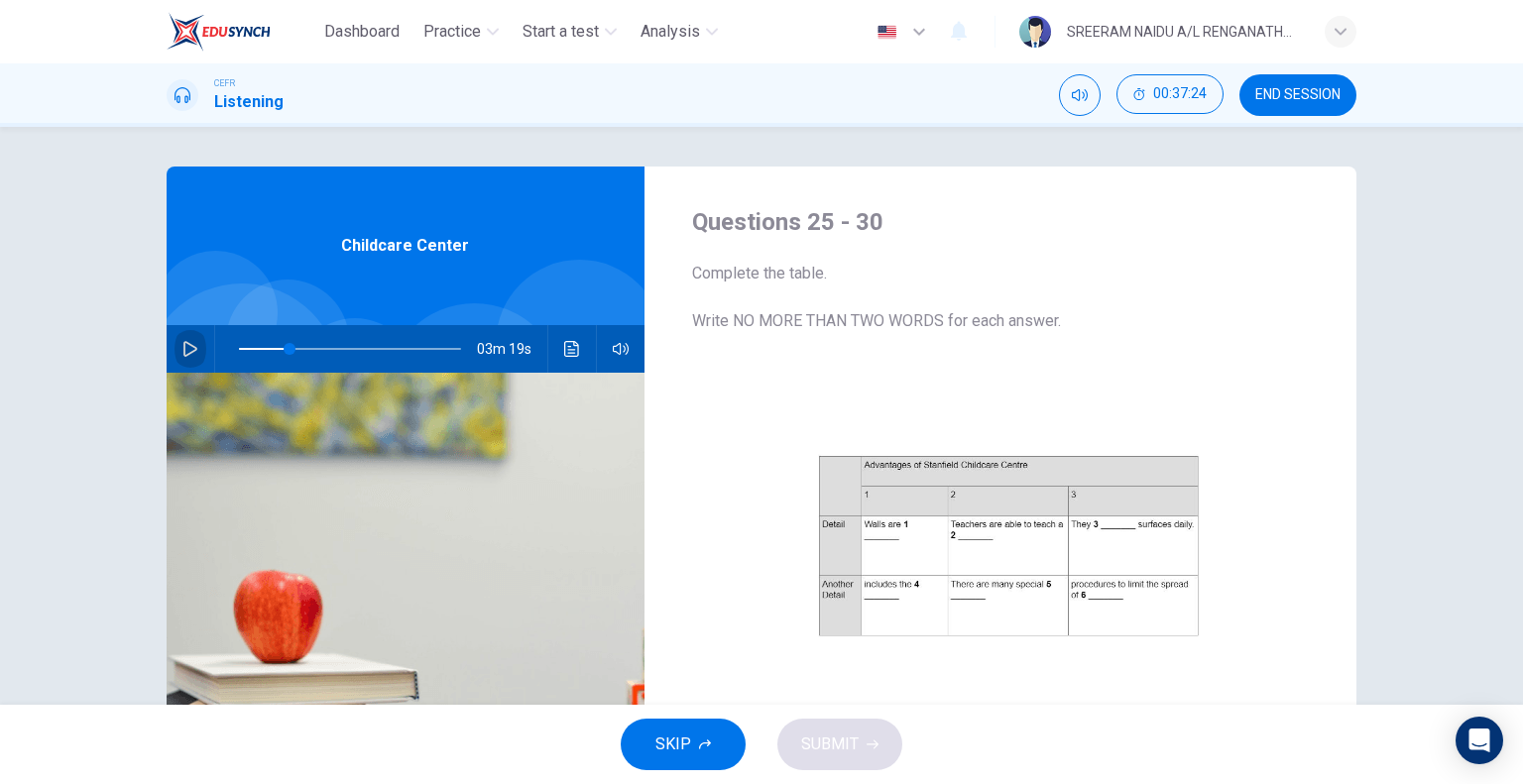 click at bounding box center (190, 349) 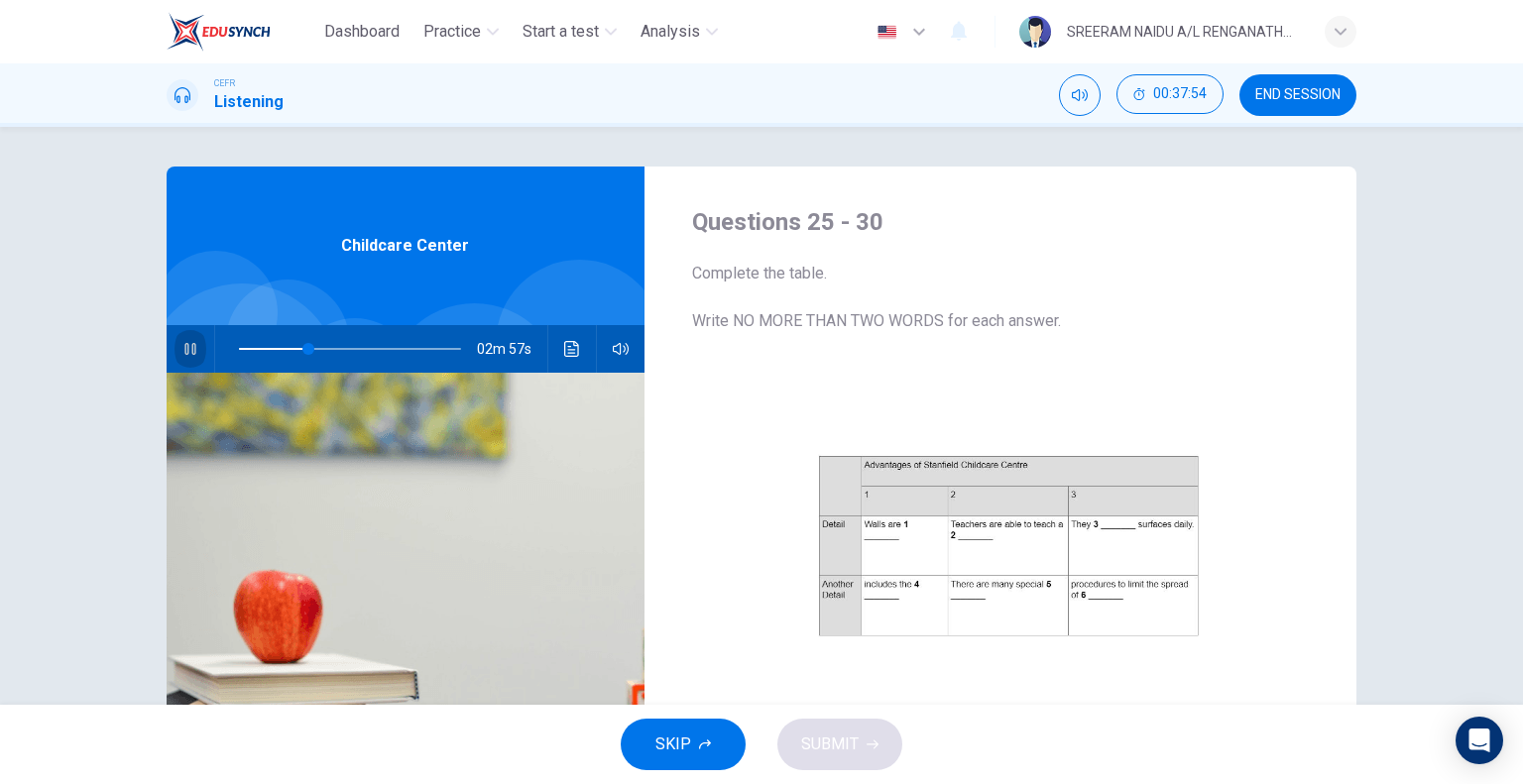 click at bounding box center [190, 349] 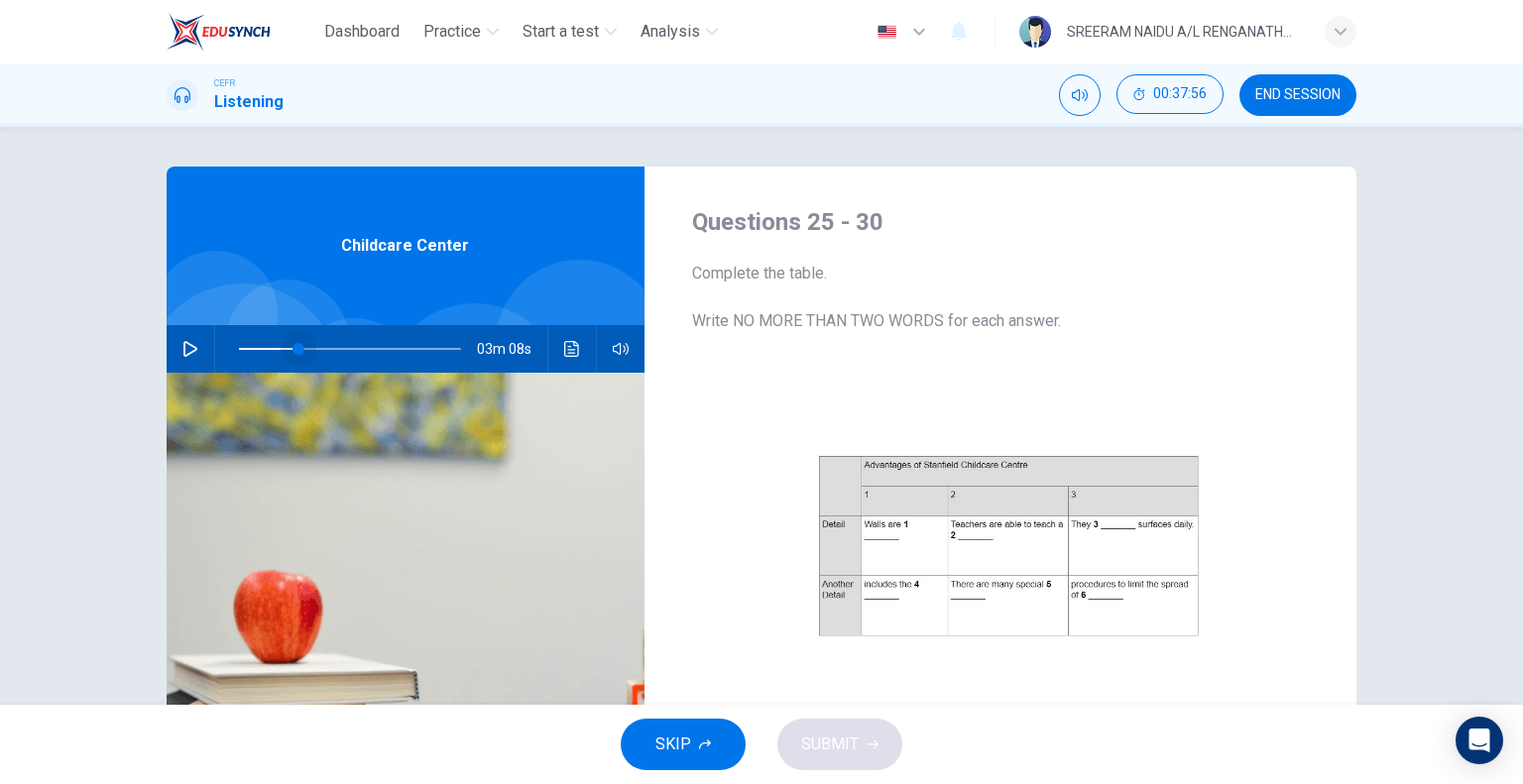 click at bounding box center [298, 349] 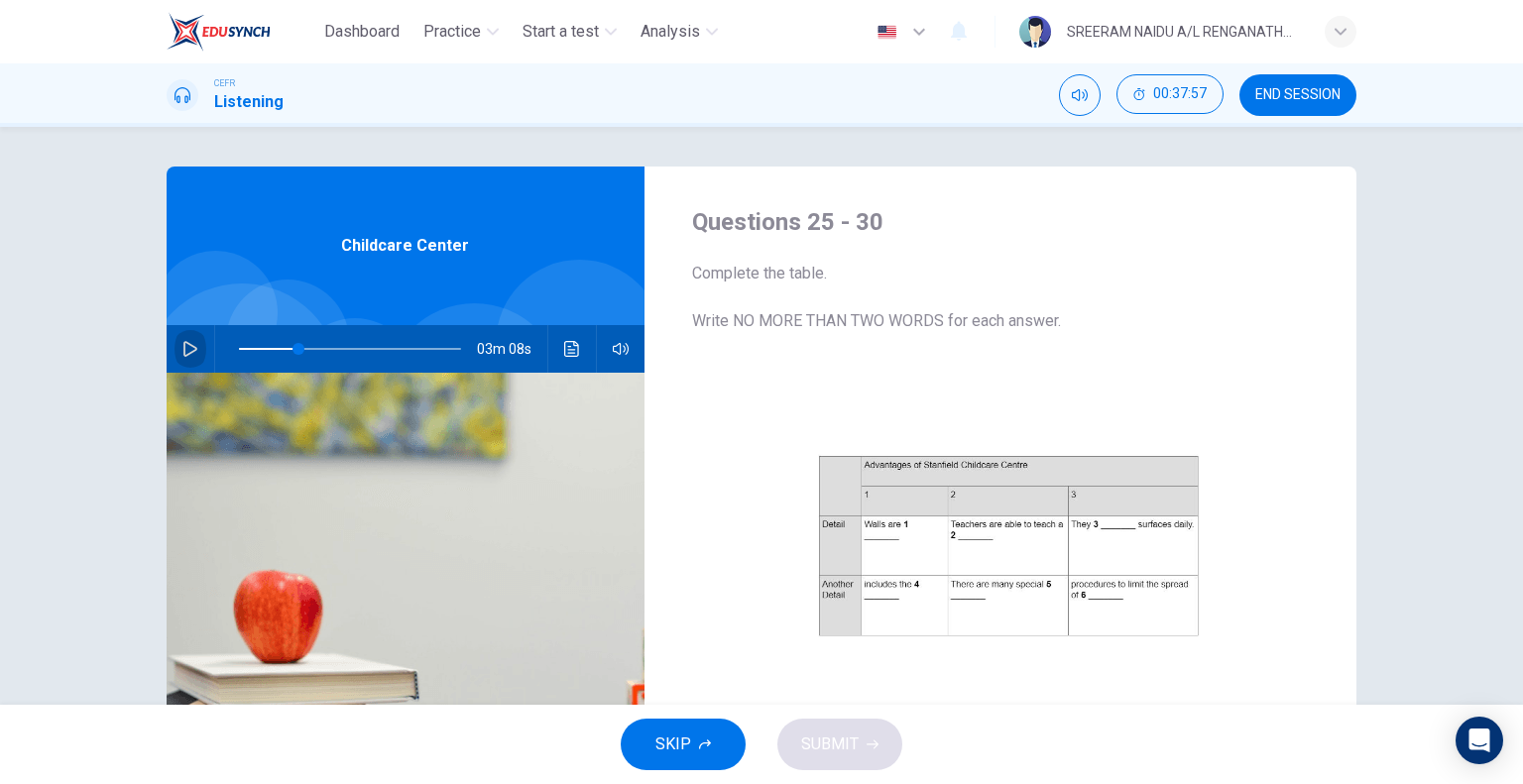 click at bounding box center [190, 349] 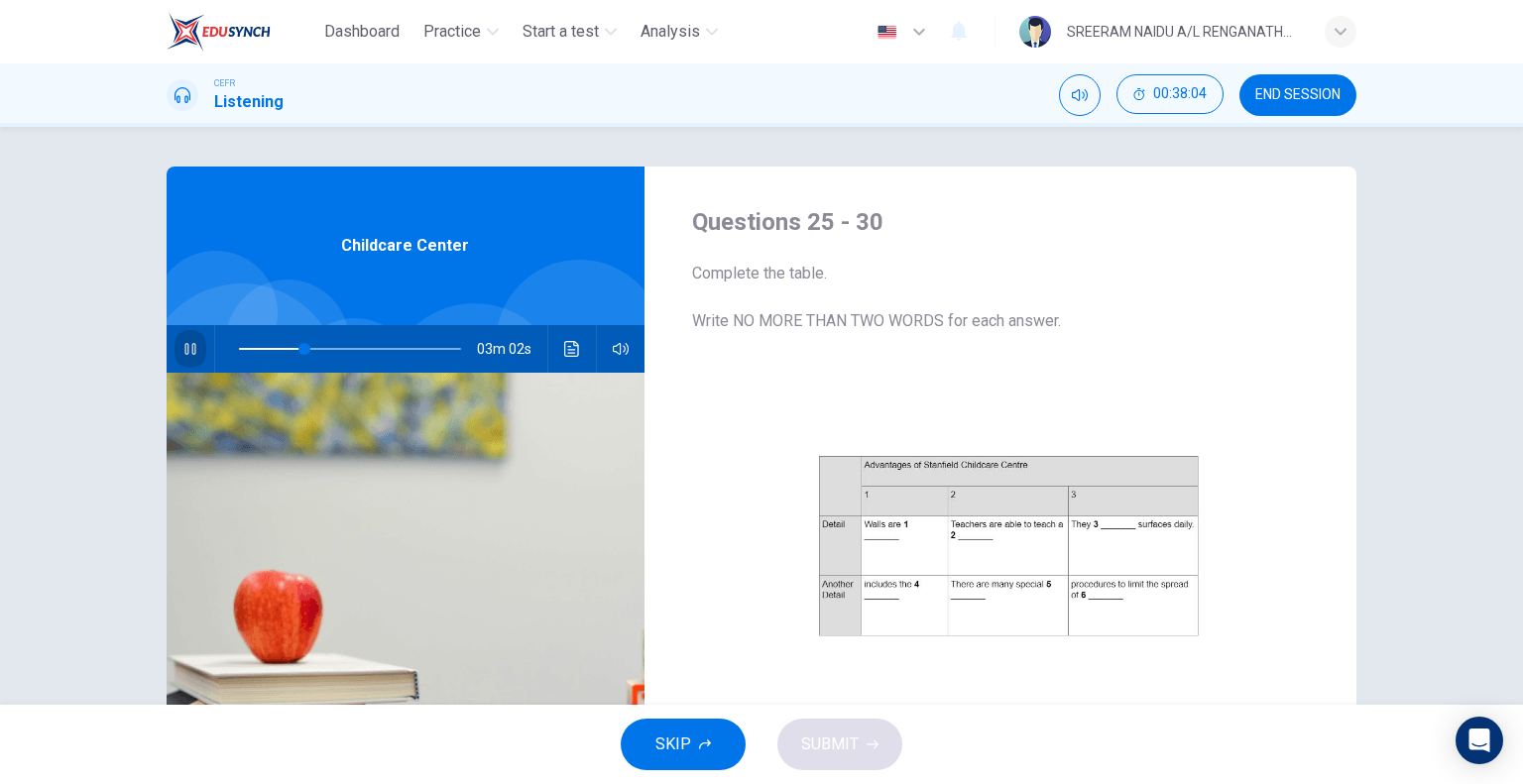 click at bounding box center (190, 349) 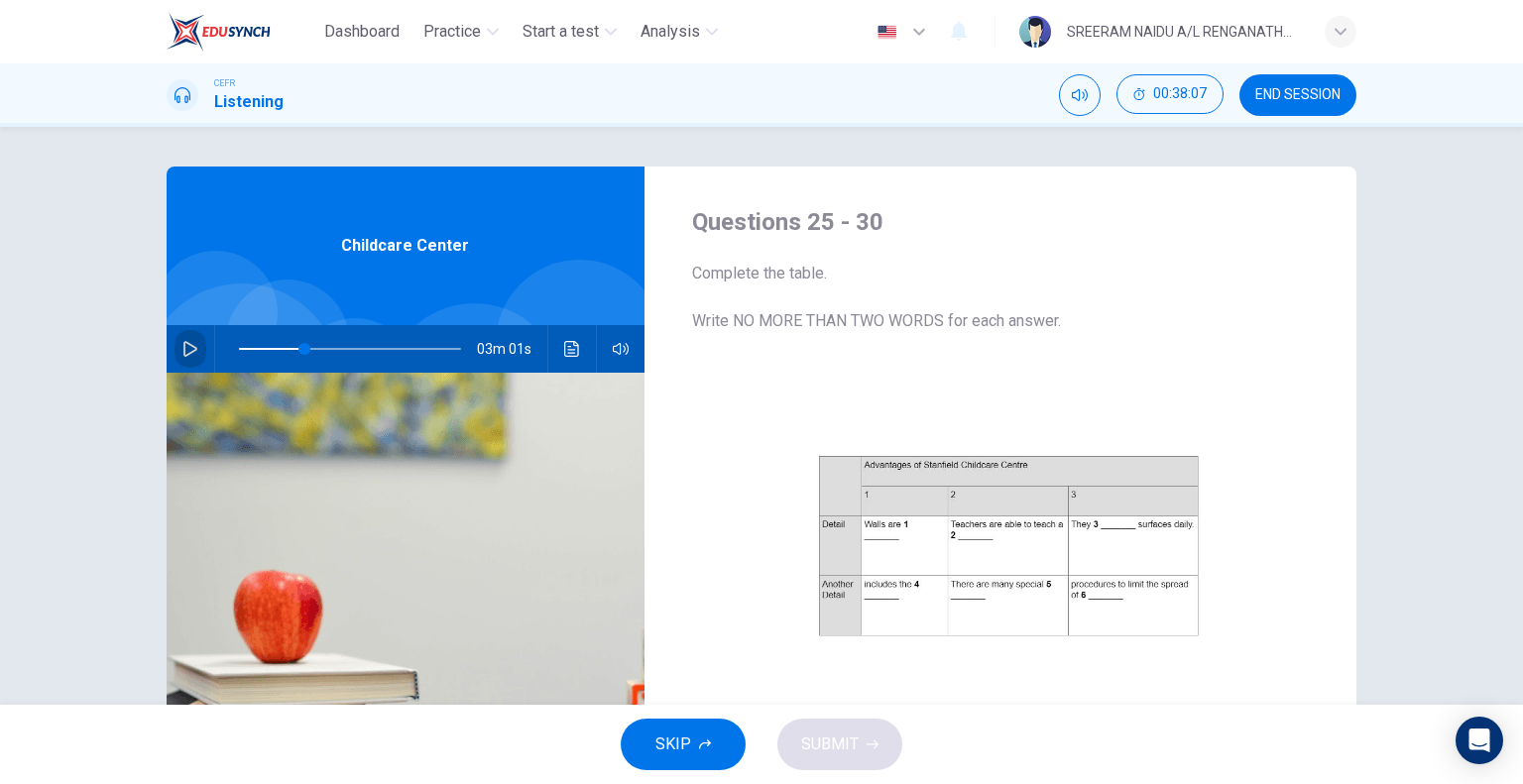 click at bounding box center [190, 349] 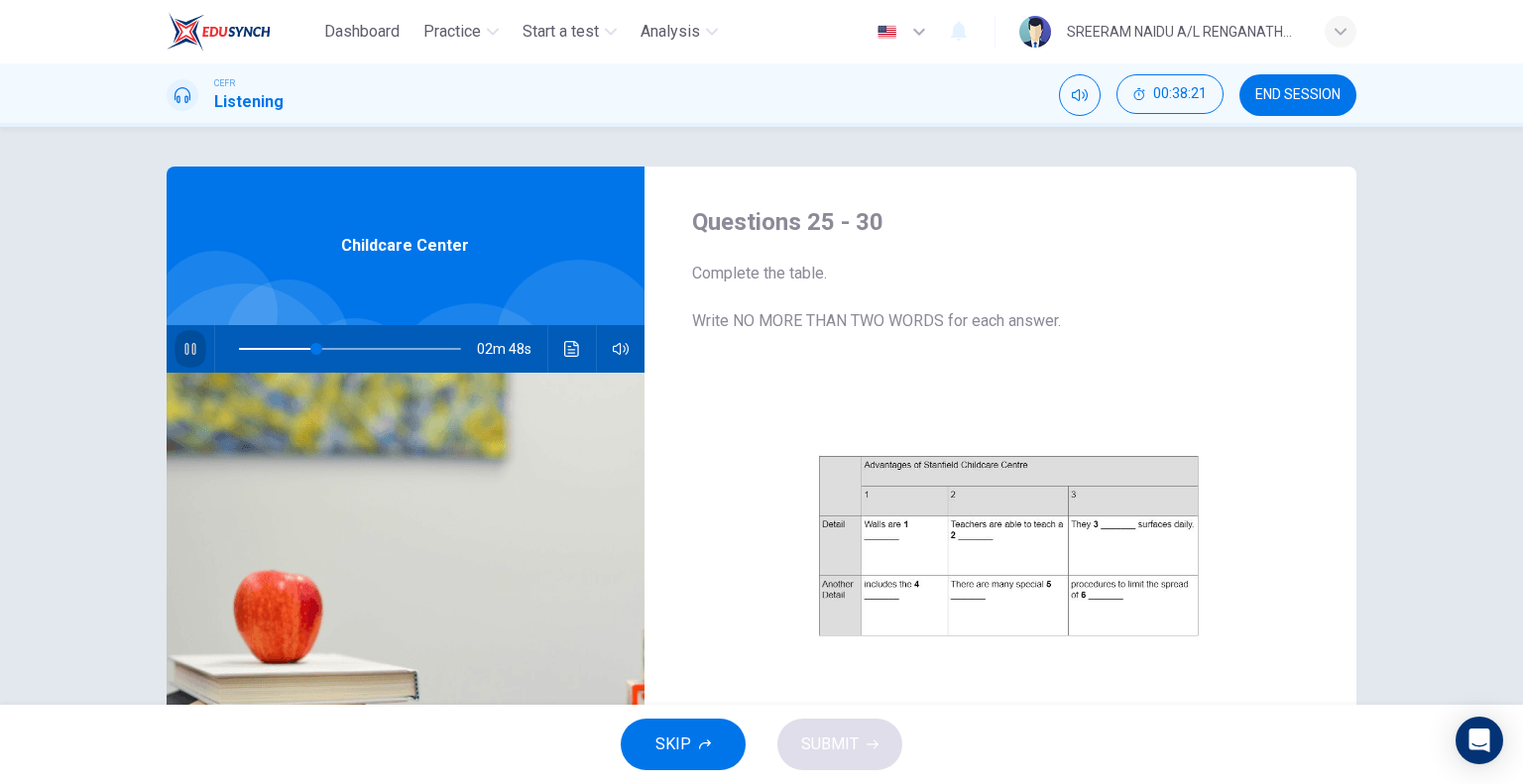 click at bounding box center [190, 349] 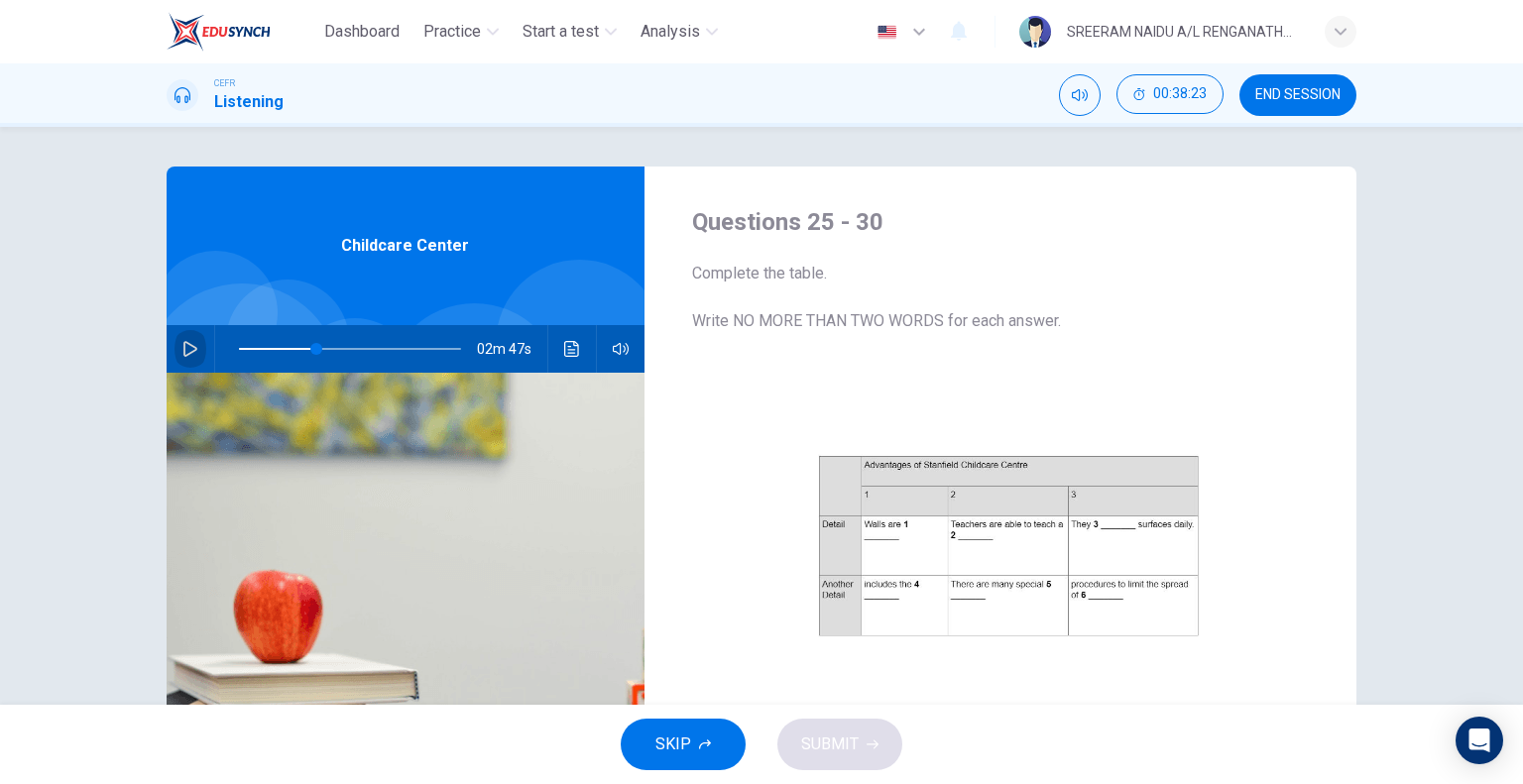 click at bounding box center [190, 349] 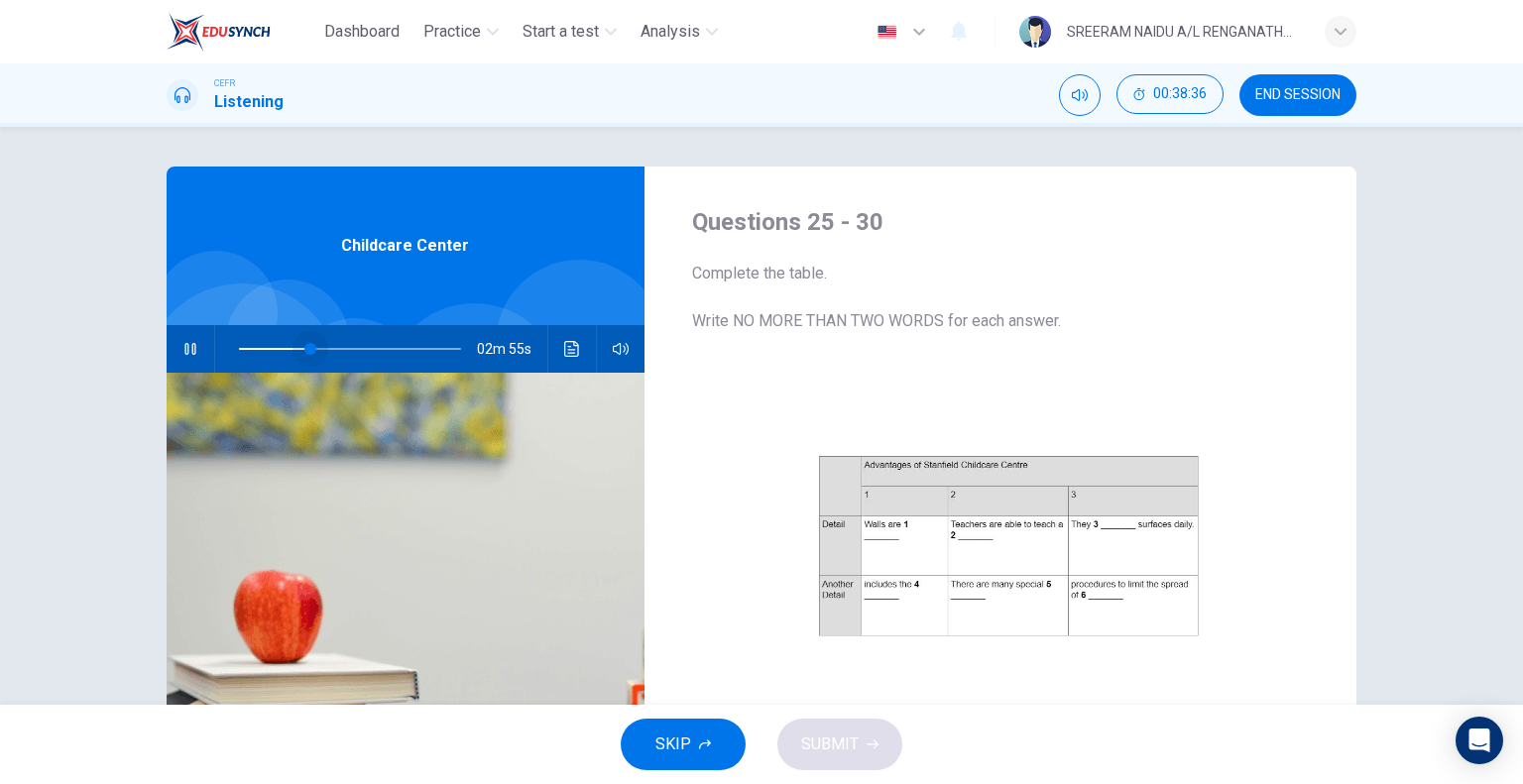 click at bounding box center (310, 349) 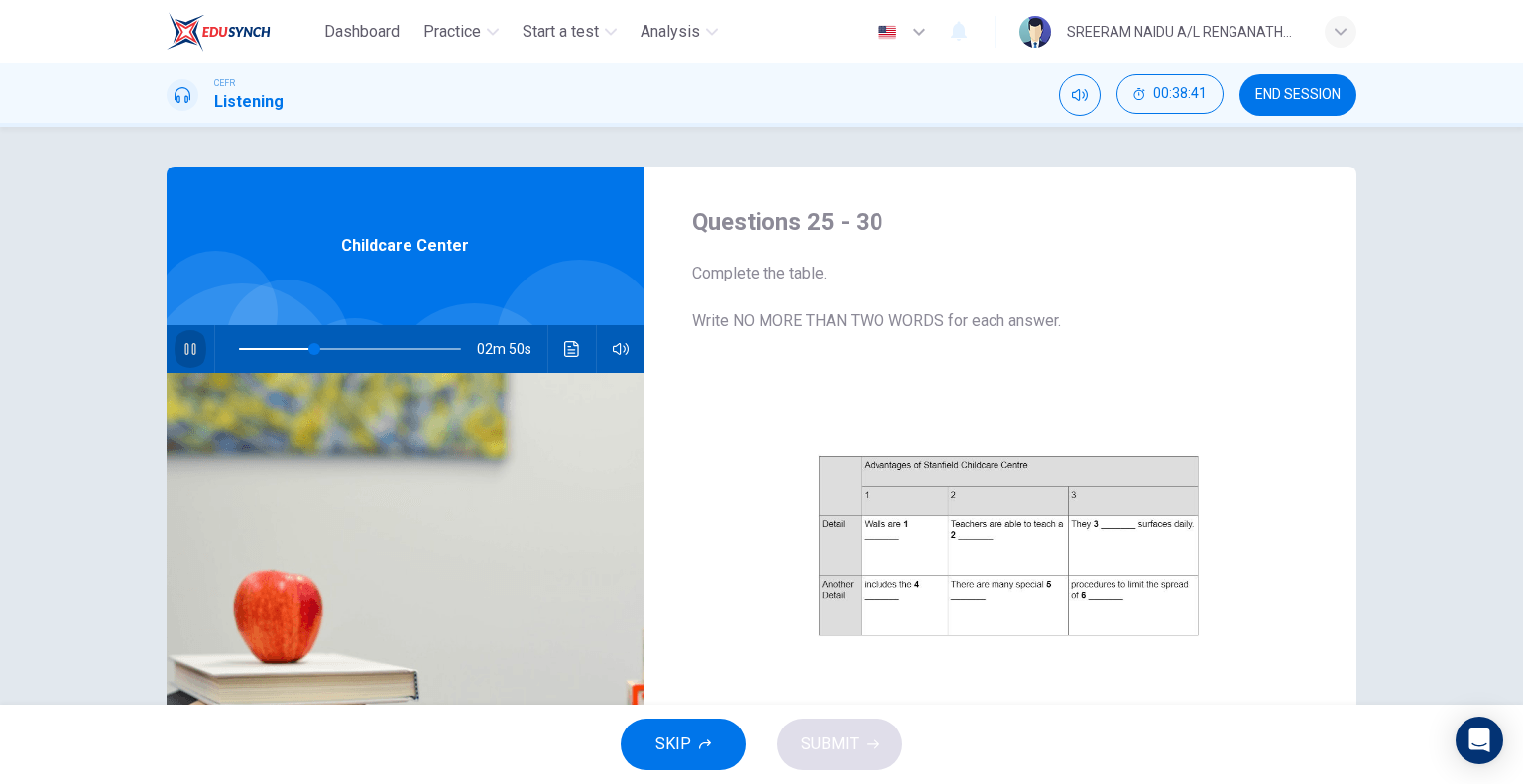 click at bounding box center (190, 349) 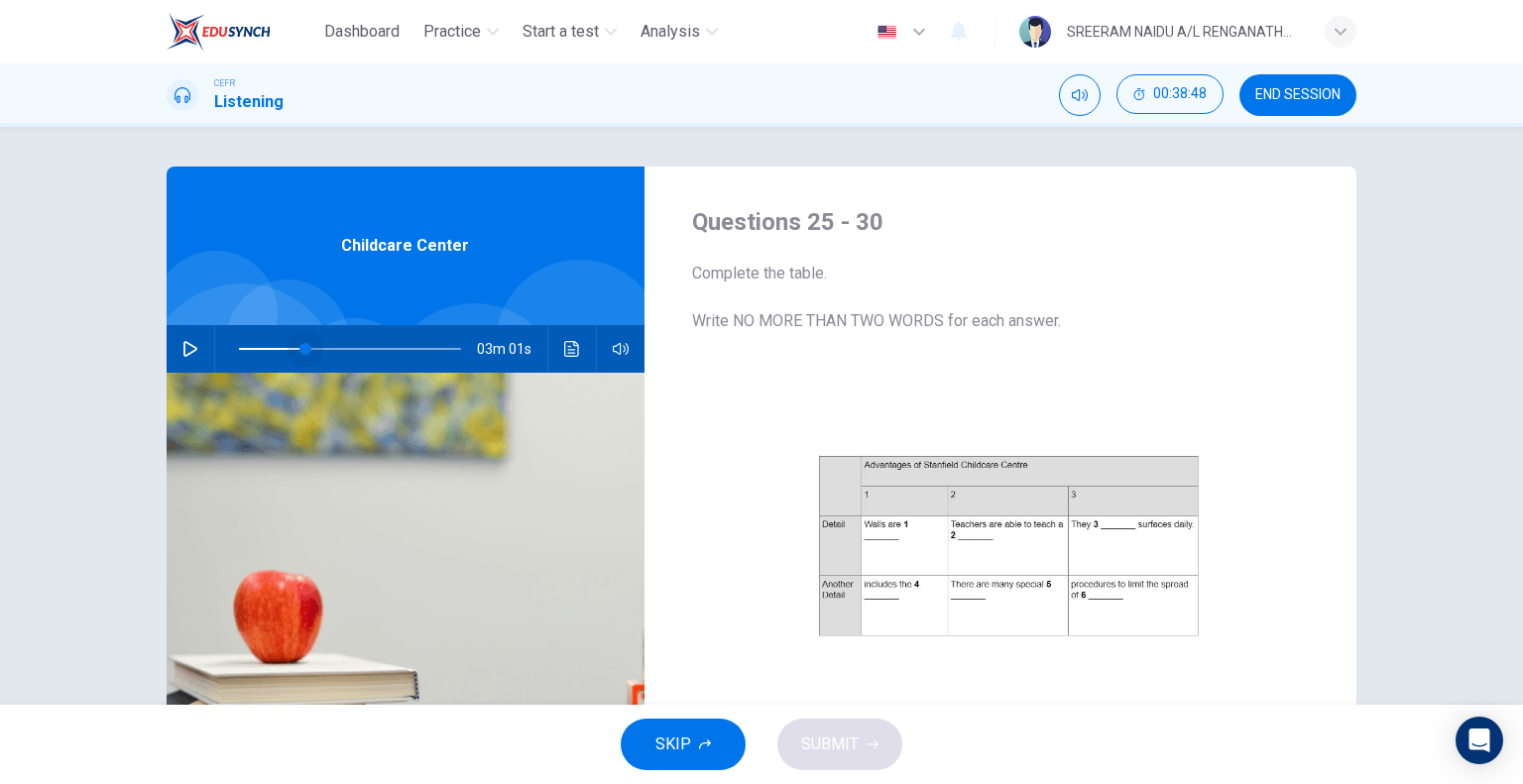 click at bounding box center (305, 349) 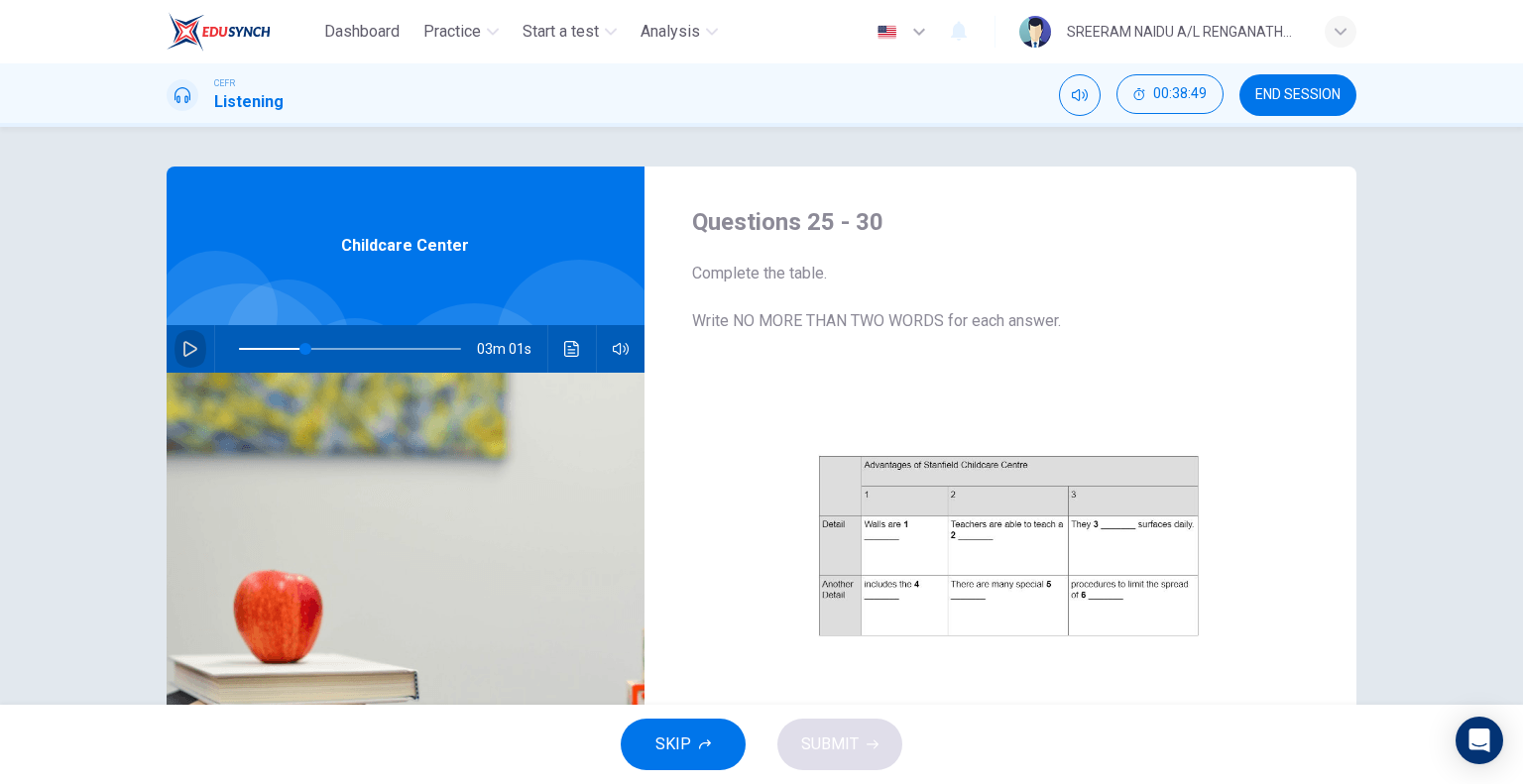 click at bounding box center (190, 349) 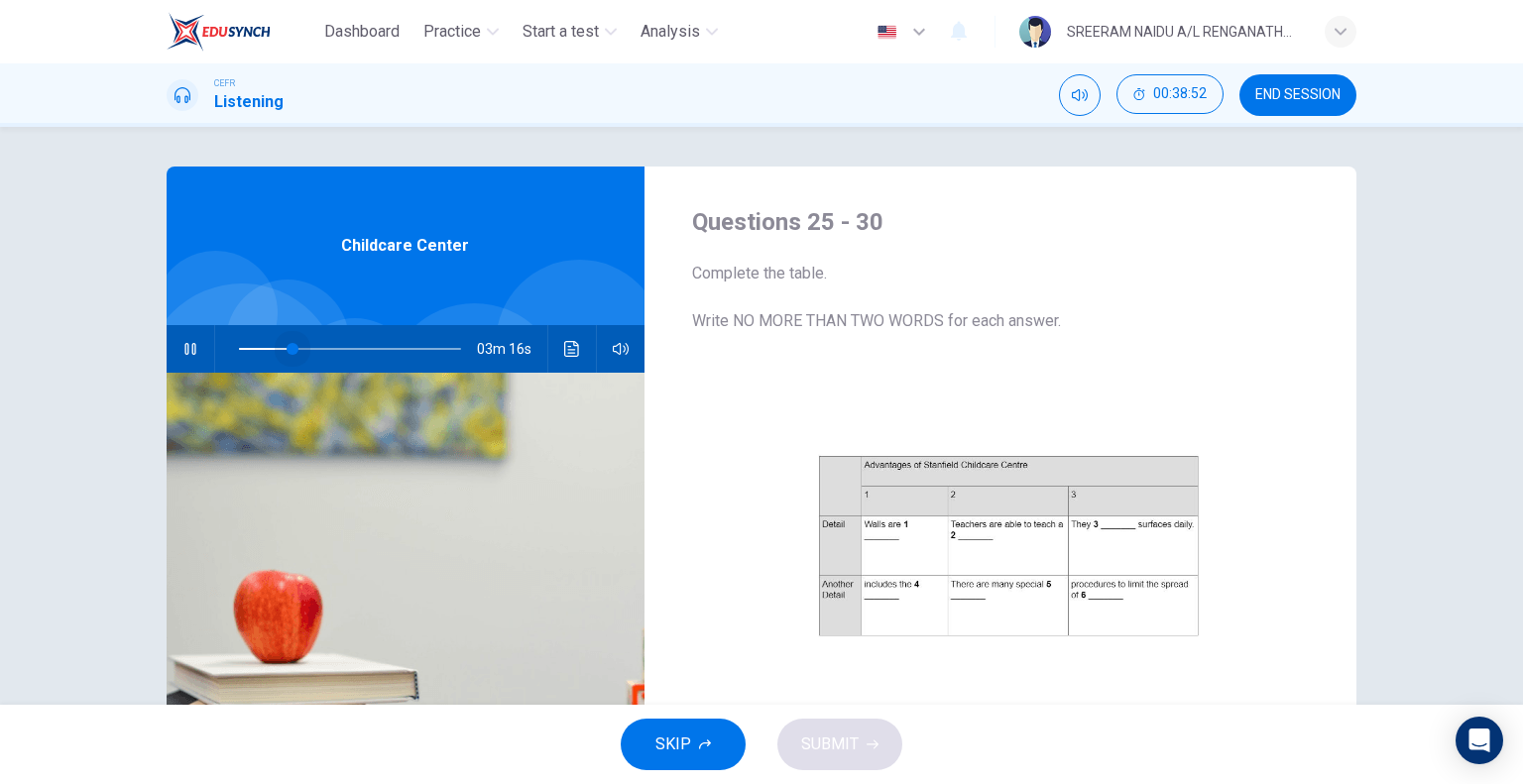 click at bounding box center [293, 349] 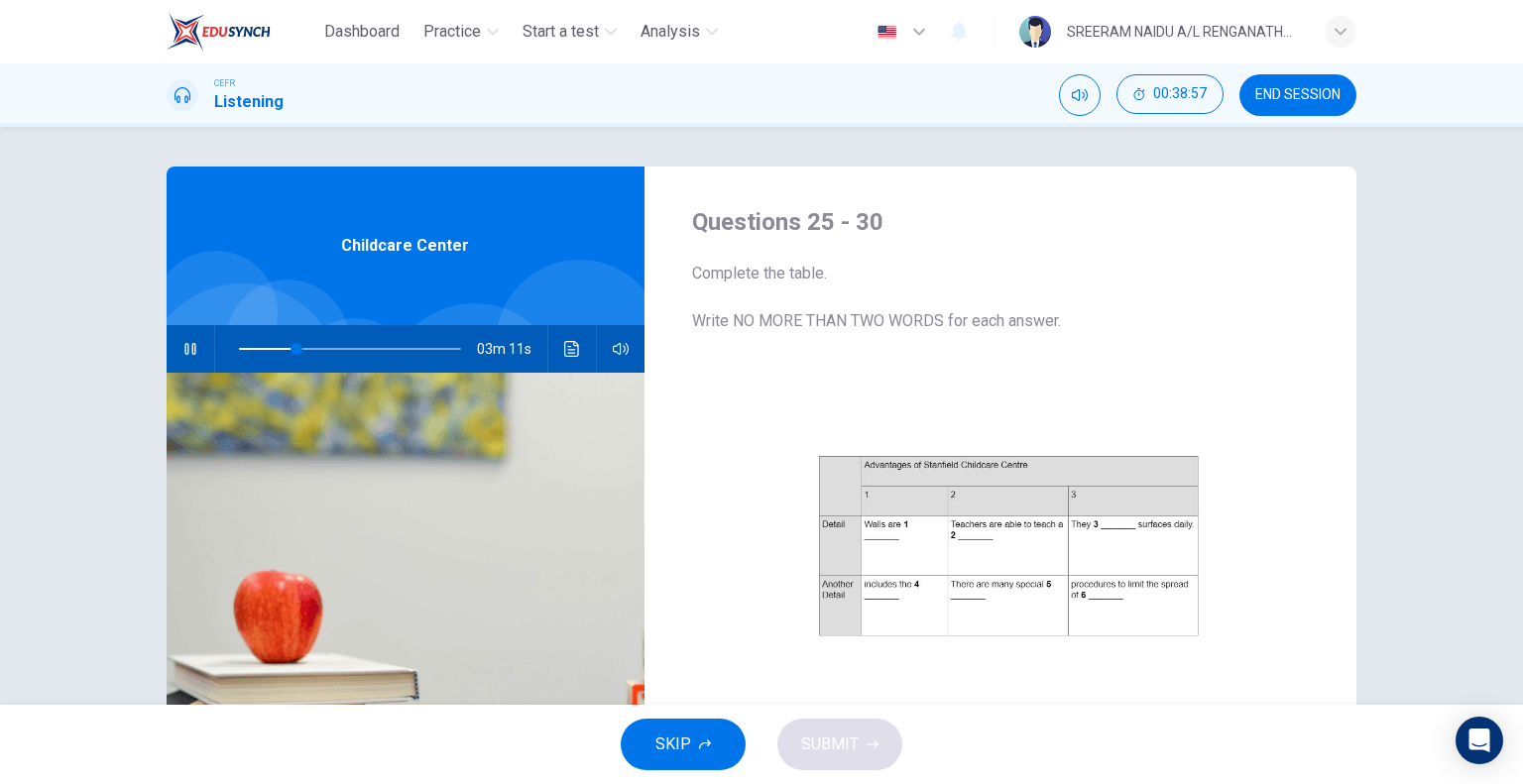 click at bounding box center (190, 349) 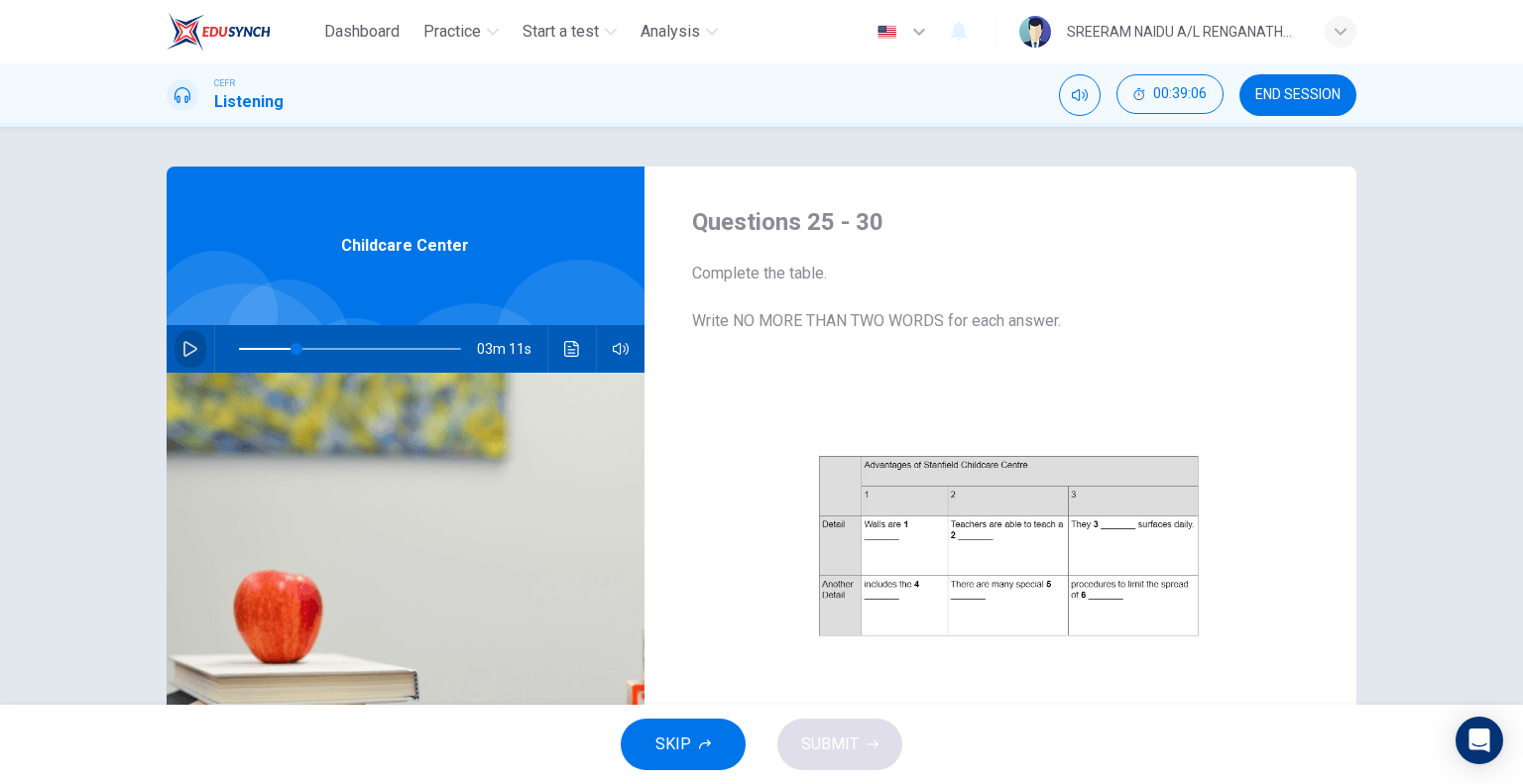 click at bounding box center (190, 349) 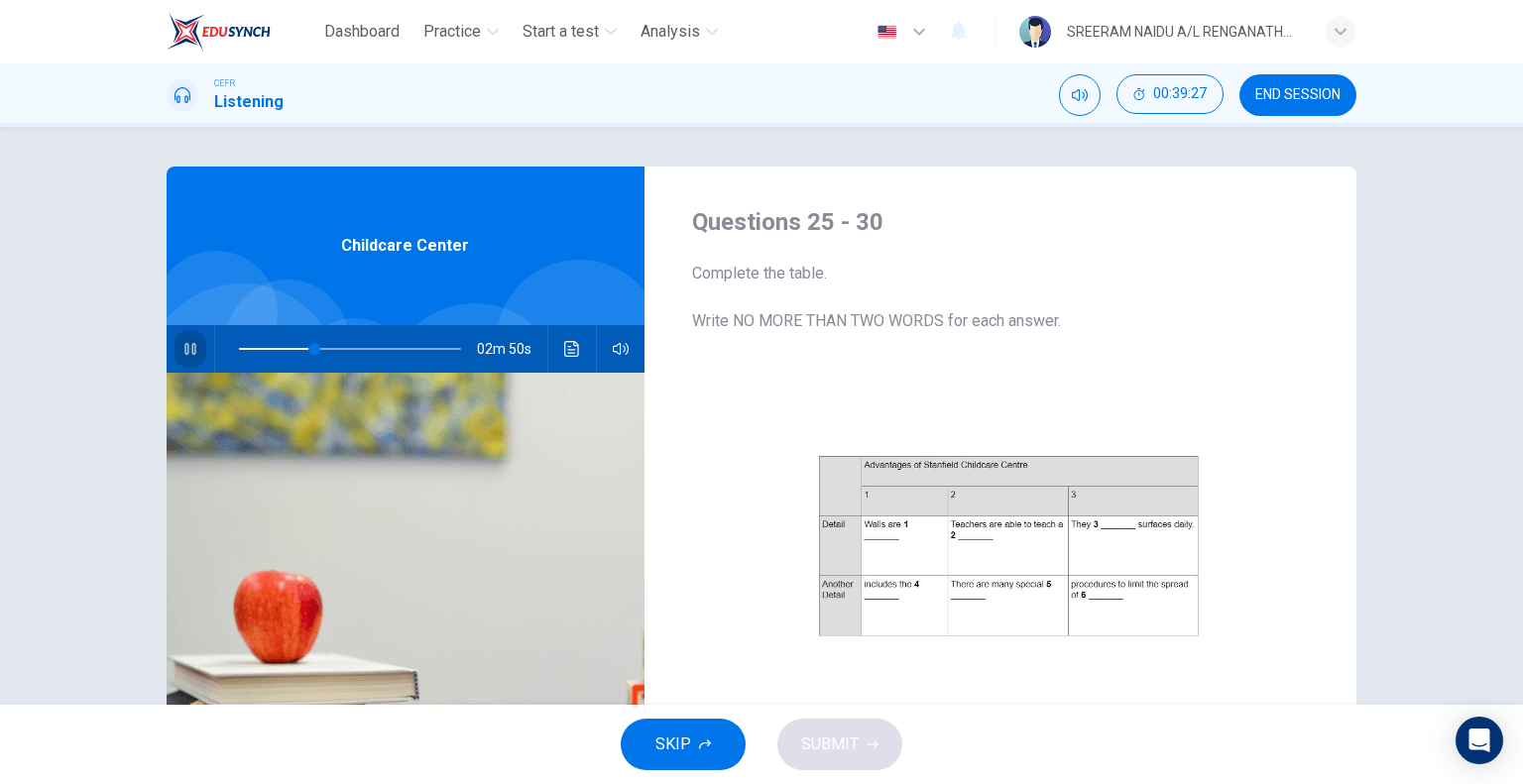 click at bounding box center [190, 349] 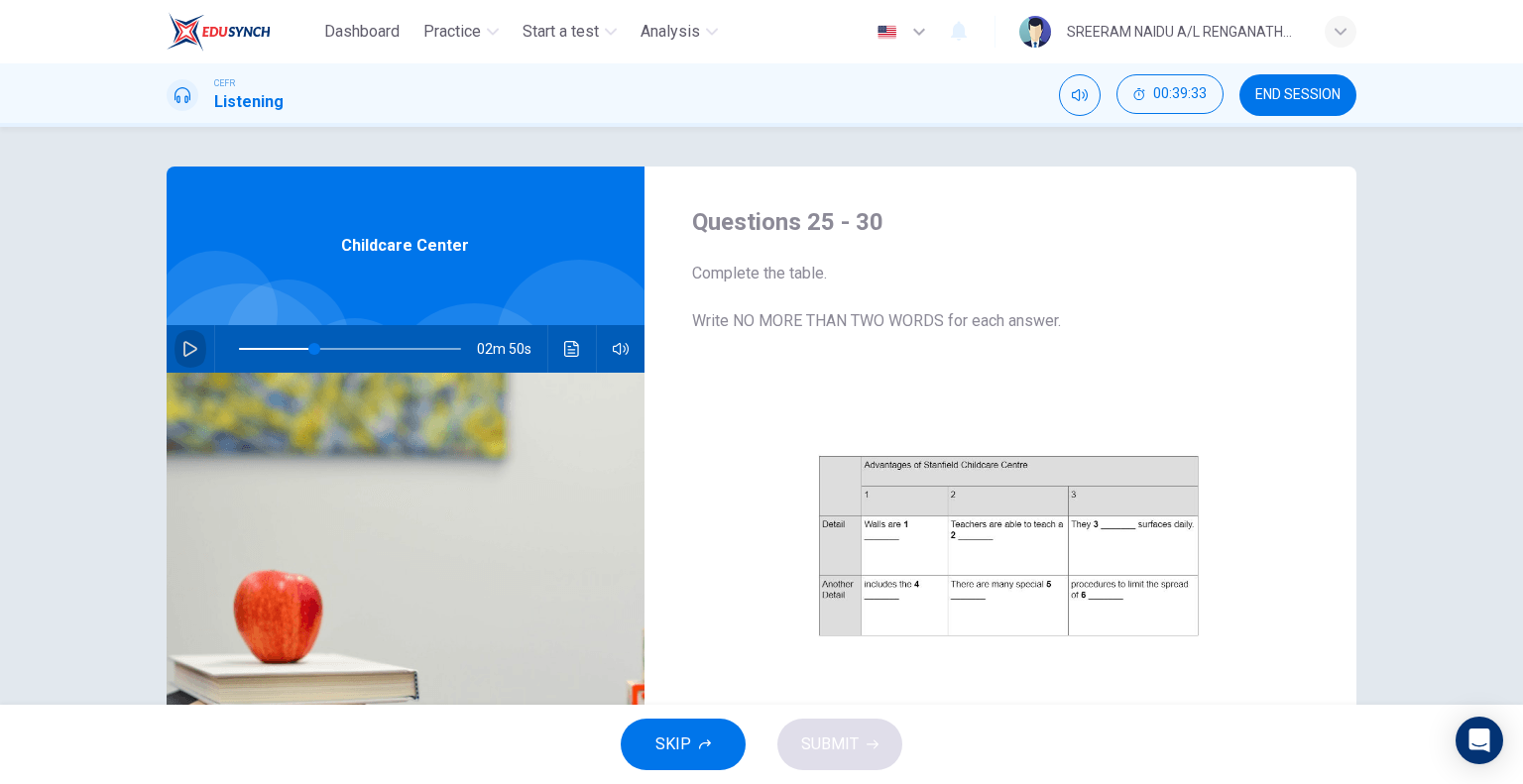 click at bounding box center (190, 349) 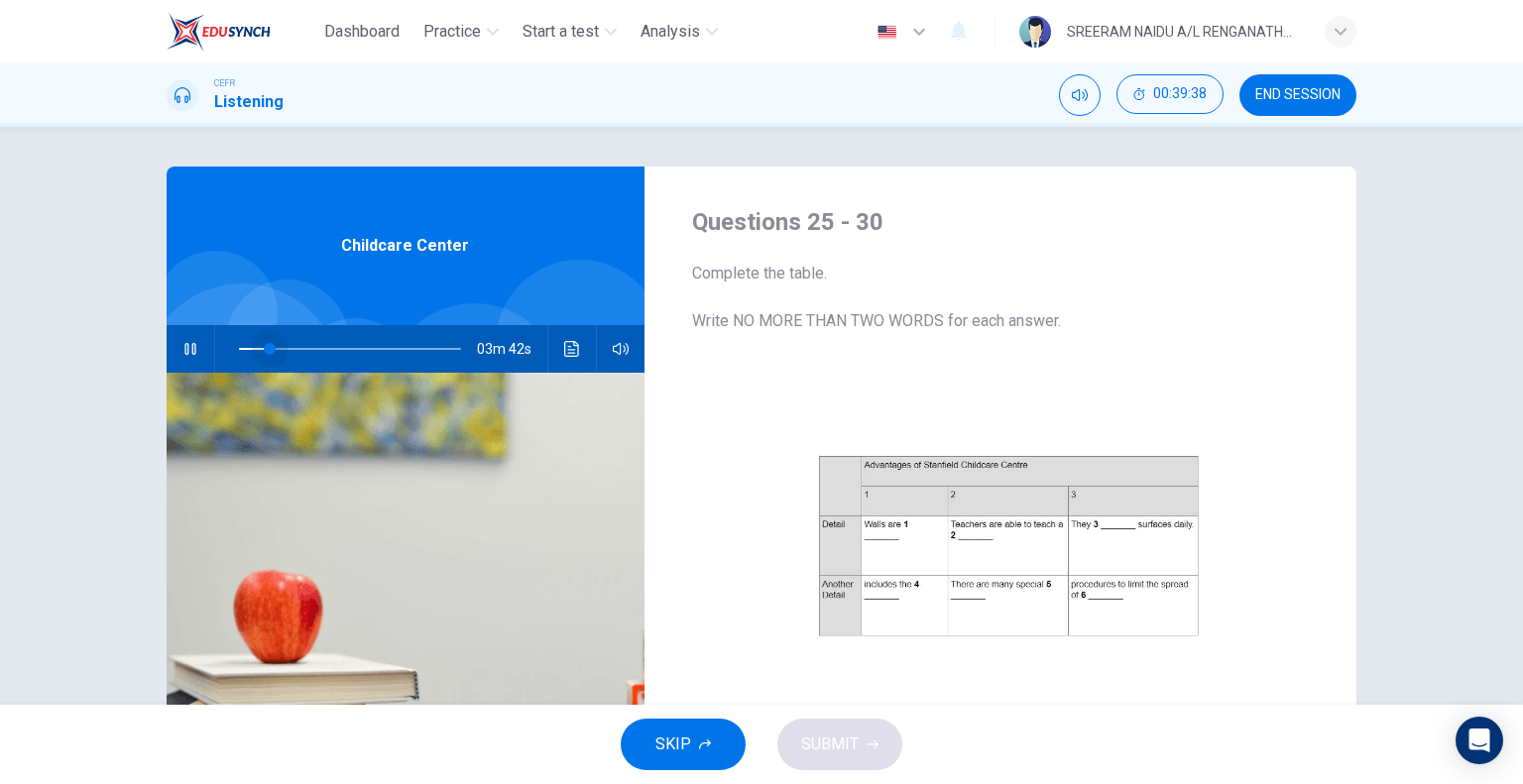 click at bounding box center (350, 349) 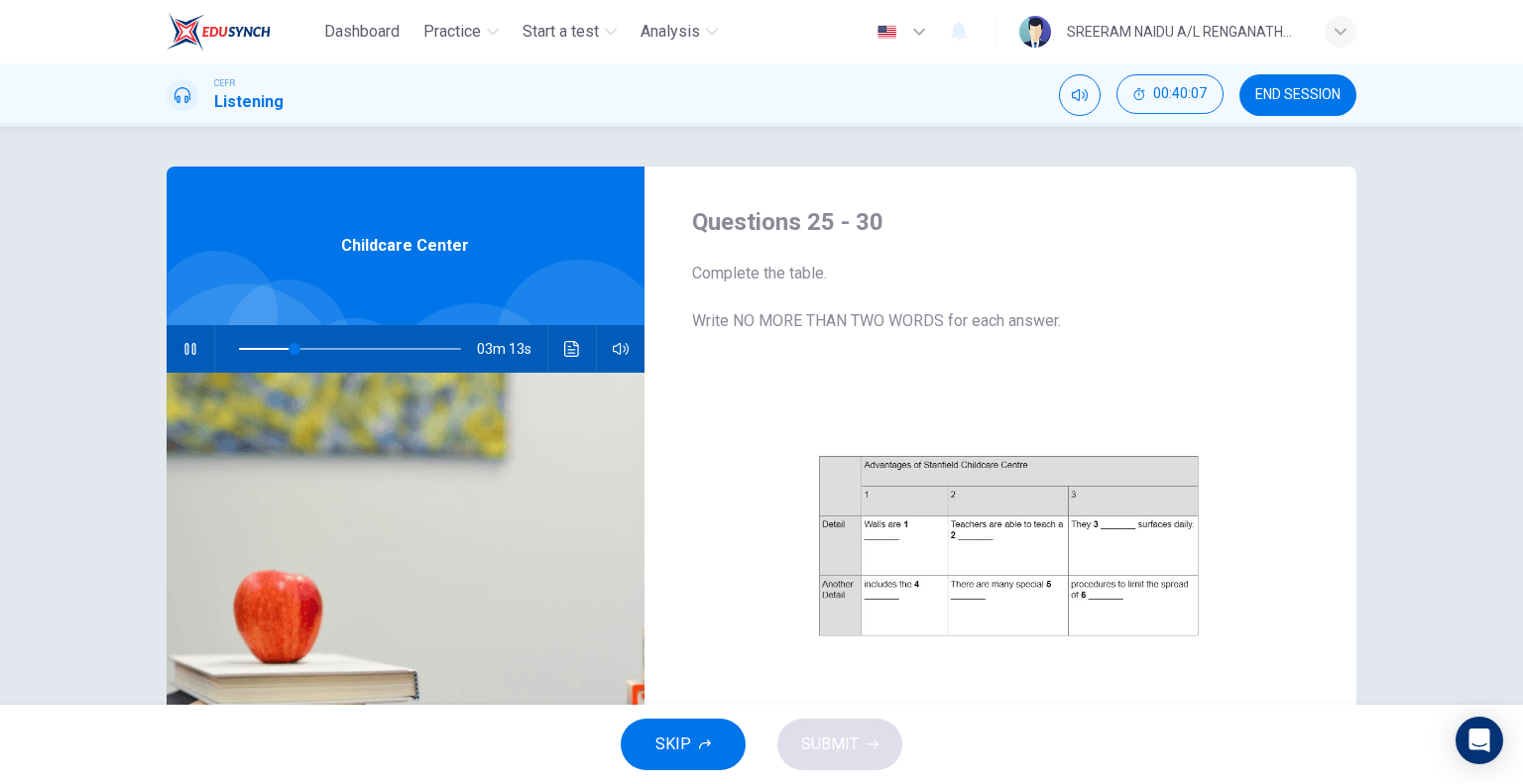 click at bounding box center [189, 349] 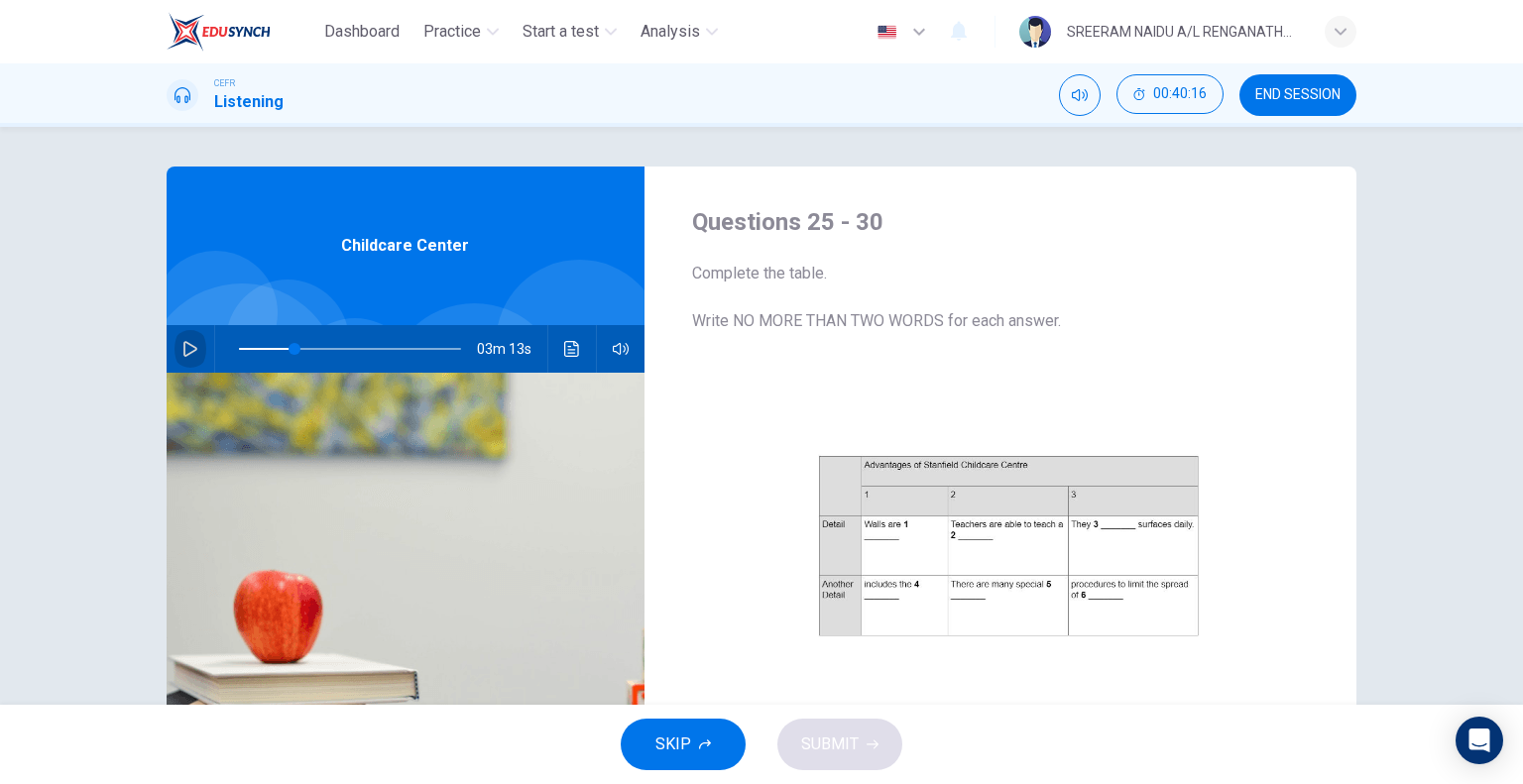 click at bounding box center (190, 349) 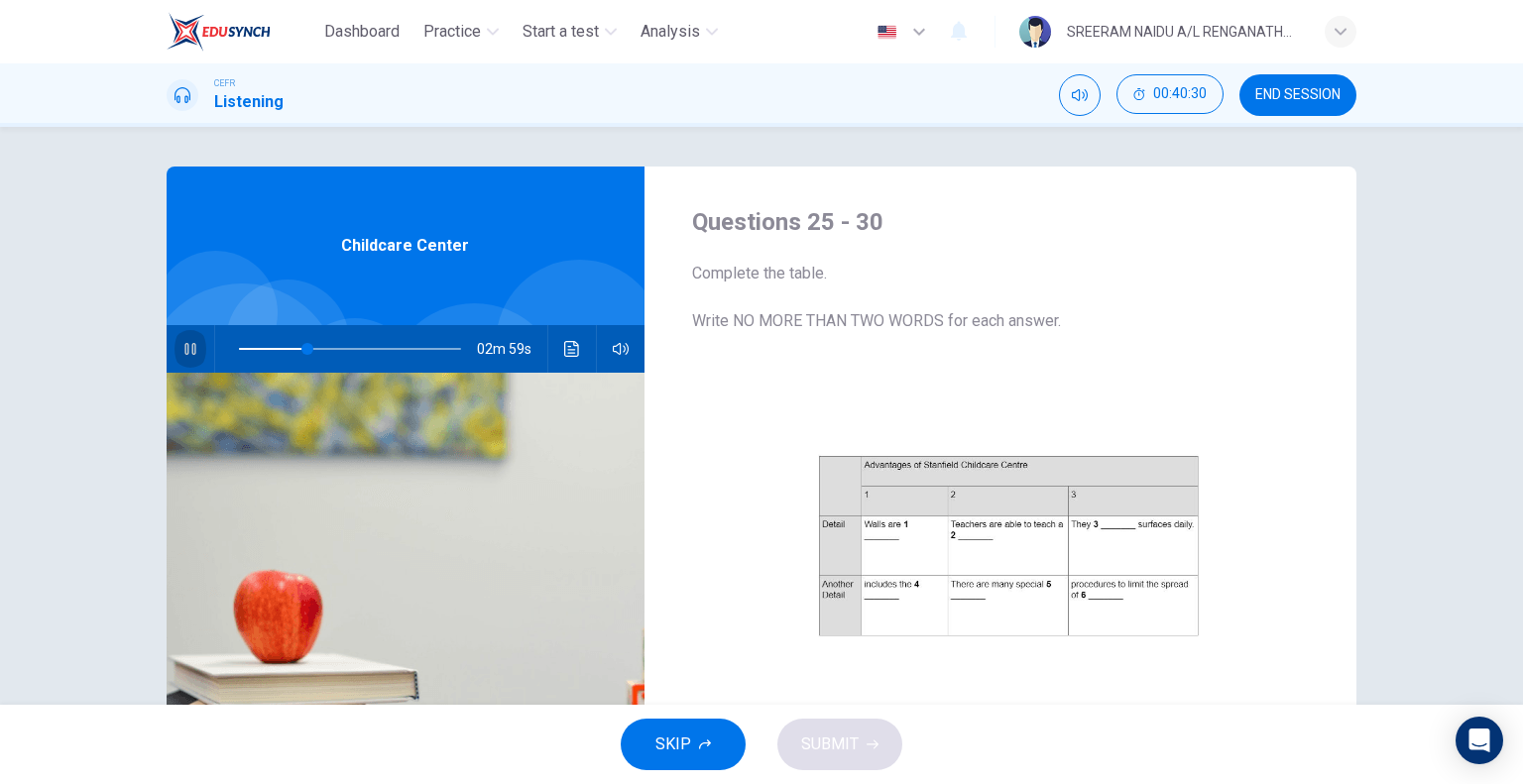 click at bounding box center (189, 349) 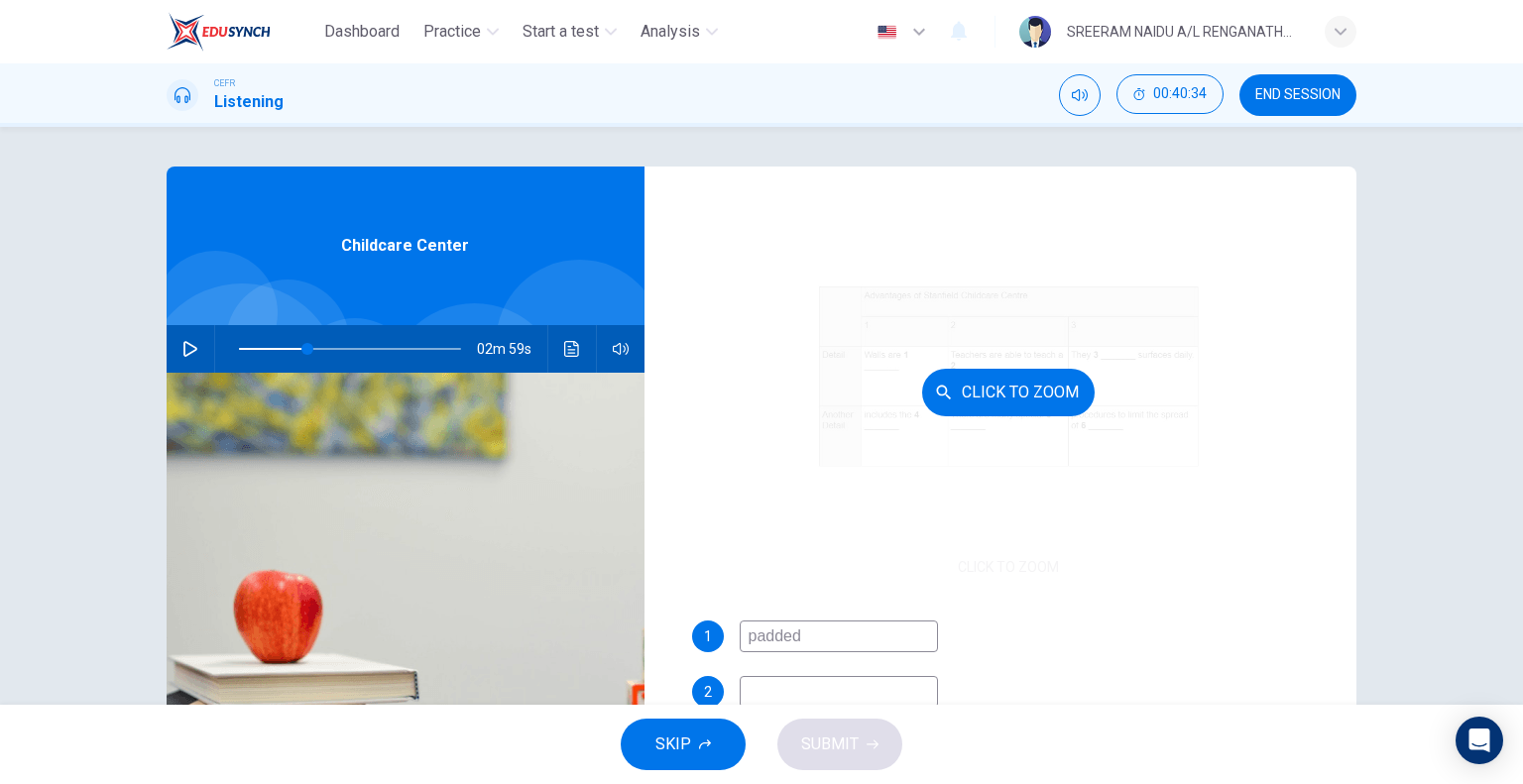 scroll, scrollTop: 282, scrollLeft: 0, axis: vertical 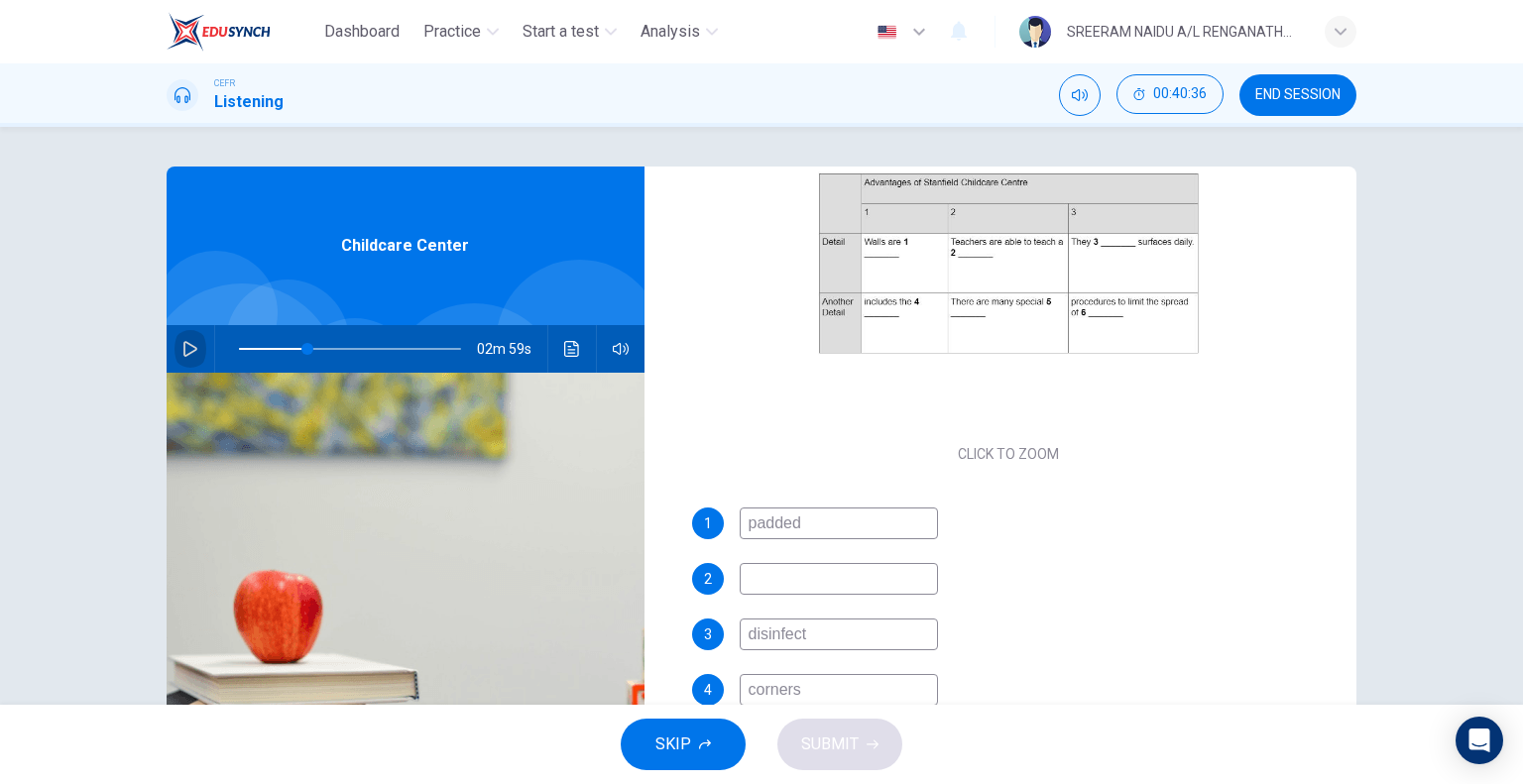 click at bounding box center (190, 349) 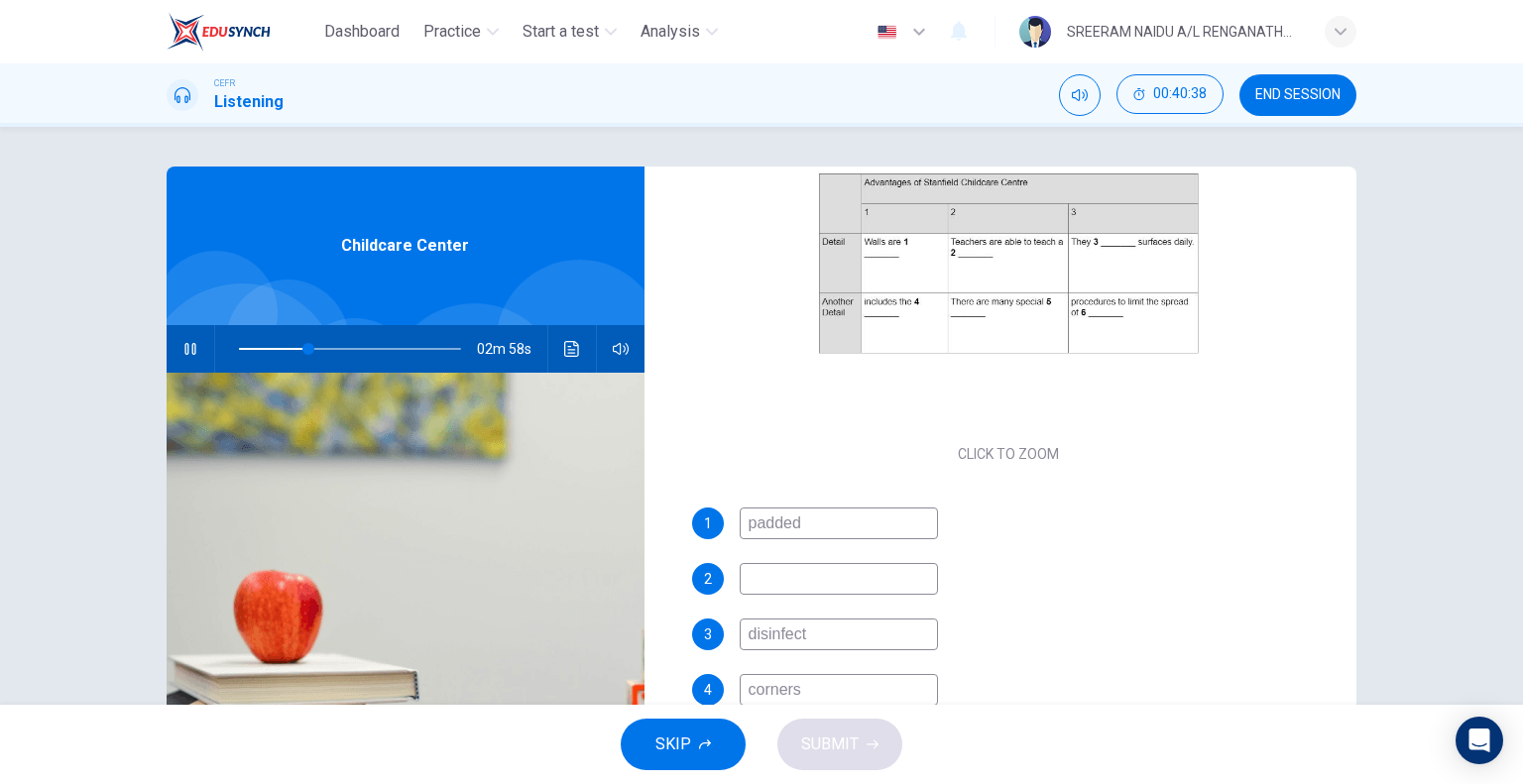 click at bounding box center [839, 523] 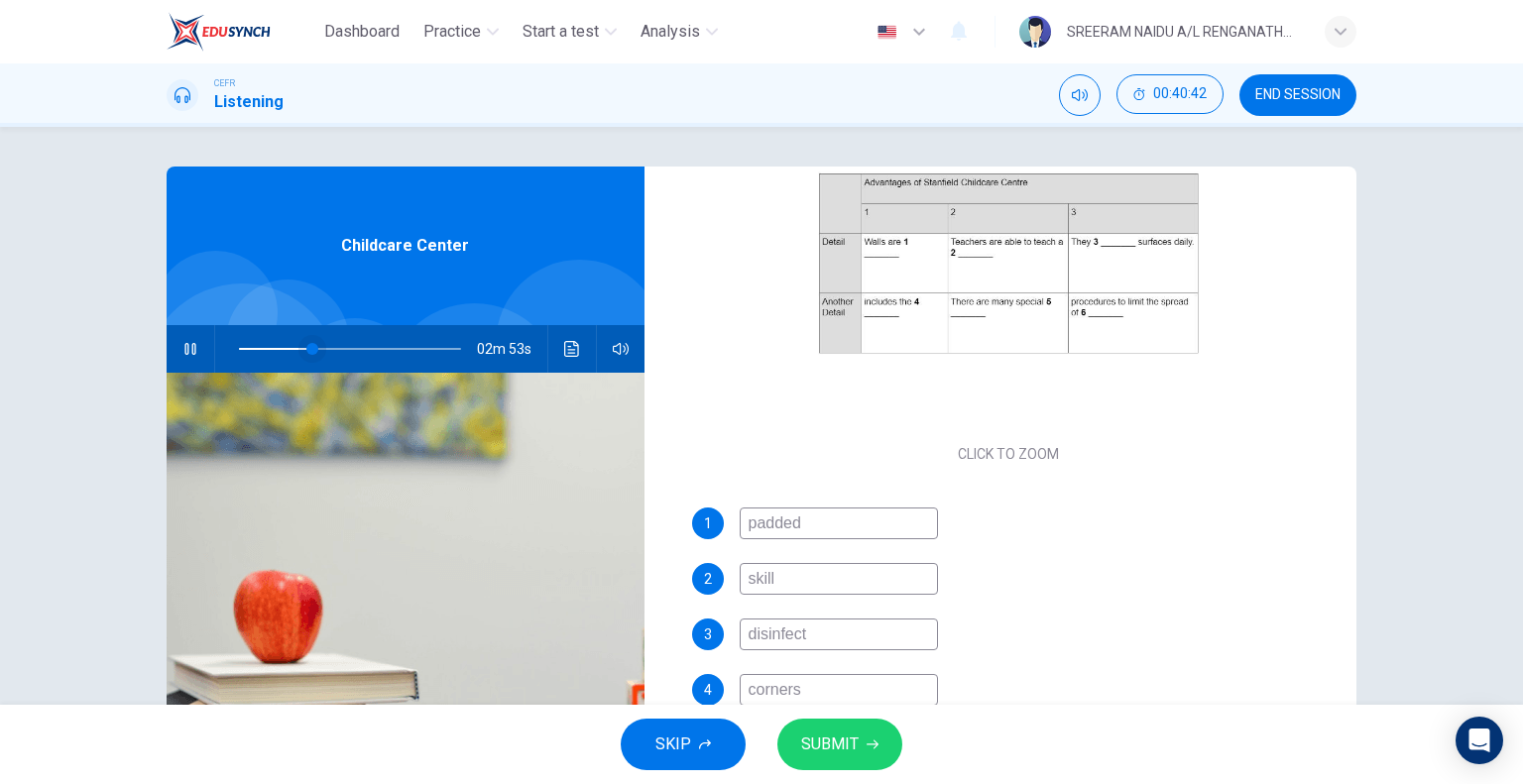 type on "skill" 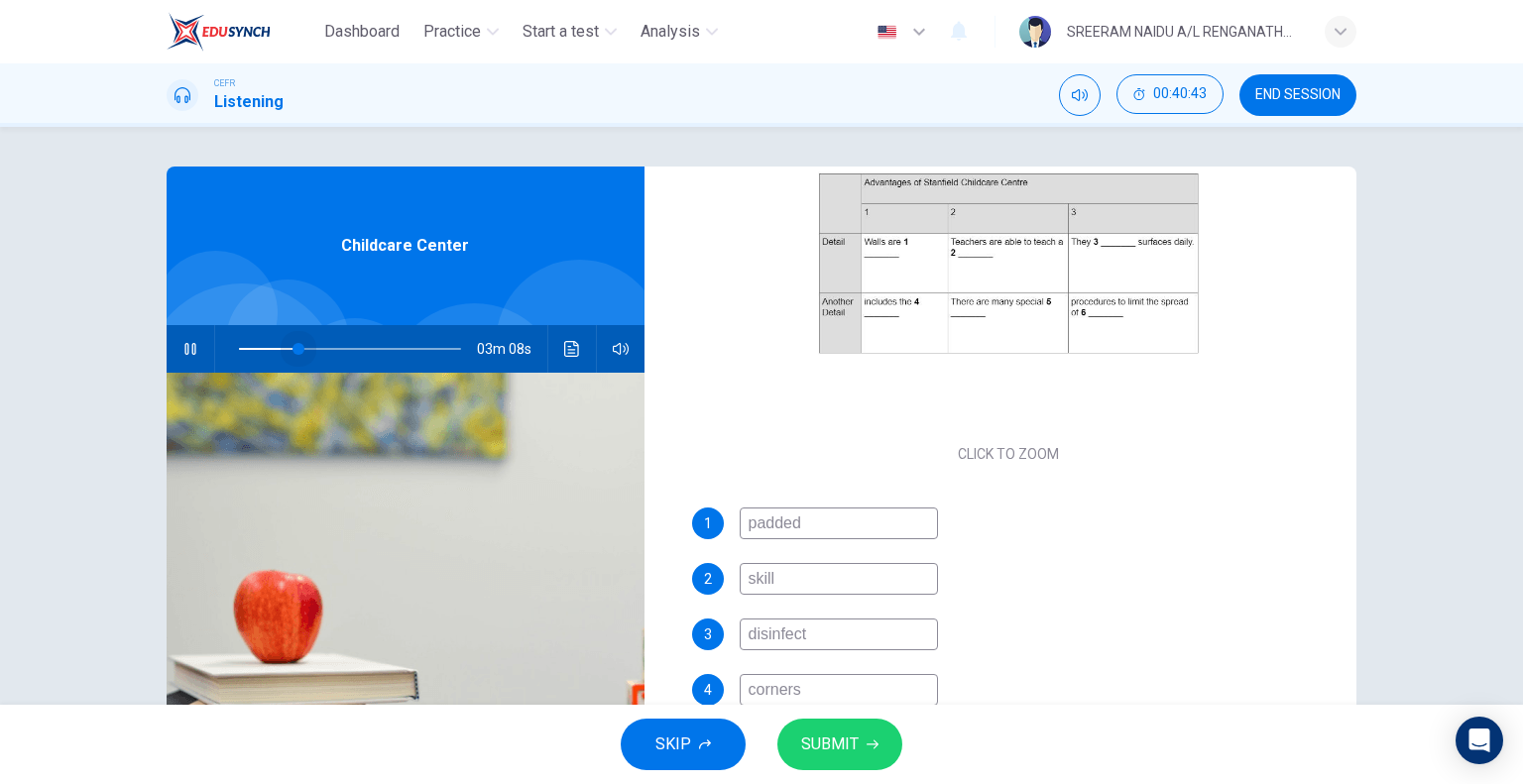 click at bounding box center (298, 349) 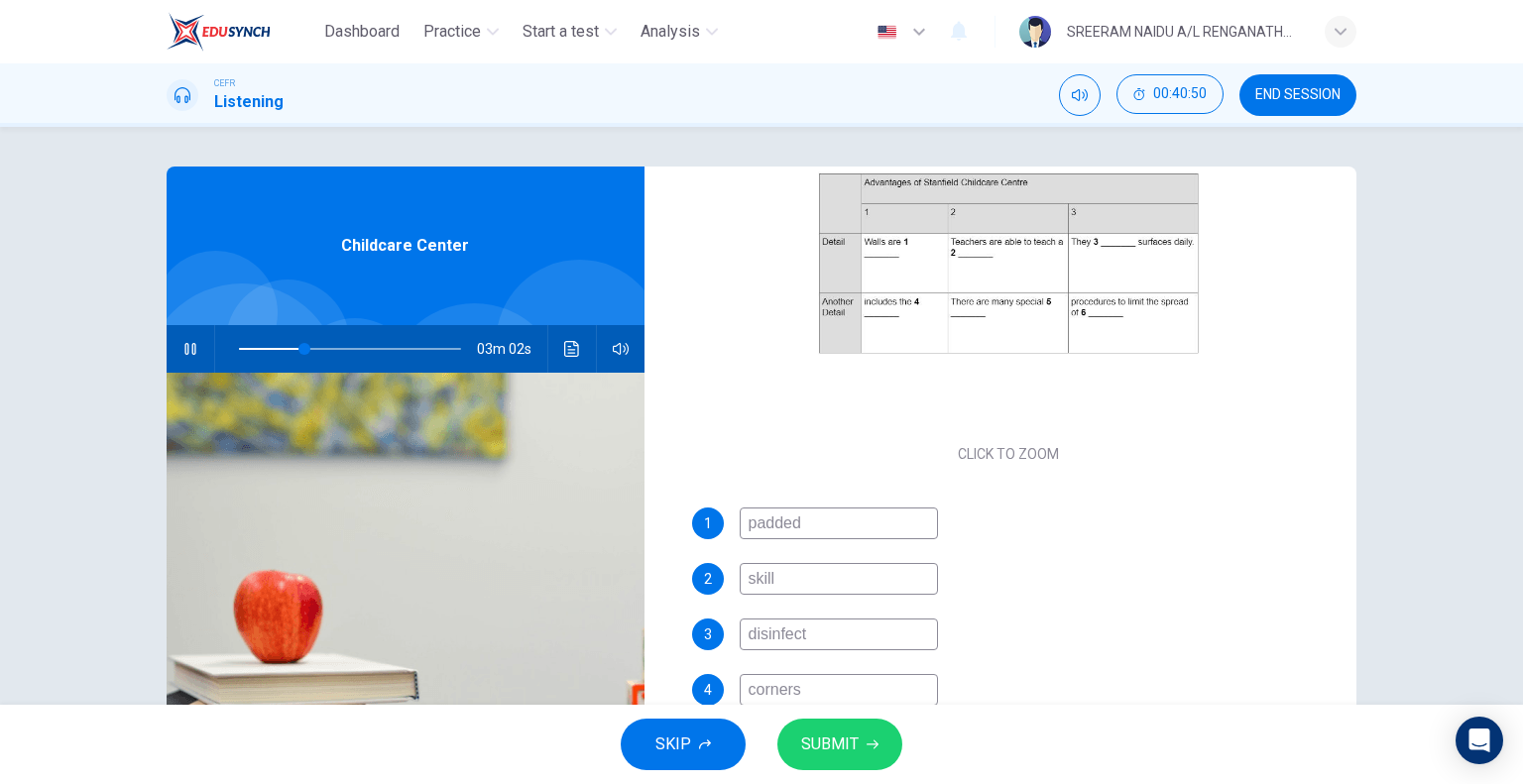click at bounding box center (190, 349) 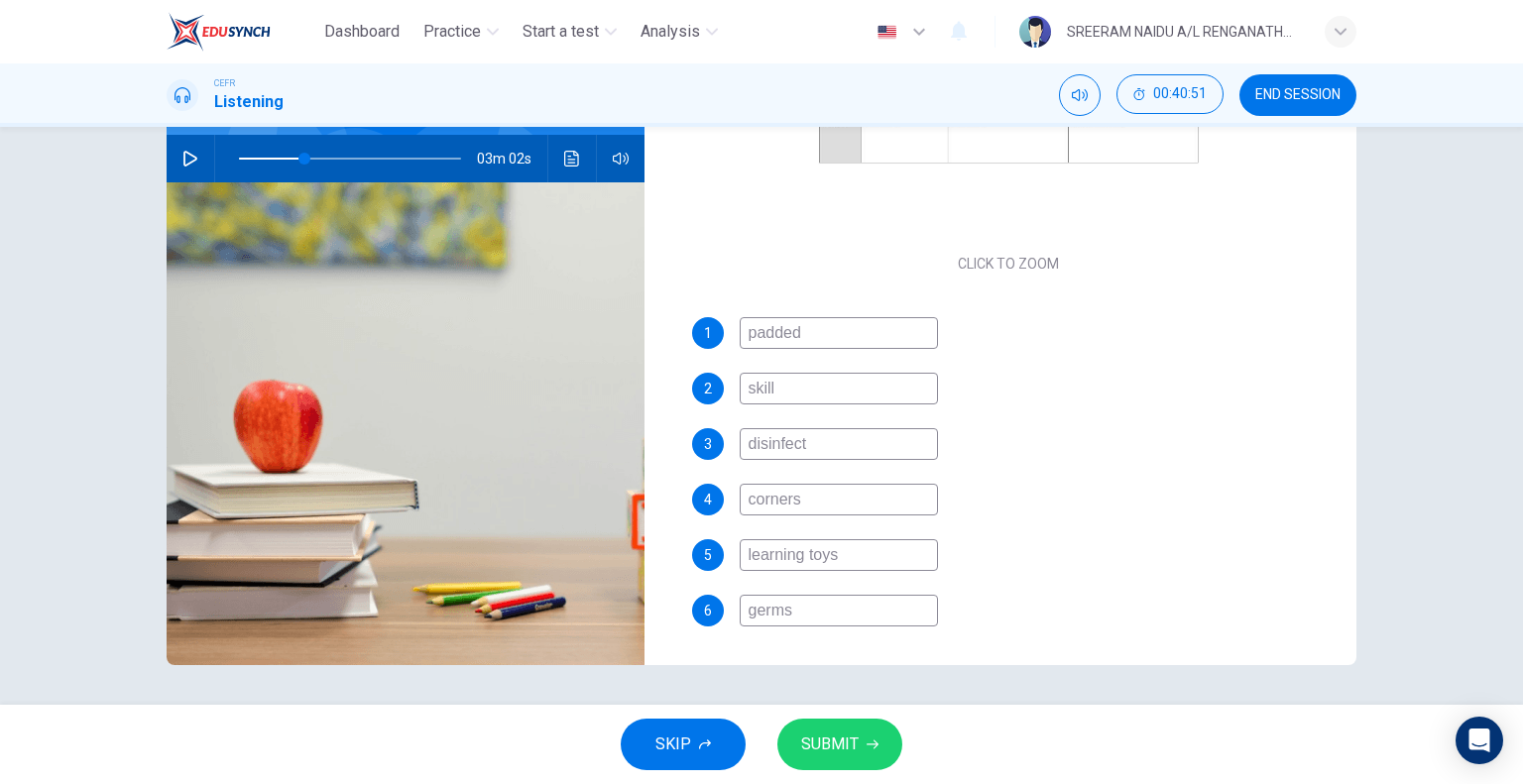 scroll, scrollTop: 189, scrollLeft: 0, axis: vertical 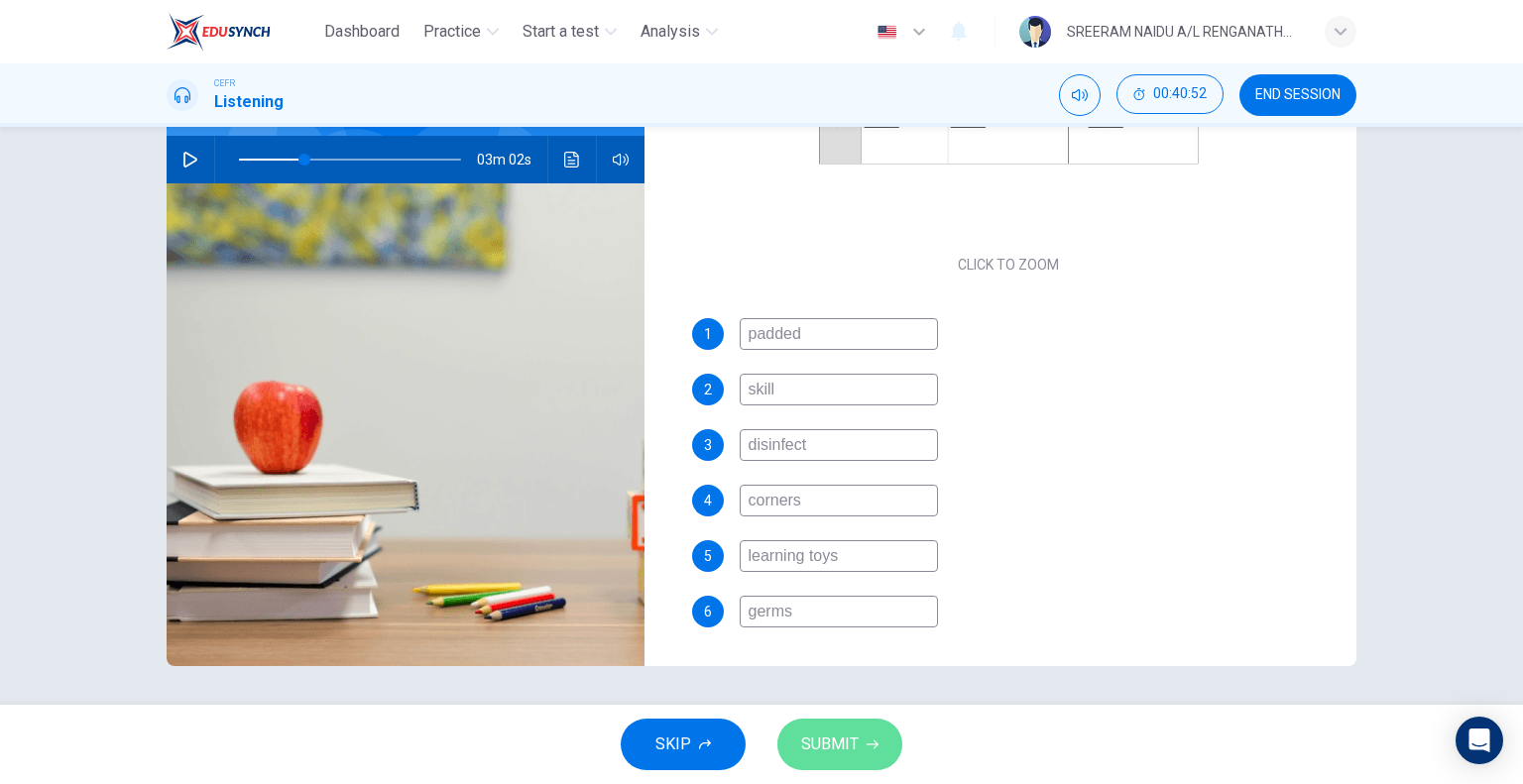 click on "SUBMIT" at bounding box center (830, 744) 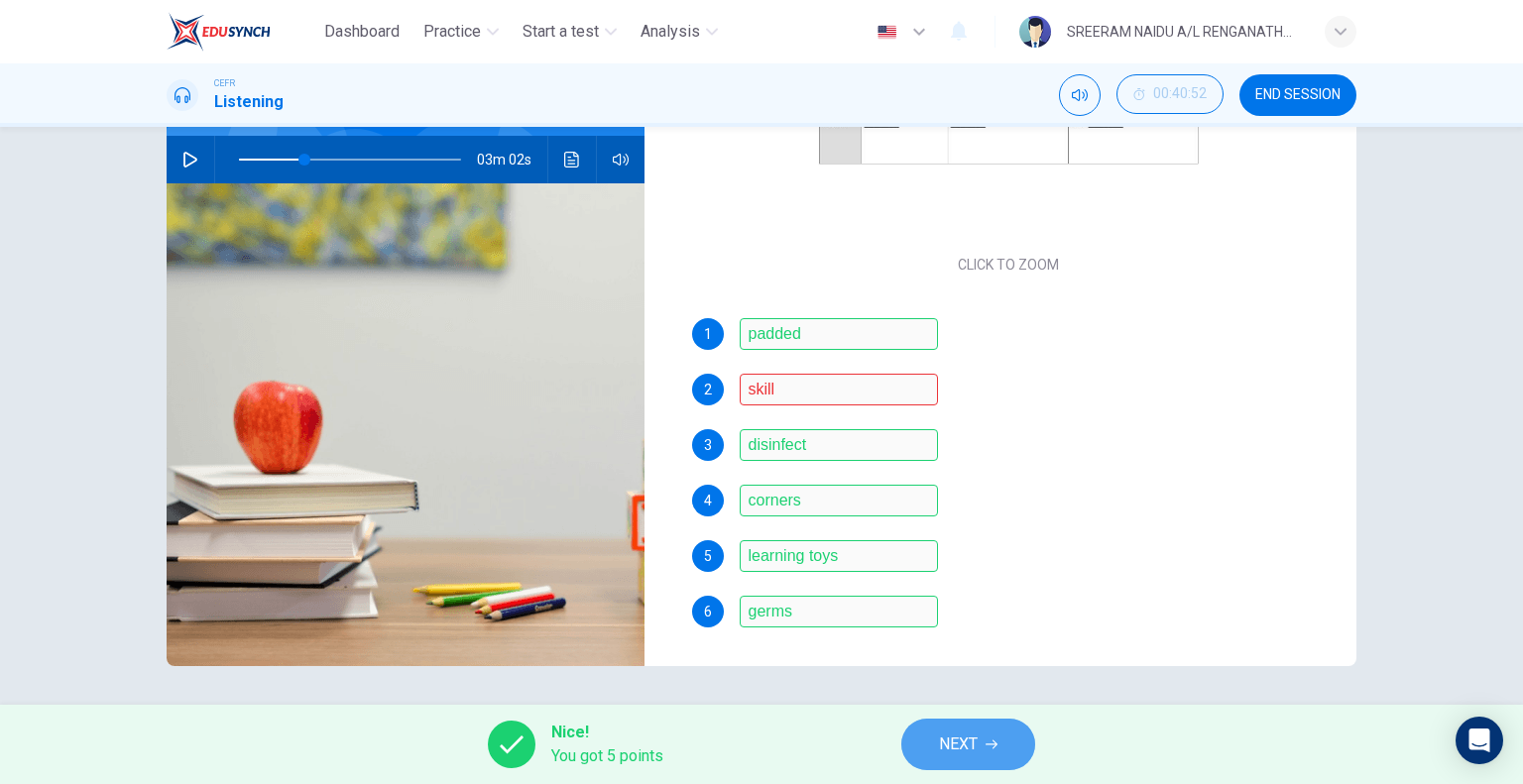 click on "NEXT" at bounding box center [968, 744] 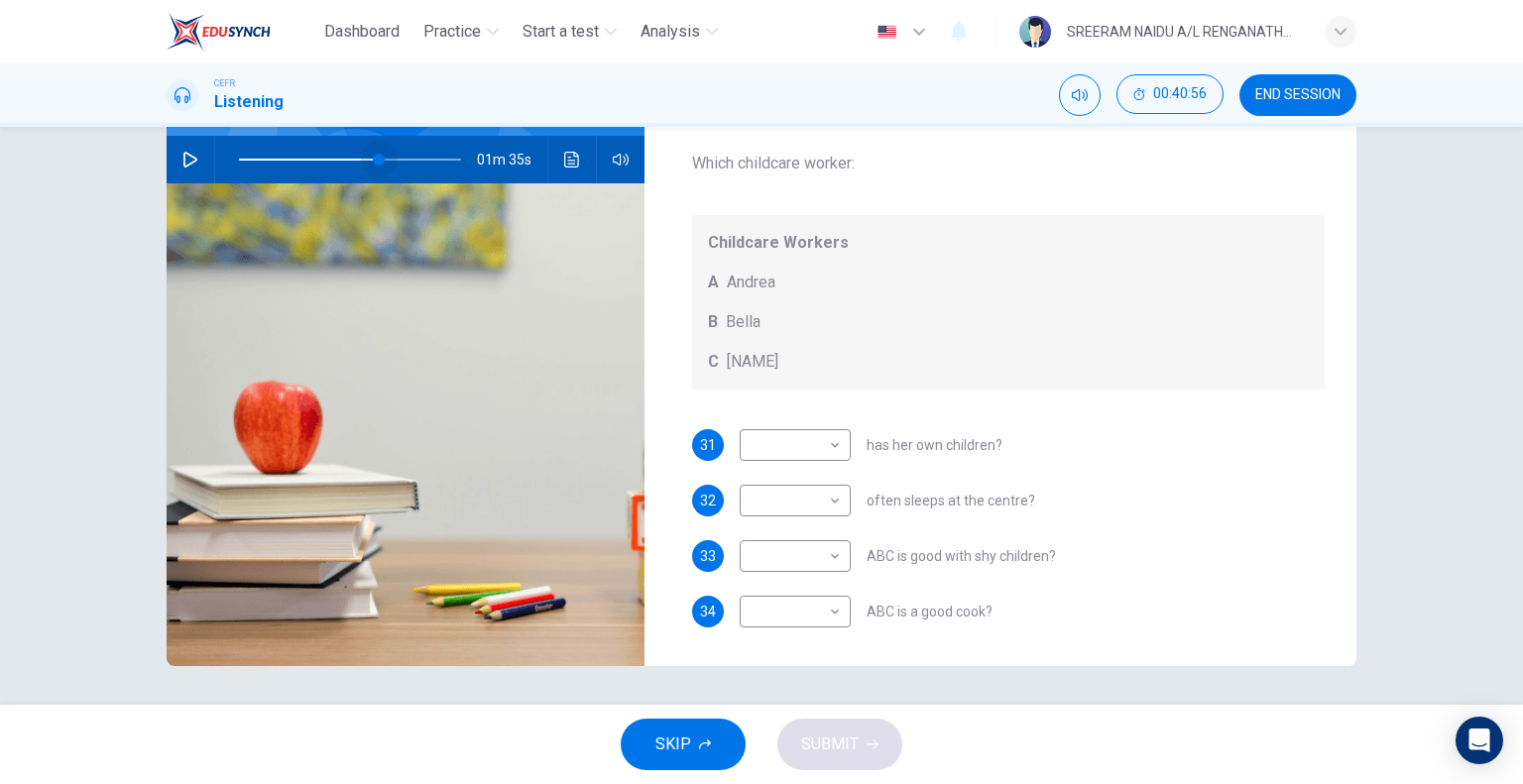 click at bounding box center [350, 160] 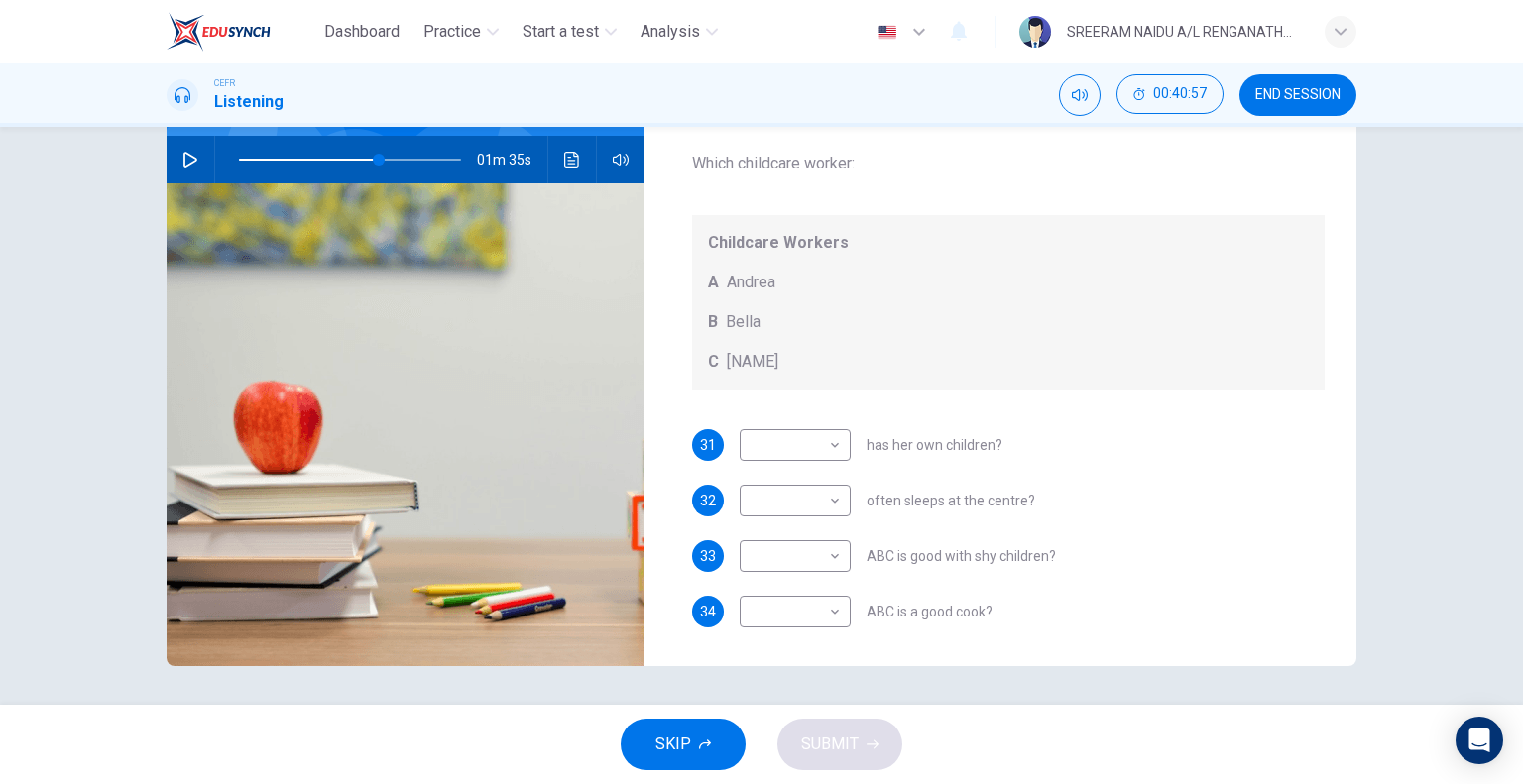 click on "01m 35s" at bounding box center (406, 160) 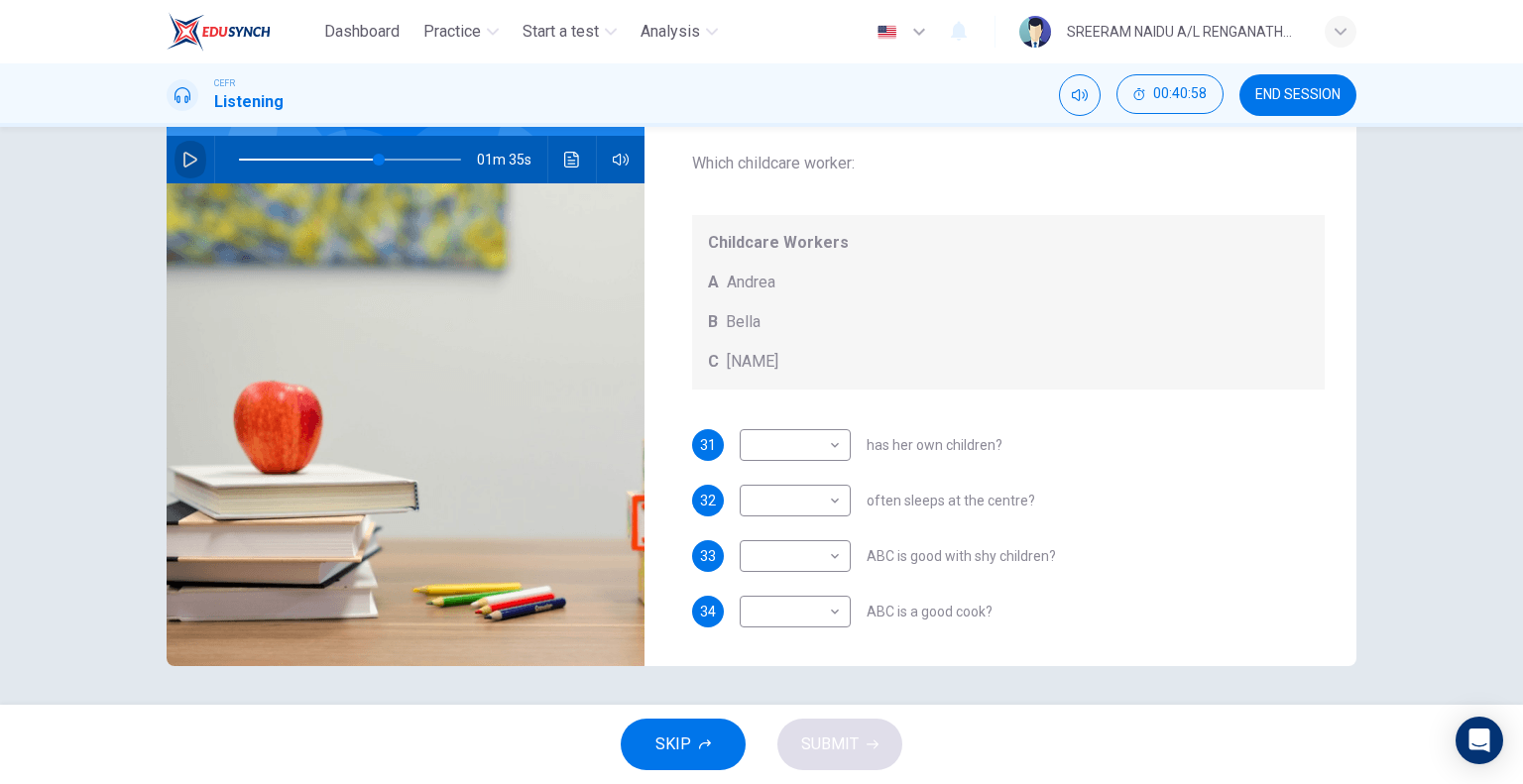 click at bounding box center [190, 160] 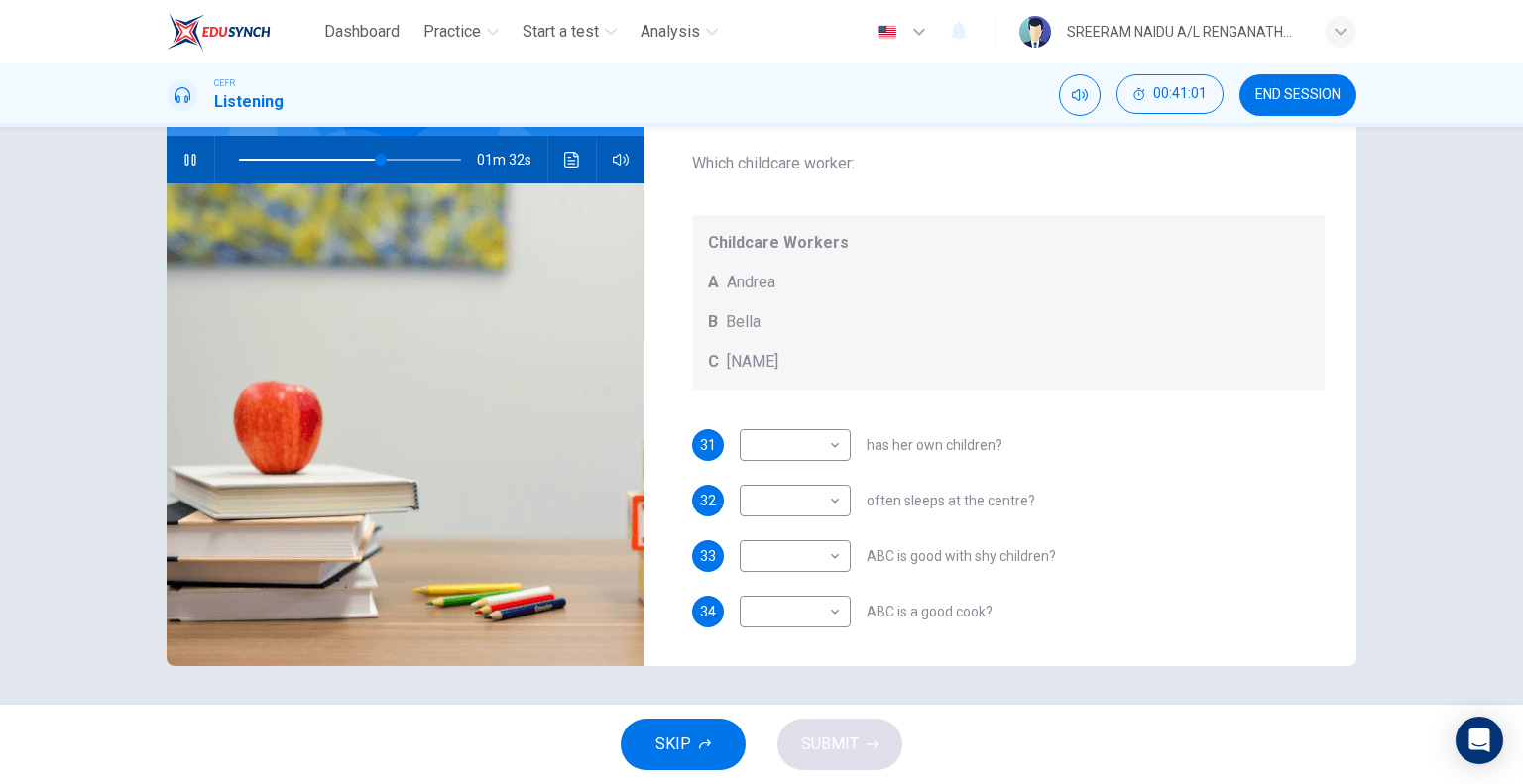 scroll, scrollTop: 190, scrollLeft: 0, axis: vertical 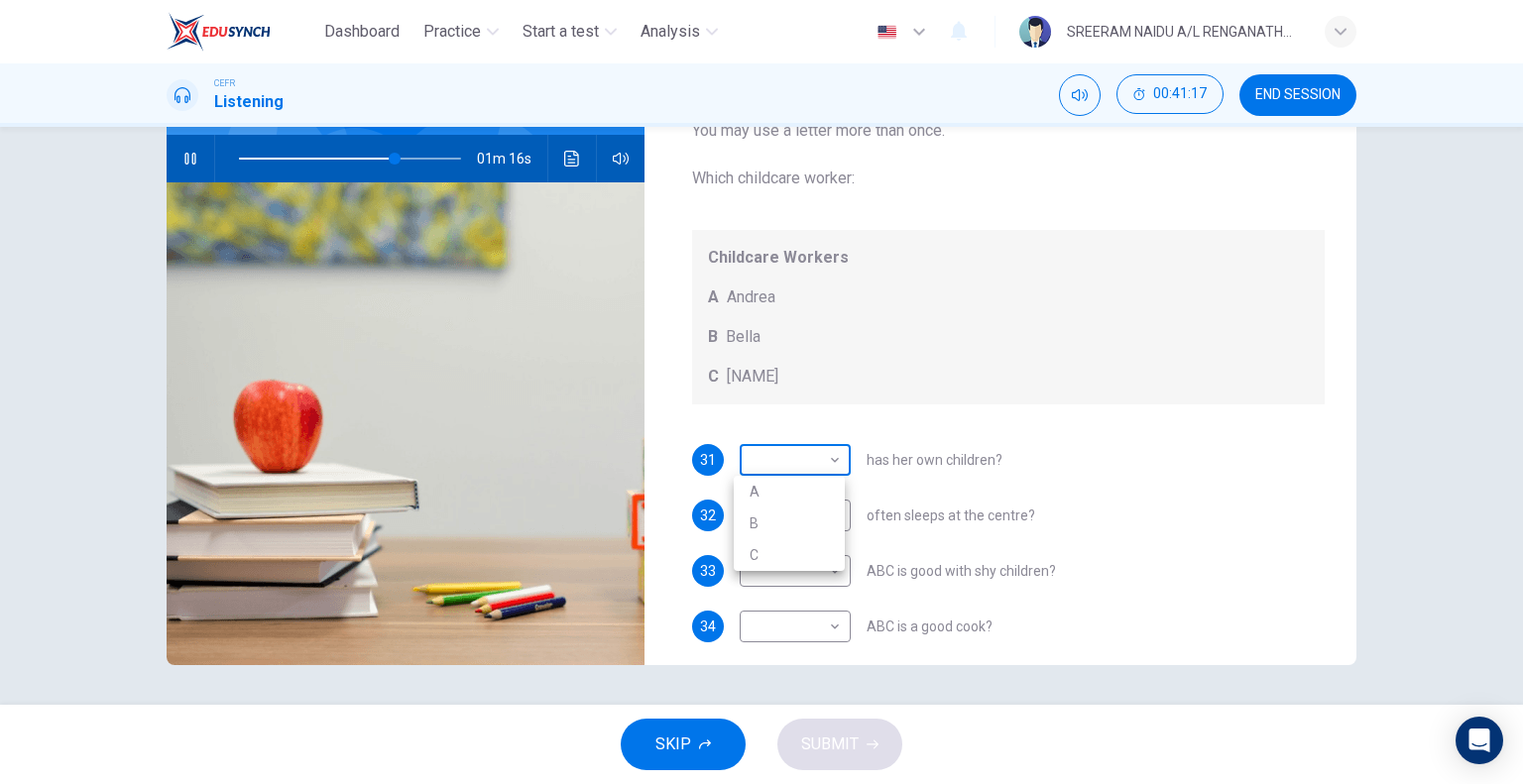 click on "Dashboard Practice Start a test Analysis English en ​ [FIRST] [LAST] CEFR Listening 00:41:17 END SESSION Questions 31 - 34 Choose the correct letter, A, B, or C. You may use a letter more than once. Which childcare worker:
Childcare Workers A Andrea B Bella C [NAME] 31 ​ ​ has her own children? 32 ​ ​ often sleeps at the centre? 33 ​ ​ ABC is good with shy children? 34 ​ ​ ABC is a good cook?
Childcare Center 01m 16s SKIP SUBMIT EduSynch - Online Language Proficiency Testing
Dashboard Practice Start a test Analysis Notifications © Copyright  2025 A B C" at bounding box center (762, 392) 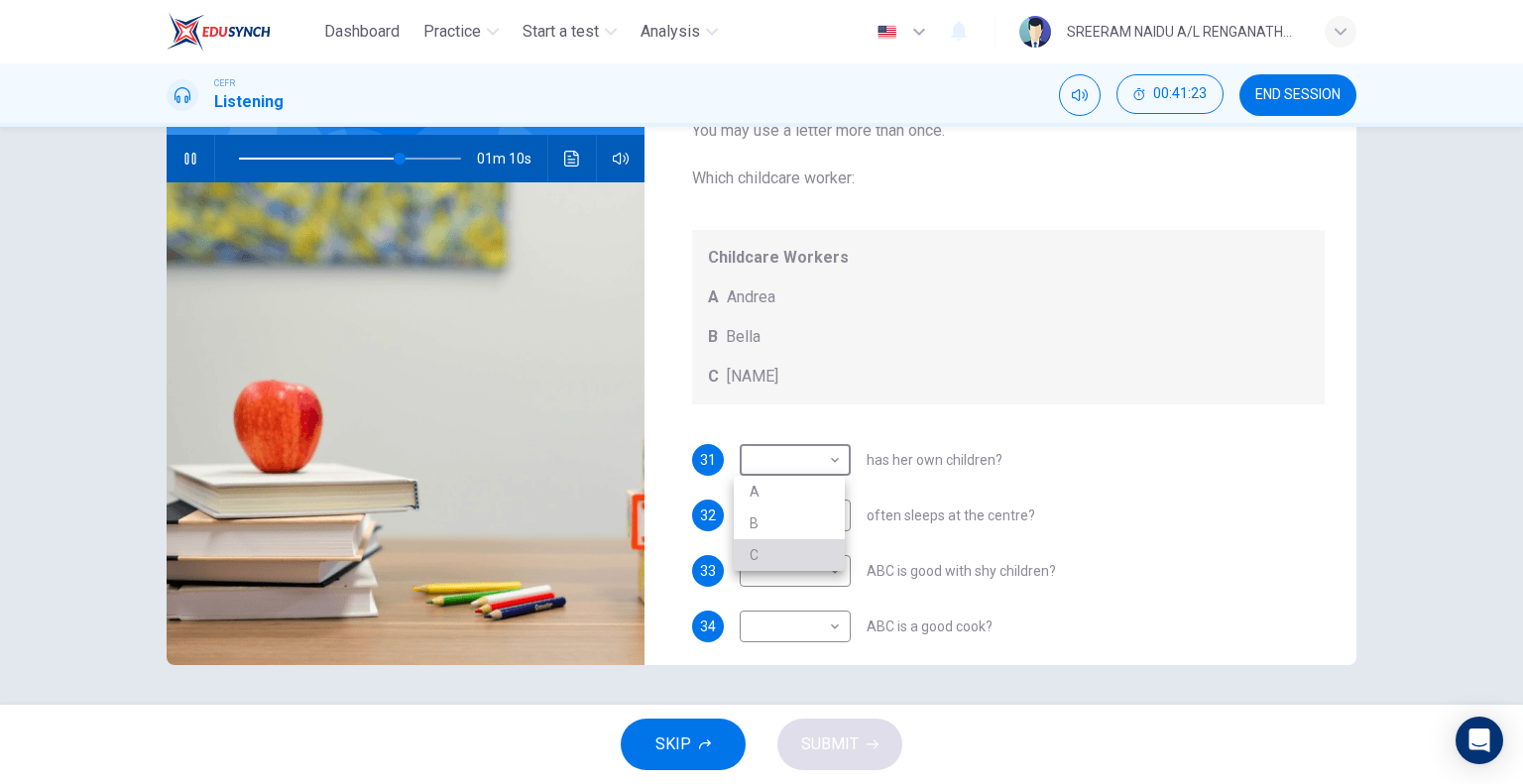 click on "C" at bounding box center [789, 555] 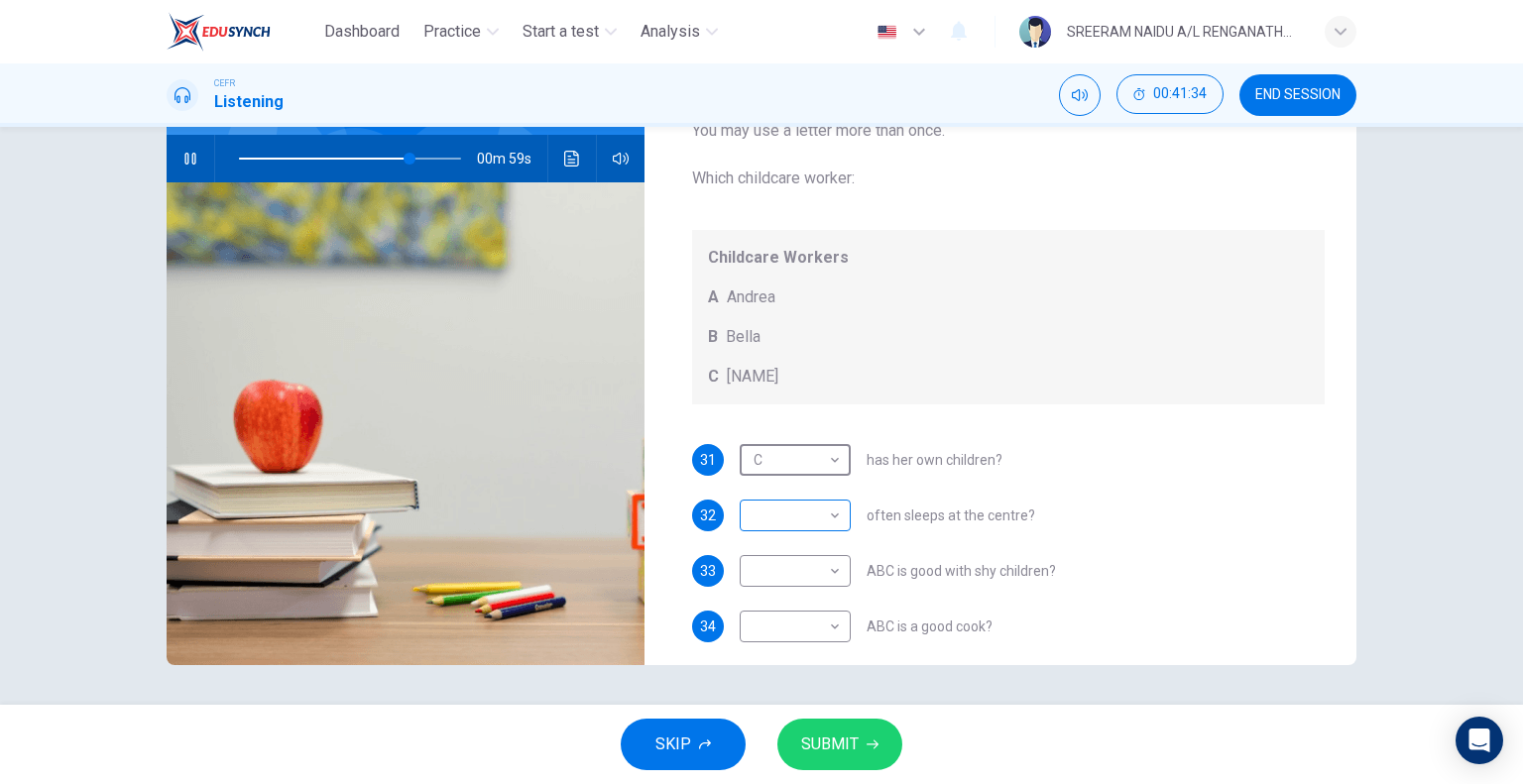 click on "Dashboard Practice Start a test Analysis English en ​ [FIRST] [LAST] CEFR Listening 00:41:34 END SESSION Questions 31 - 34 Choose the correct letter, A, B, or C. You may use a letter more than once. Which childcare worker:
Childcare Workers A Andrea B Bella C [NAME] 31 C C ​ has her own children? 32 ​ ​ often sleeps at the centre? 33 ​ ​ ABC is good with shy children? 34 ​ ​ ABC is a good cook?
Childcare Center 00m 59s SKIP SUBMIT EduSynch - Online Language Proficiency Testing
Dashboard Practice Start a test Analysis Notifications © Copyright  2025" at bounding box center (762, 392) 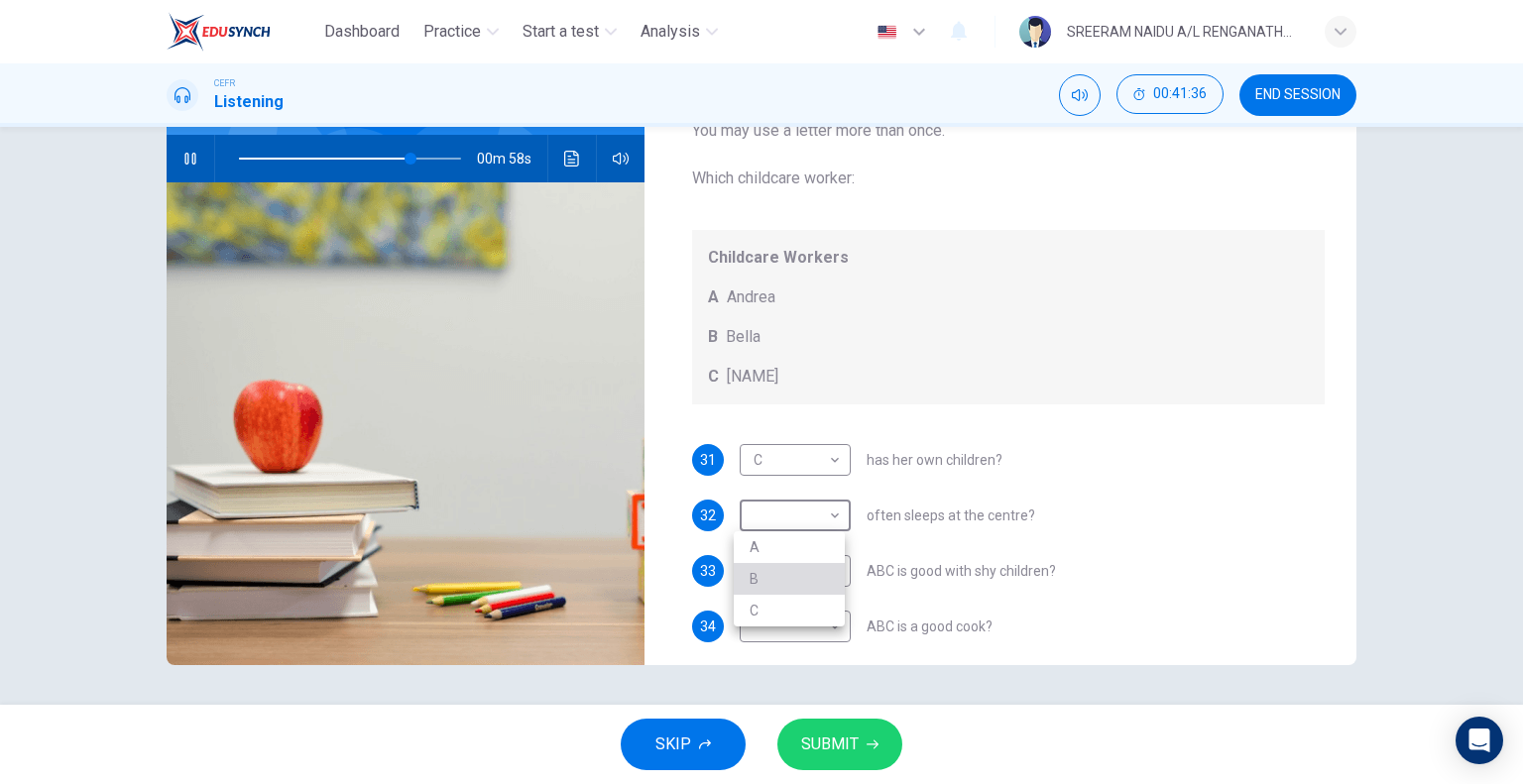 click on "B" at bounding box center (789, 579) 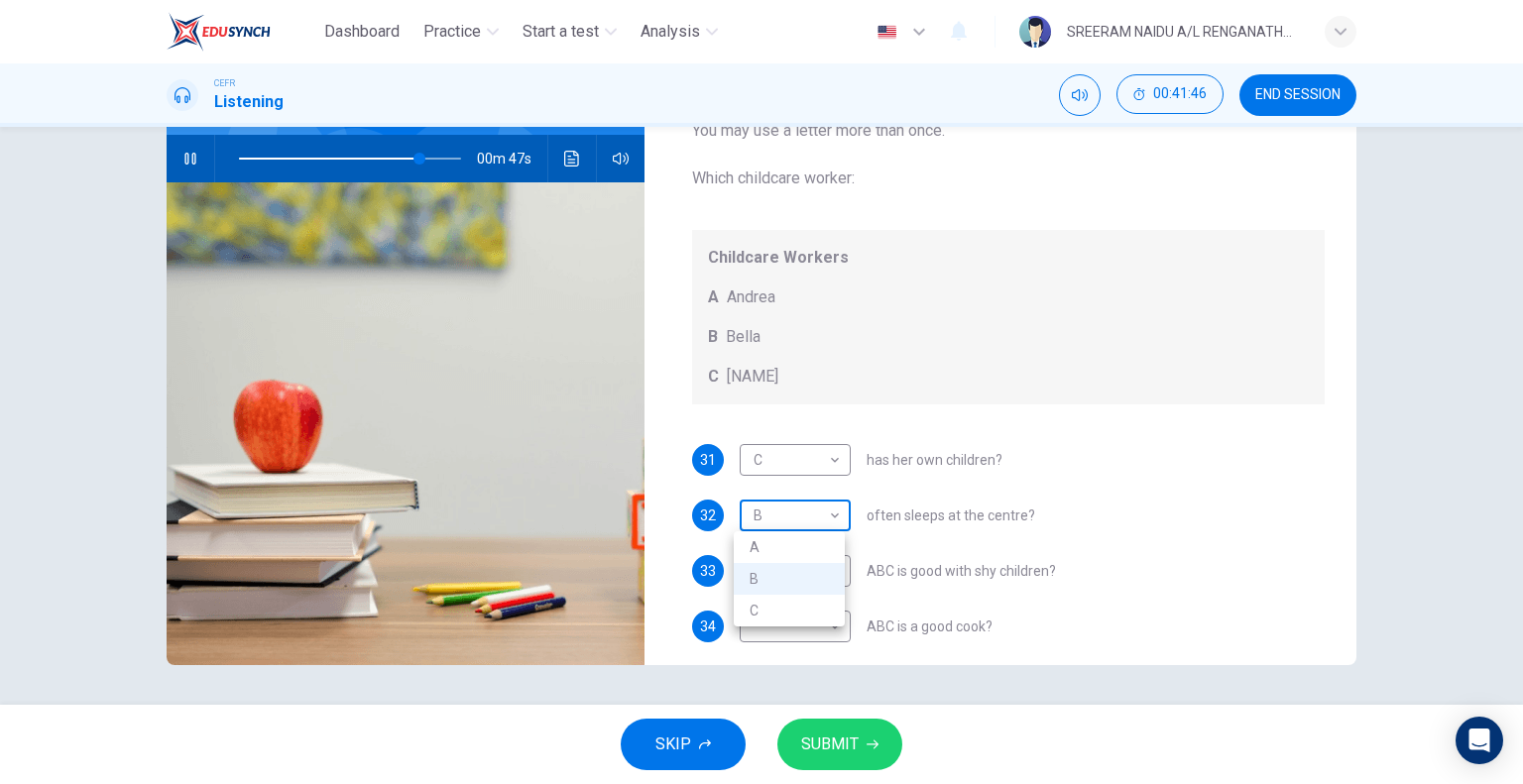 click on "Dashboard Practice Start a test Analysis English en ​ [FIRST] [LAST] CEFR Listening 00:41:46 END SESSION Questions 31 - 34 Choose the correct letter, A, B, or C. You may use a letter more than once. Which childcare worker:
Childcare Workers A Andrea B Bella C [NAME] 31 C C ​ has her own children? 32 B B ​ often sleeps at the centre? 33 ​ ​ ABC is good with shy children? 34 ​ ​ ABC is a good cook?
Childcare Center 00m 47s SKIP SUBMIT EduSynch - Online Language Proficiency Testing
Dashboard Practice Start a test Analysis Notifications © Copyright  2025 A B C" at bounding box center [762, 392] 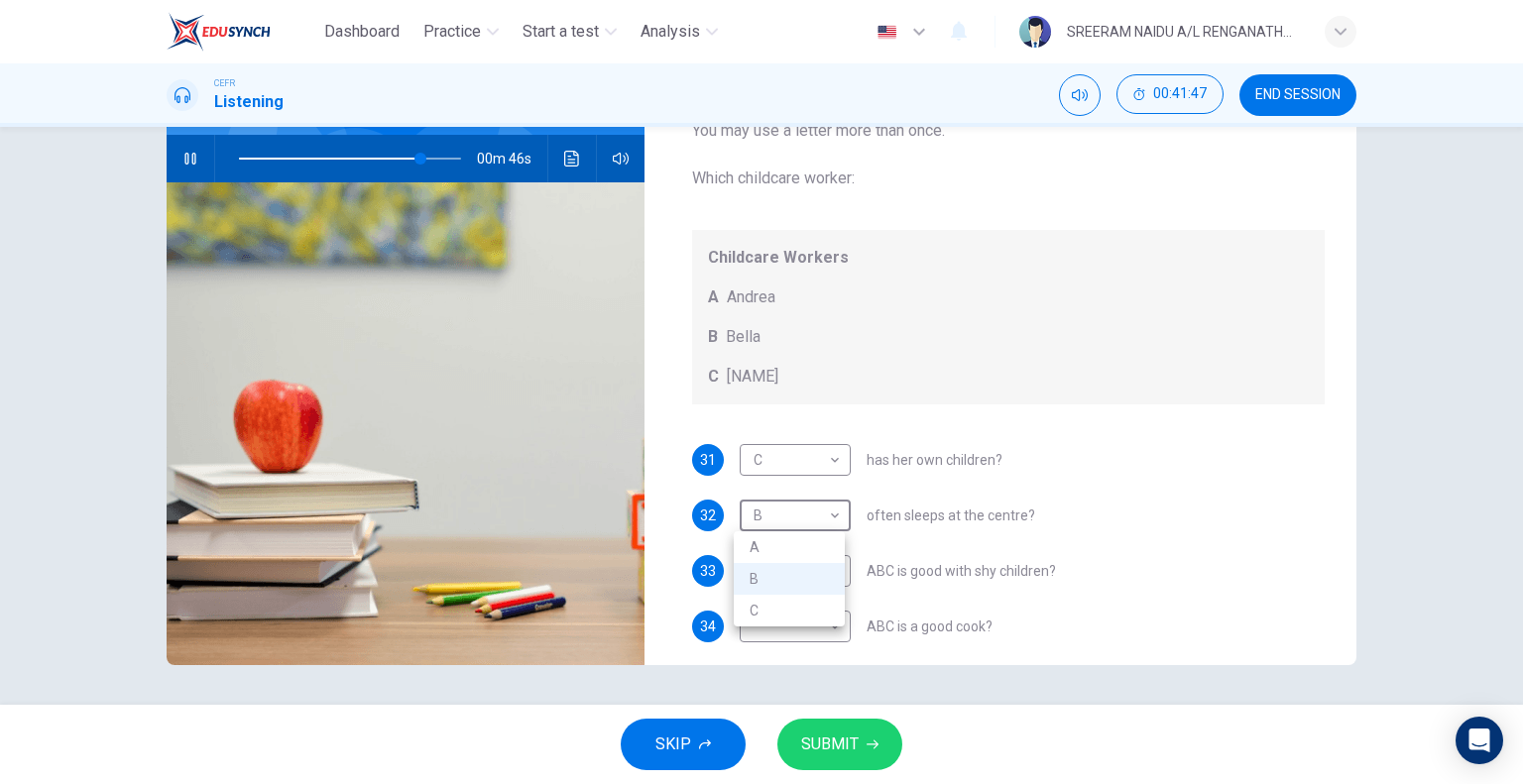 click on "A" at bounding box center (789, 547) 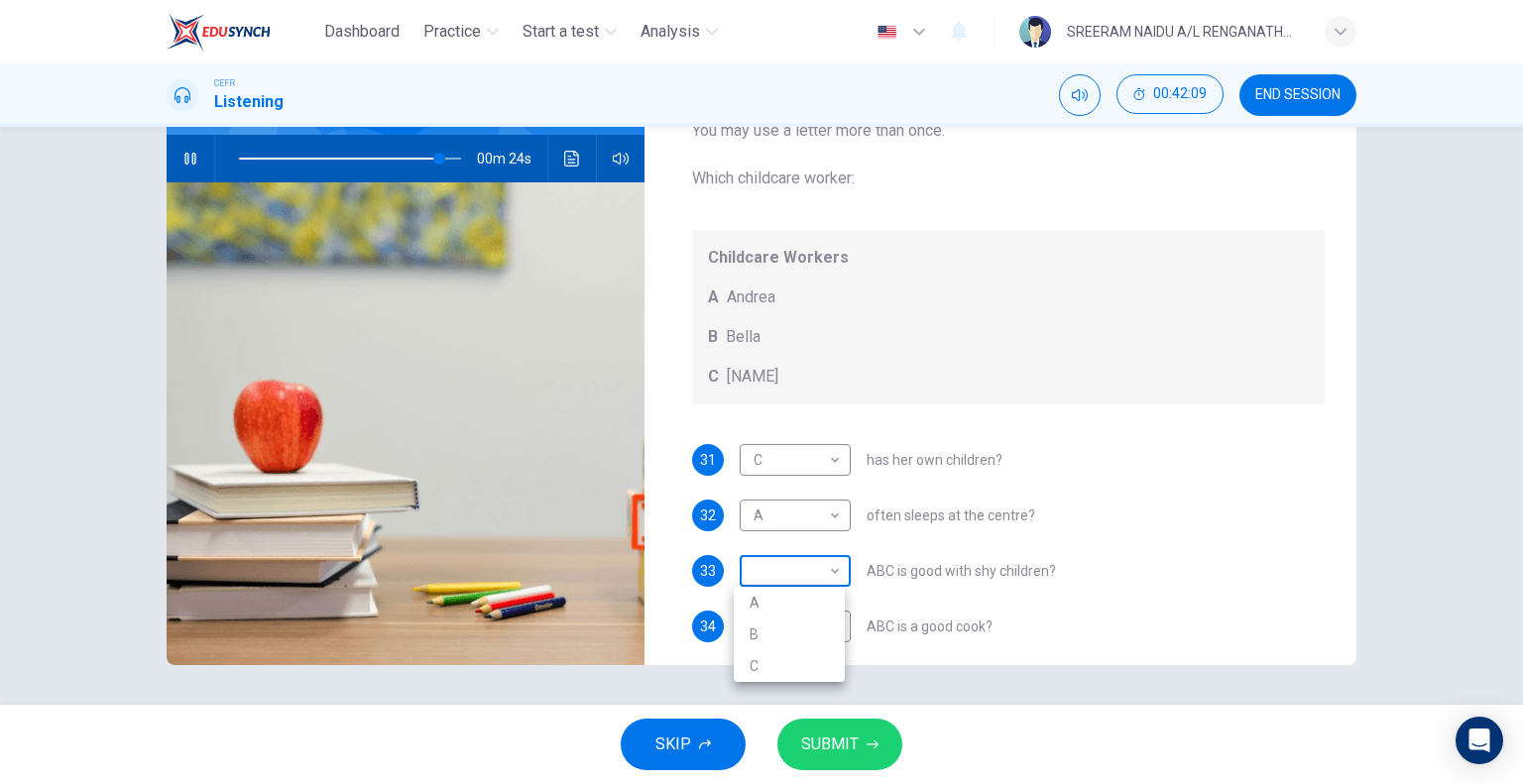 click on "Dashboard Practice Start a test Analysis English en ​ [FIRST] [LAST] CEFR Listening 00:42:09 END SESSION Questions 31 - 34 Choose the correct letter, A, B, or C. You may use a letter more than once. Which childcare worker:
Childcare Workers A Andrea B Bella C [NAME] 31 C C ​ has her own children? 32 A A ​ often sleeps at the centre? 33 ​ ​ ABC is good with shy children? 34 ​ ​ ABC is a good cook?
Childcare Center 00m 24s SKIP SUBMIT EduSynch - Online Language Proficiency Testing
Dashboard Practice Start a test Analysis Notifications © Copyright  2025 A B C" at bounding box center (762, 392) 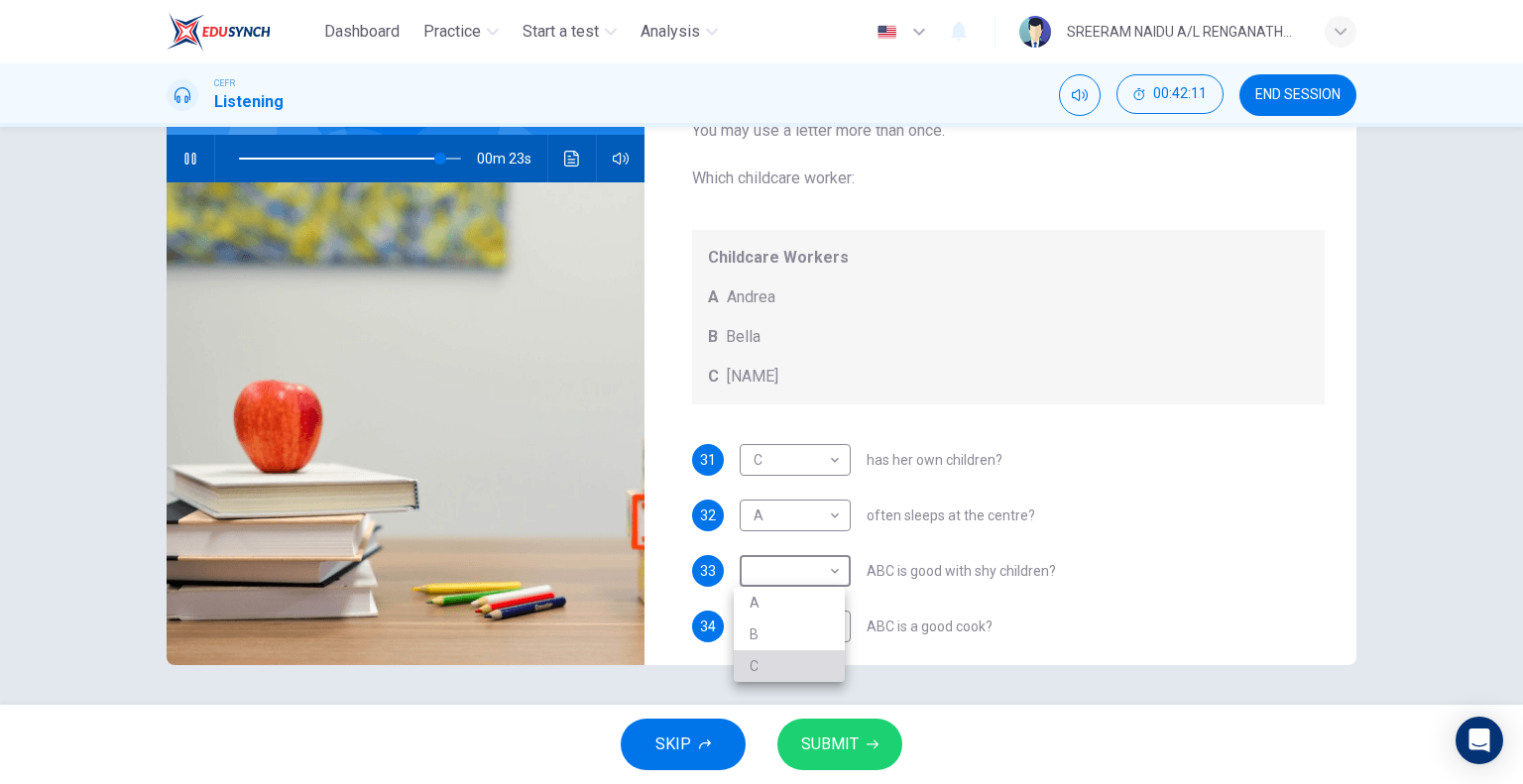 click on "C" at bounding box center (789, 666) 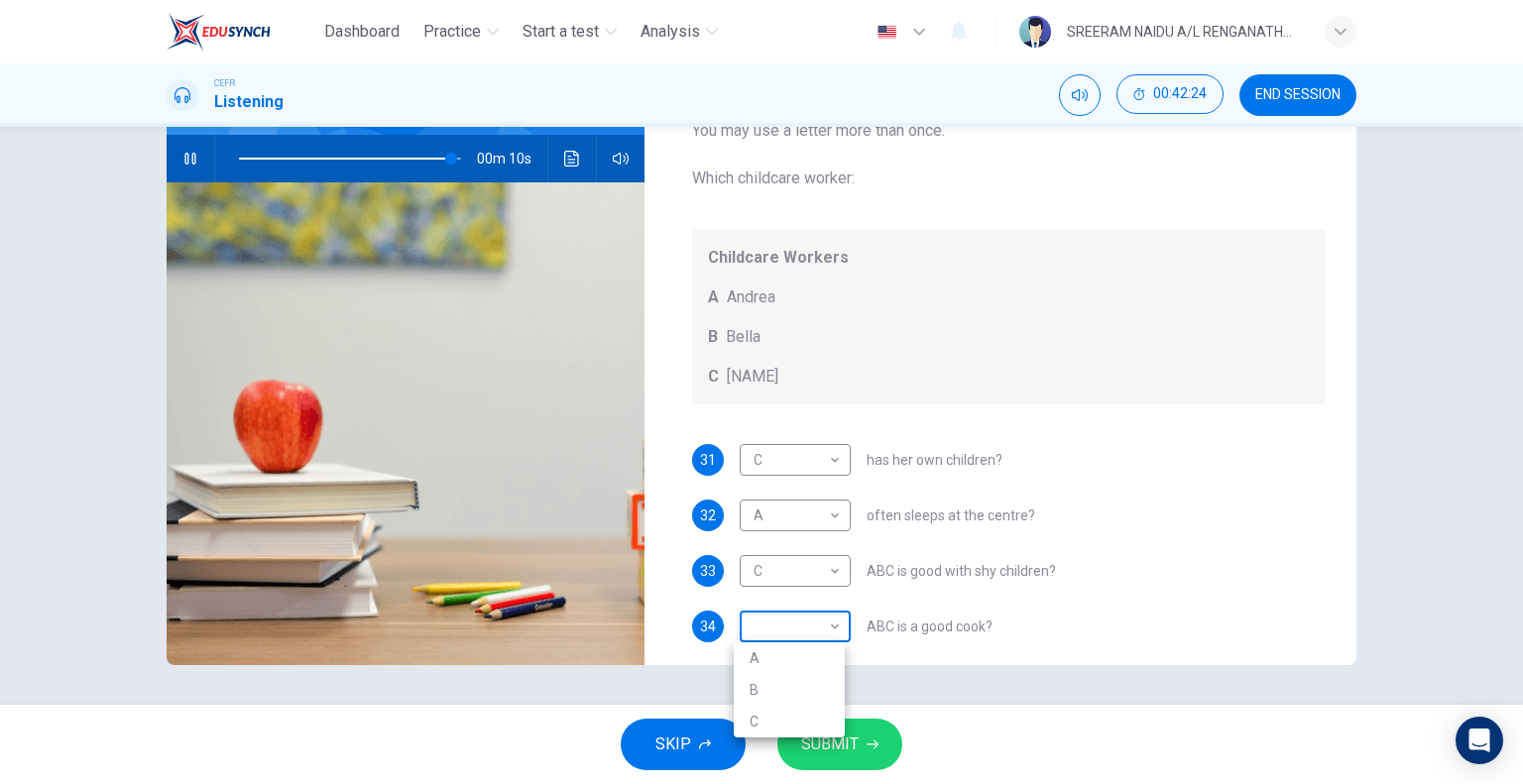 click on "Dashboard Practice Start a test Analysis English en ​ [FIRST] [LAST] CEFR Listening 00:42:24 END SESSION Questions 31 - 34 Choose the correct letter, A, B, or C. You may use a letter more than once. Which childcare worker:
Childcare Workers A Andrea B Bella C [NAME] 31 C C ​ has her own children? 32 A A ​ often sleeps at the centre? 33 C C ​ ABC is good with shy children? 34 ​ ​ ABC is a good cook?
Childcare Center 00m 10s SKIP SUBMIT EduSynch - Online Language Proficiency Testing
Dashboard Practice Start a test Analysis Notifications © Copyright  2025 A B C" at bounding box center (762, 392) 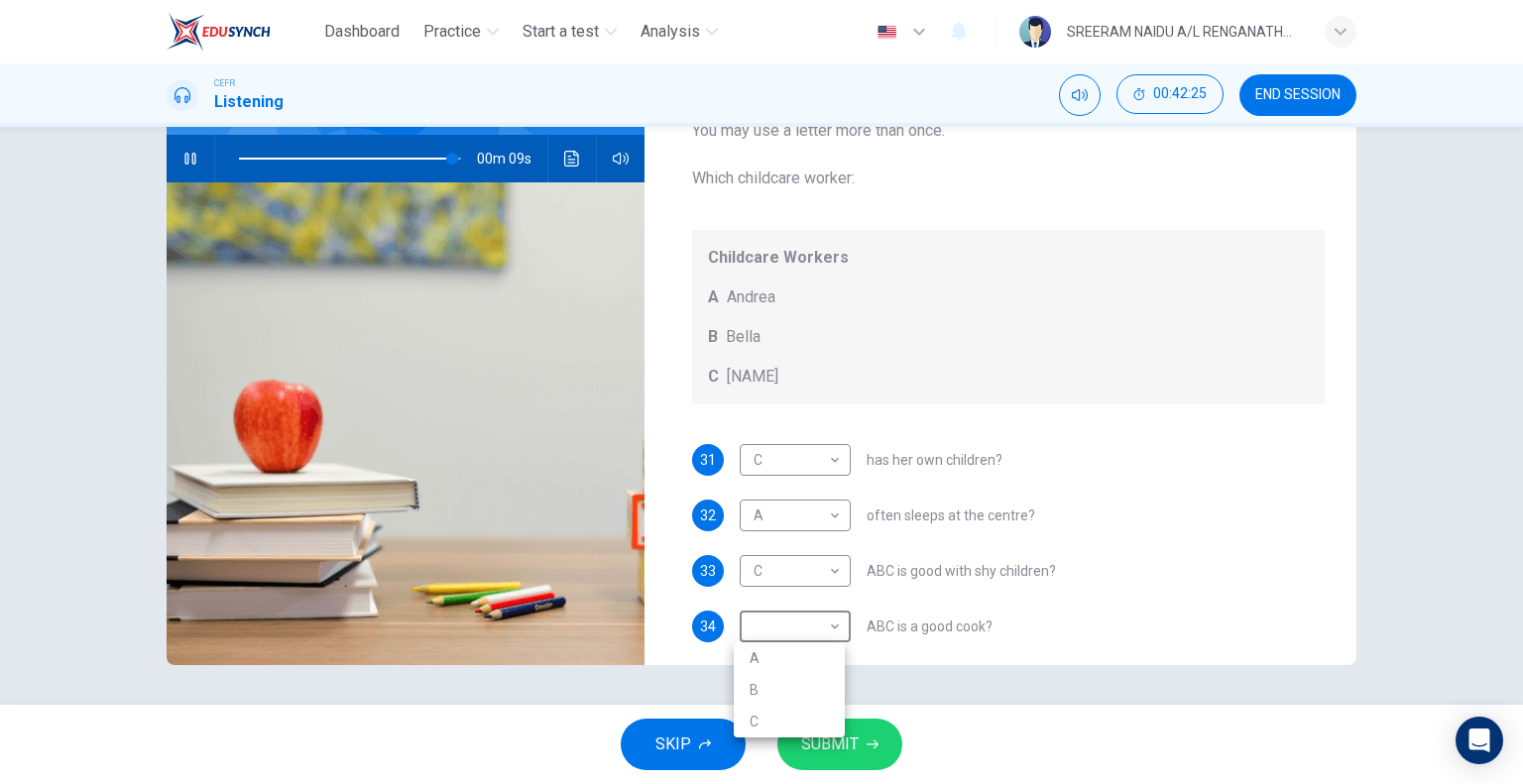 click on "B" at bounding box center (789, 690) 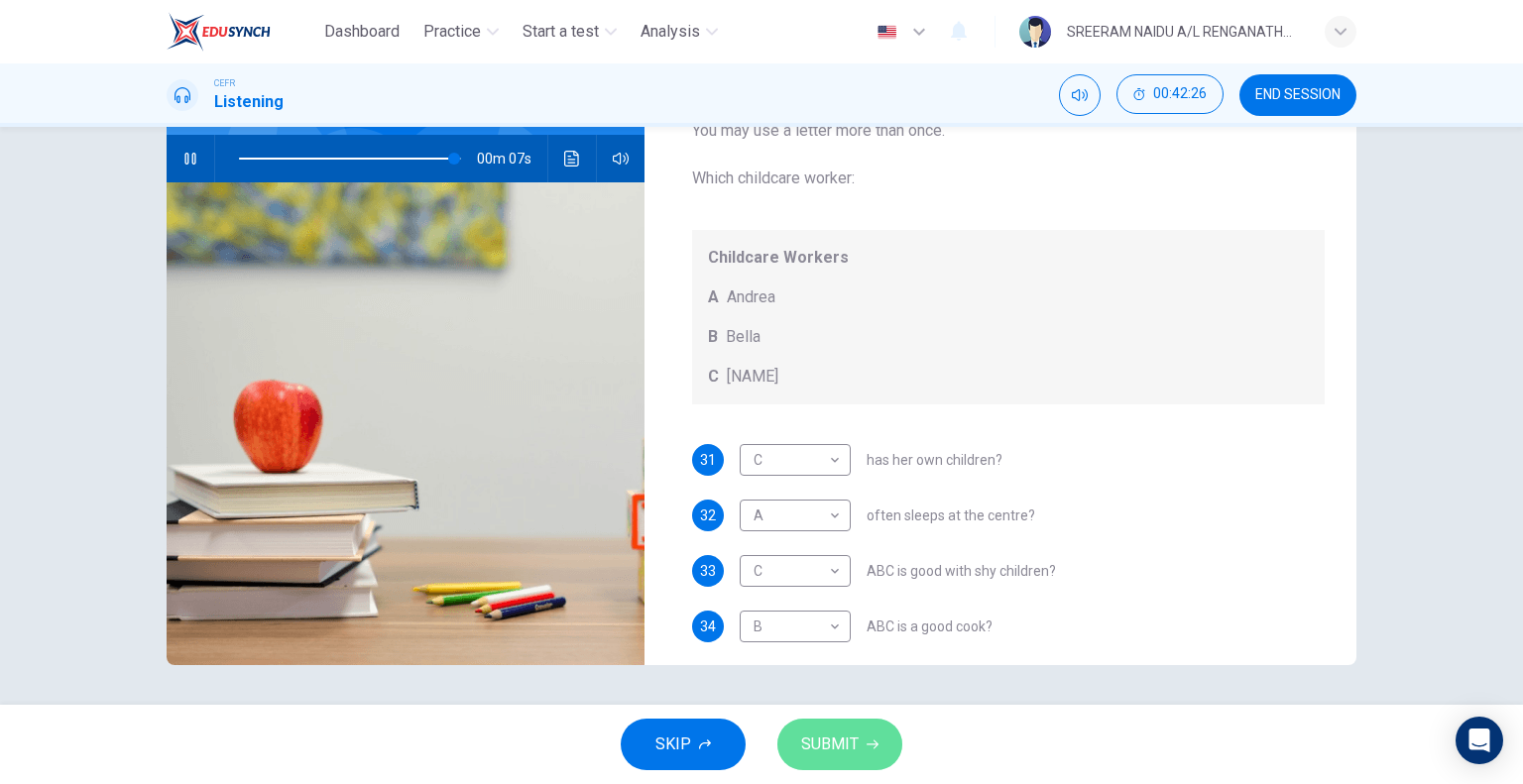 click on "SUBMIT" at bounding box center (830, 744) 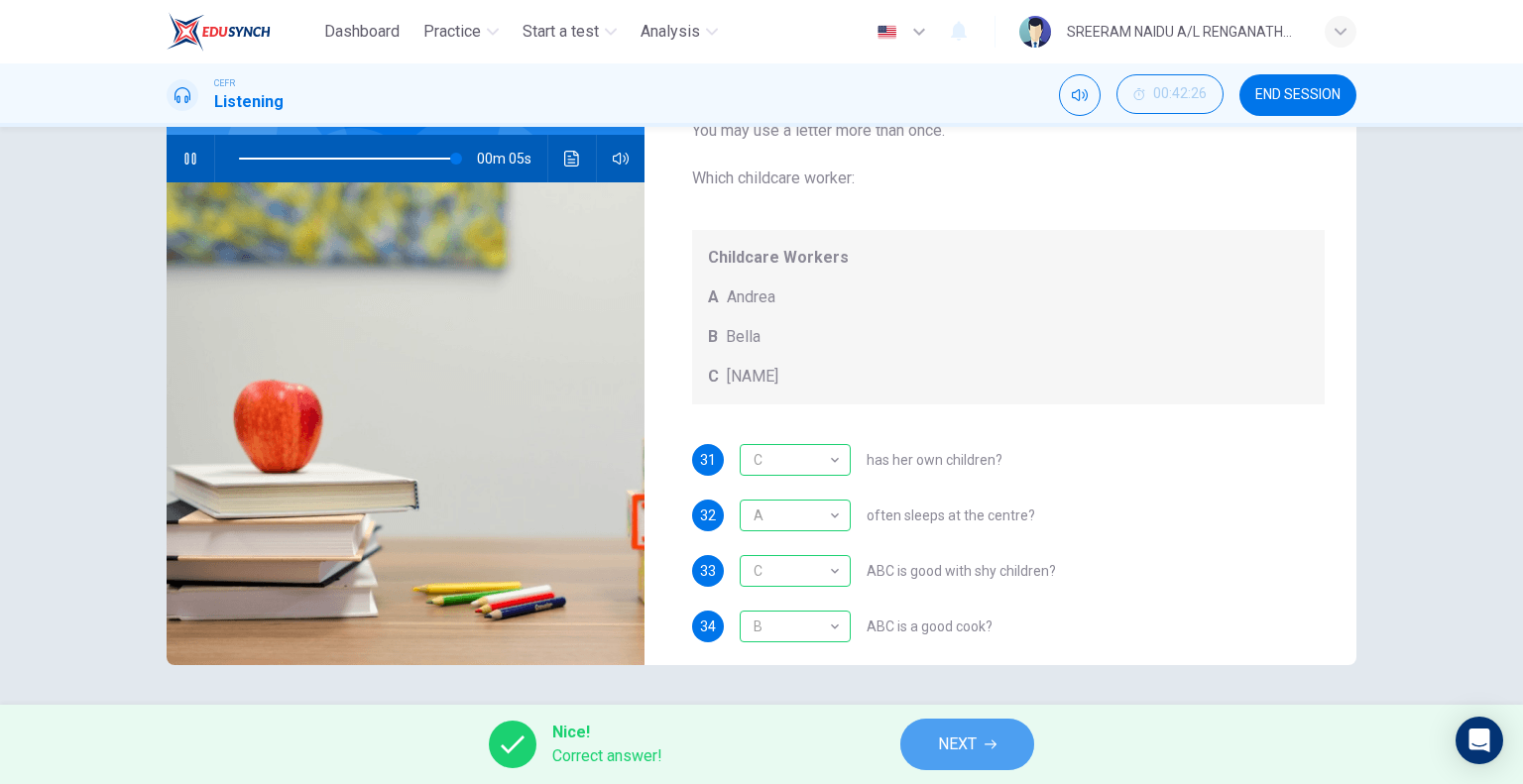 click on "NEXT" at bounding box center [967, 744] 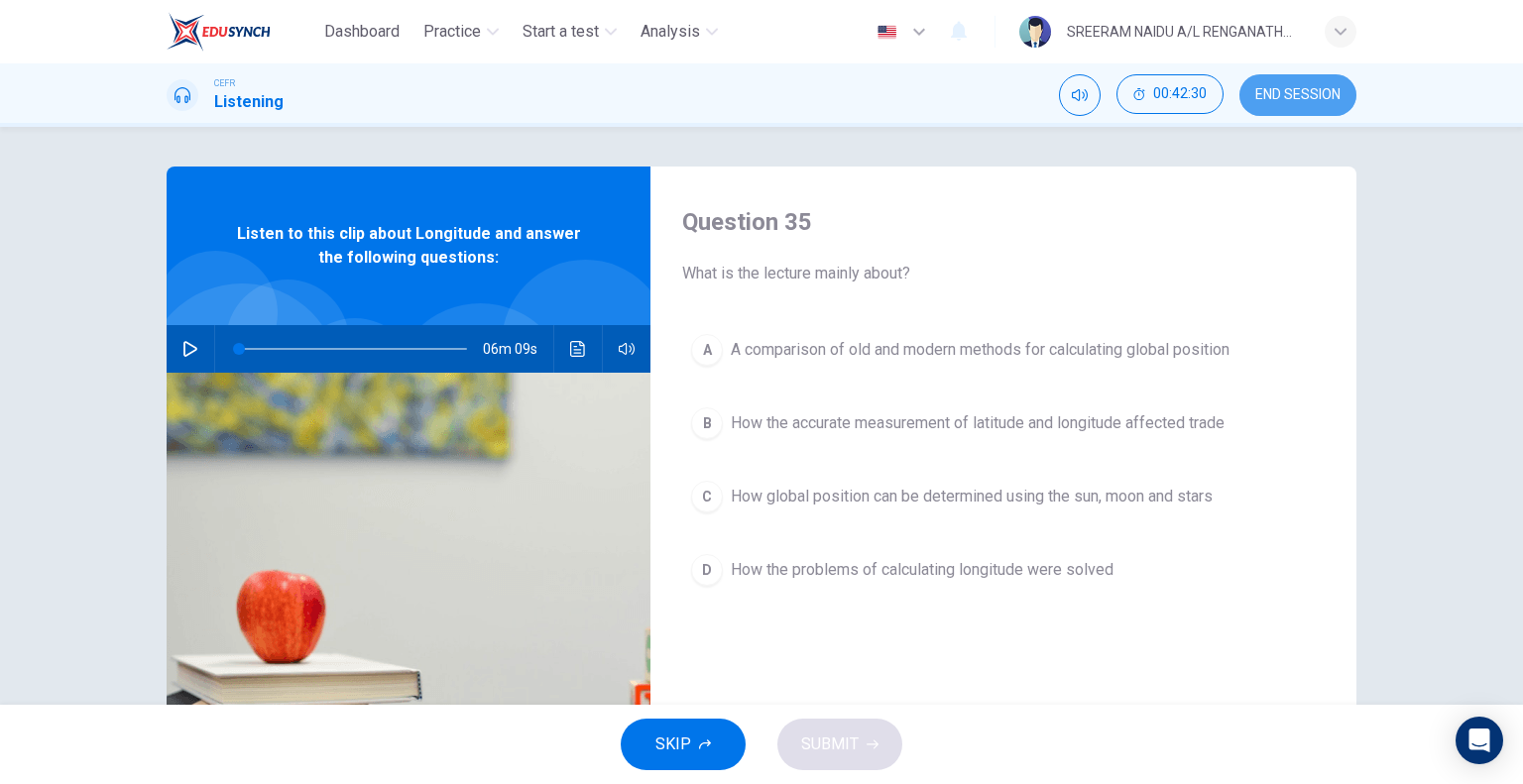 click on "END SESSION" at bounding box center (1298, 95) 